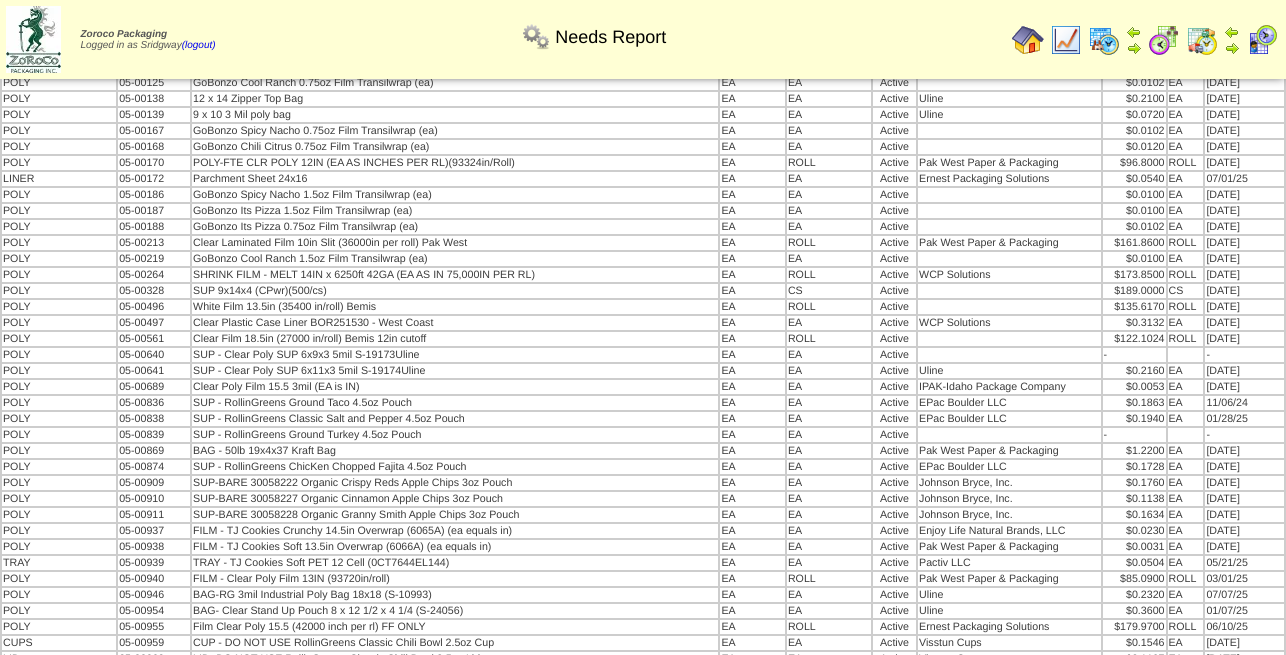 scroll, scrollTop: 11521, scrollLeft: 0, axis: vertical 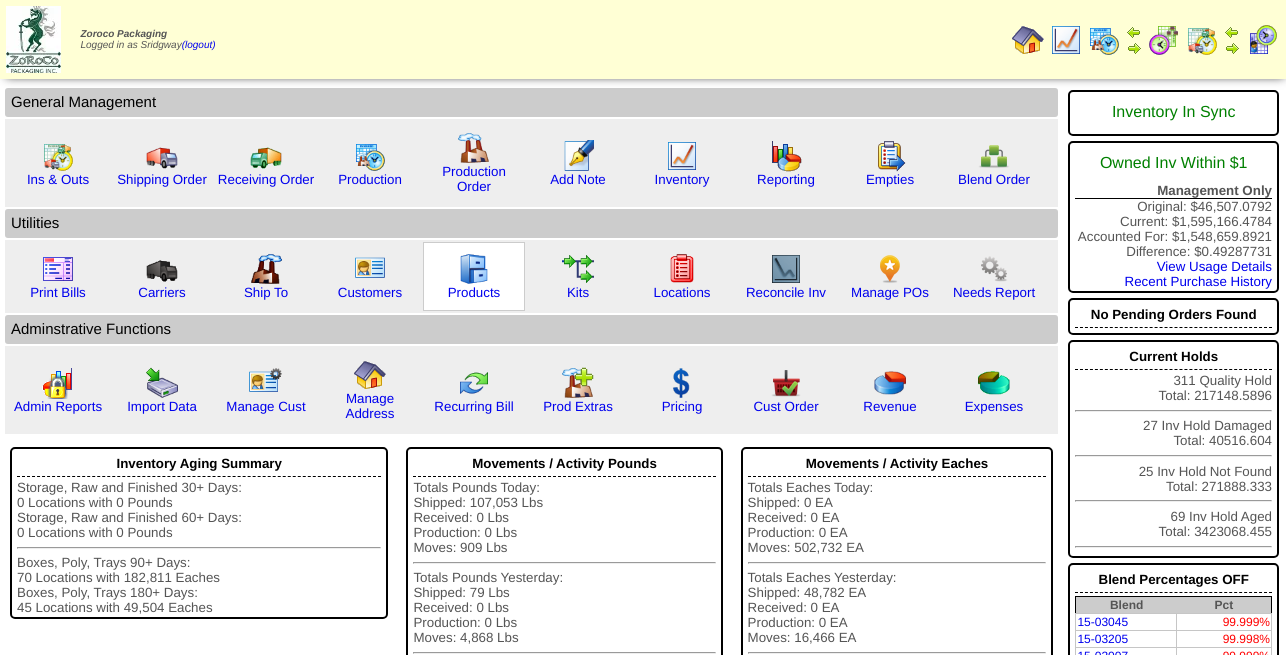 click at bounding box center [474, 269] 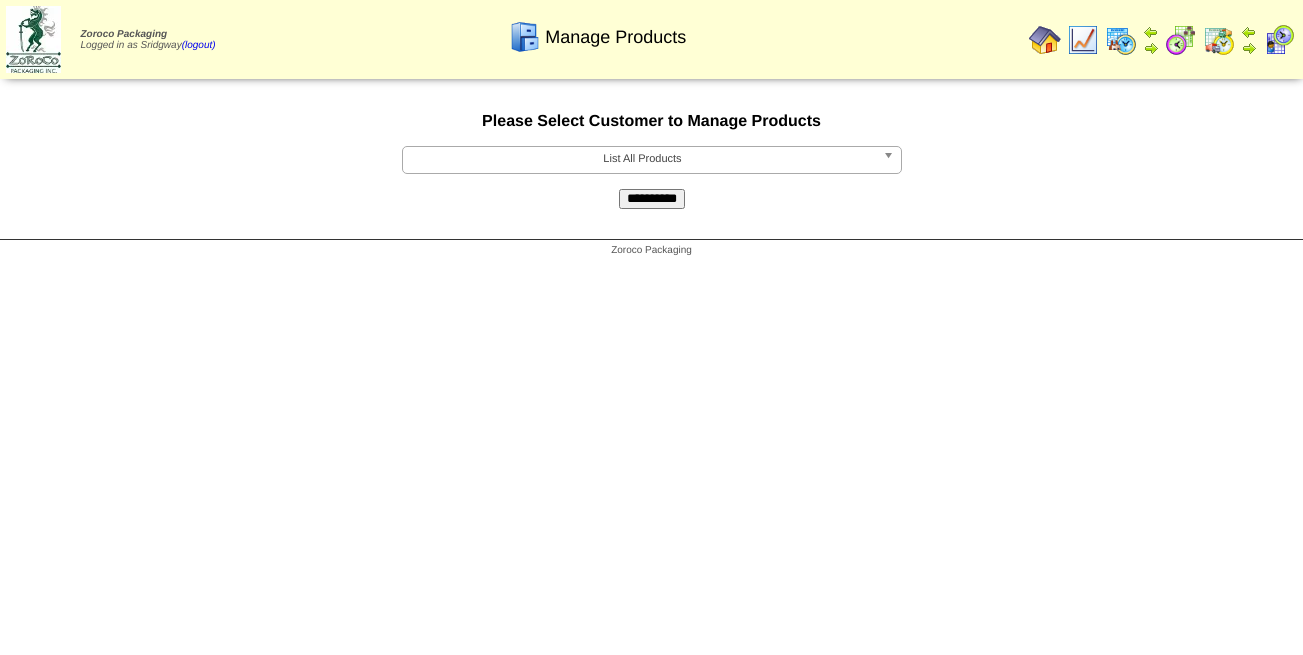scroll, scrollTop: 0, scrollLeft: 0, axis: both 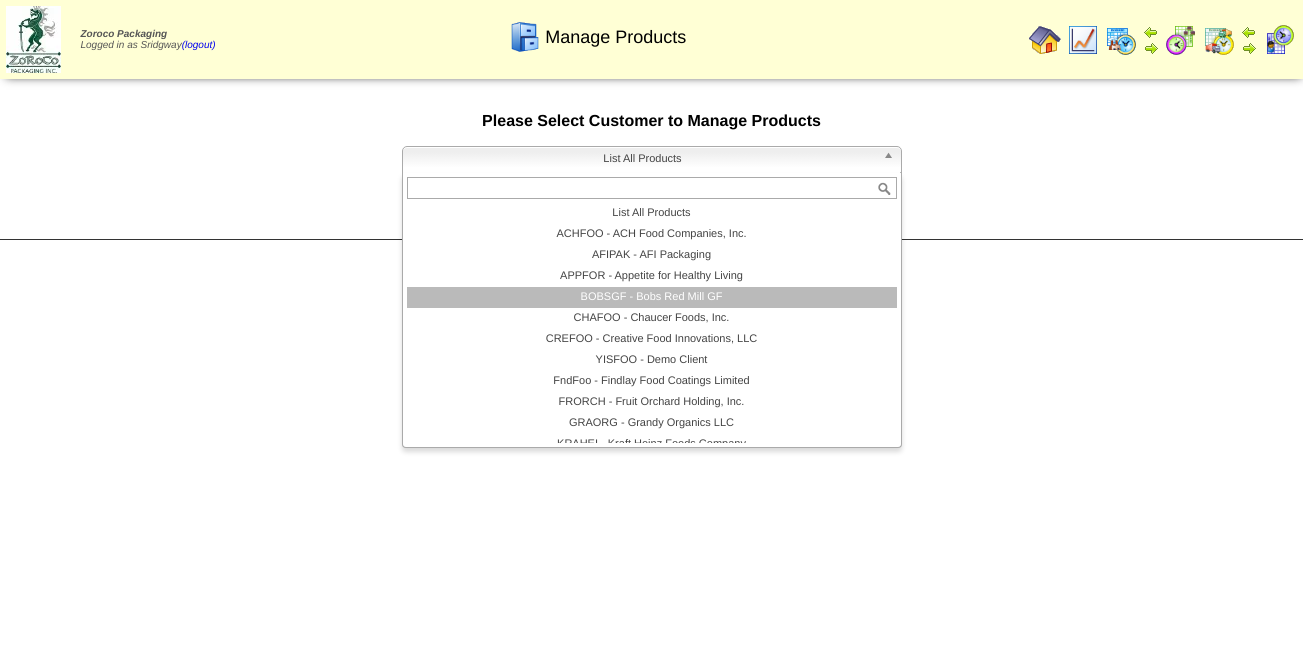 click on "BOBSGF - Bobs Red Mill GF" at bounding box center [652, 297] 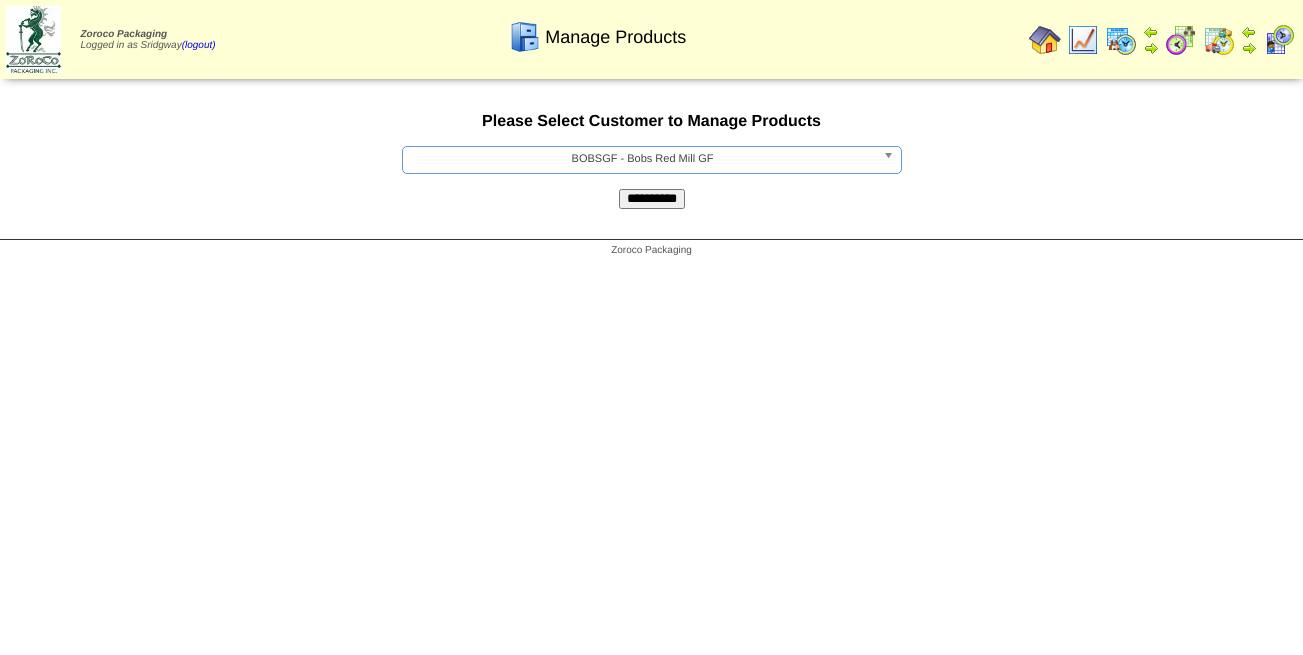 click on "**********" at bounding box center [652, 199] 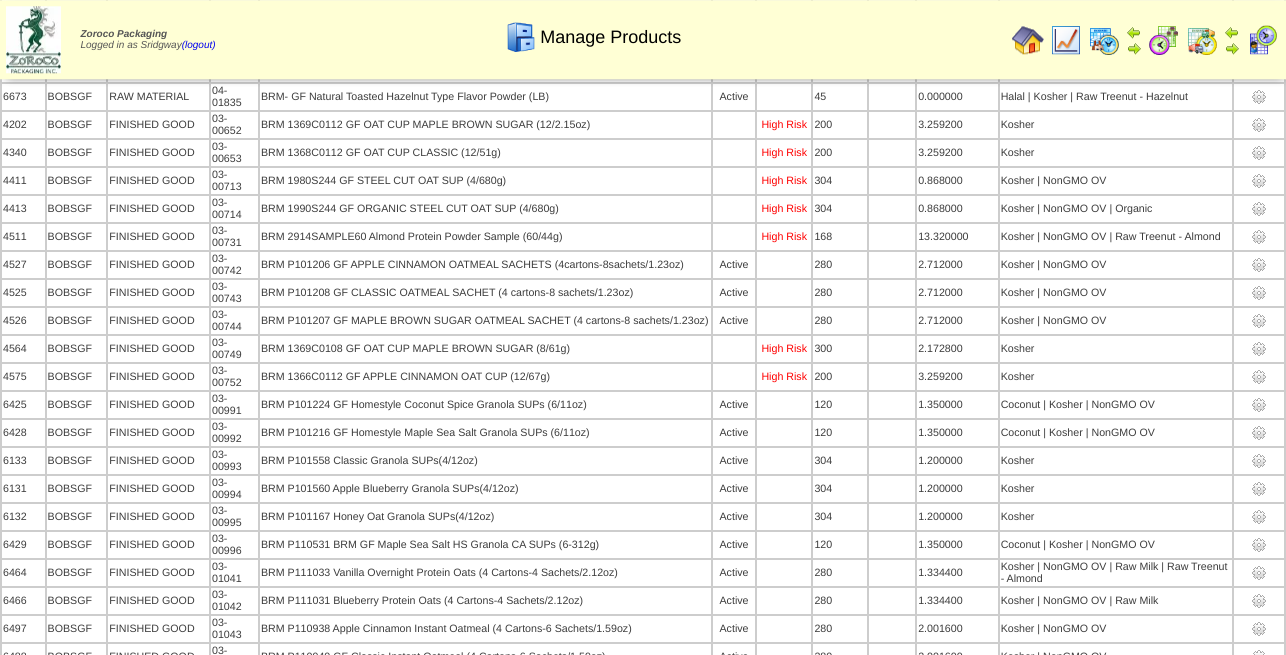 scroll, scrollTop: 1301, scrollLeft: 0, axis: vertical 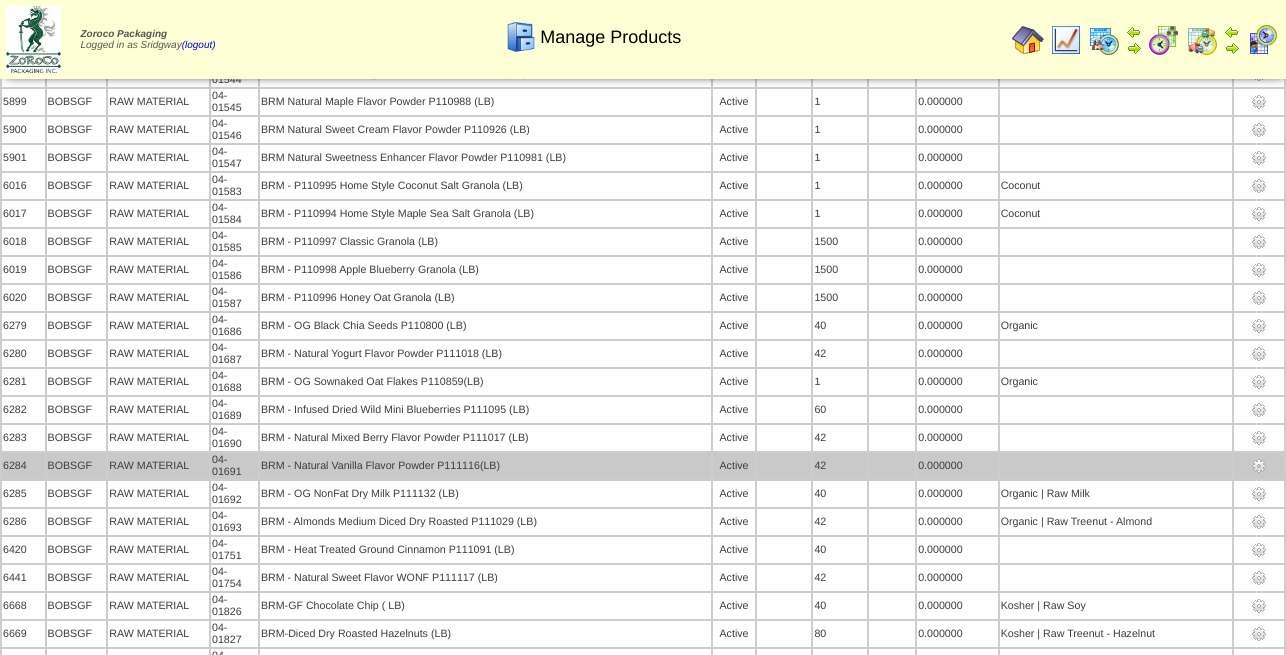 click on "BRM - Natural Vanilla Flavor Powder P111116(LB)" at bounding box center (485, 466) 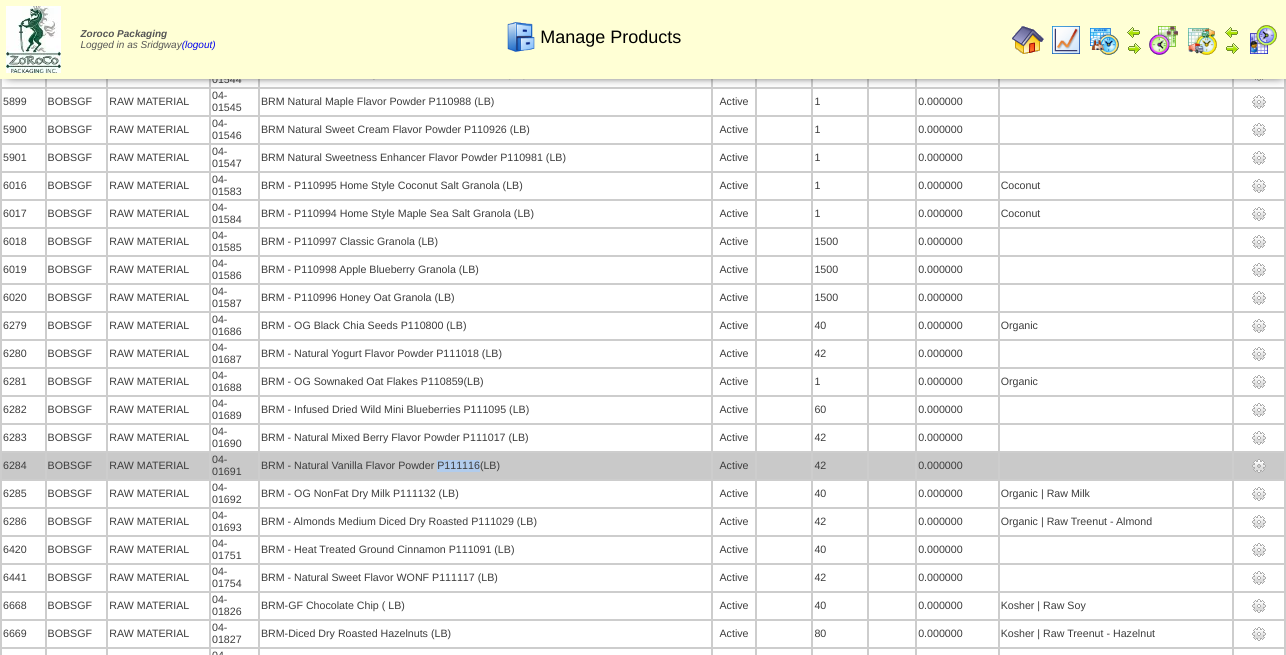 drag, startPoint x: 439, startPoint y: 174, endPoint x: 477, endPoint y: 177, distance: 38.118237 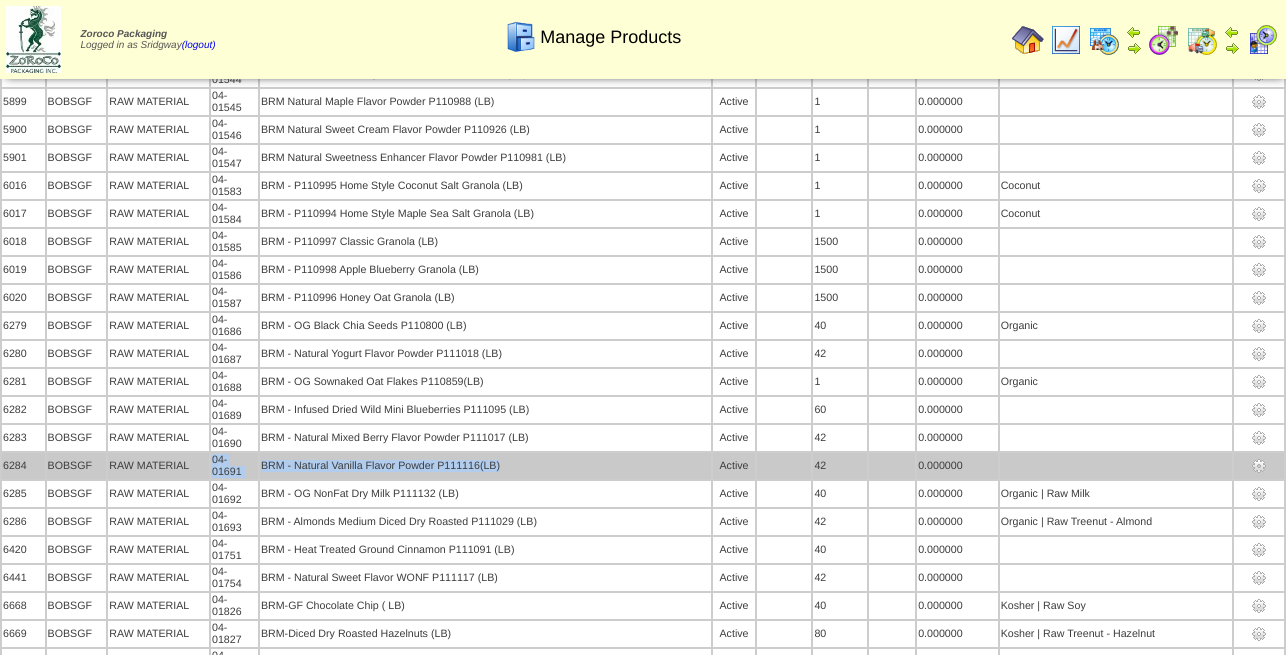 drag, startPoint x: 212, startPoint y: 176, endPoint x: 499, endPoint y: 171, distance: 287.04355 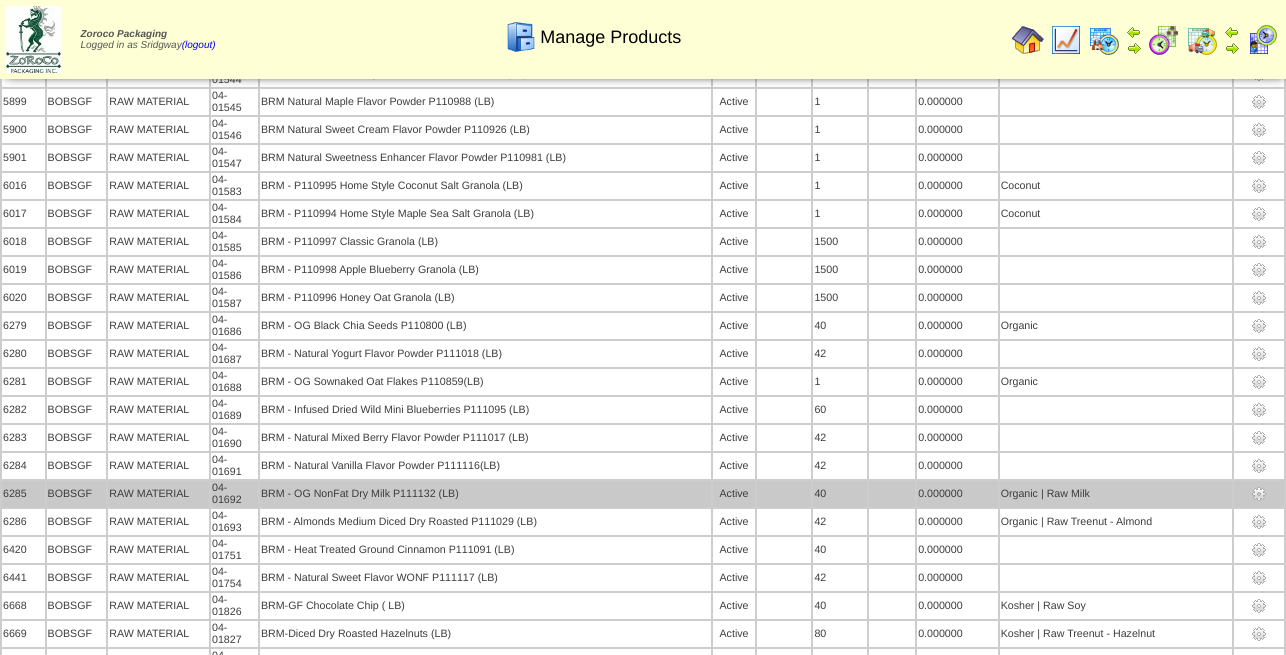 click on "BRM - OG NonFat Dry Milk P111132 (LB)" at bounding box center [485, 494] 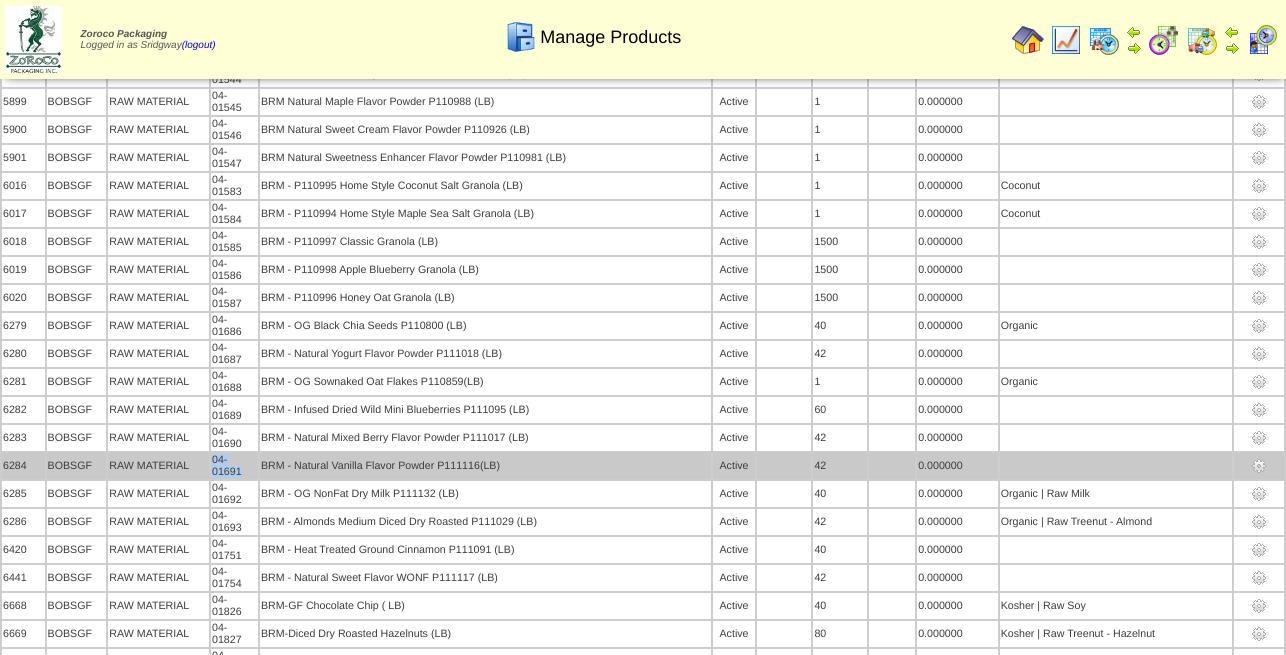 drag, startPoint x: 210, startPoint y: 176, endPoint x: 257, endPoint y: 173, distance: 47.095646 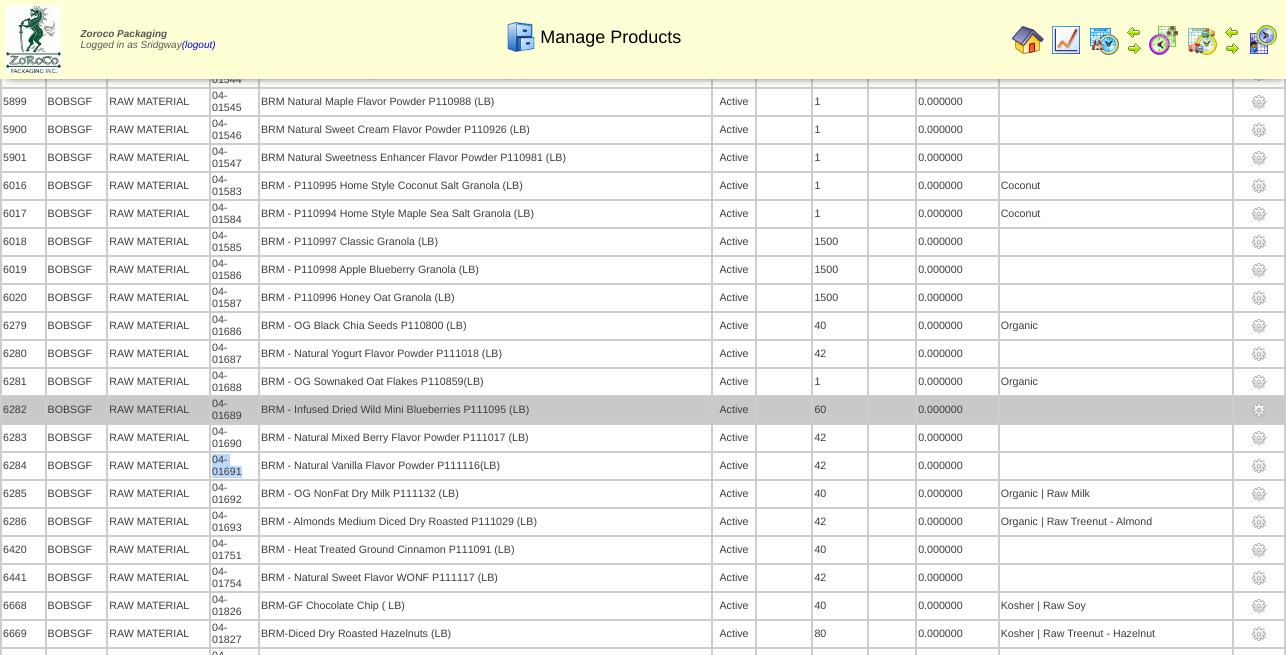 copy on "04-01691" 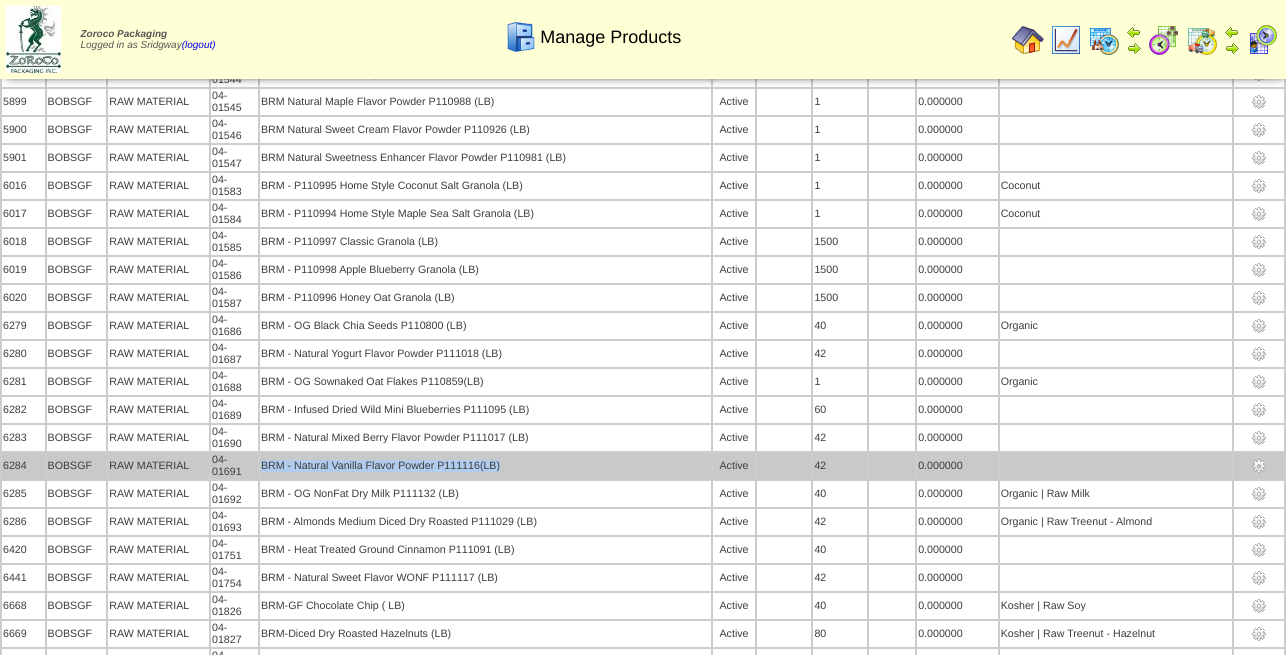 drag, startPoint x: 264, startPoint y: 177, endPoint x: 499, endPoint y: 180, distance: 235.01915 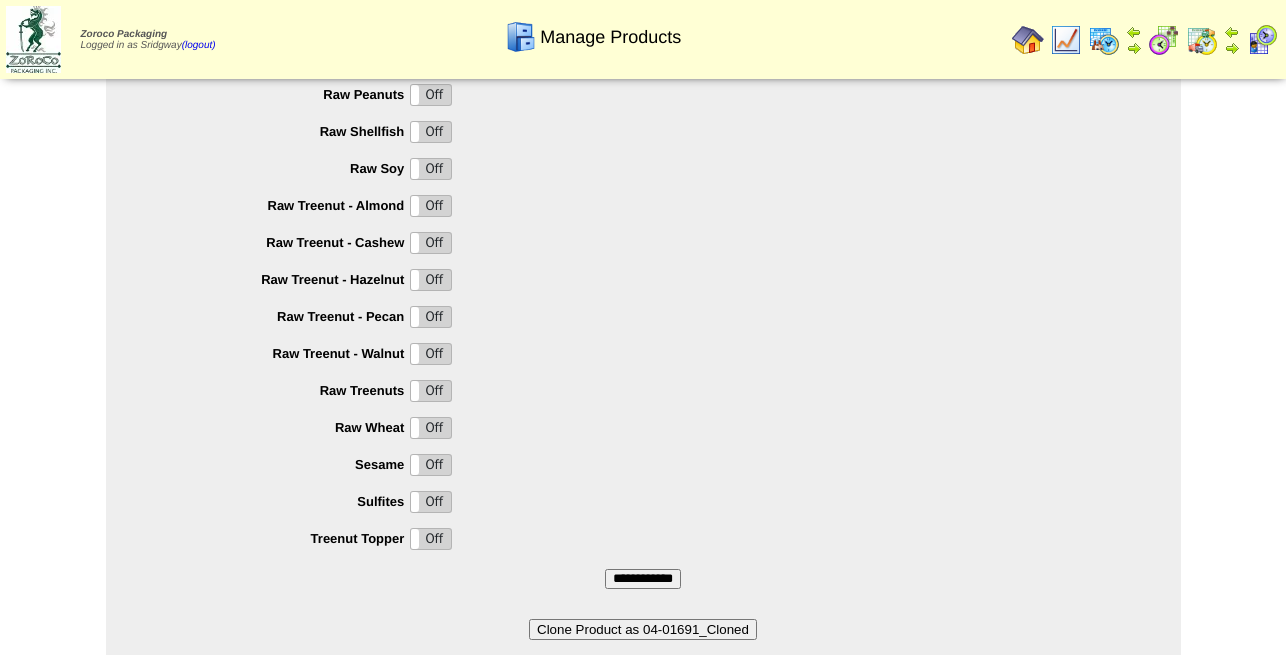 scroll, scrollTop: 1988, scrollLeft: 0, axis: vertical 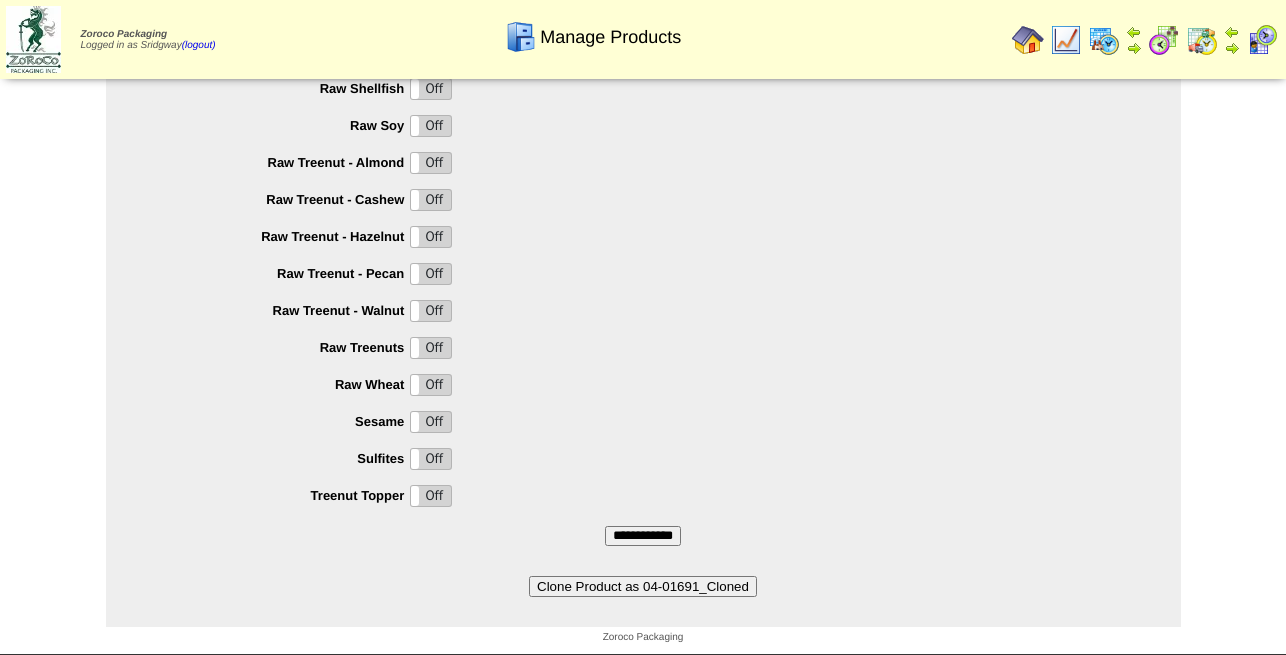 click on "Clone Product as 04-01691_Cloned" at bounding box center [643, 586] 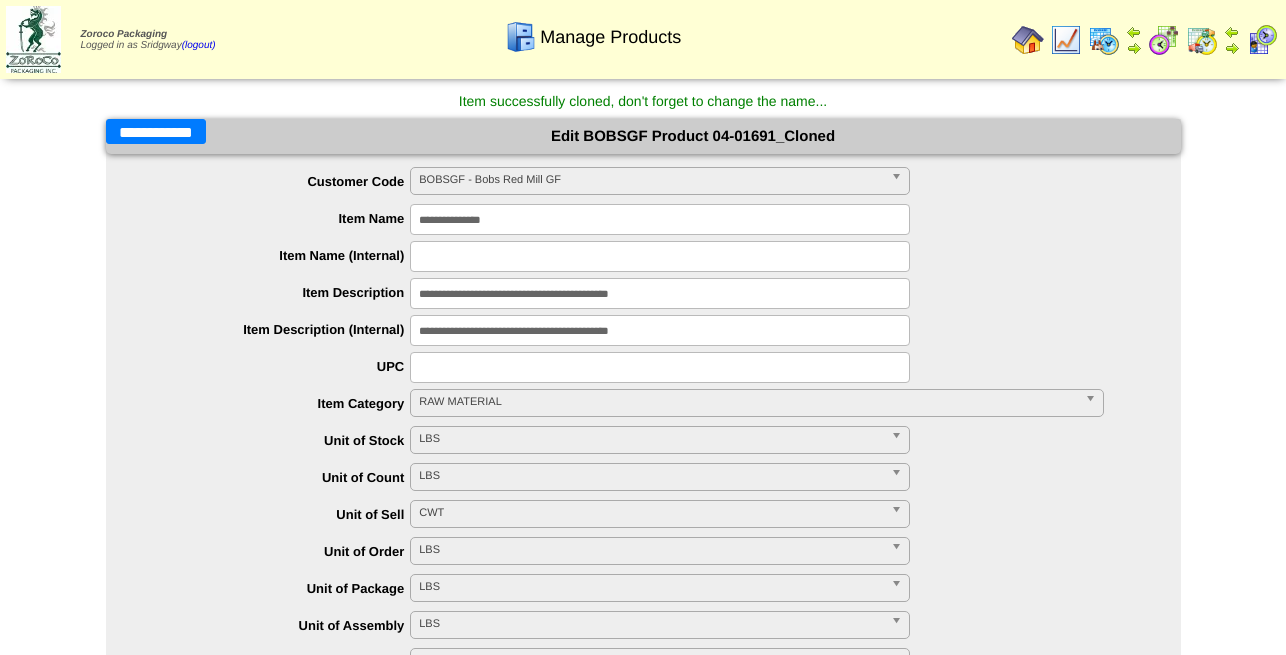 scroll, scrollTop: 0, scrollLeft: 0, axis: both 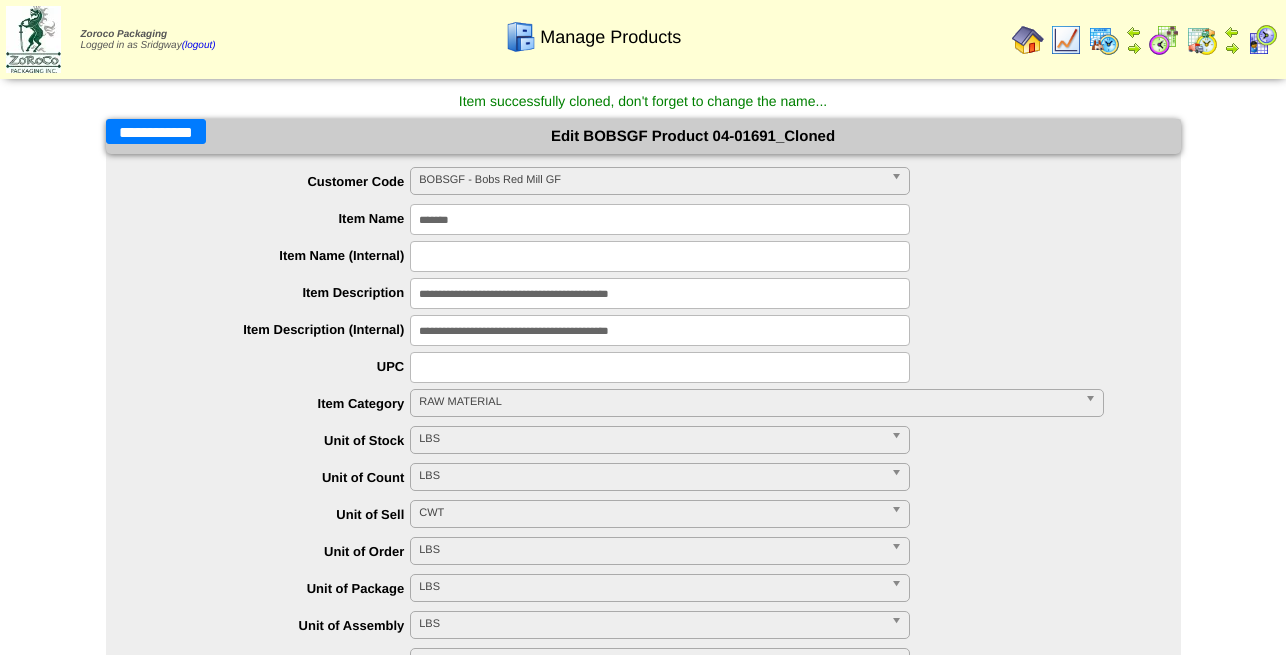 type on "*******" 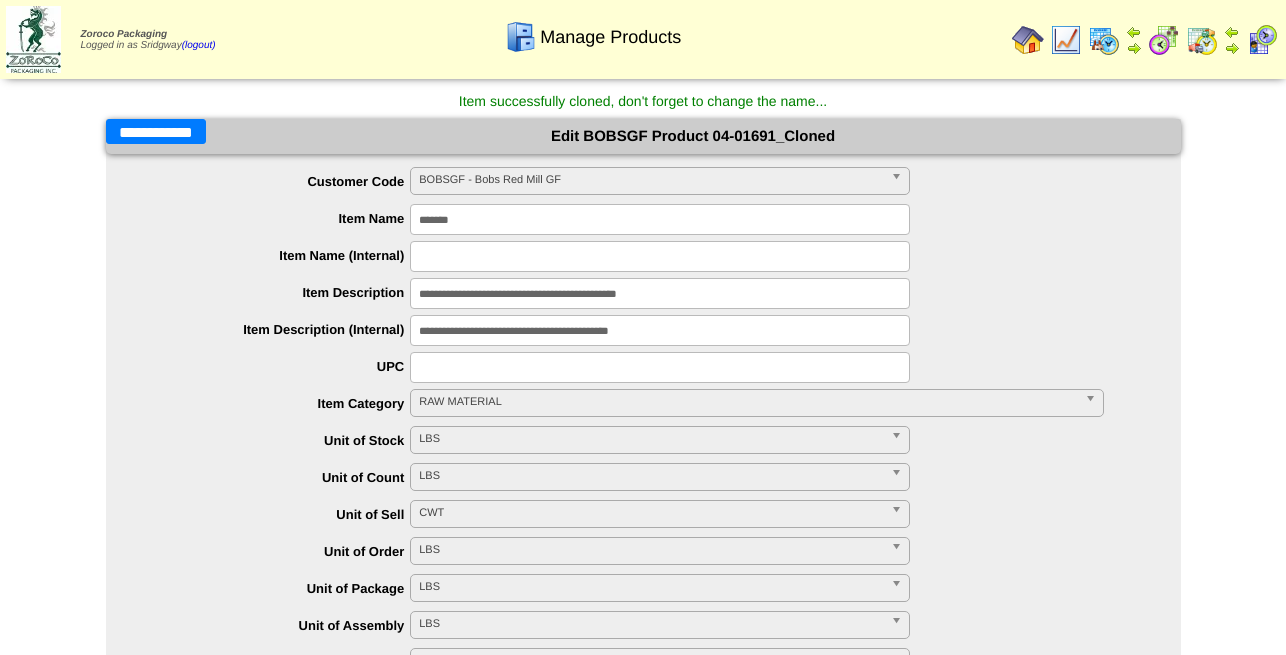 type on "**********" 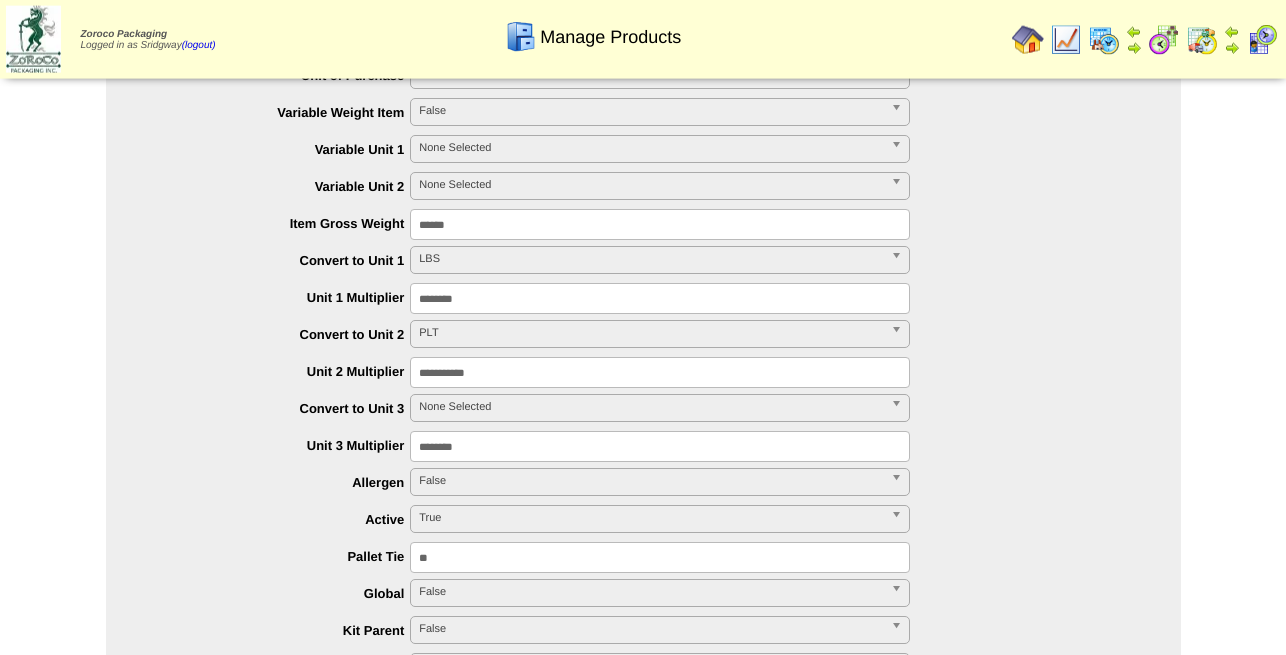 scroll, scrollTop: 612, scrollLeft: 0, axis: vertical 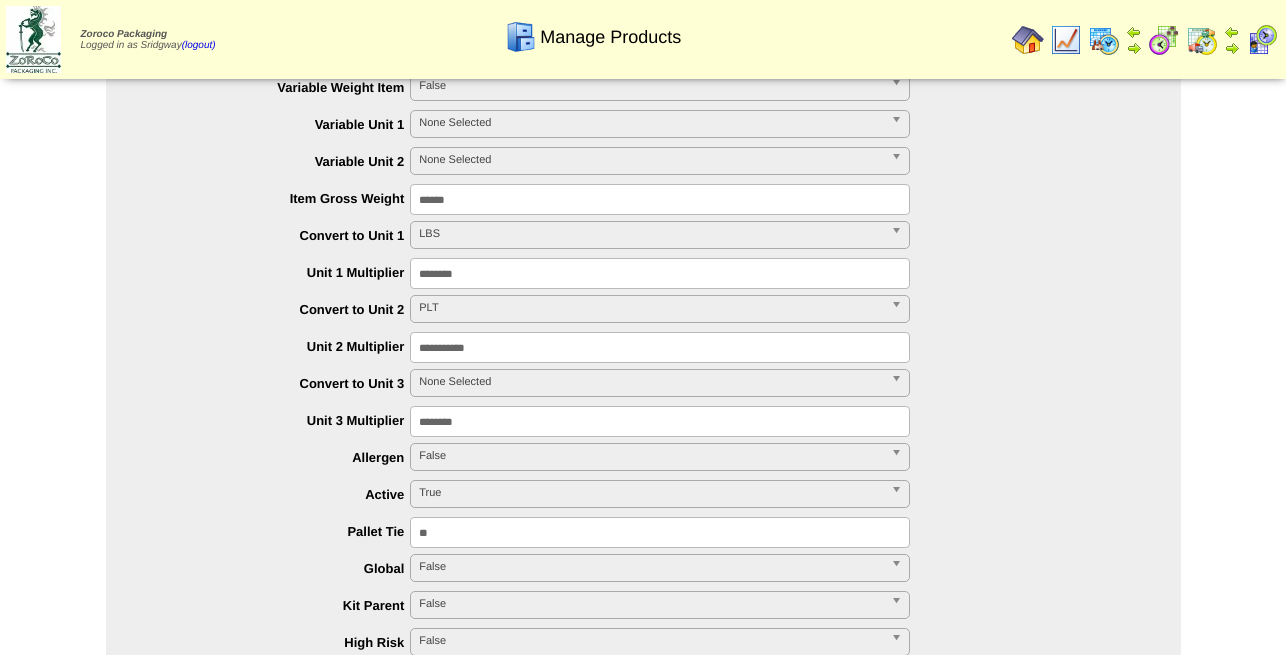 type on "**********" 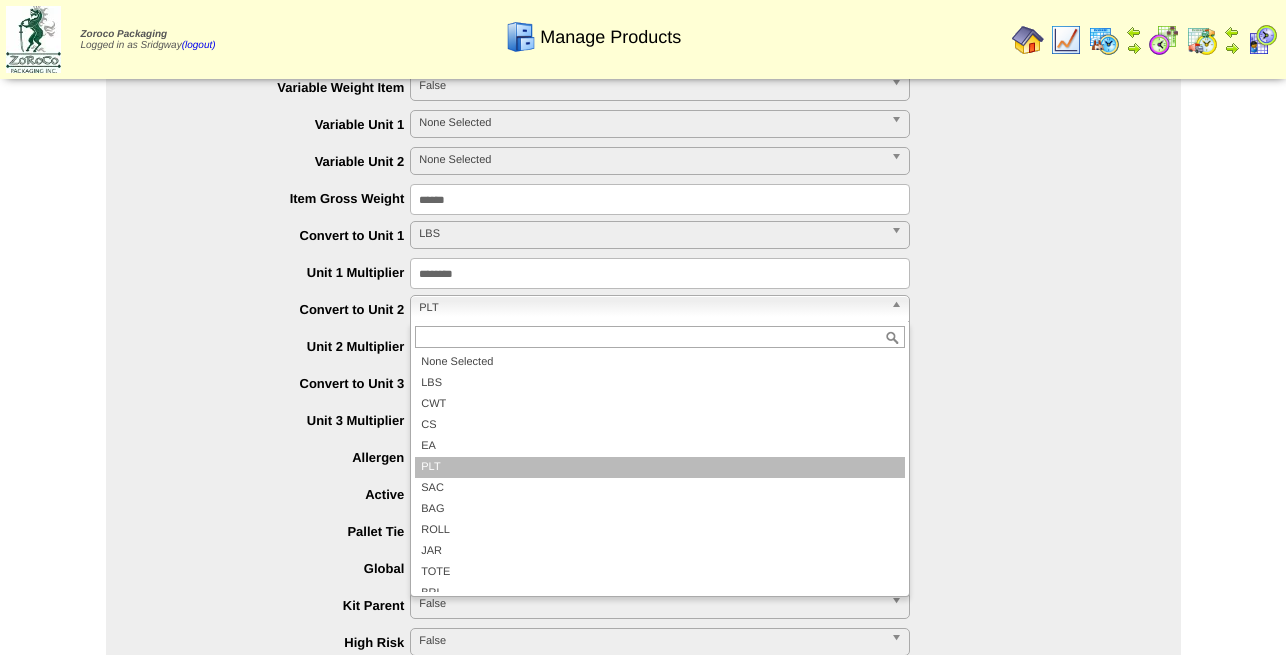 click on "**********" at bounding box center [663, 347] 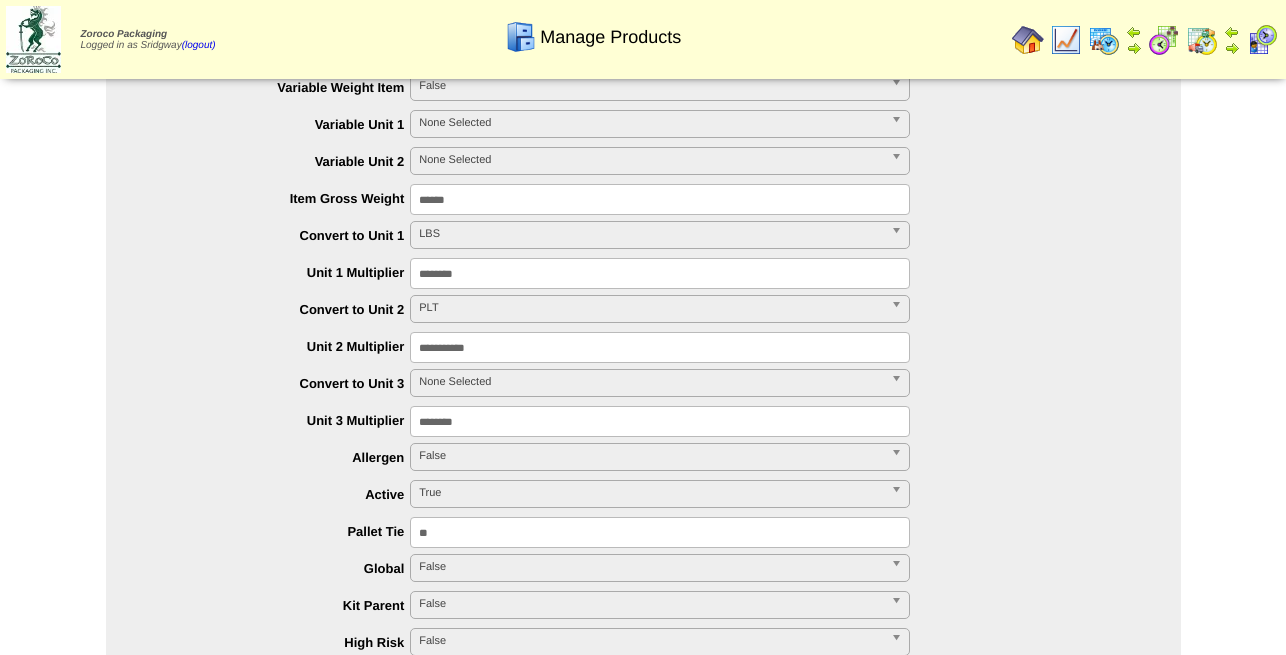 click on "None Selected" at bounding box center (651, 382) 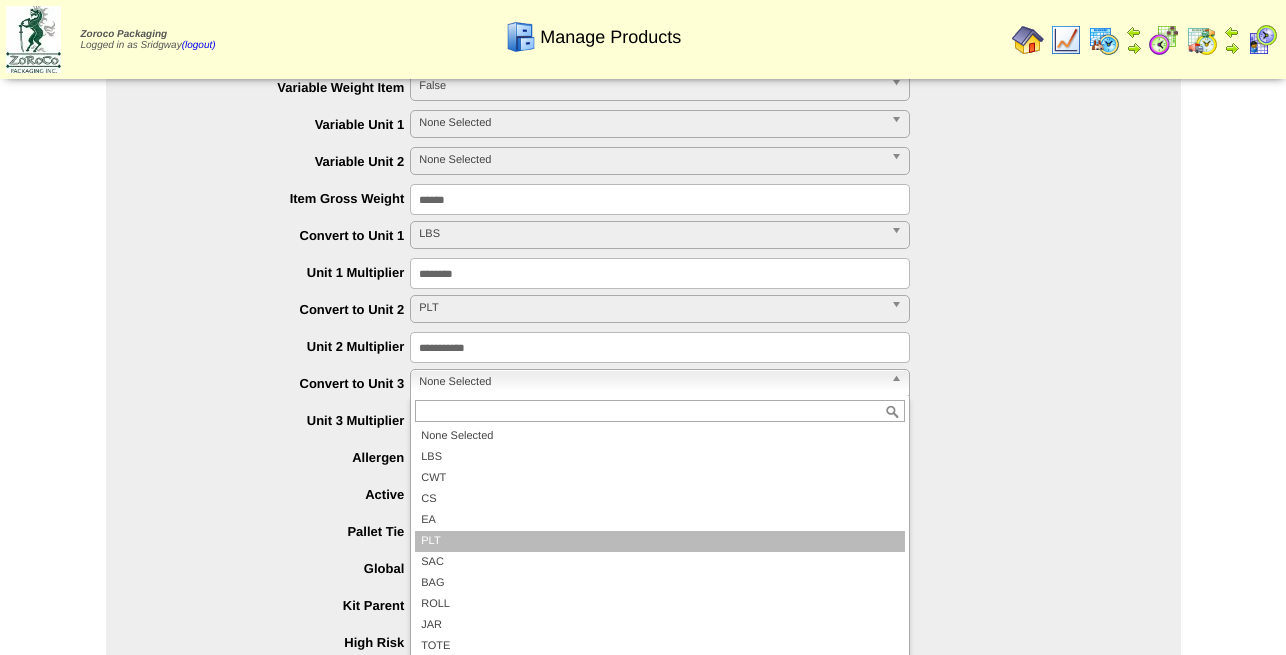 click on "PLT" at bounding box center [660, 541] 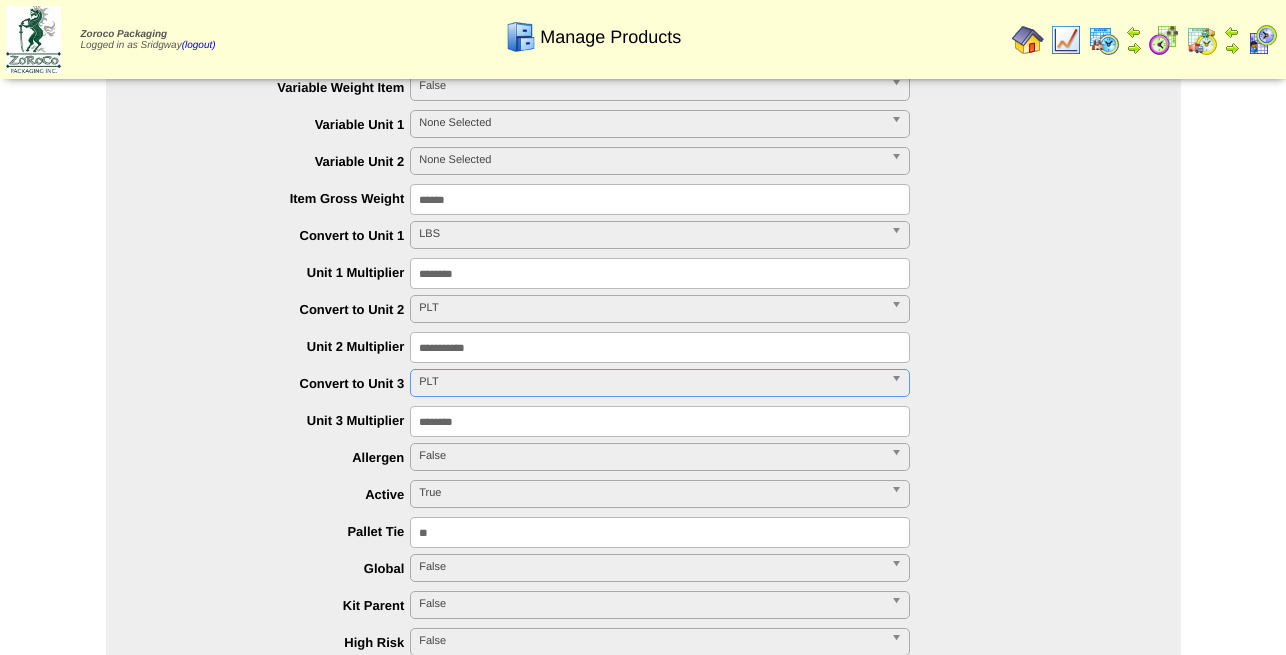 click on "********" at bounding box center (660, 421) 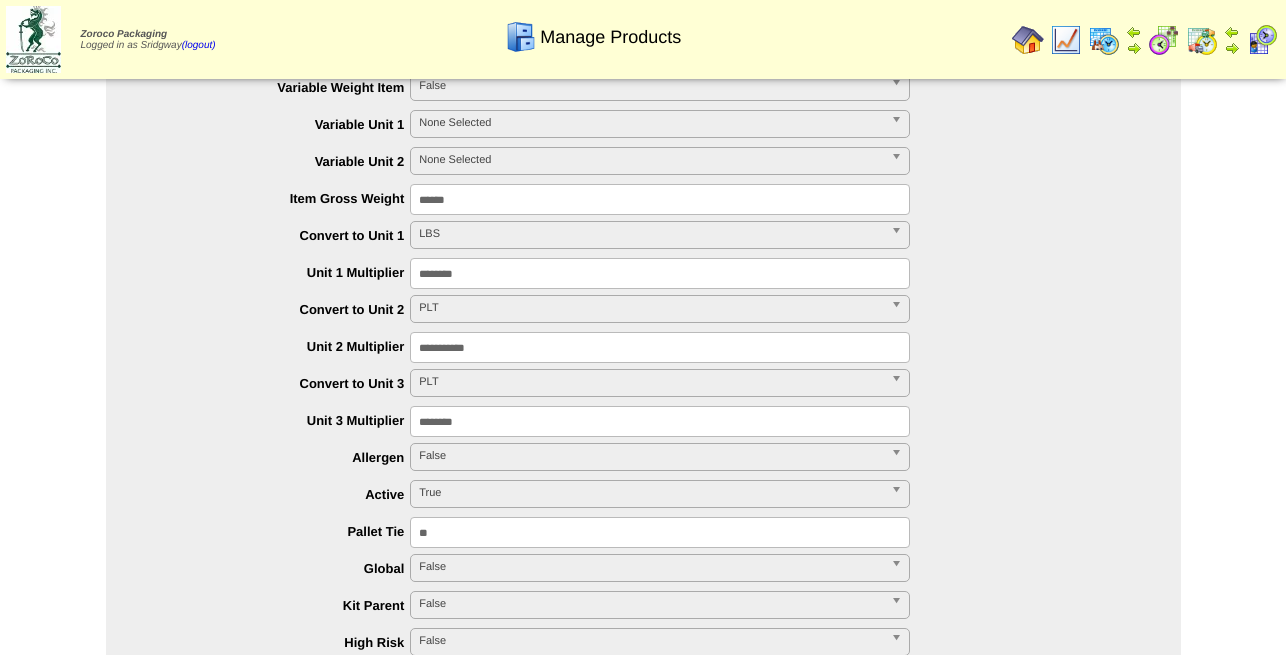 drag, startPoint x: 483, startPoint y: 421, endPoint x: 303, endPoint y: 430, distance: 180.22485 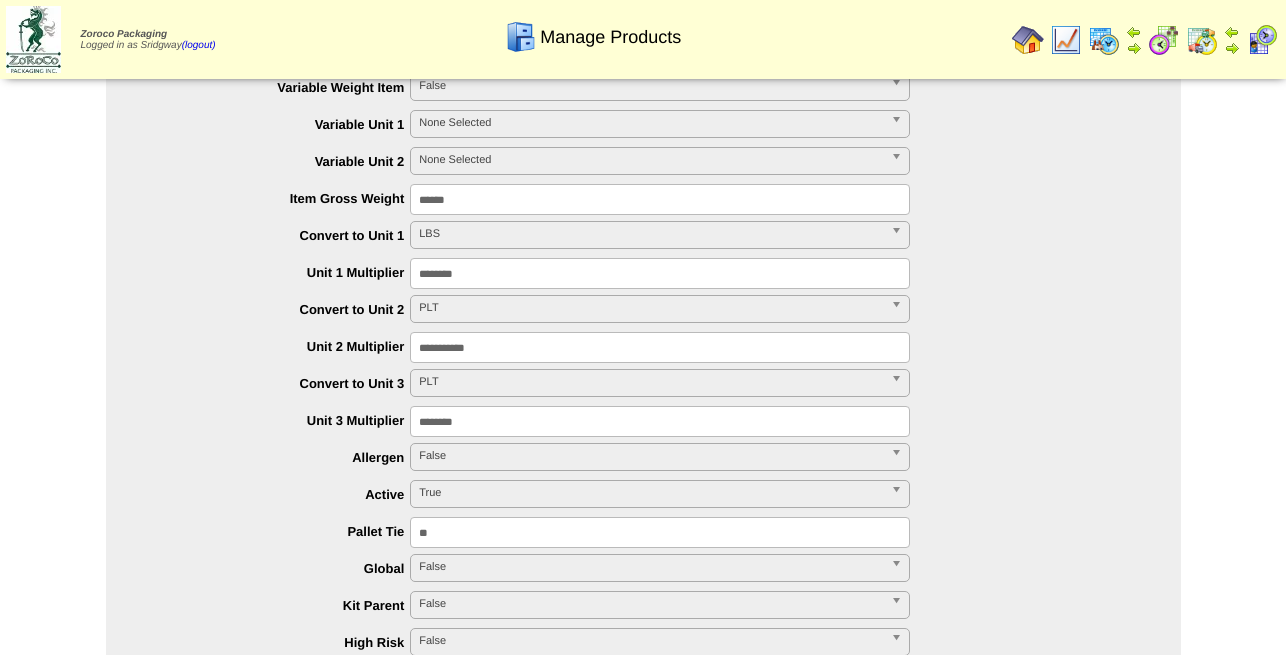 click on "********" at bounding box center (660, 421) 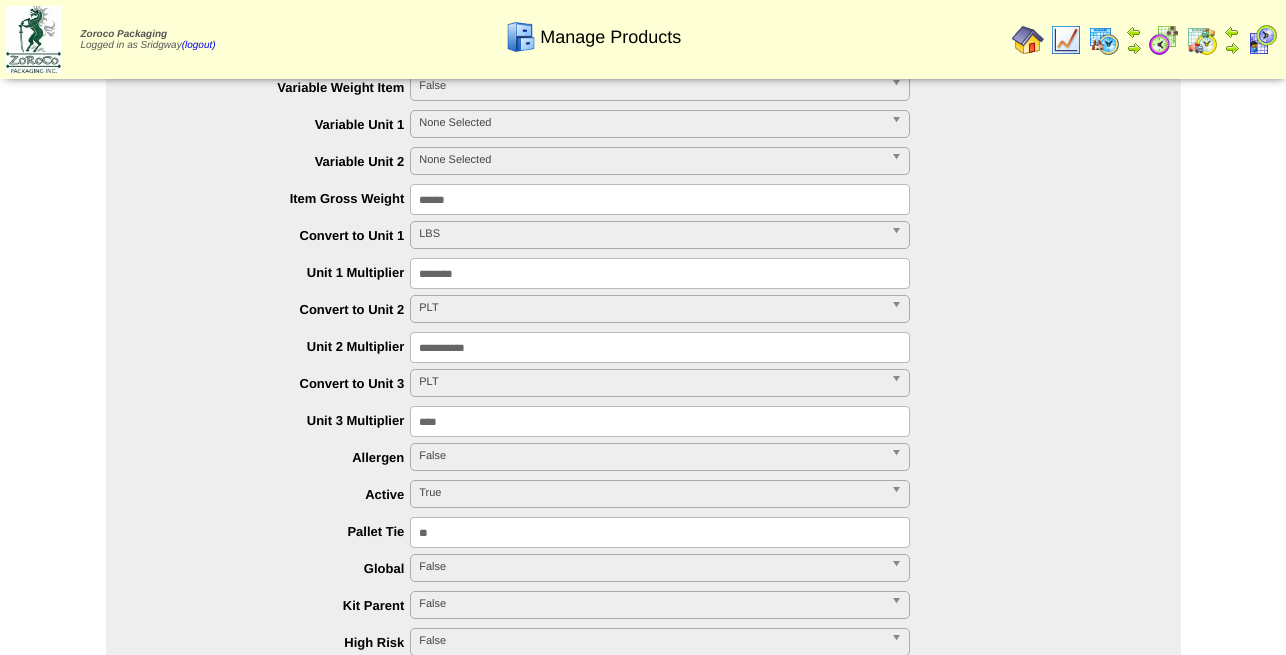 type on "****" 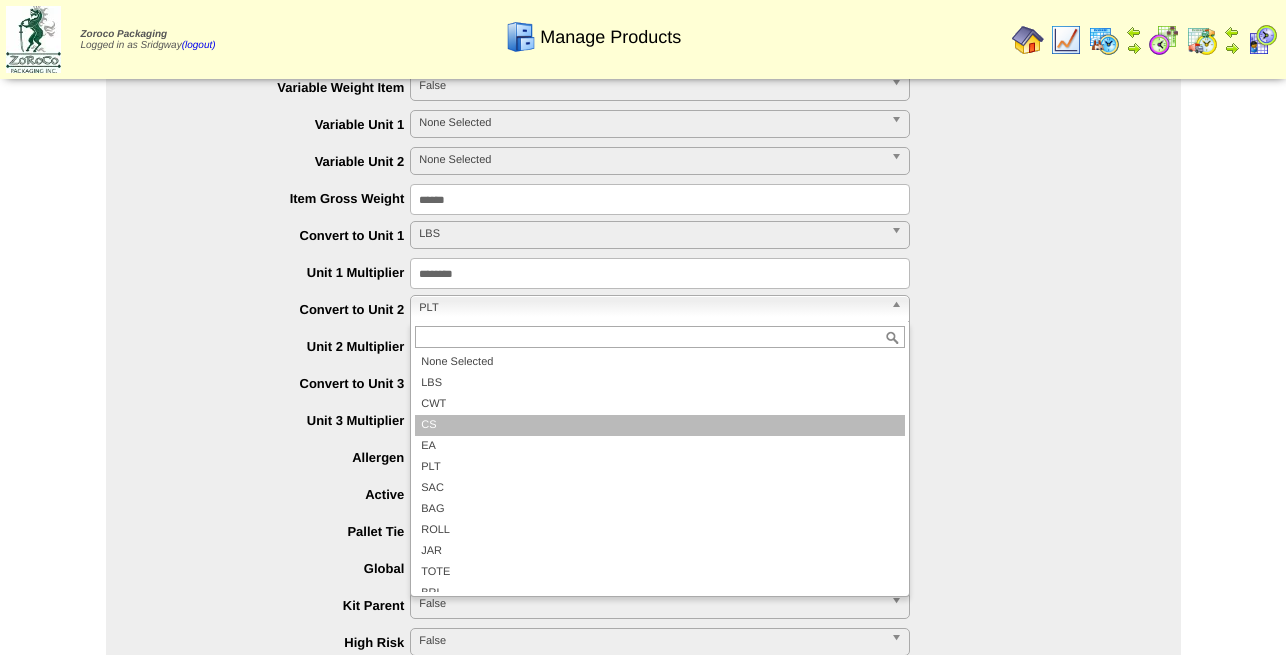 click on "CS" at bounding box center [660, 425] 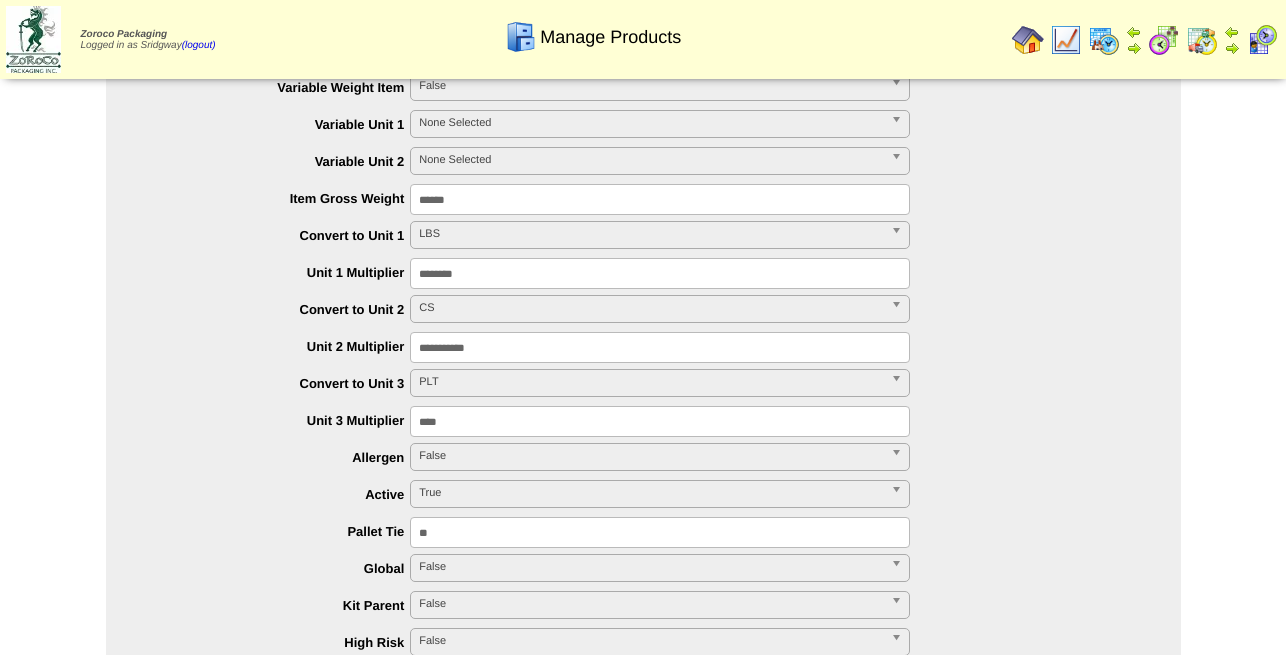 drag, startPoint x: 502, startPoint y: 347, endPoint x: 284, endPoint y: 362, distance: 218.51544 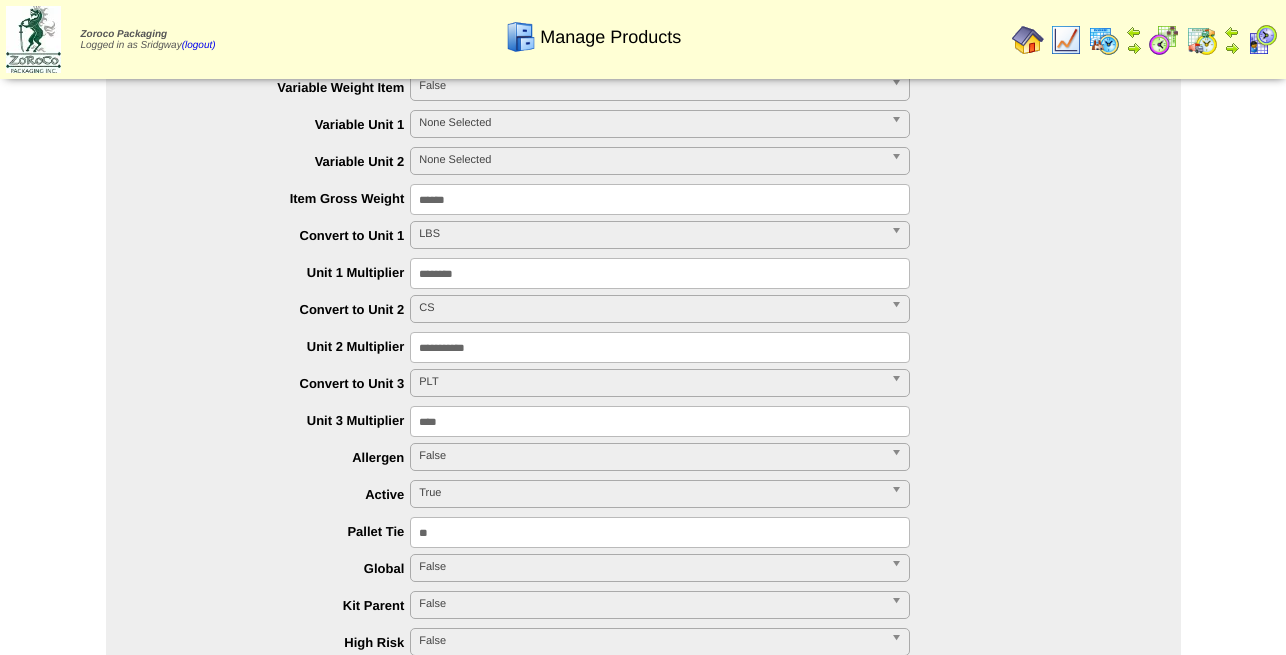 click on "**********" at bounding box center (660, 347) 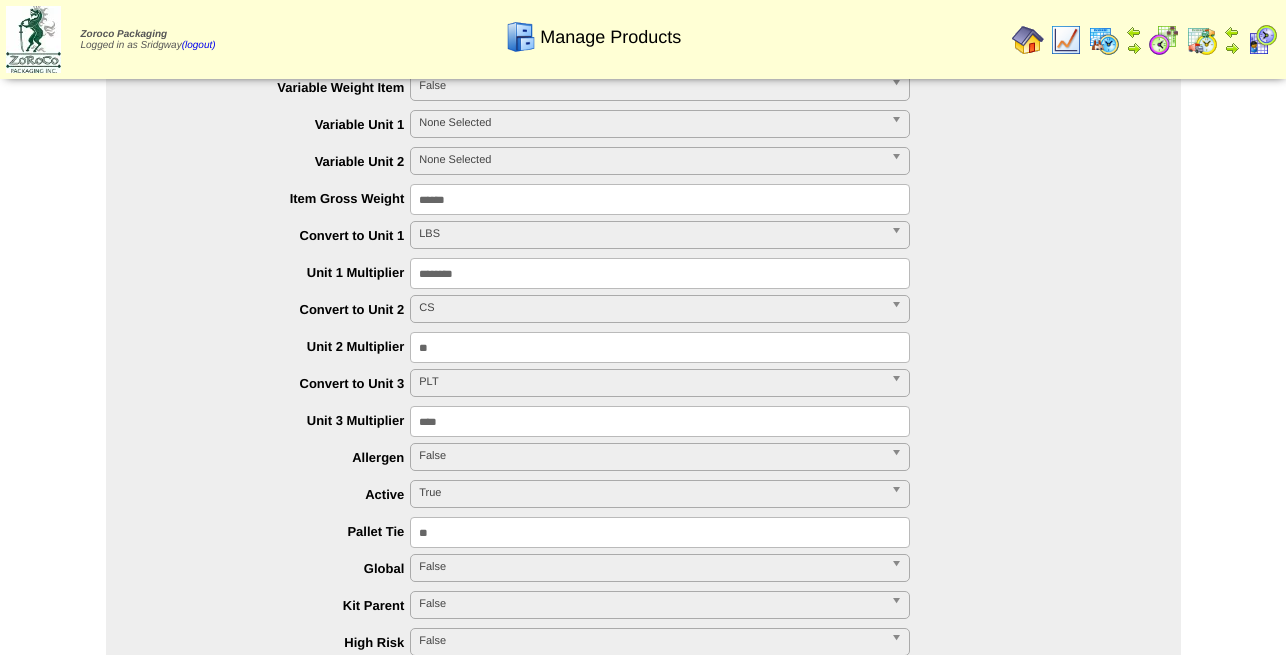 type on "**" 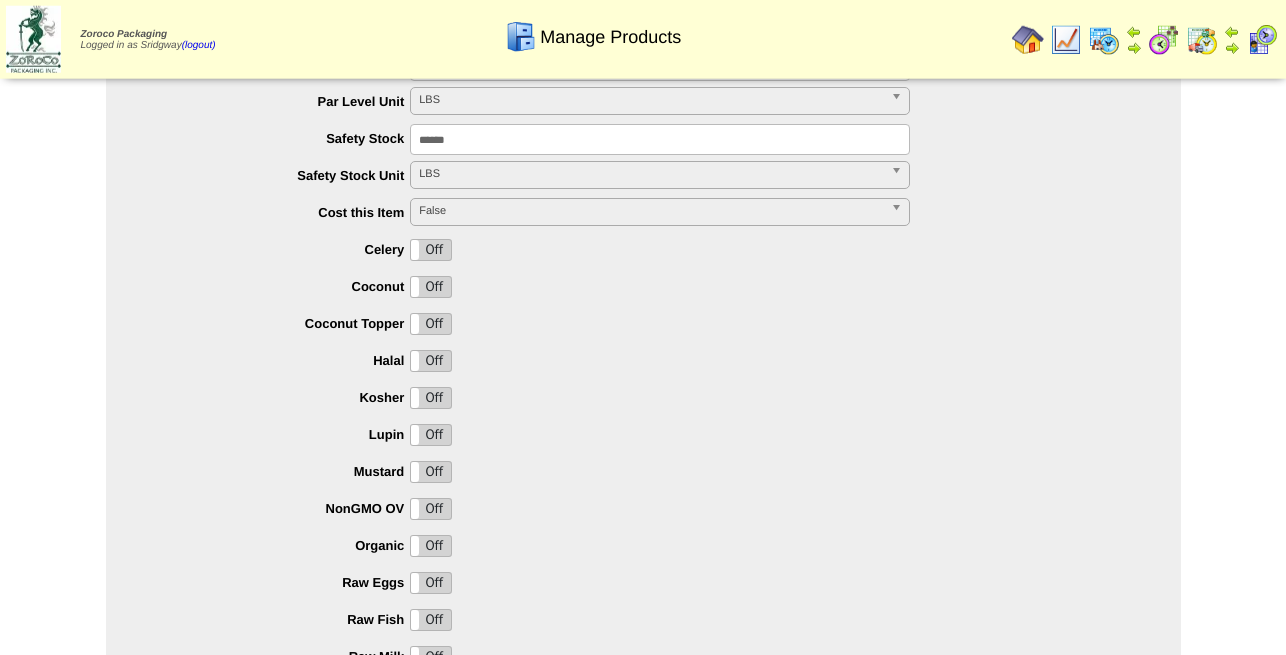scroll, scrollTop: 1428, scrollLeft: 0, axis: vertical 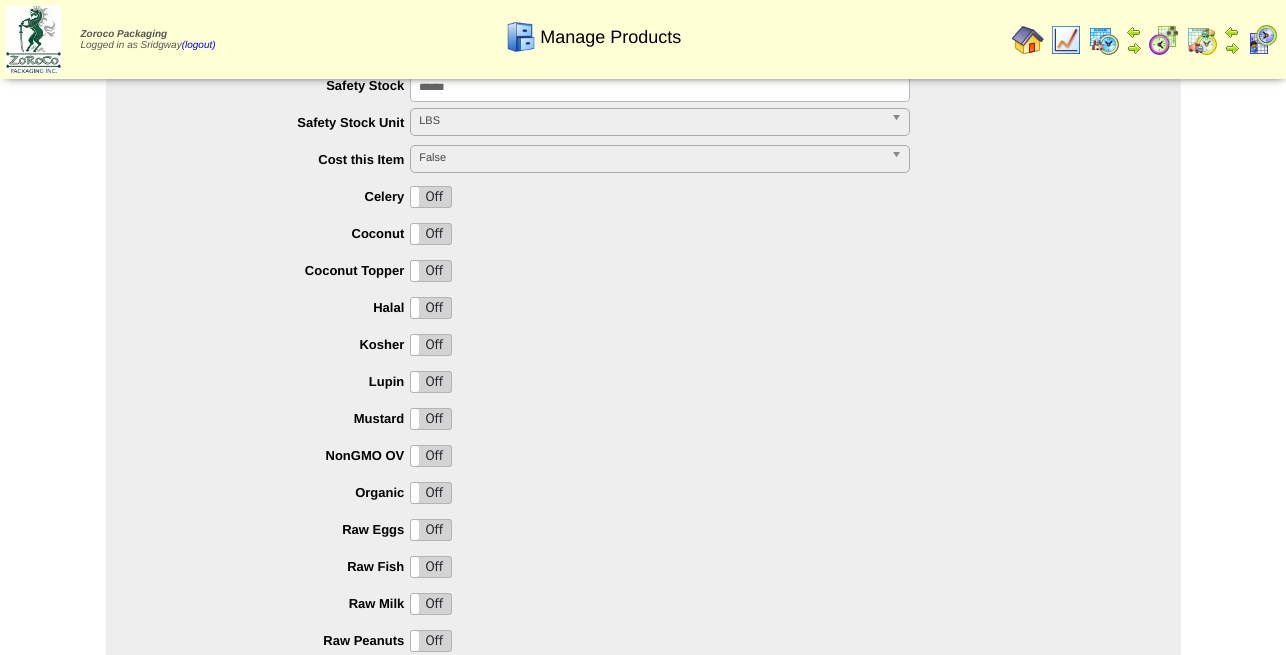 click on "Off" at bounding box center (431, 345) 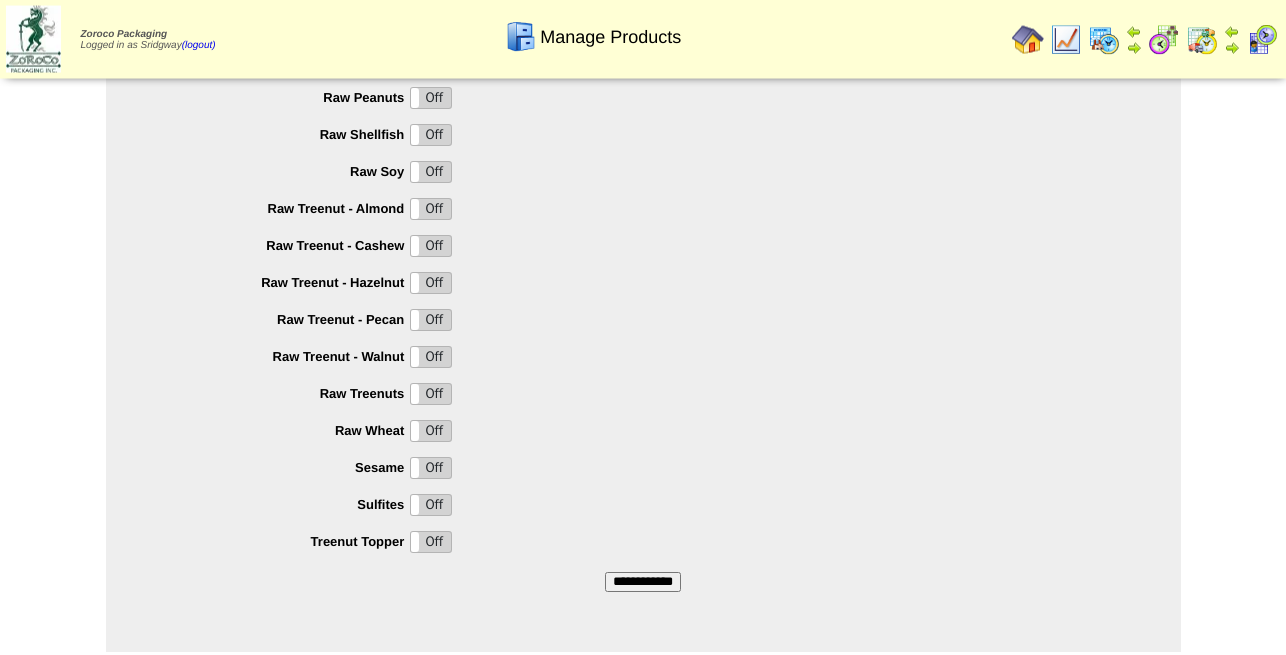 scroll, scrollTop: 2003, scrollLeft: 0, axis: vertical 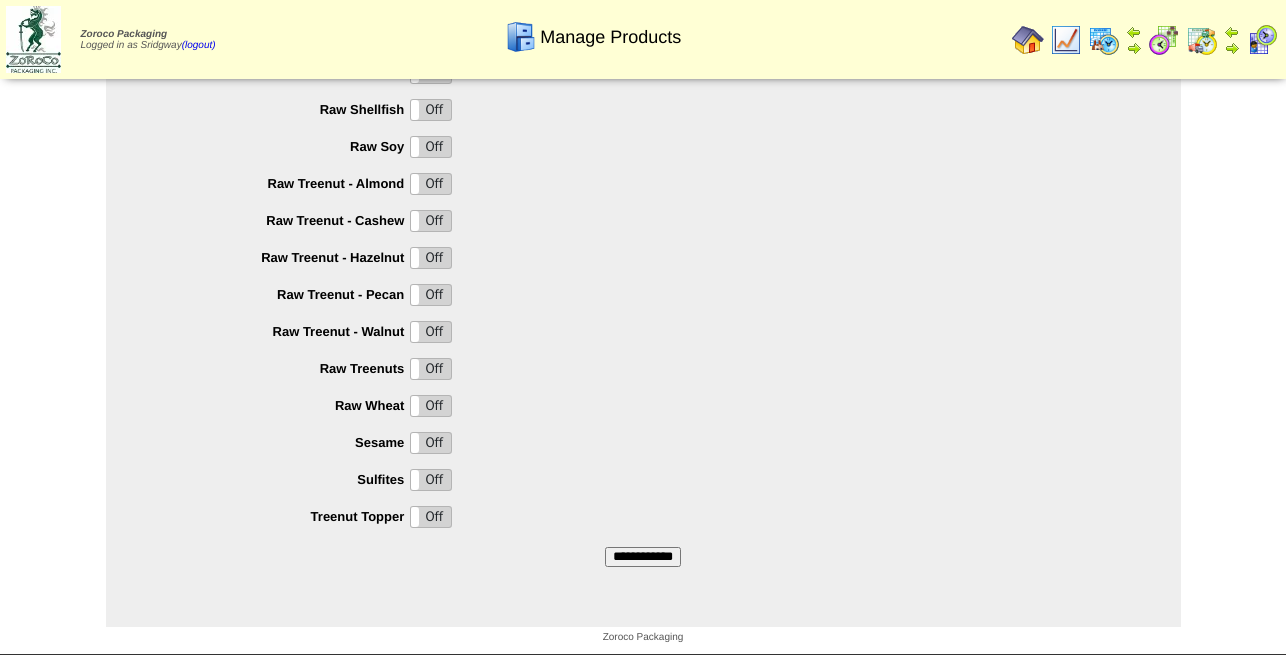 click on "**********" at bounding box center (643, 557) 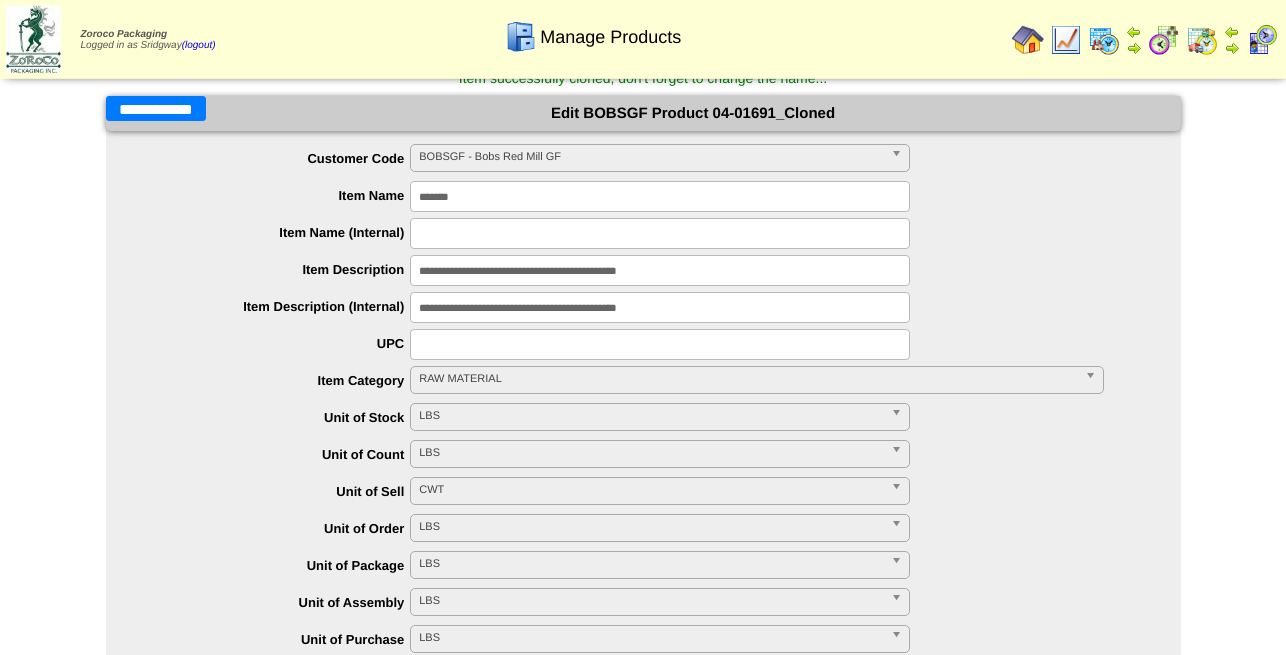 scroll, scrollTop: 0, scrollLeft: 0, axis: both 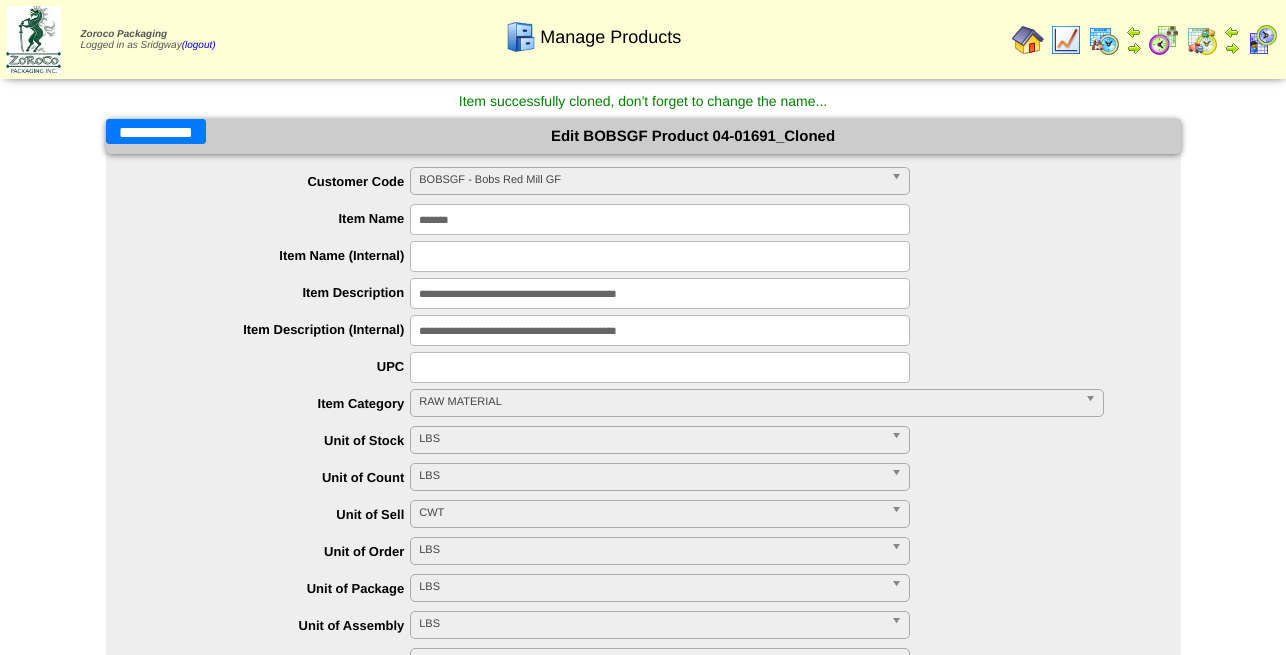 click on "**********" at bounding box center [156, 131] 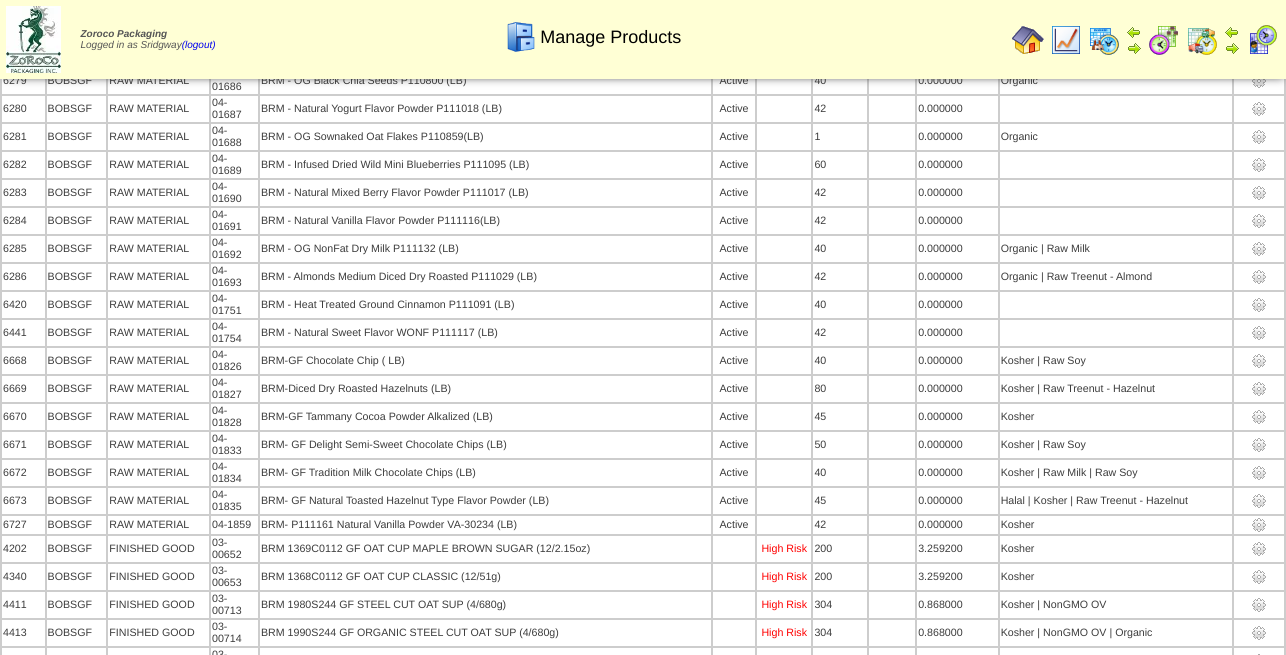 scroll, scrollTop: 959, scrollLeft: 0, axis: vertical 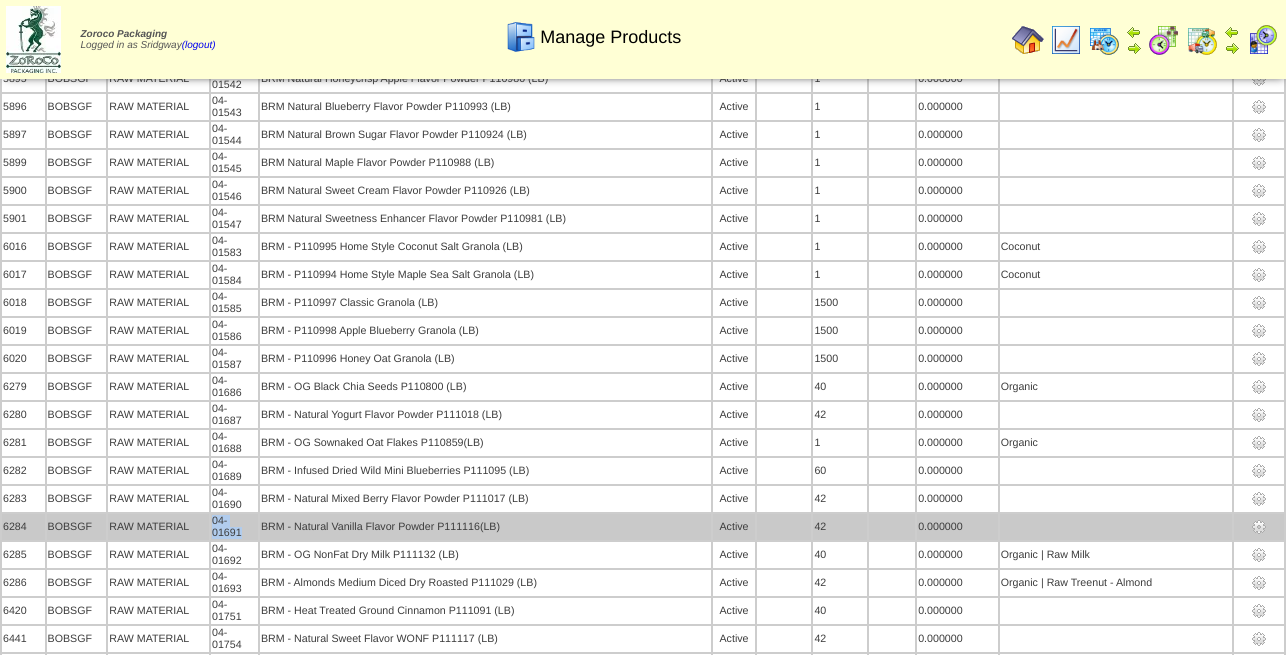 drag, startPoint x: 258, startPoint y: 236, endPoint x: 211, endPoint y: 243, distance: 47.518417 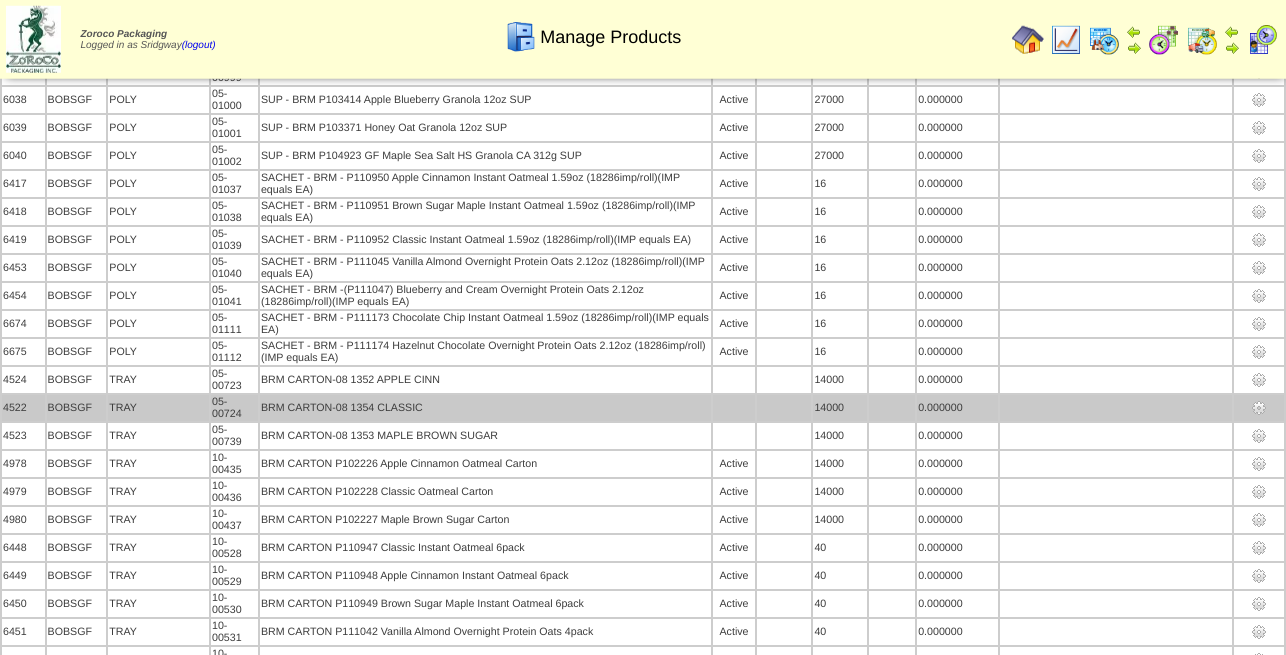 scroll, scrollTop: 2647, scrollLeft: 0, axis: vertical 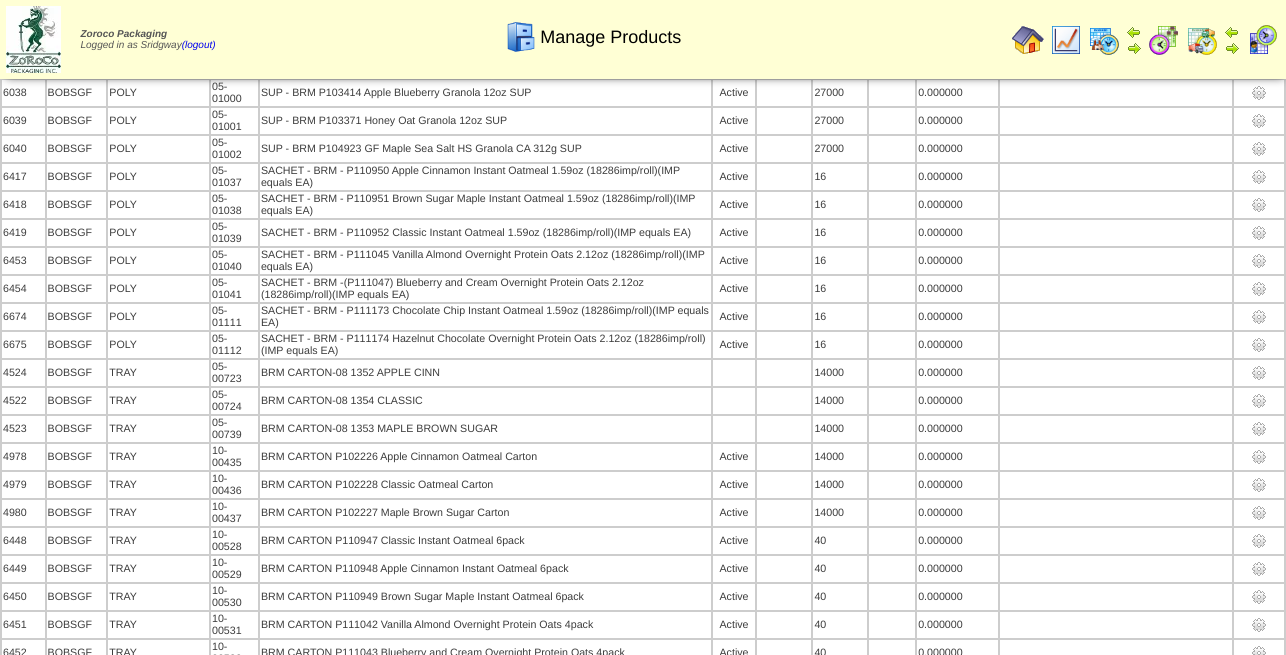 click at bounding box center (1259, 1157) 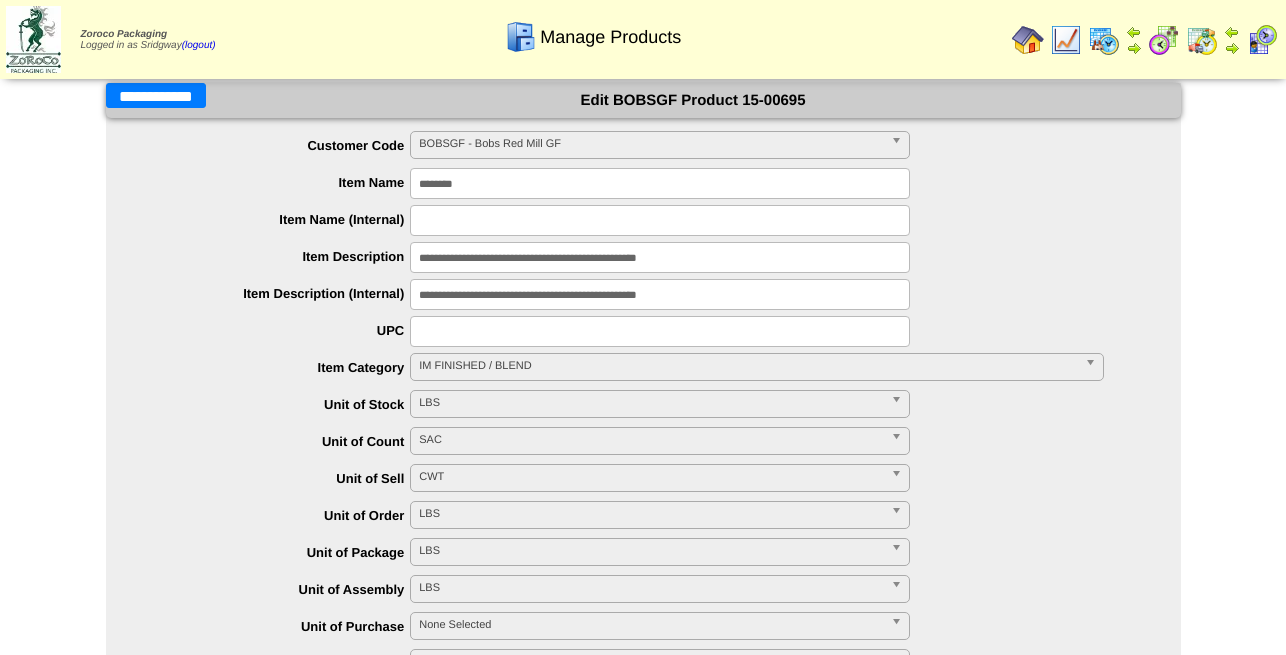 scroll, scrollTop: 0, scrollLeft: 0, axis: both 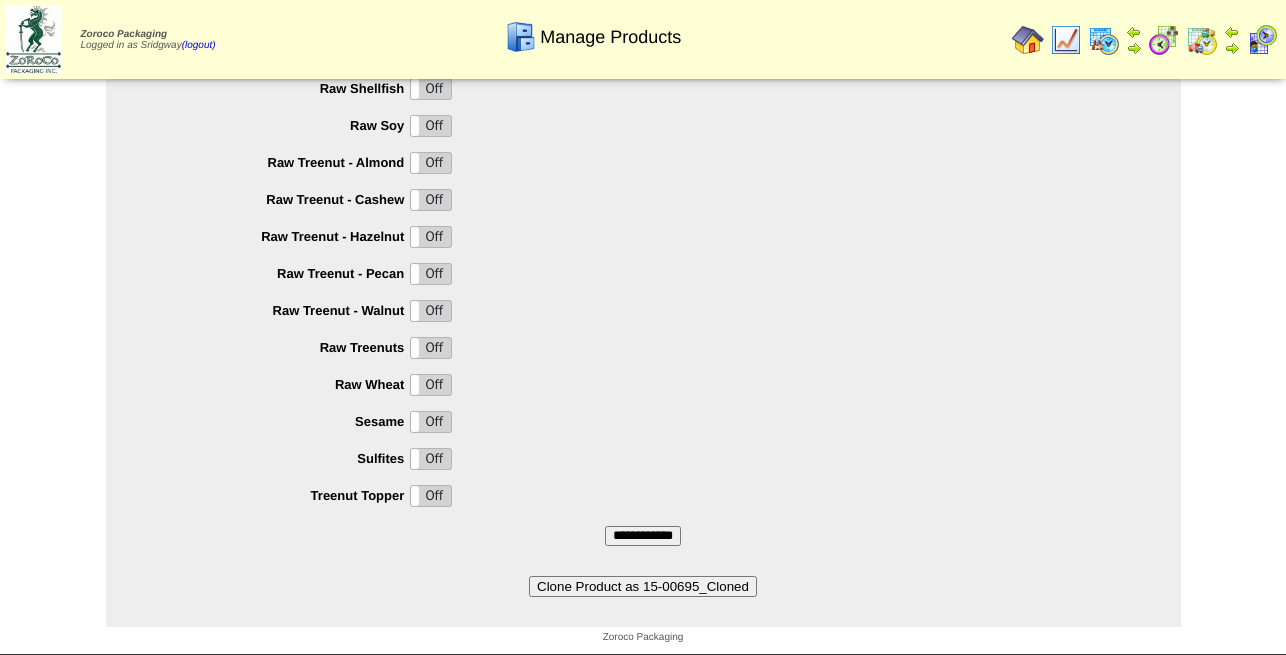 click on "Clone Product as 15-00695_Cloned" at bounding box center (643, 586) 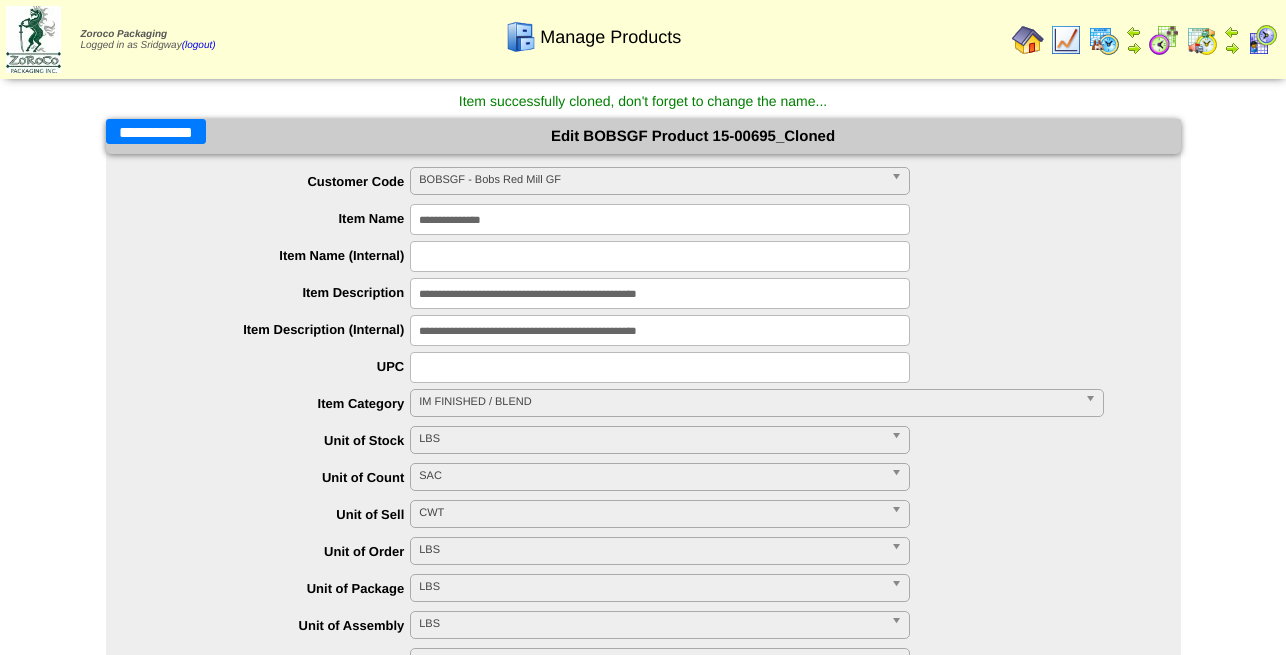 scroll, scrollTop: 0, scrollLeft: 0, axis: both 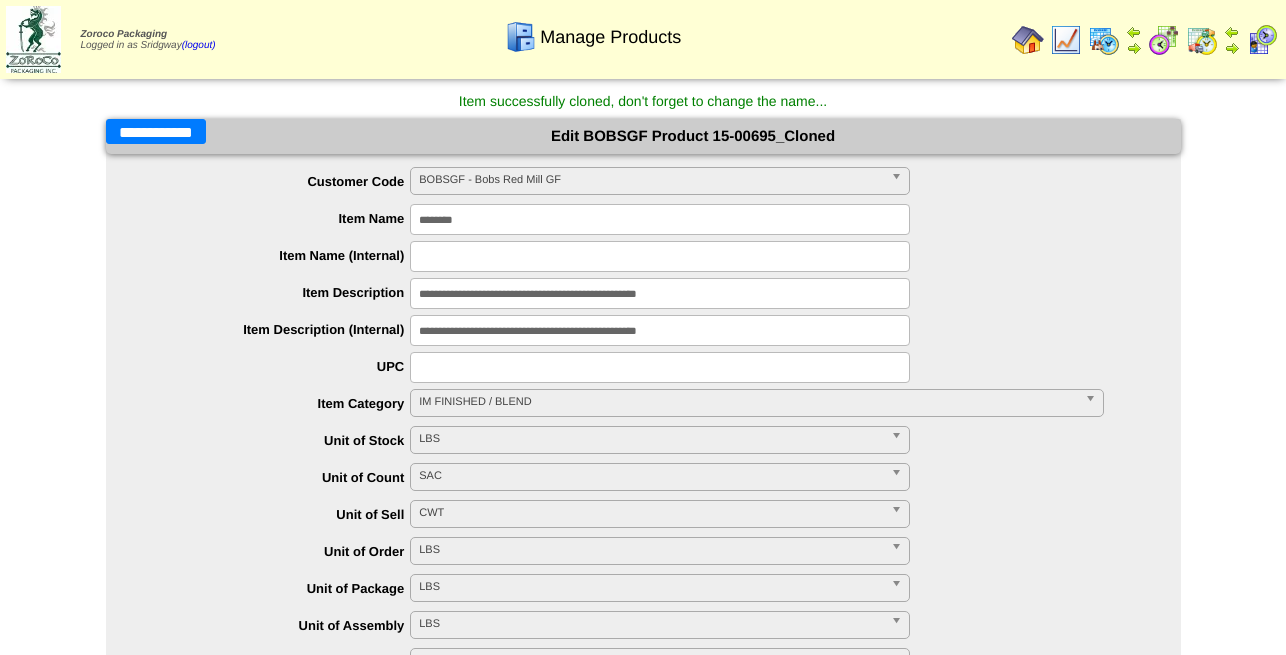 type on "********" 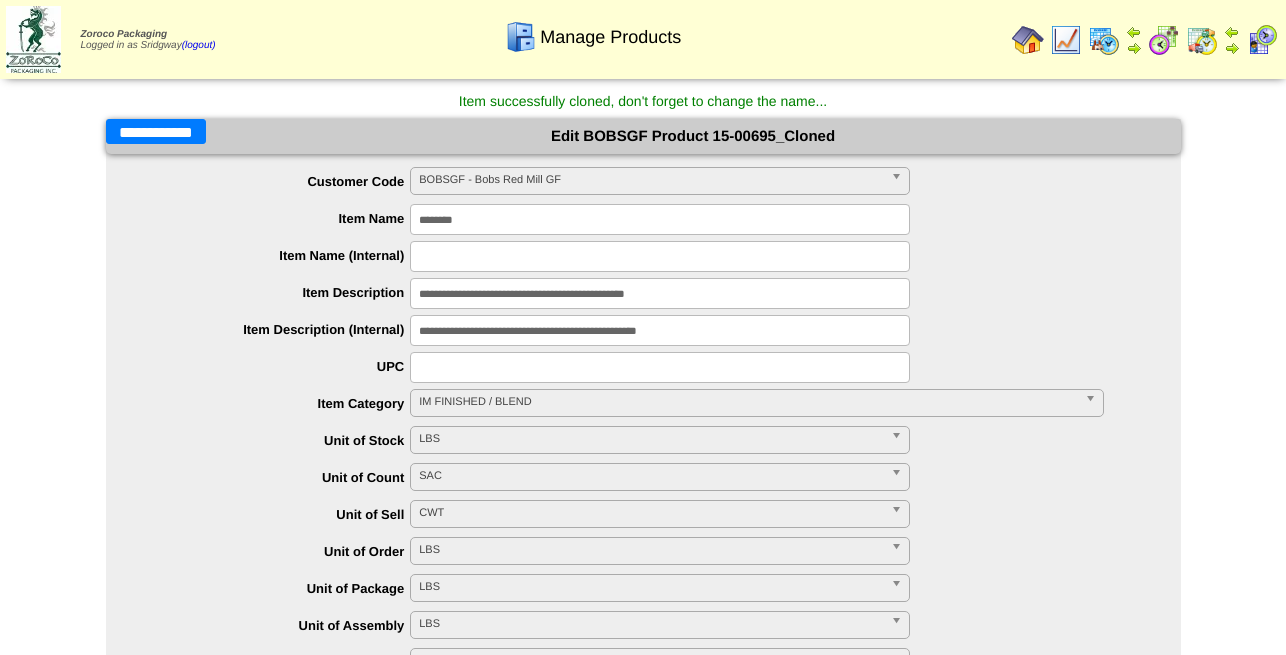 click on "**********" at bounding box center [660, 293] 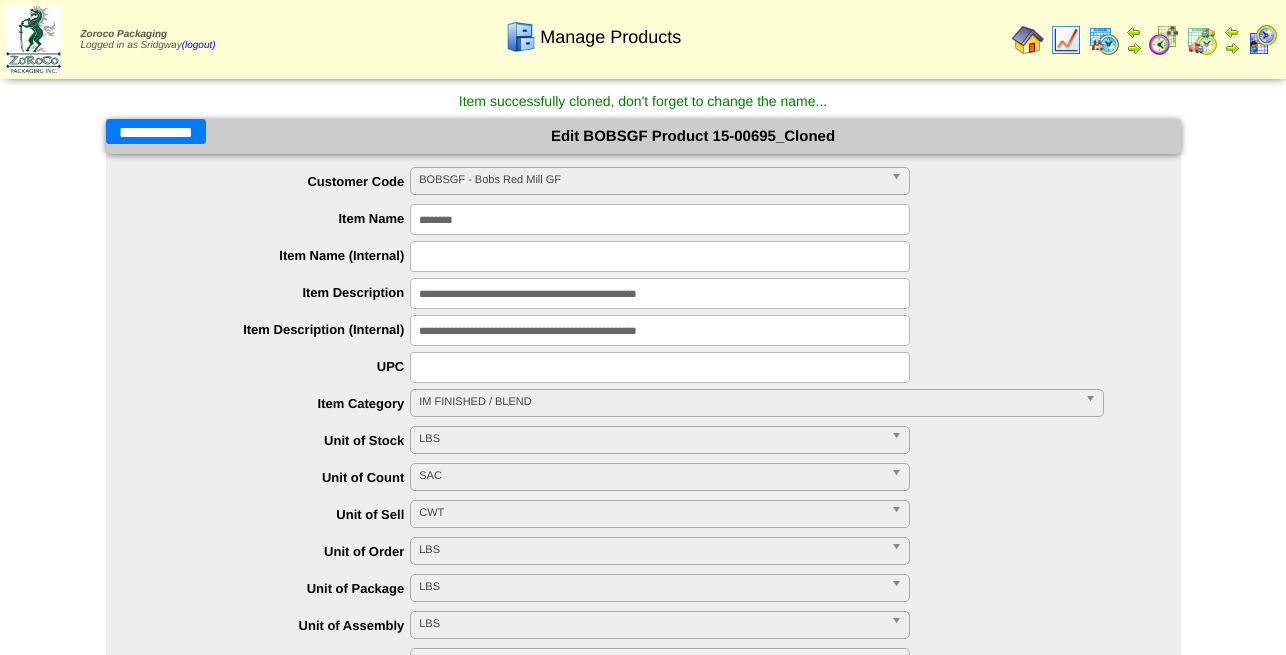 drag, startPoint x: 781, startPoint y: 291, endPoint x: 258, endPoint y: 275, distance: 523.2447 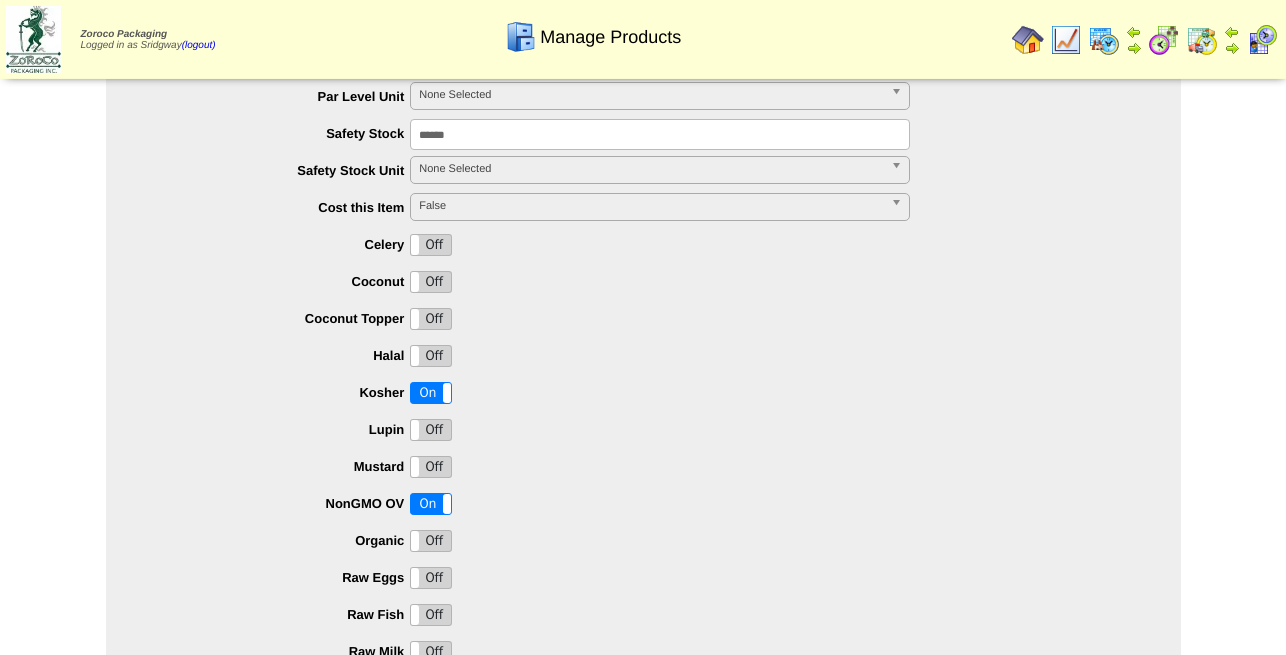 scroll, scrollTop: 1428, scrollLeft: 0, axis: vertical 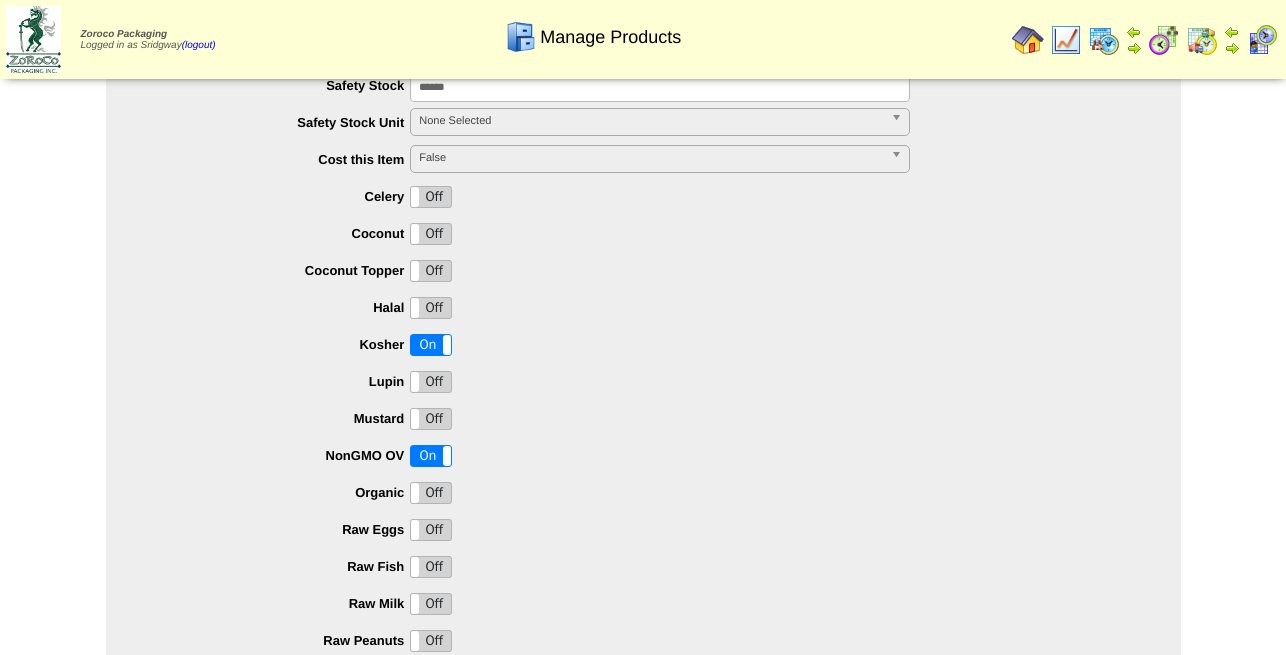 type on "**********" 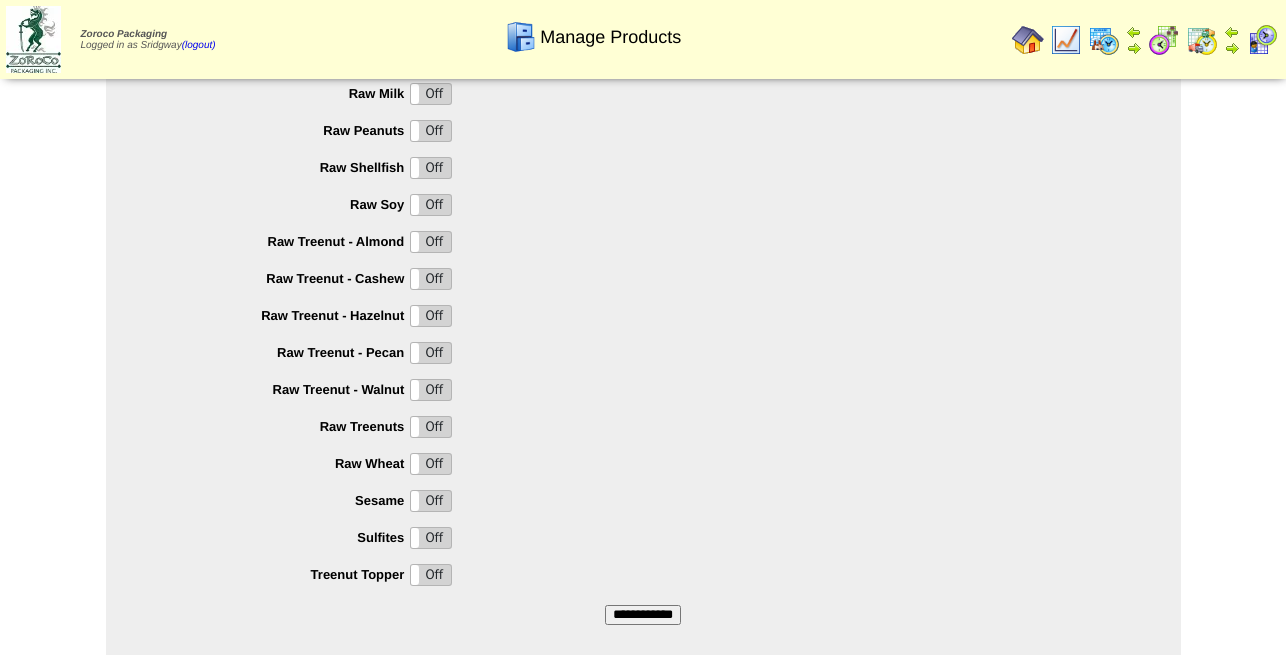 scroll, scrollTop: 2003, scrollLeft: 0, axis: vertical 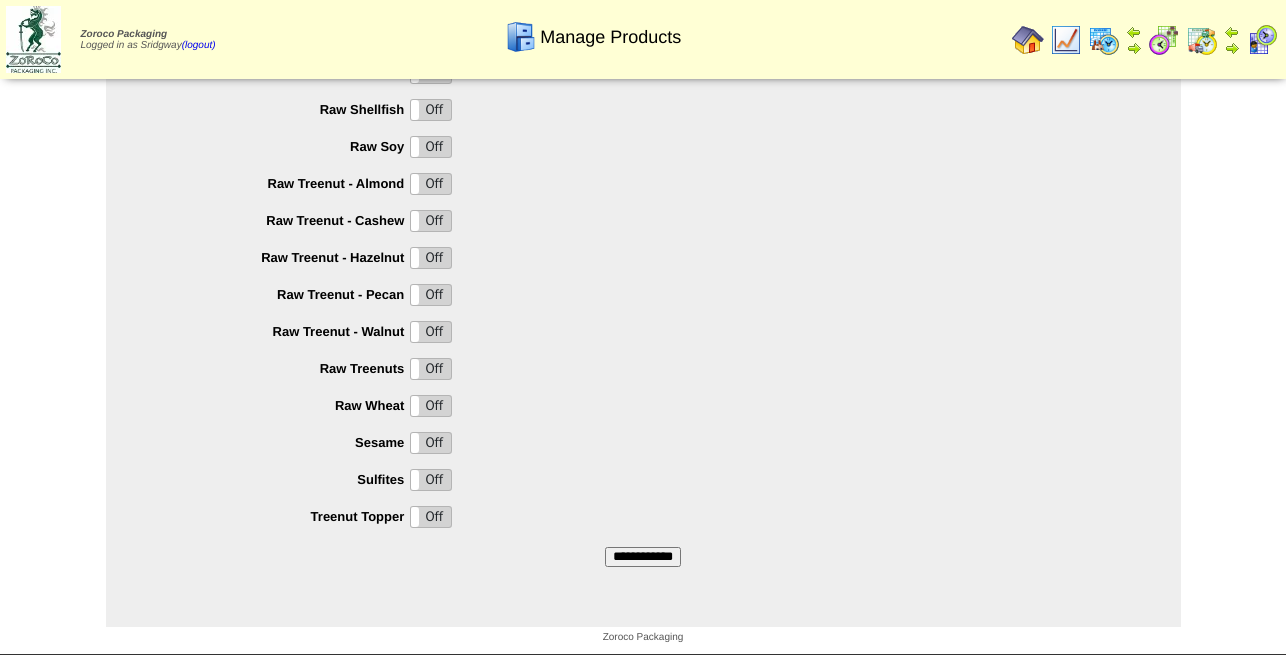 click on "**********" at bounding box center [643, 557] 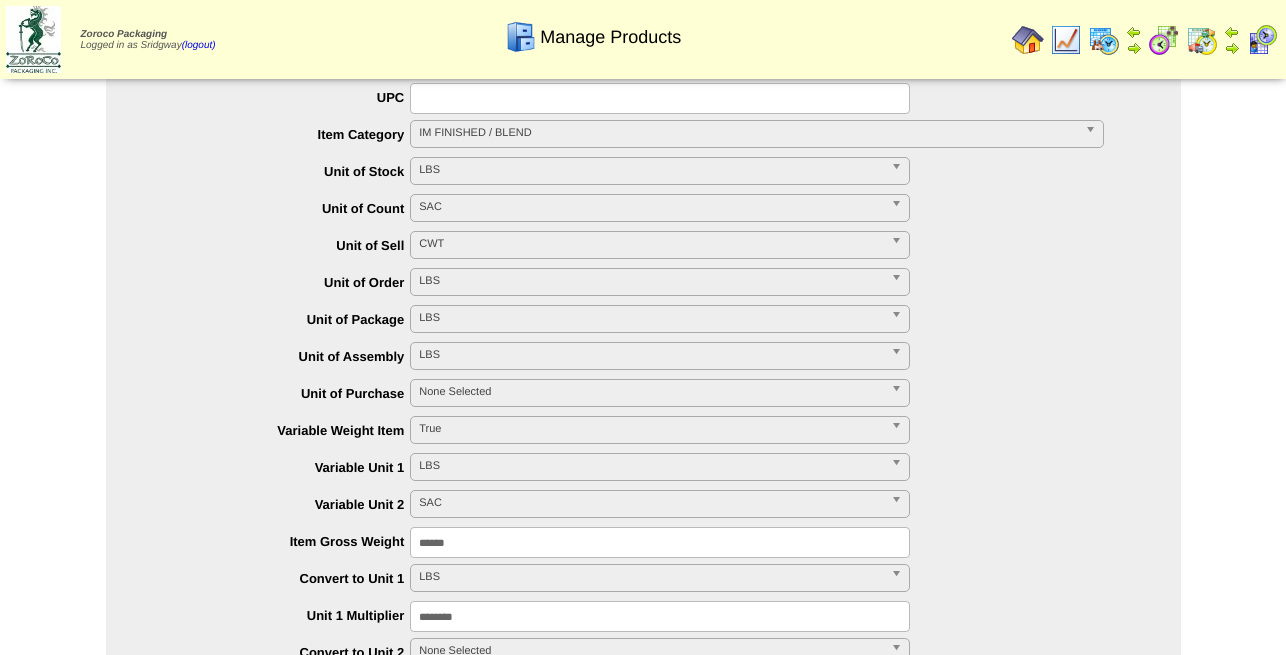 scroll, scrollTop: 0, scrollLeft: 0, axis: both 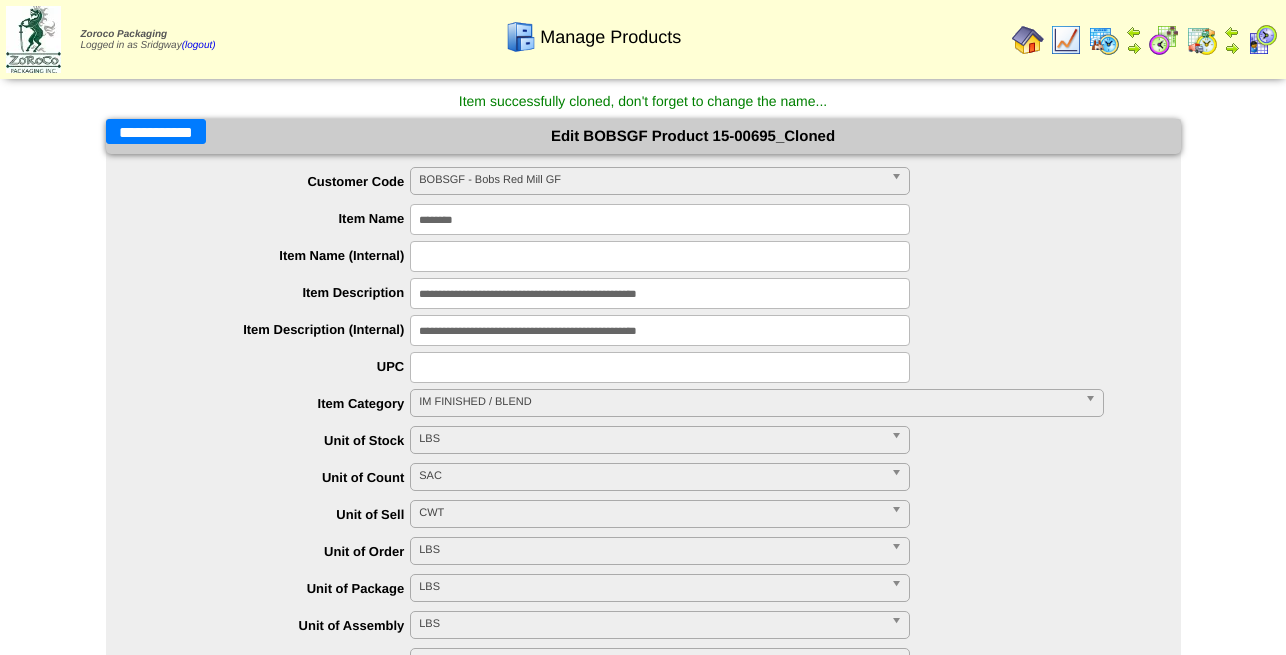 click on "**********" at bounding box center [156, 131] 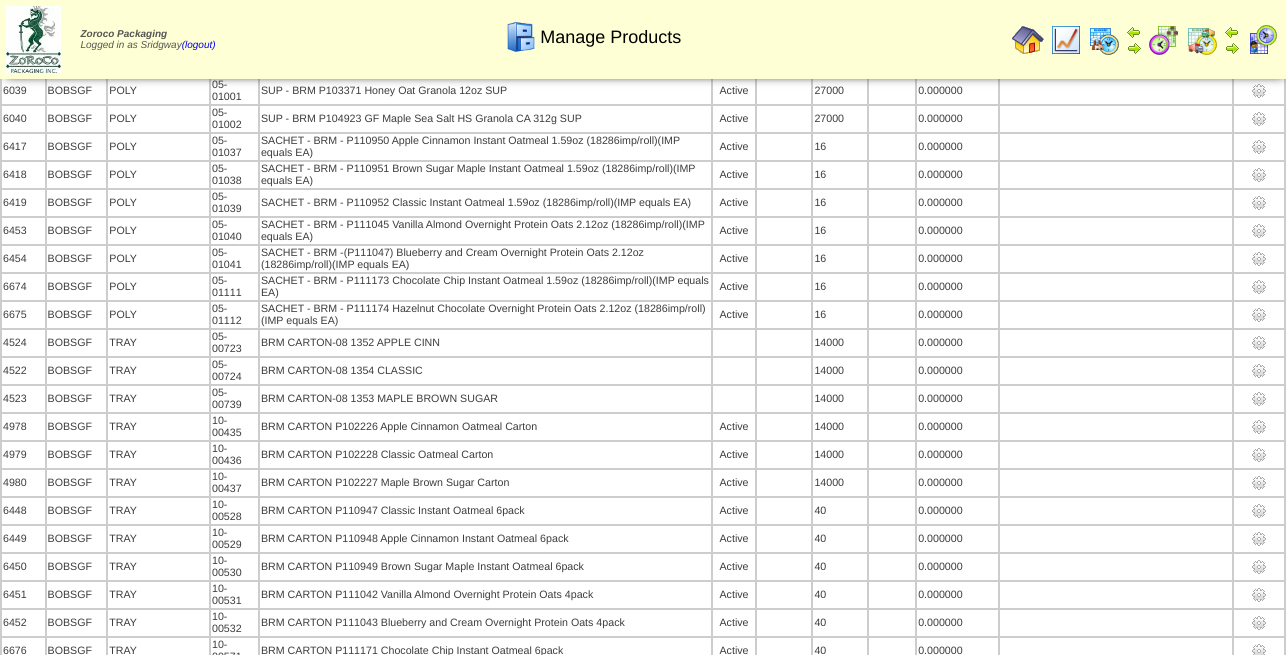 scroll, scrollTop: 2677, scrollLeft: 0, axis: vertical 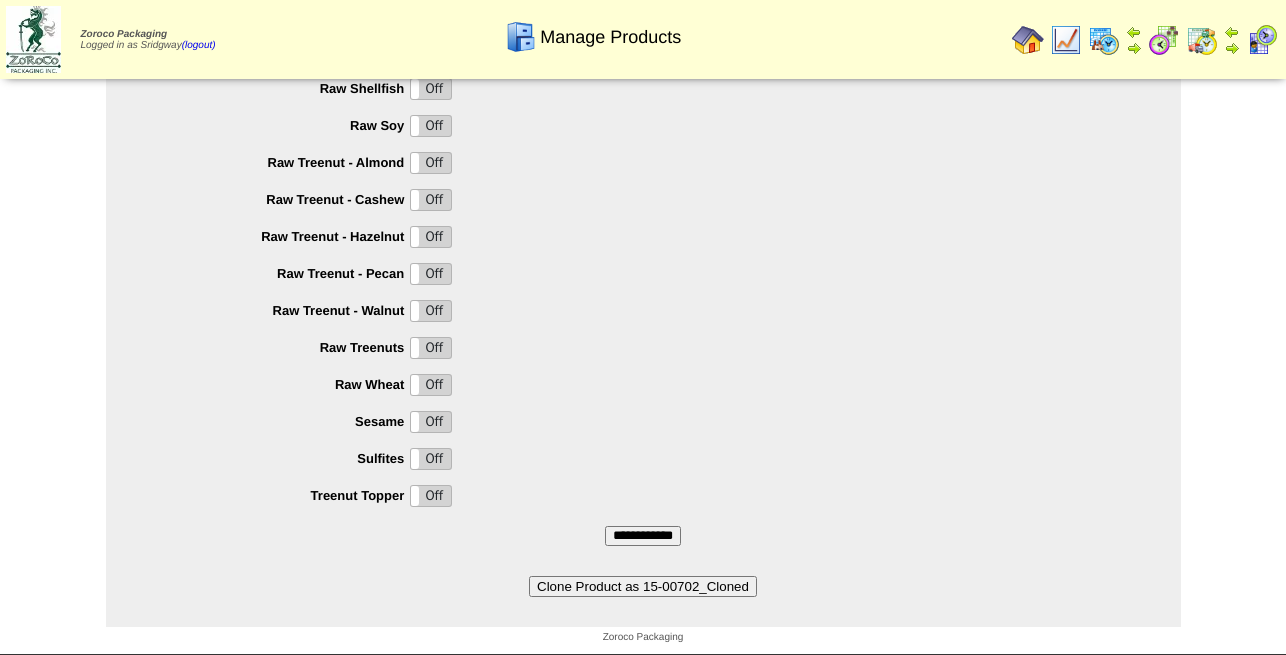 click on "Clone Product as 15-00702_Cloned" at bounding box center (643, 586) 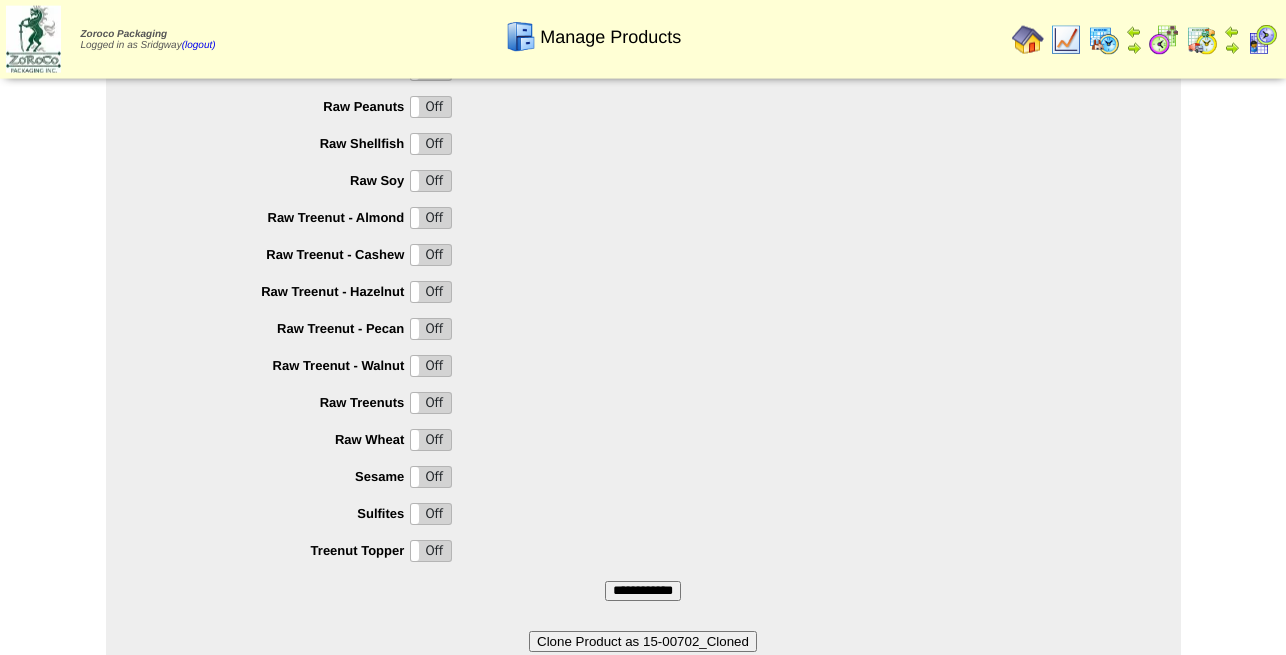 scroll, scrollTop: 1478, scrollLeft: 0, axis: vertical 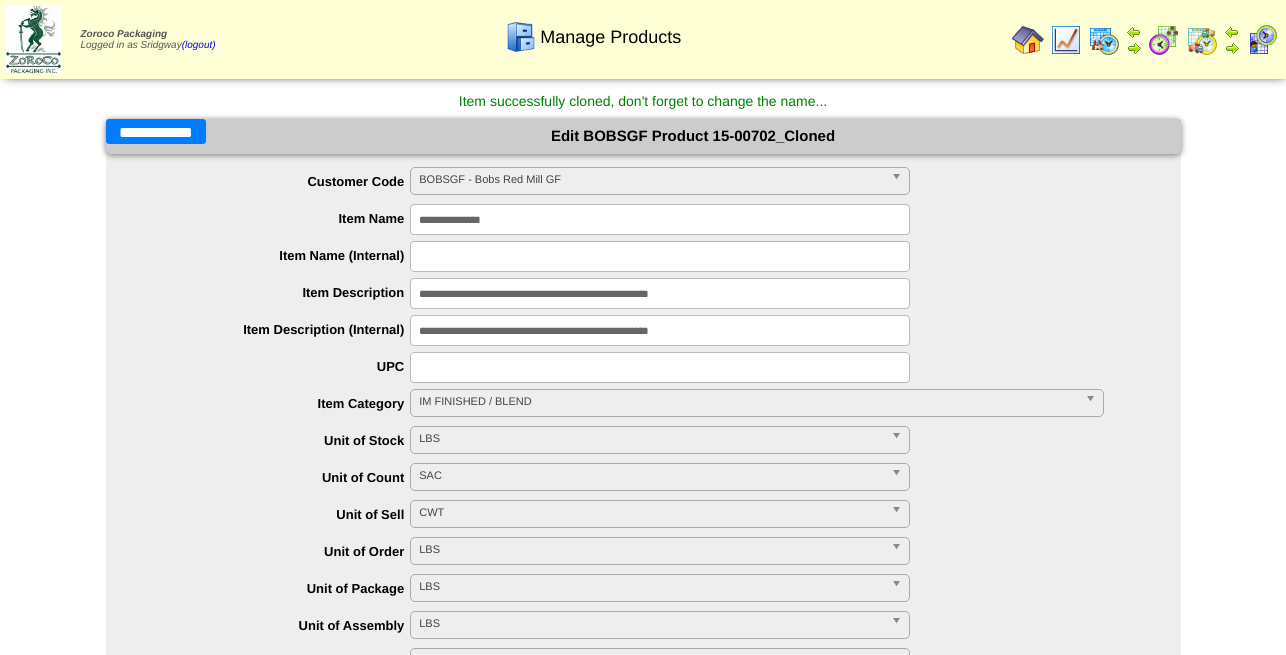drag, startPoint x: 527, startPoint y: 214, endPoint x: 375, endPoint y: 233, distance: 153.18289 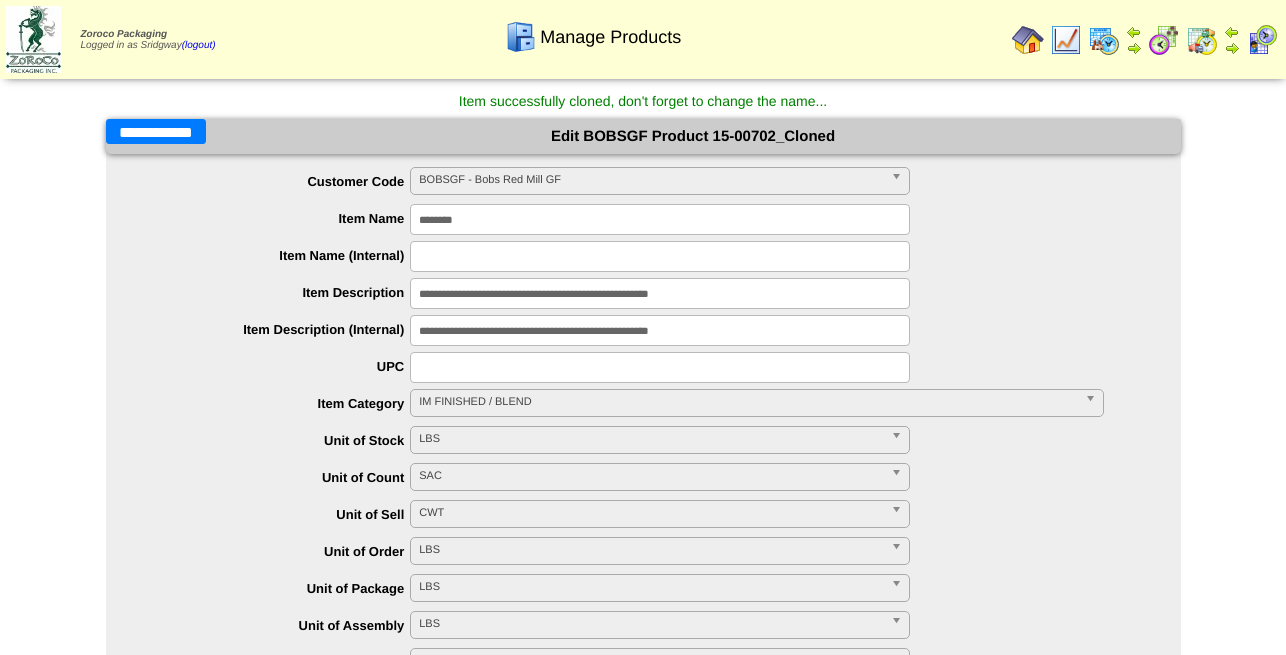 type on "********" 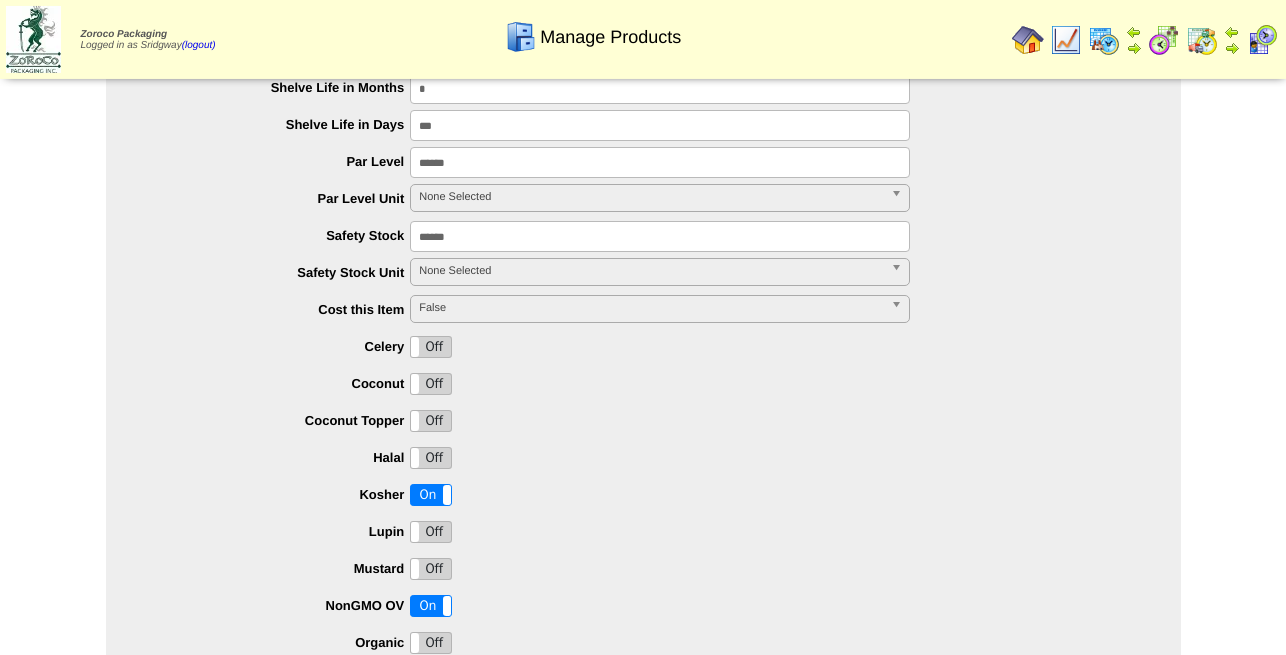 scroll, scrollTop: 1326, scrollLeft: 0, axis: vertical 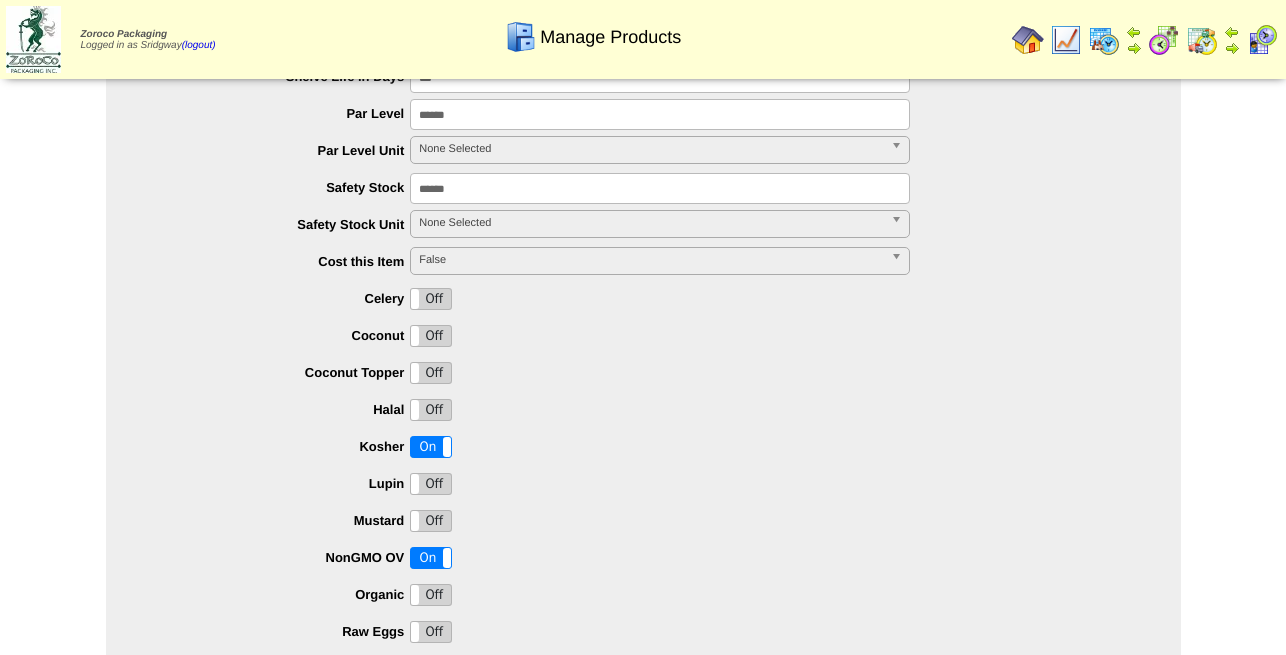 type on "**********" 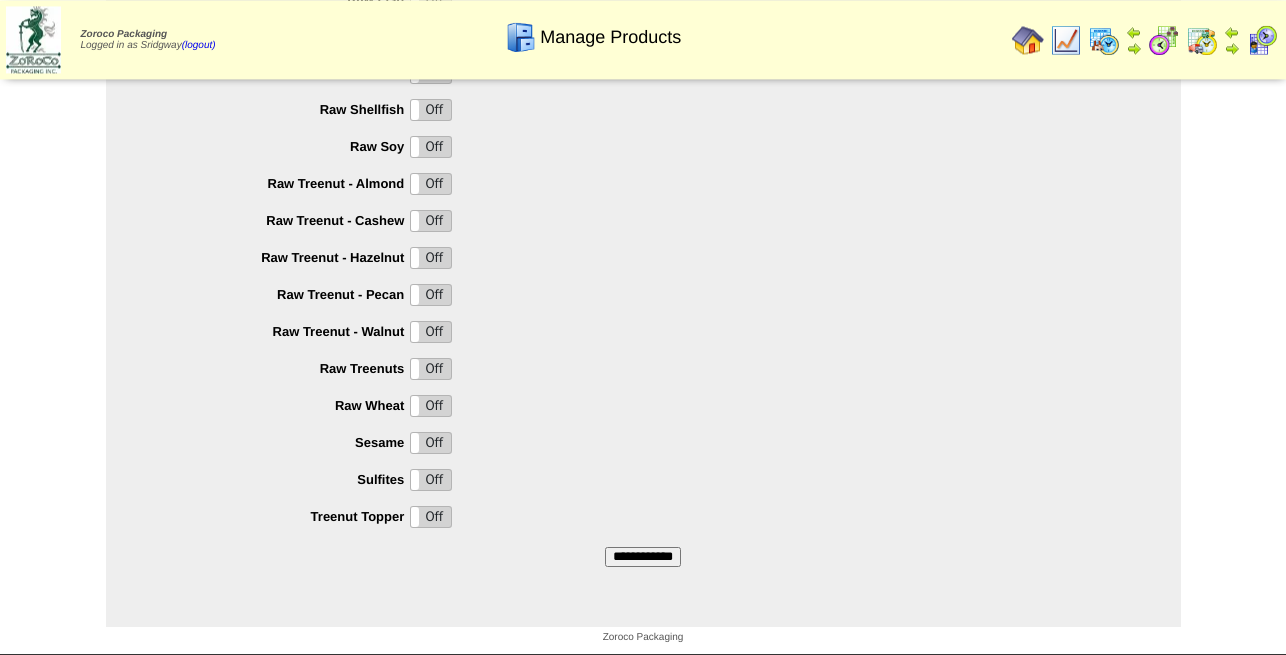 scroll, scrollTop: 2003, scrollLeft: 0, axis: vertical 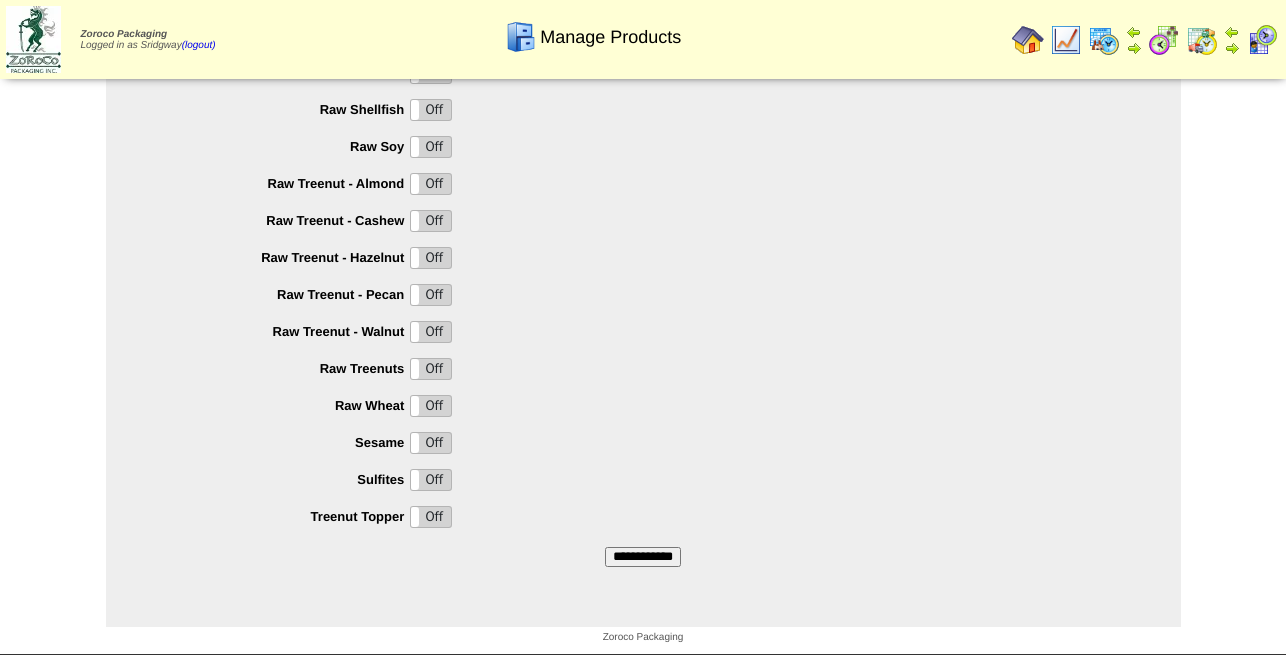 click on "**********" at bounding box center [643, 557] 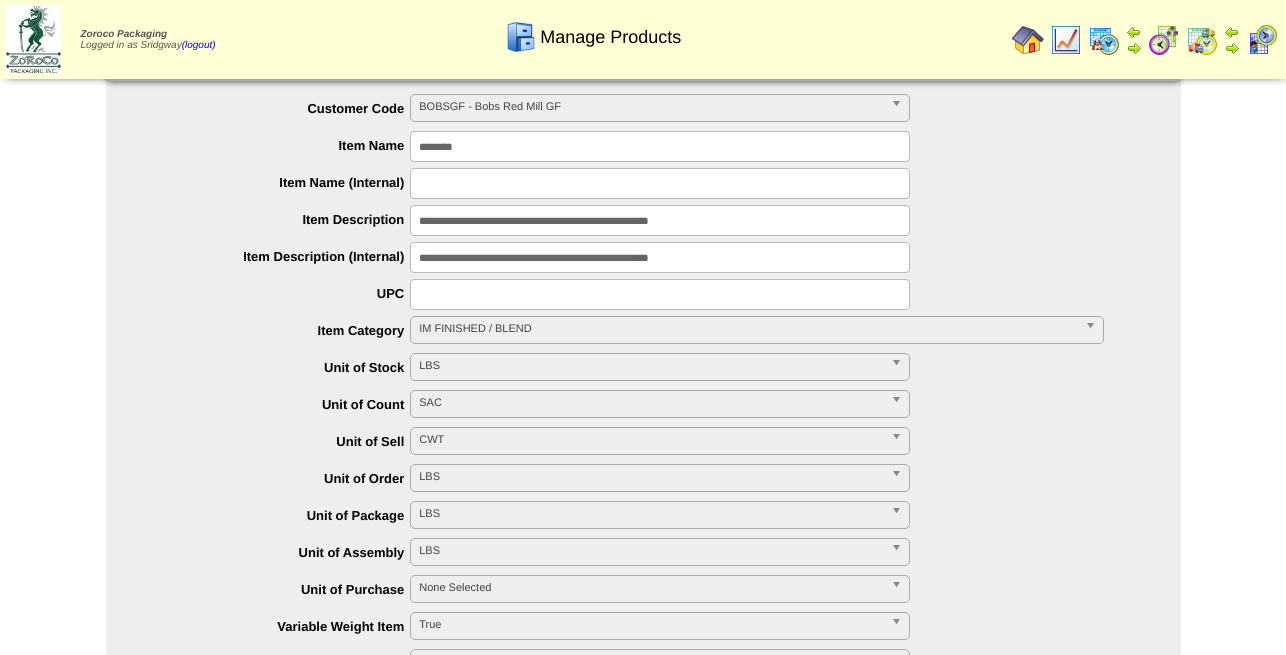scroll, scrollTop: 0, scrollLeft: 0, axis: both 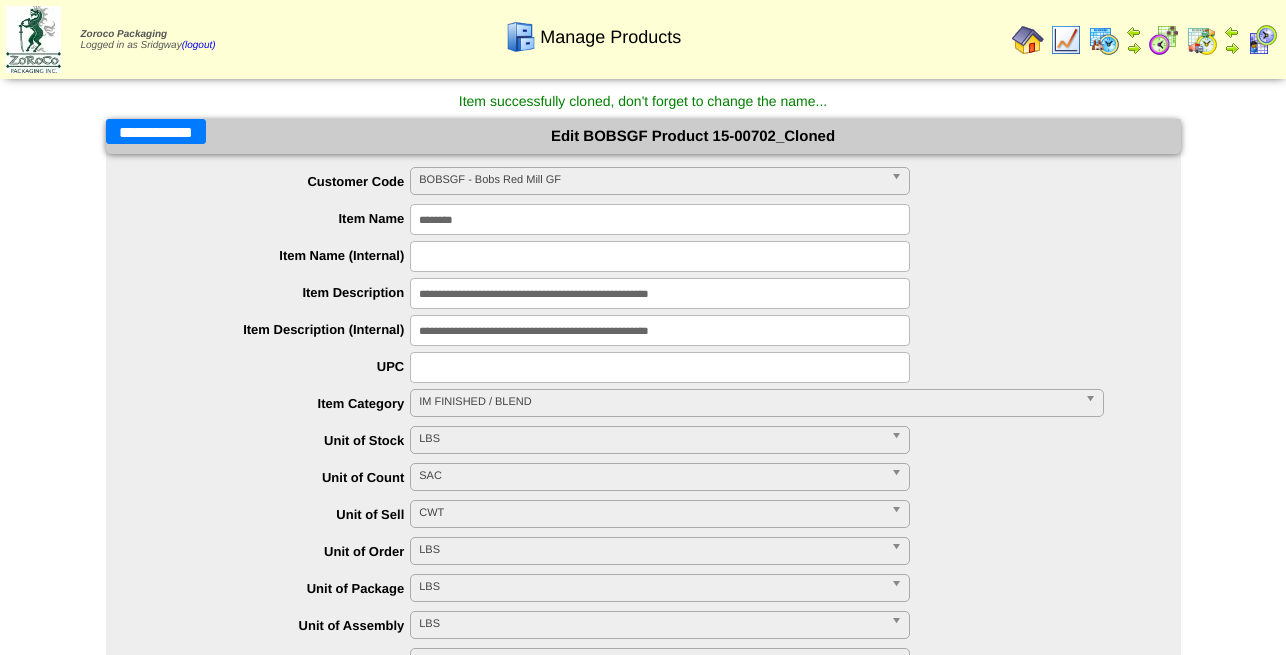click on "**********" at bounding box center [156, 131] 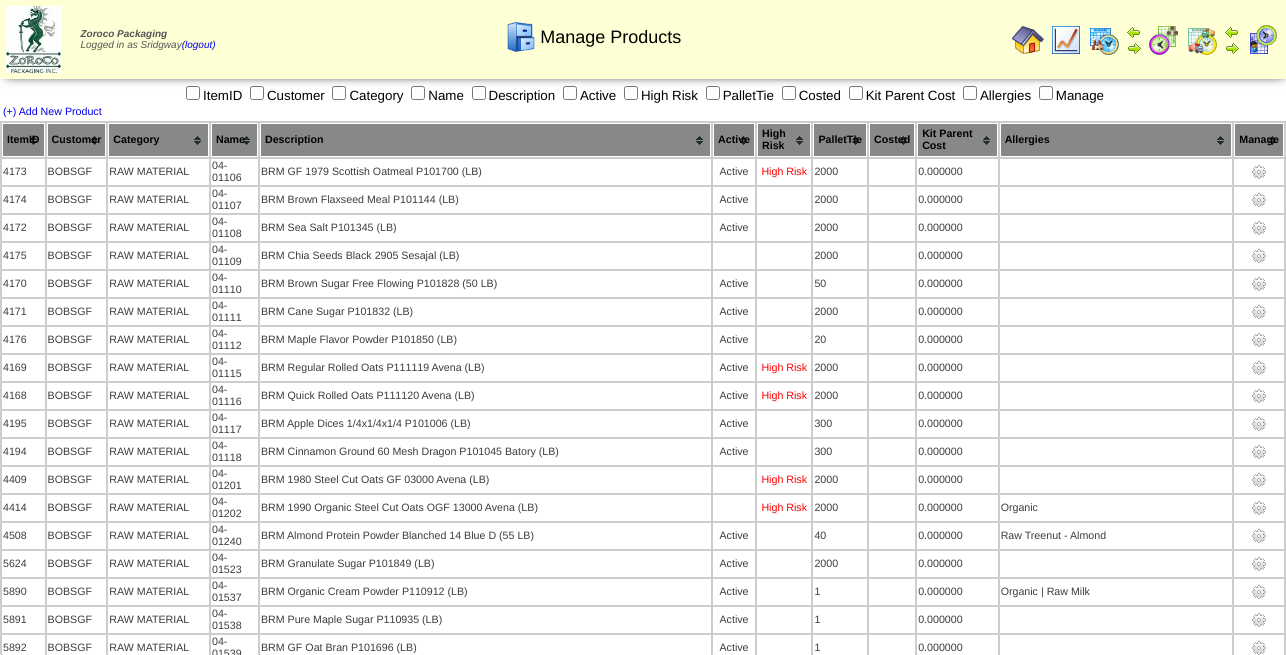 scroll, scrollTop: 2707, scrollLeft: 0, axis: vertical 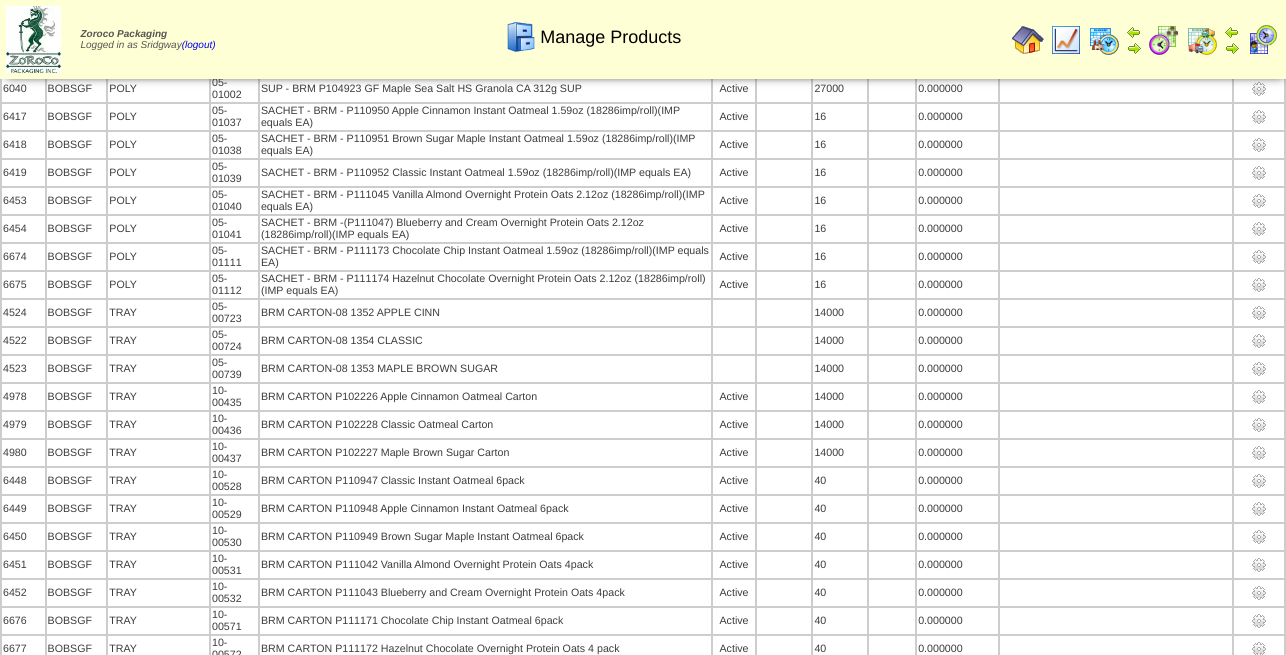 click at bounding box center [1028, 40] 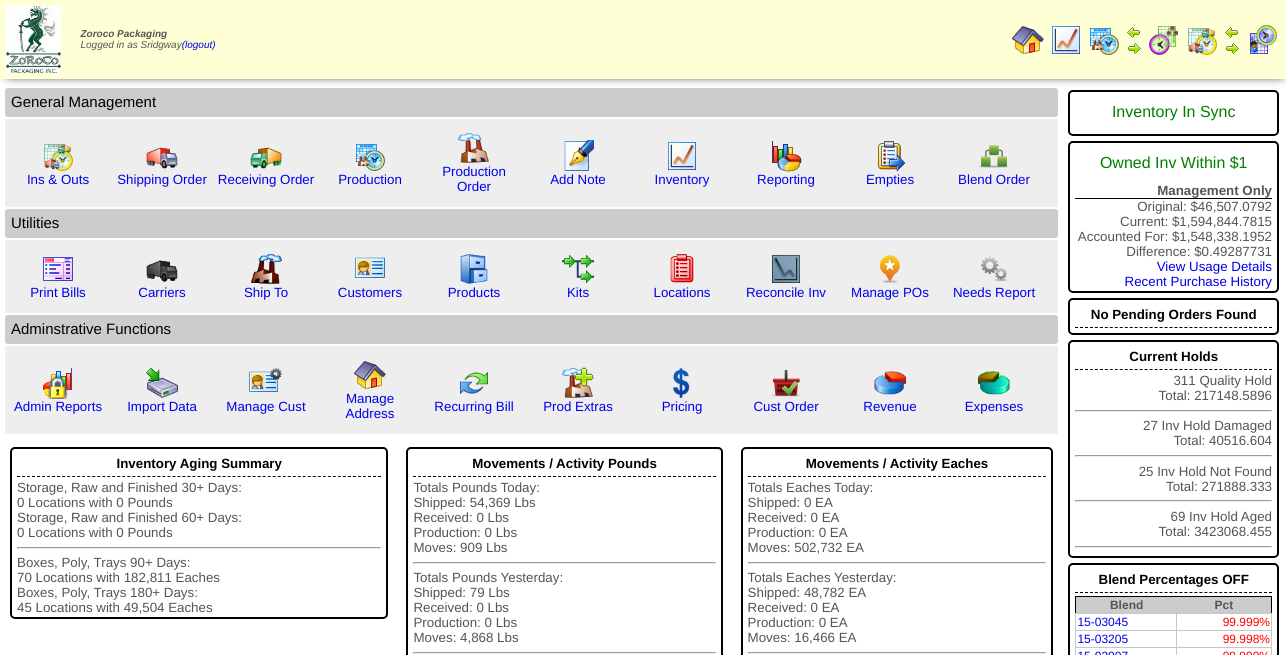 scroll, scrollTop: 0, scrollLeft: 0, axis: both 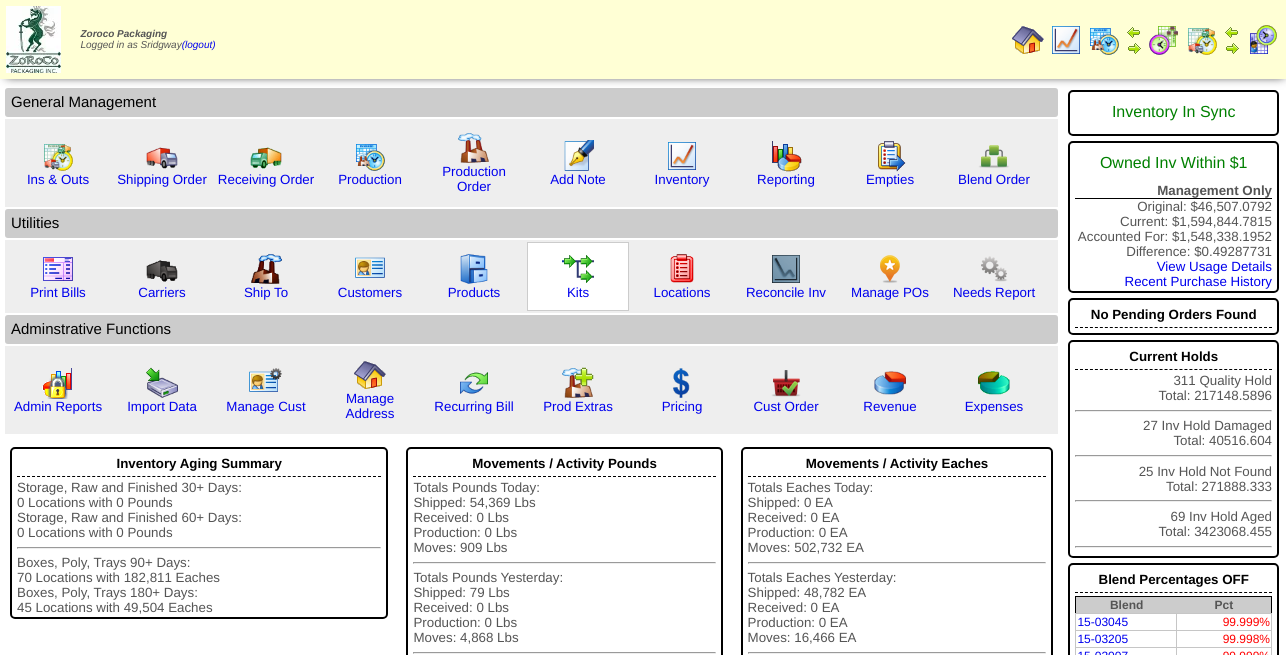 click at bounding box center [578, 269] 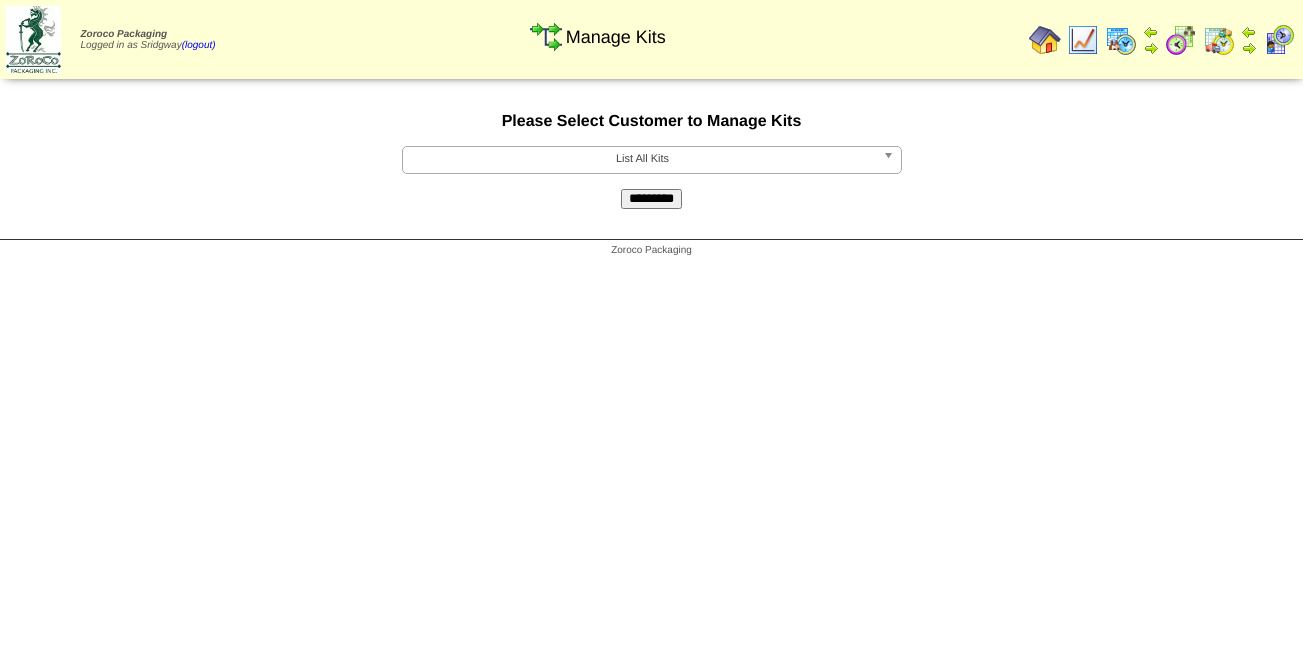 scroll, scrollTop: 0, scrollLeft: 0, axis: both 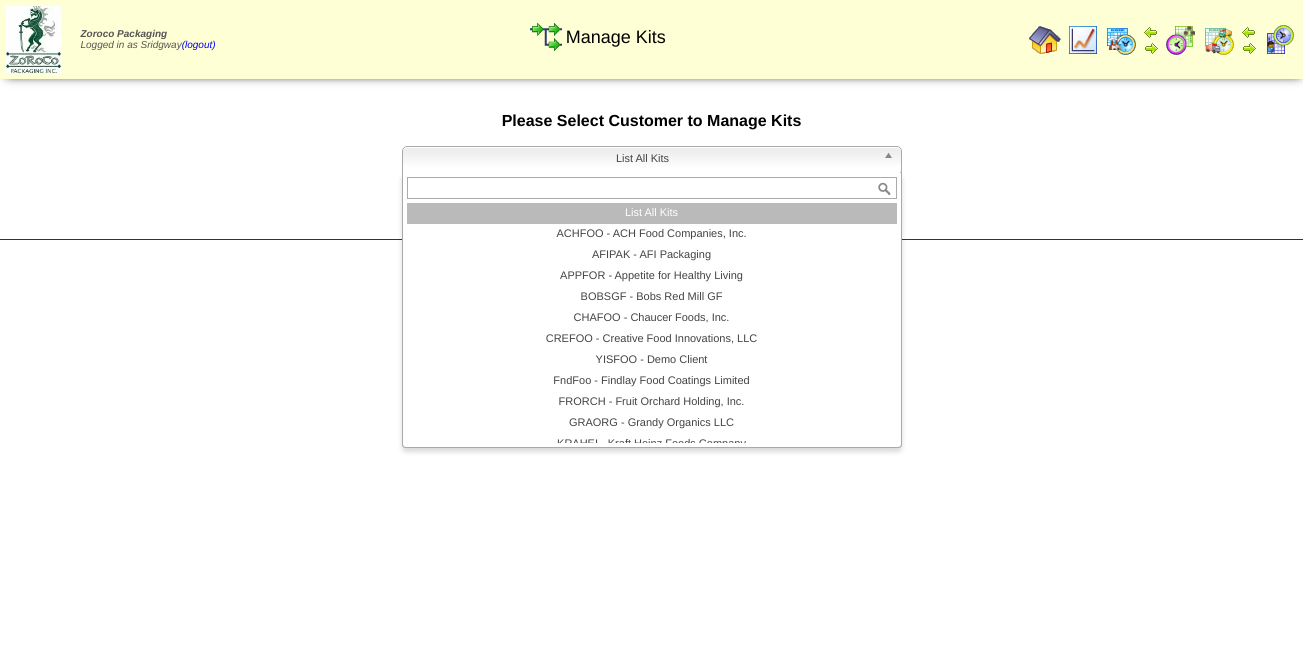 click on "List All Kits" at bounding box center [643, 159] 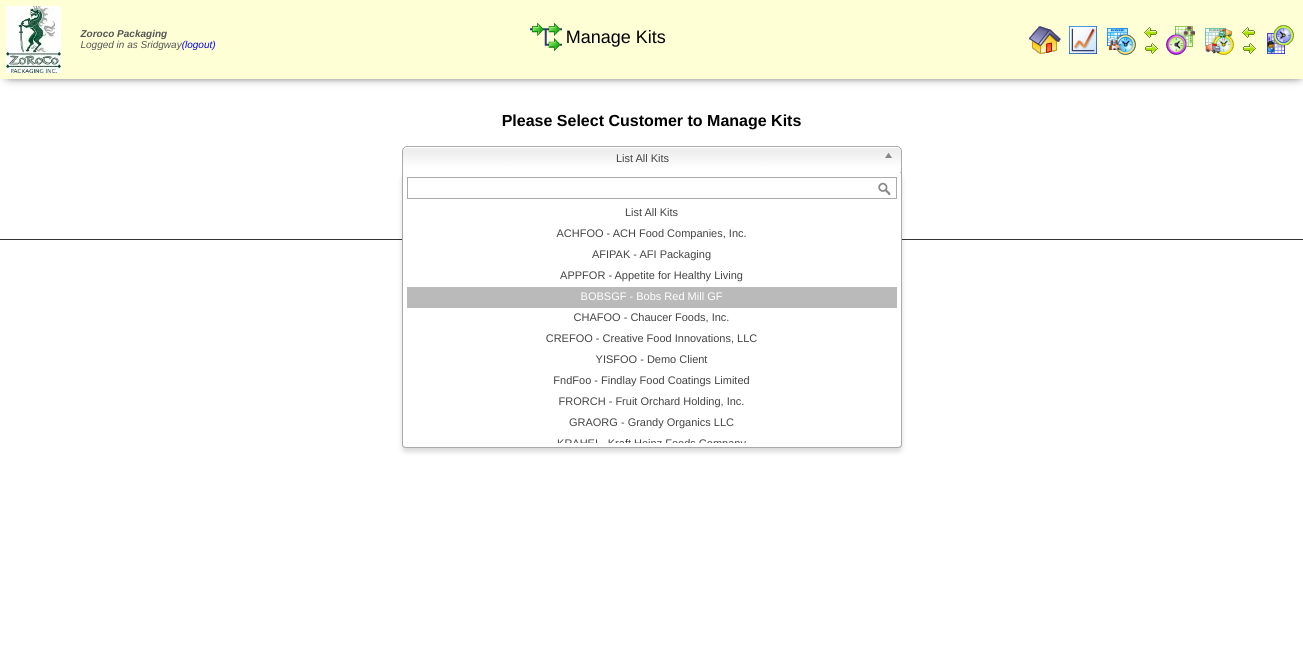 click on "BOBSGF - Bobs Red Mill GF" at bounding box center [652, 297] 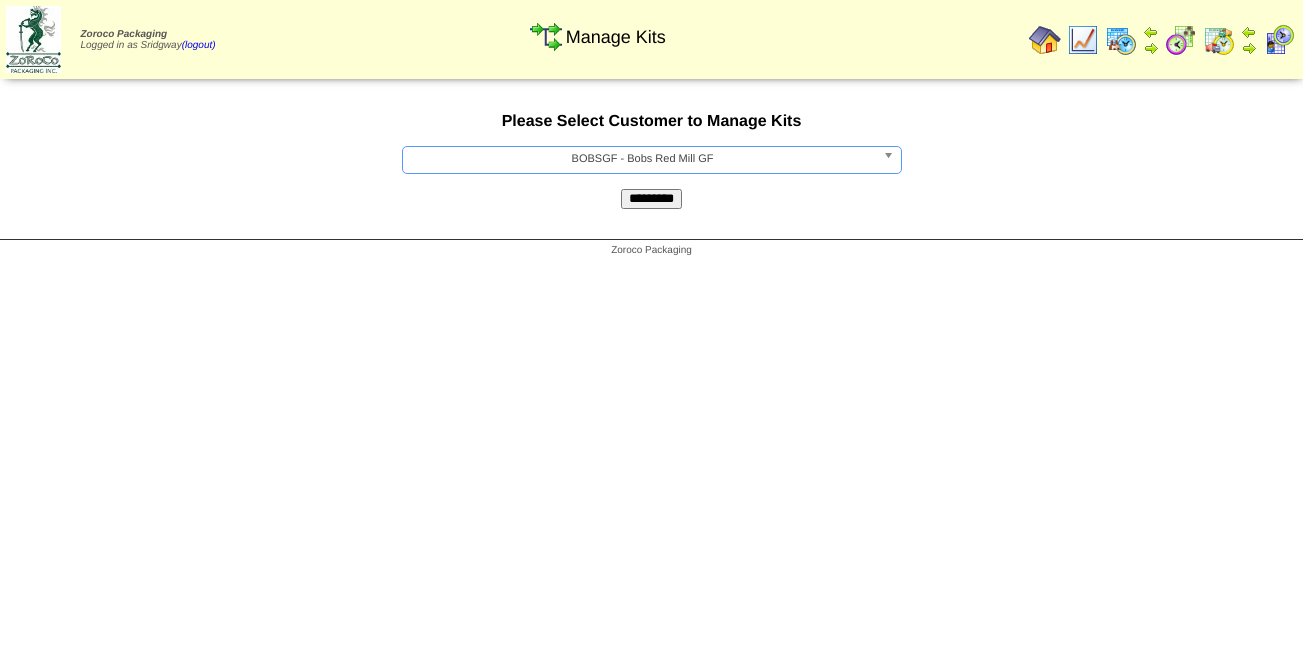 click on "*********" at bounding box center (651, 199) 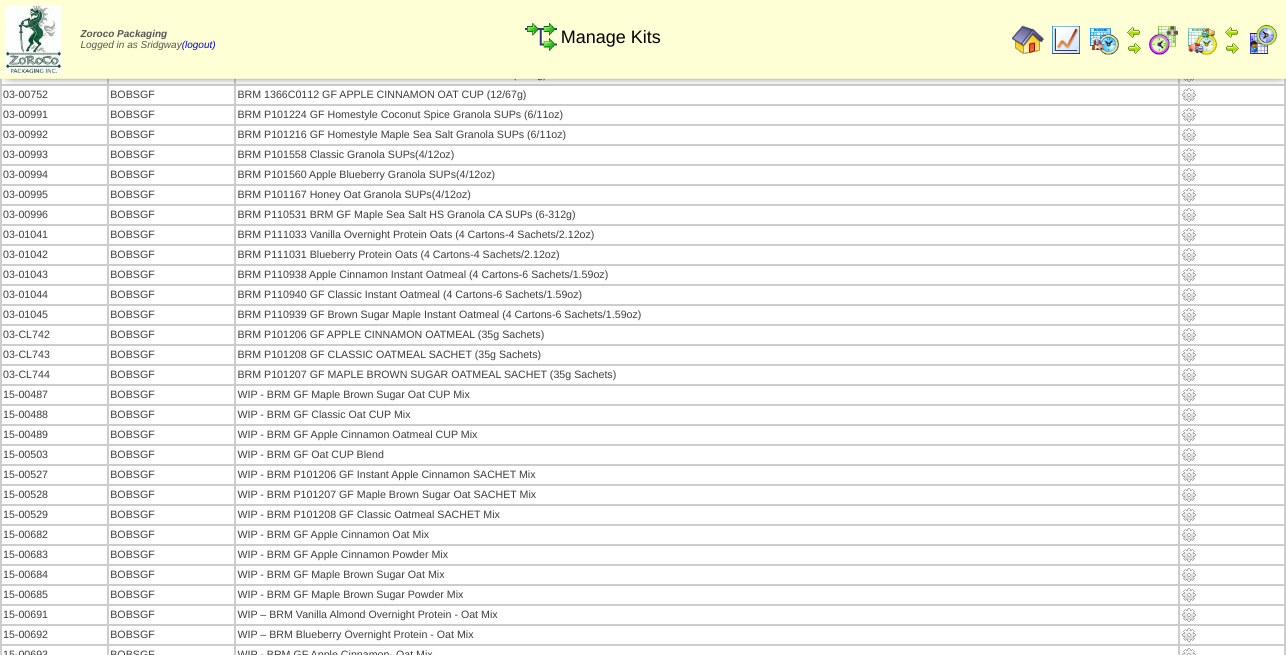 scroll, scrollTop: 425, scrollLeft: 0, axis: vertical 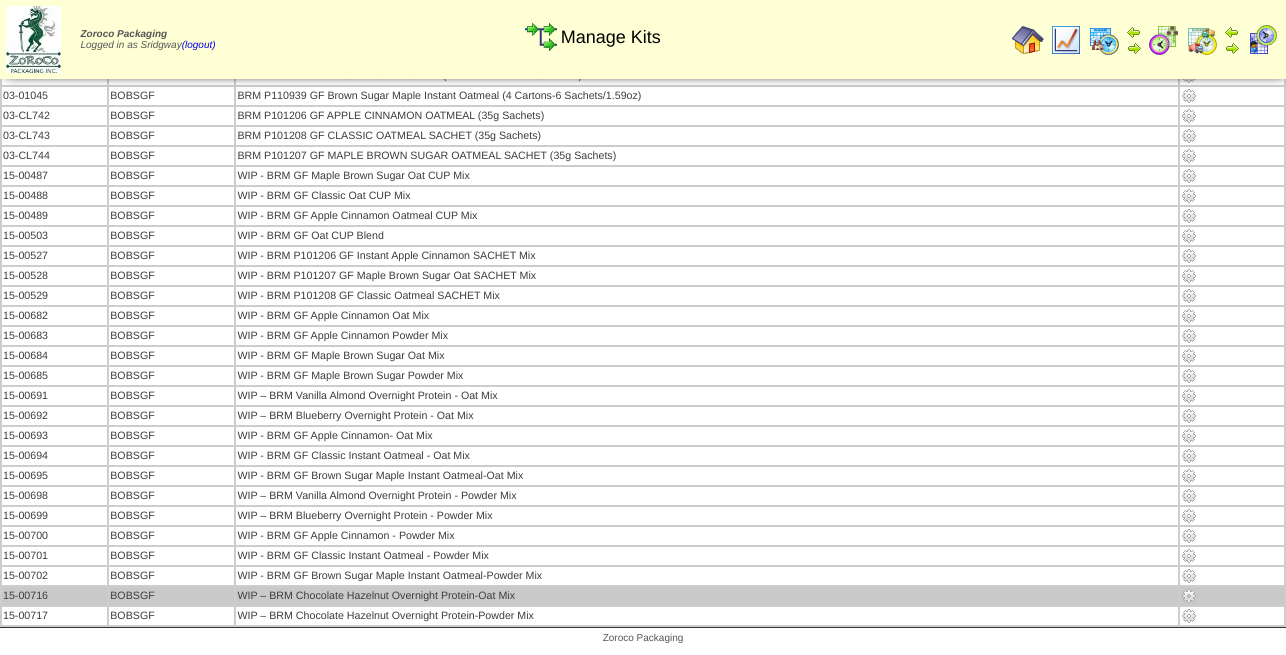 click at bounding box center [1189, 596] 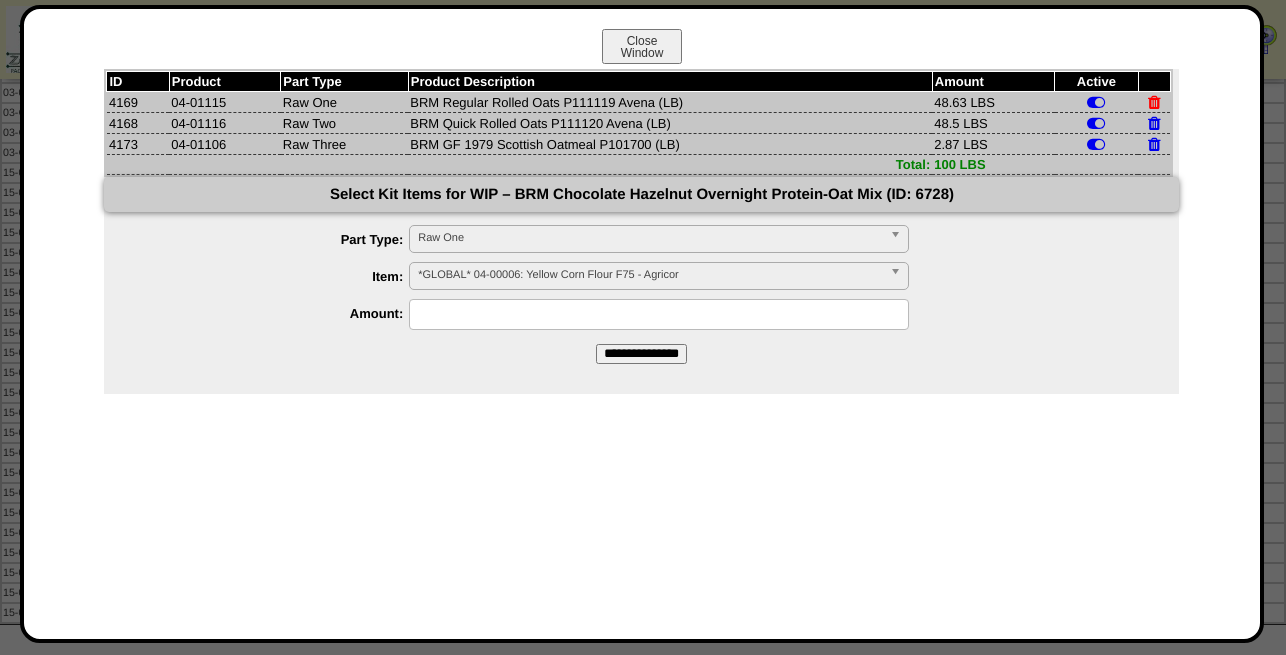 click at bounding box center (1154, 102) 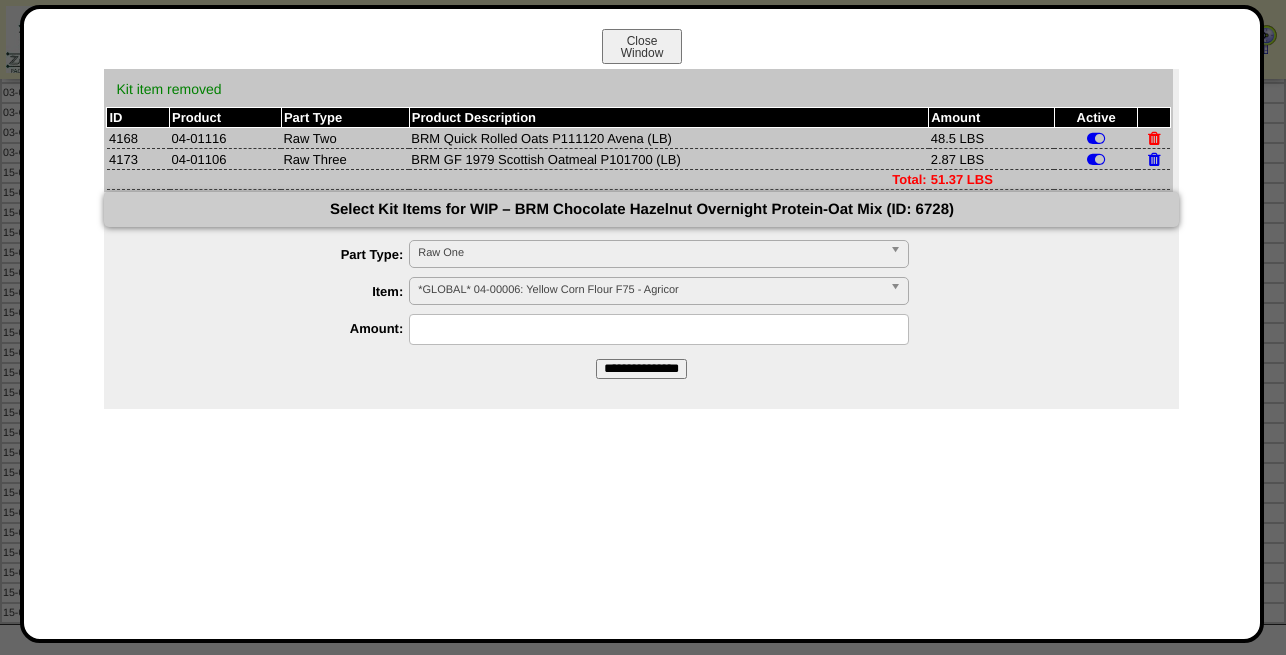 click at bounding box center [1154, 138] 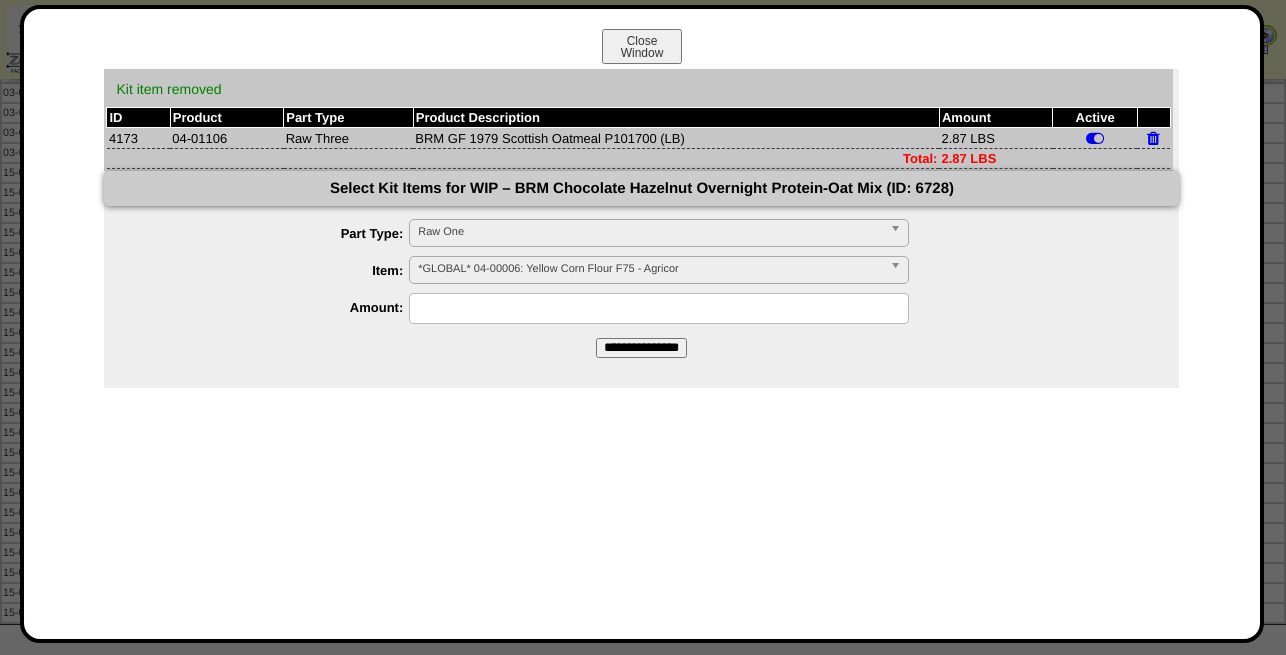 click at bounding box center (1153, 138) 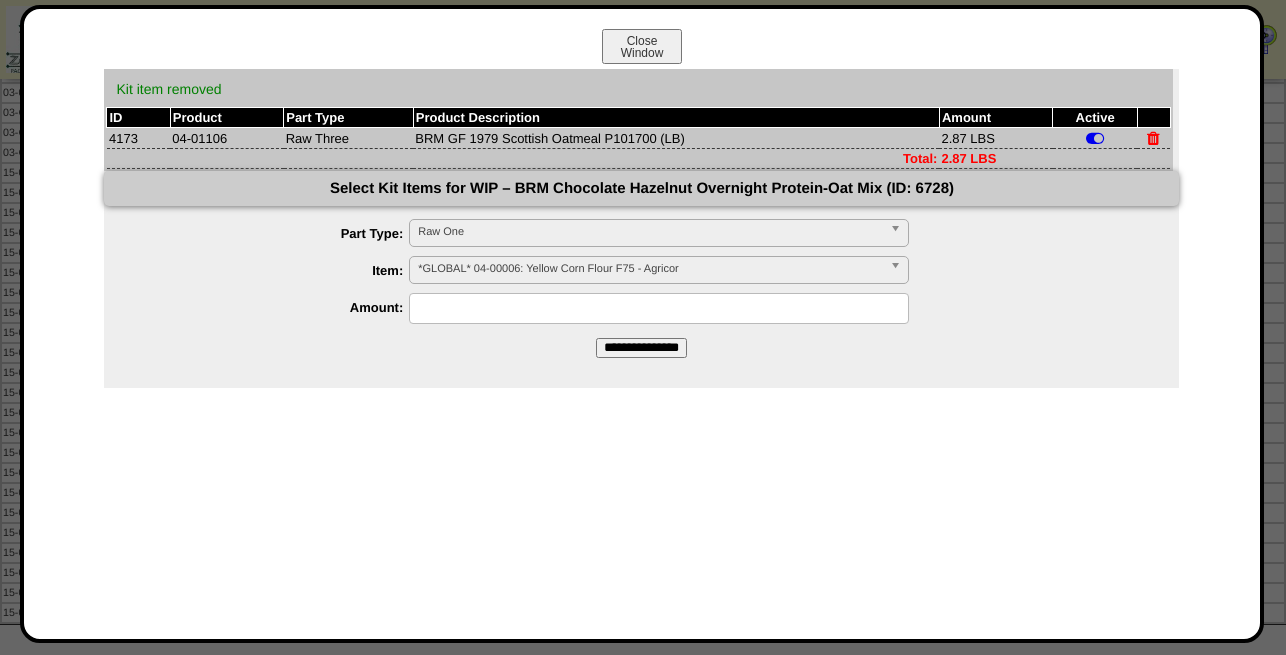 click at bounding box center [1153, 138] 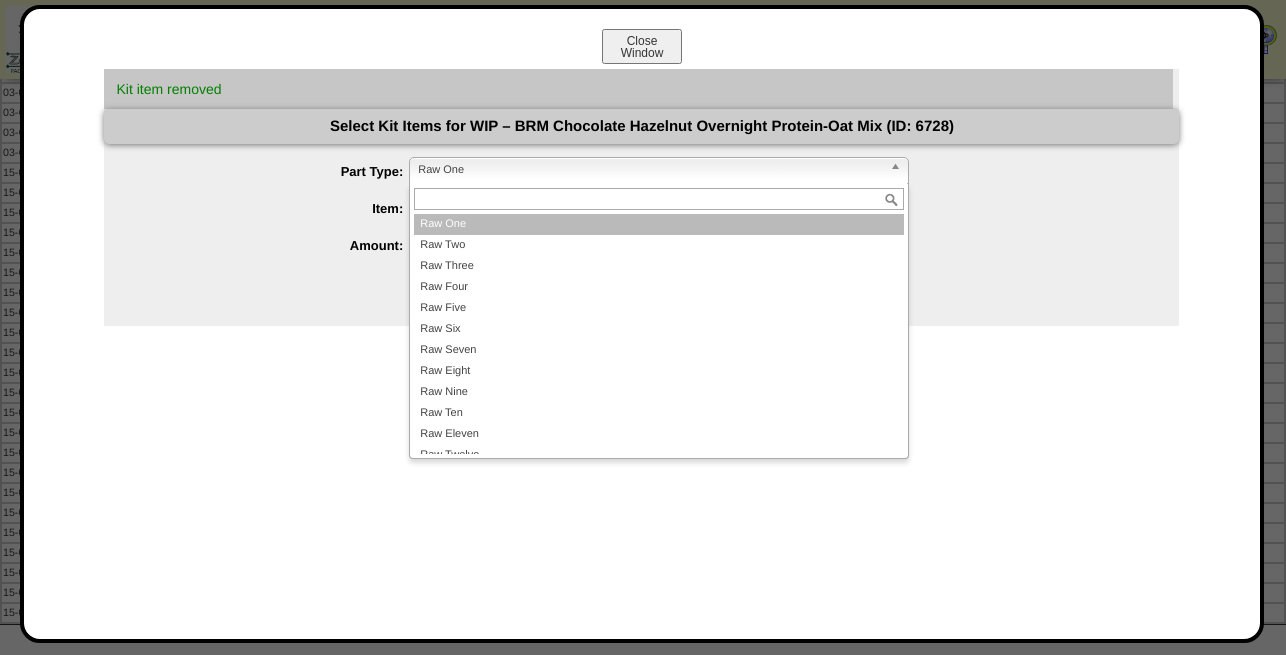 click on "Raw One" at bounding box center [650, 170] 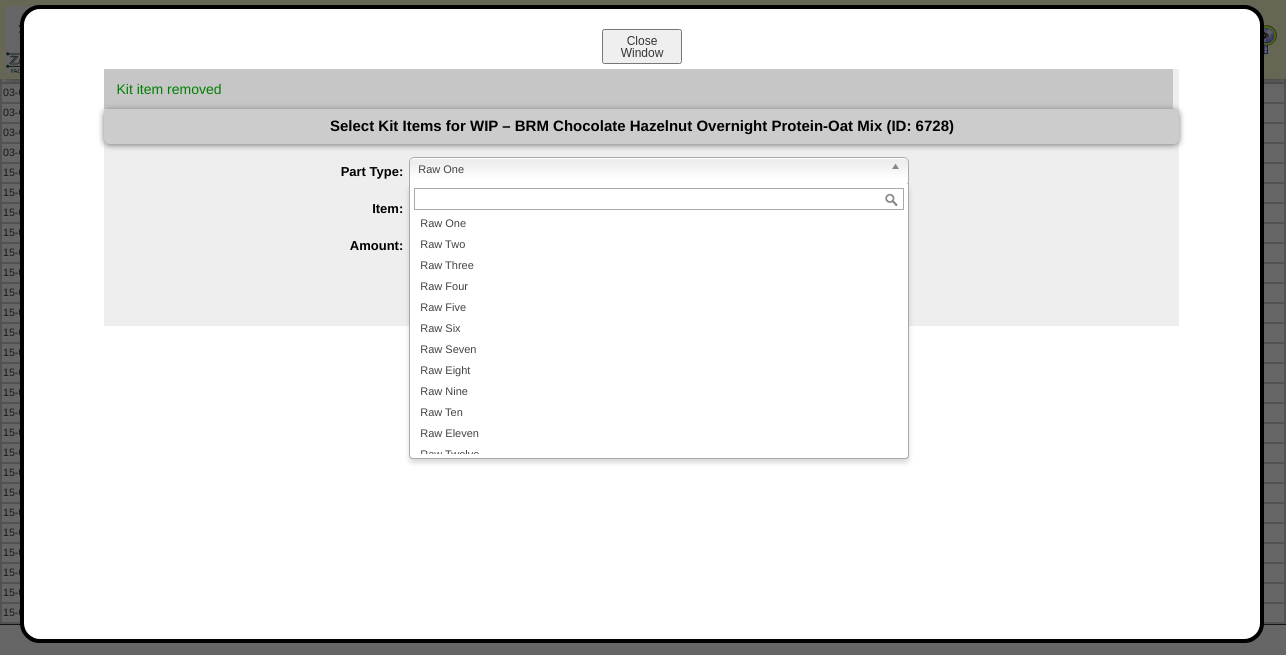 click at bounding box center [659, 199] 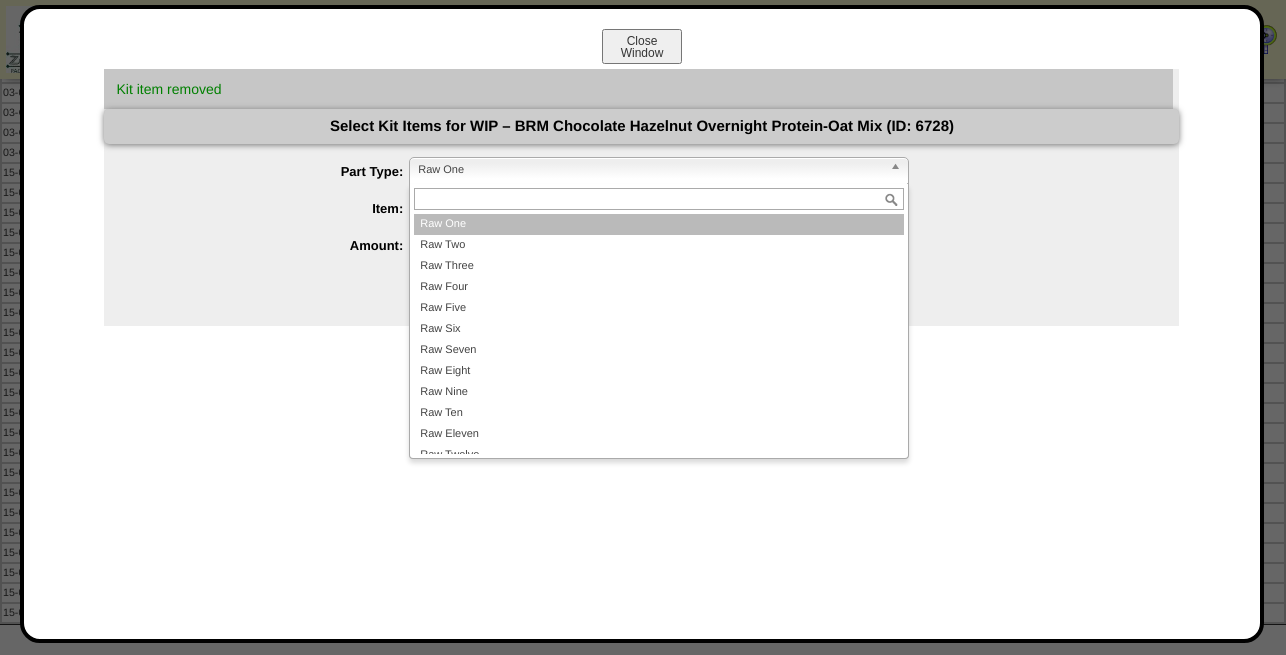 click on "Raw One" at bounding box center [659, 224] 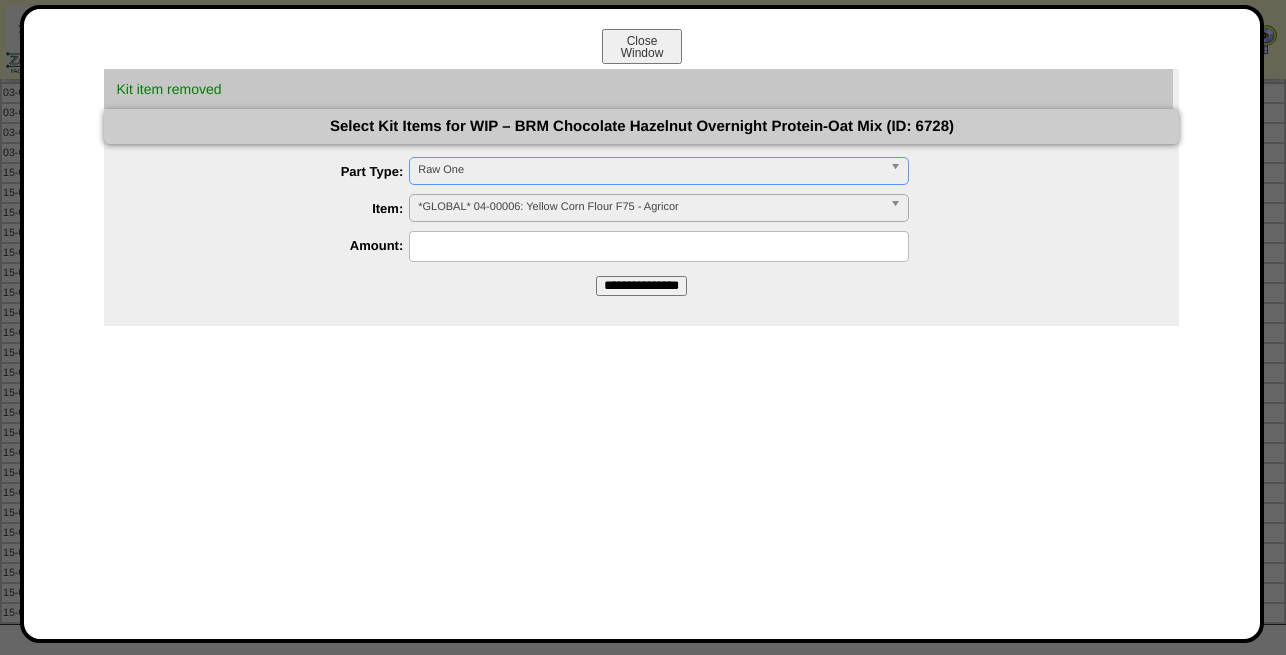 click on "*GLOBAL*  04-00006: Yellow Corn Flour F75 - Agricor" at bounding box center (650, 207) 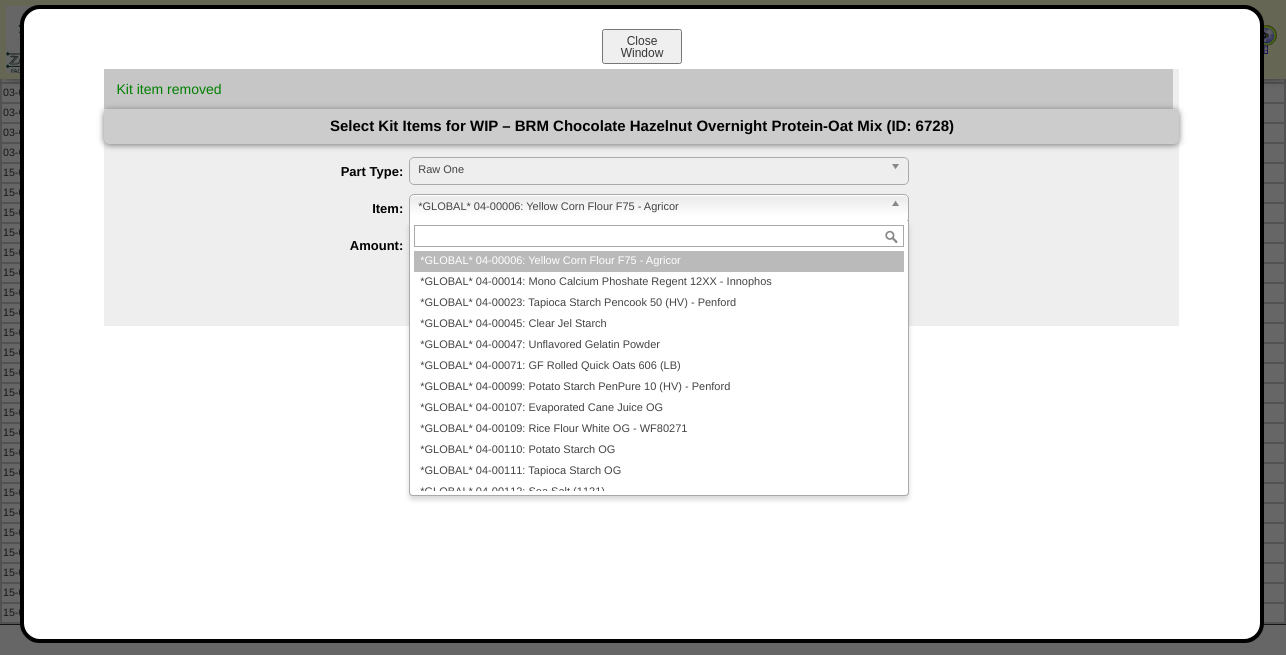 paste on "********" 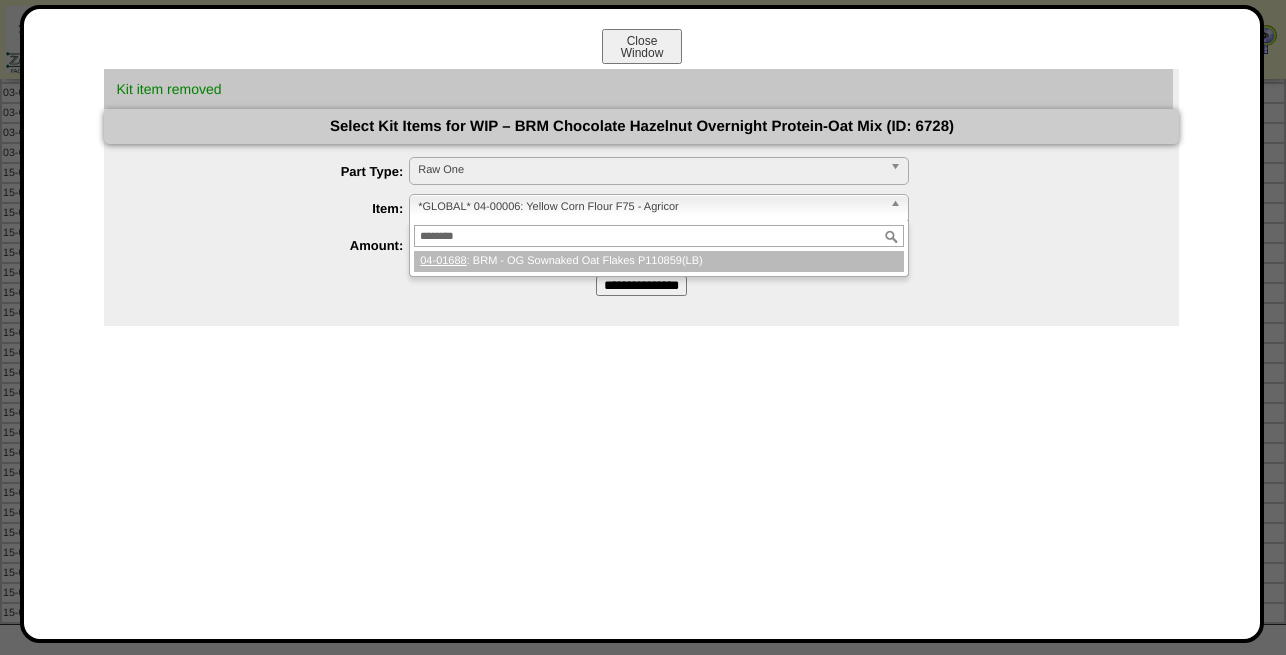 type on "********" 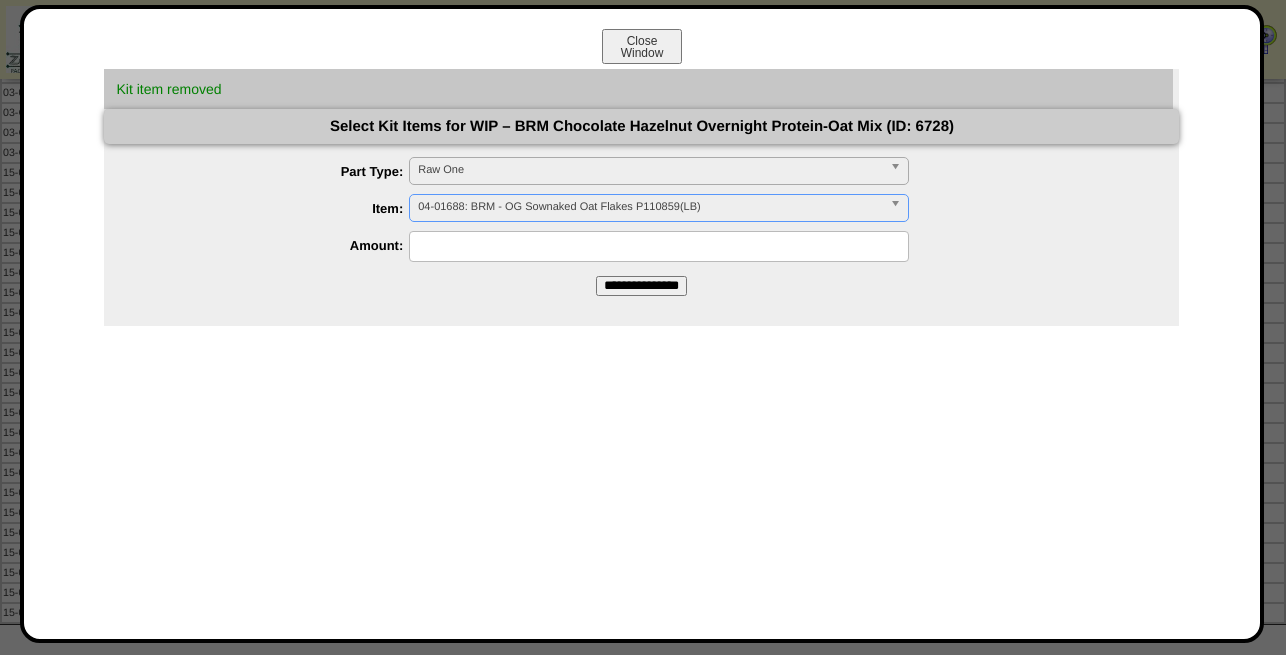 click at bounding box center [659, 246] 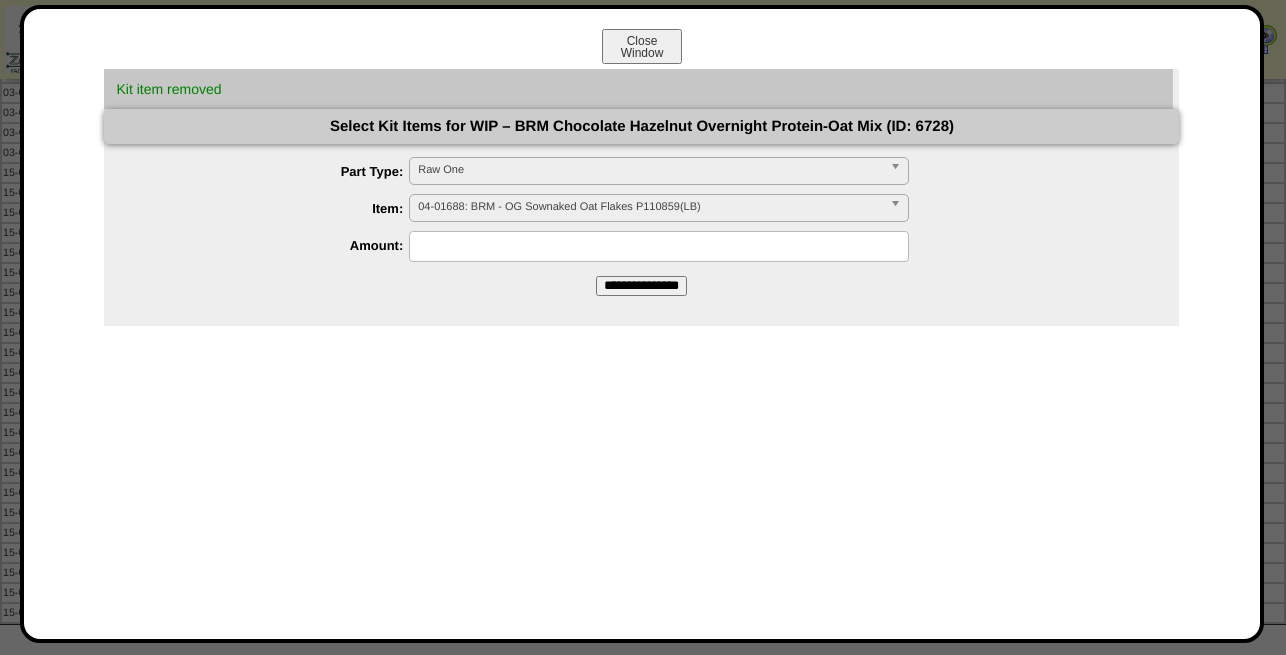 click at bounding box center [659, 246] 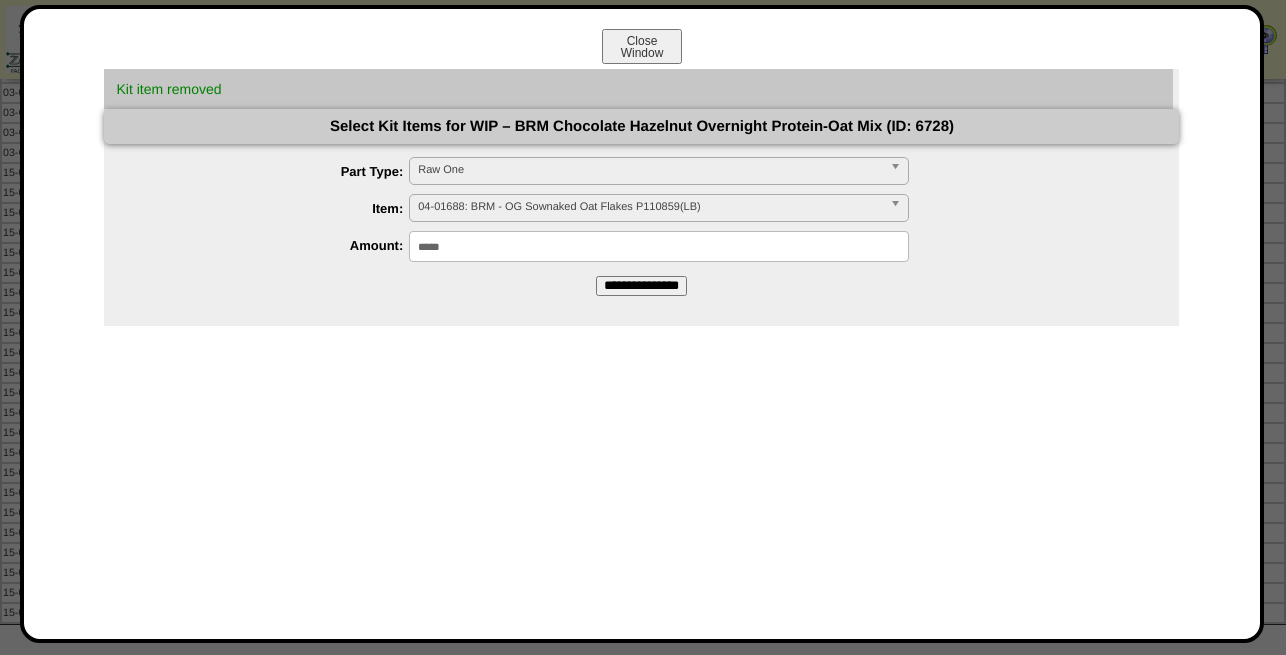 type on "*****" 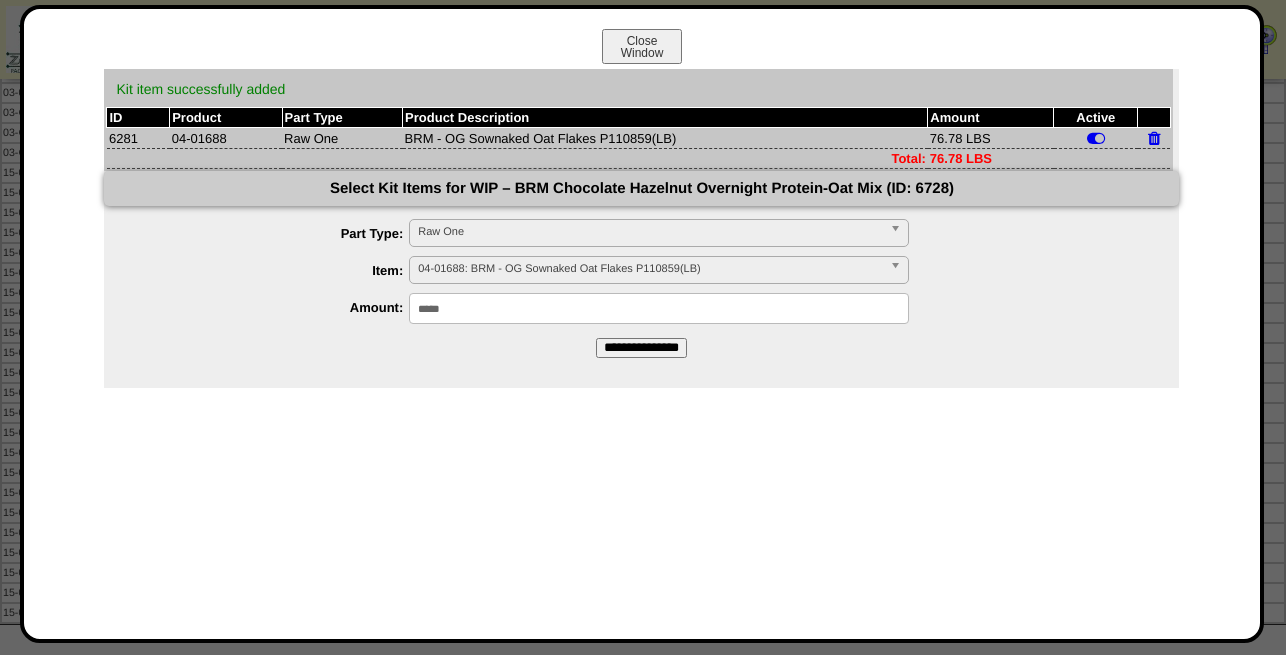 click on "Raw One" at bounding box center (650, 232) 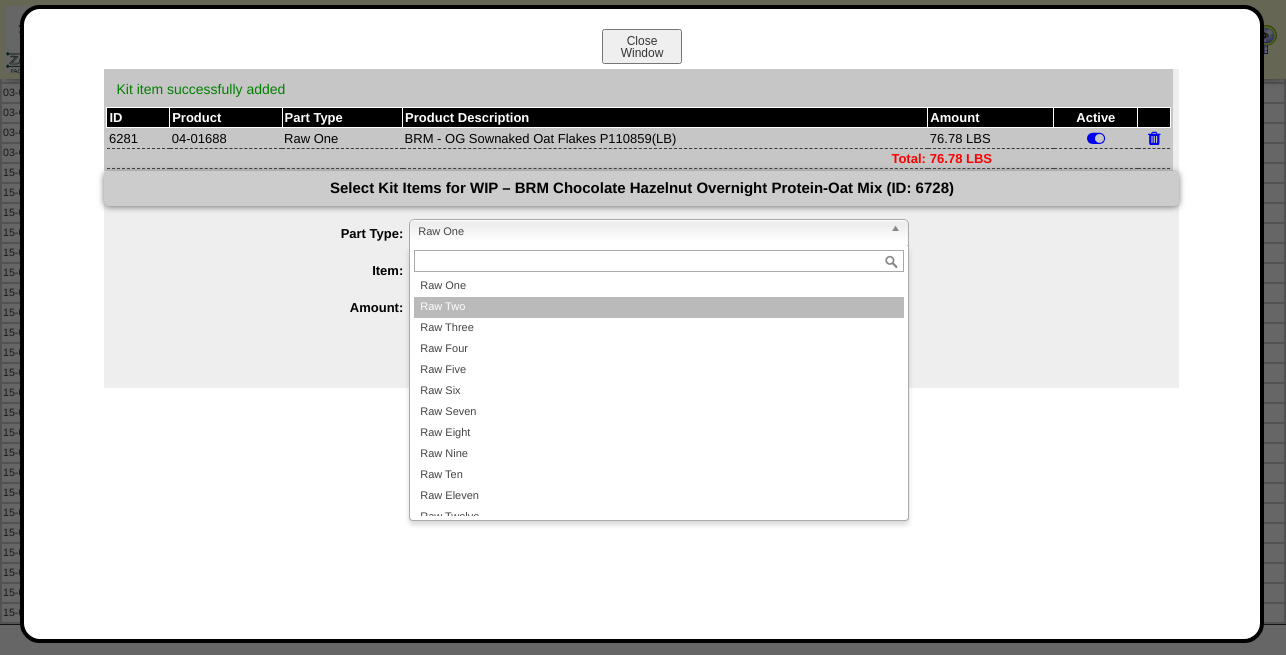 click on "Raw Two" at bounding box center [659, 307] 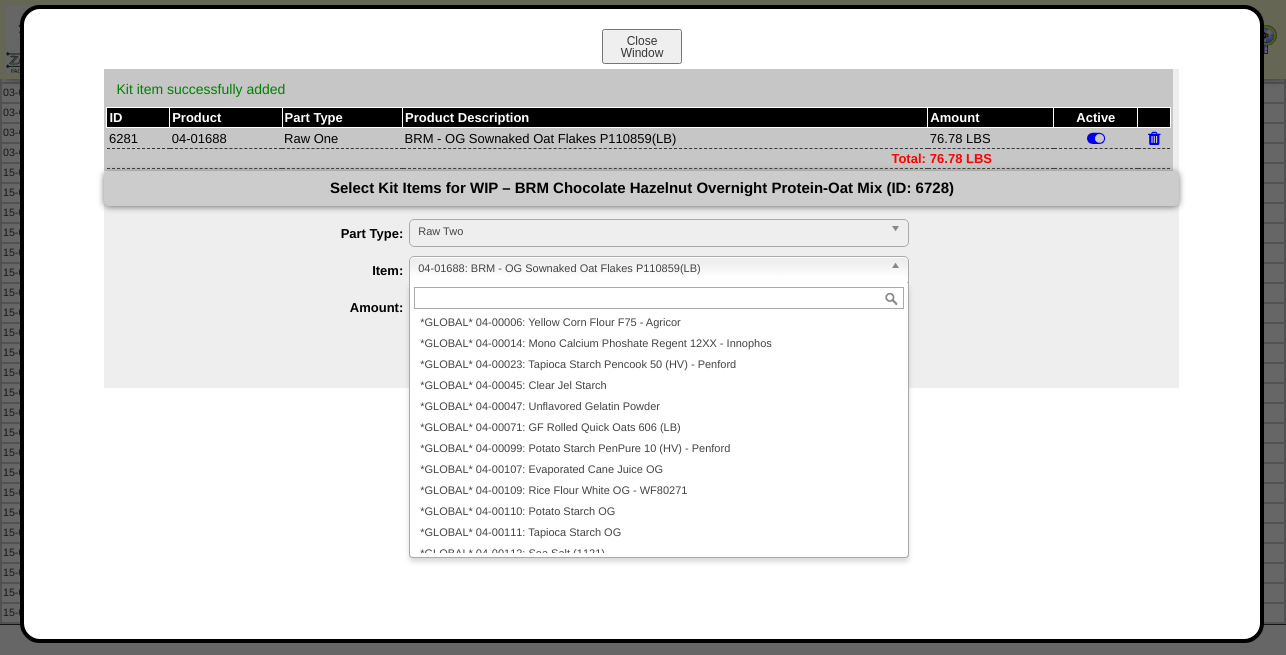 click on "04-01688: BRM - OG Sownaked Oat Flakes P110859(LB)" at bounding box center (650, 269) 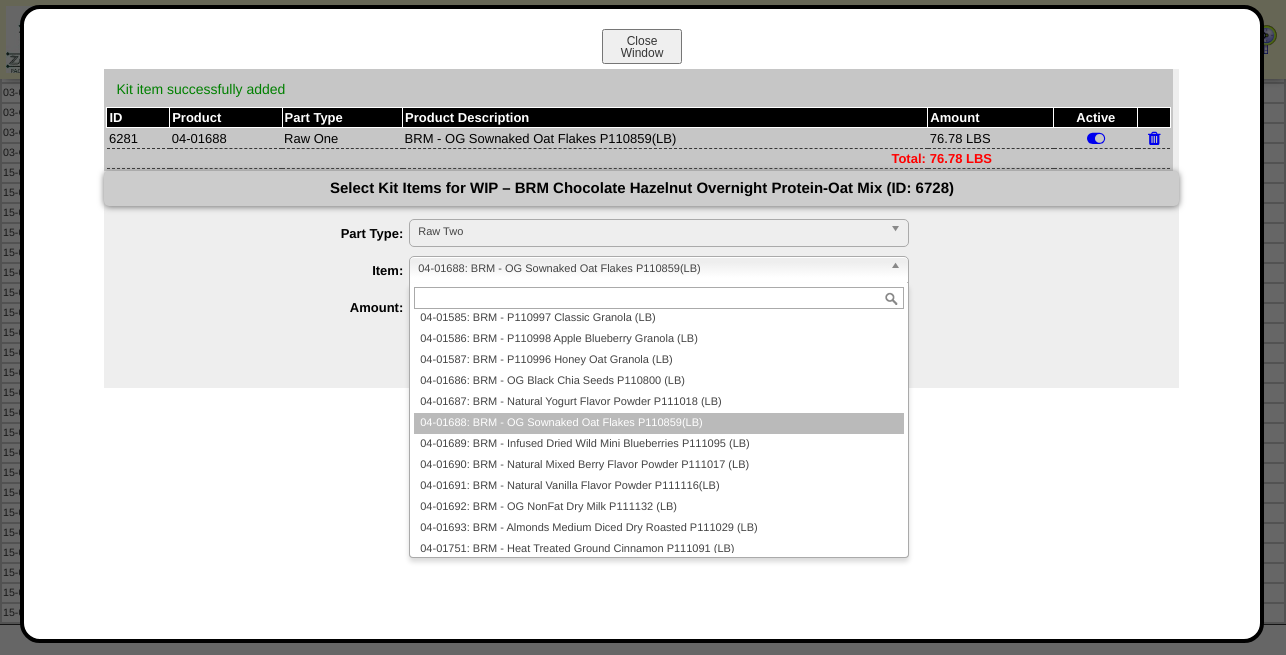 paste on "********" 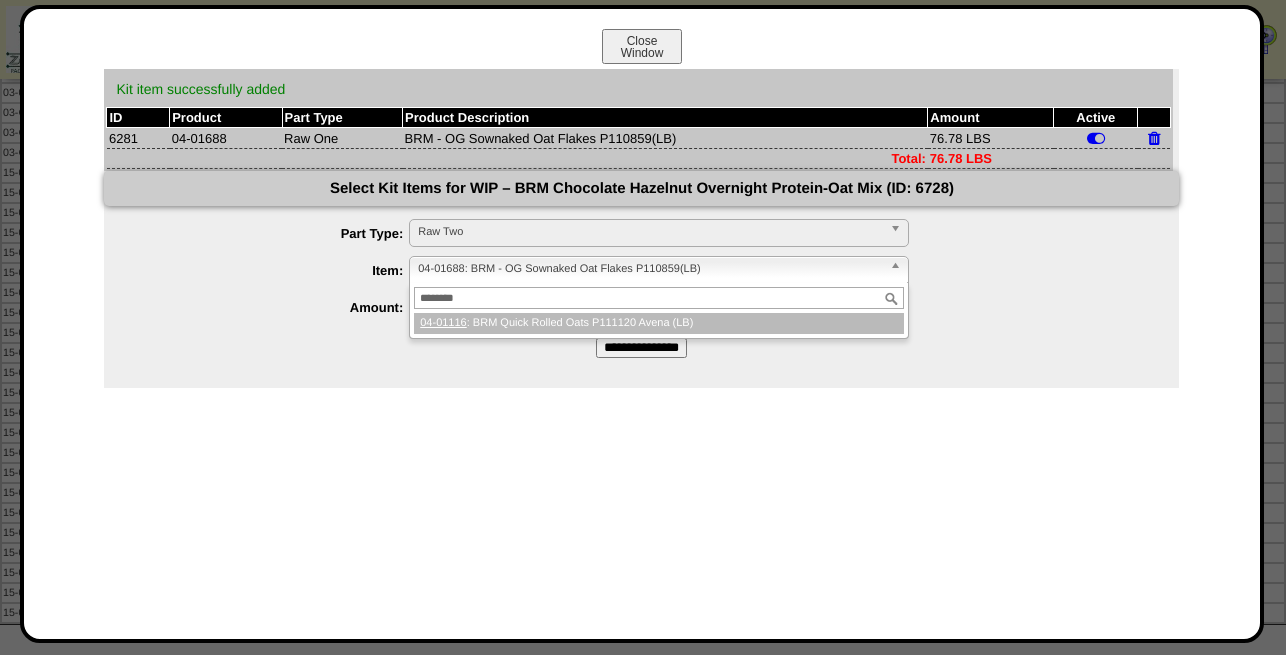 scroll, scrollTop: 0, scrollLeft: 0, axis: both 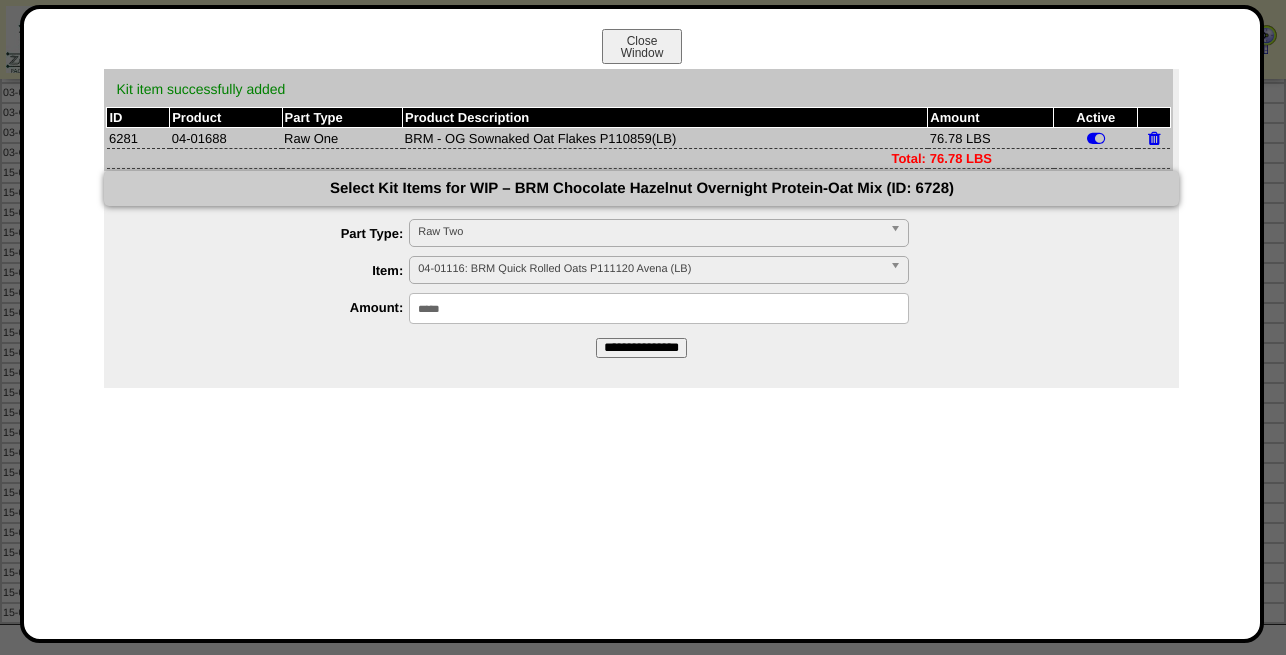 drag, startPoint x: 460, startPoint y: 304, endPoint x: 328, endPoint y: 312, distance: 132.2422 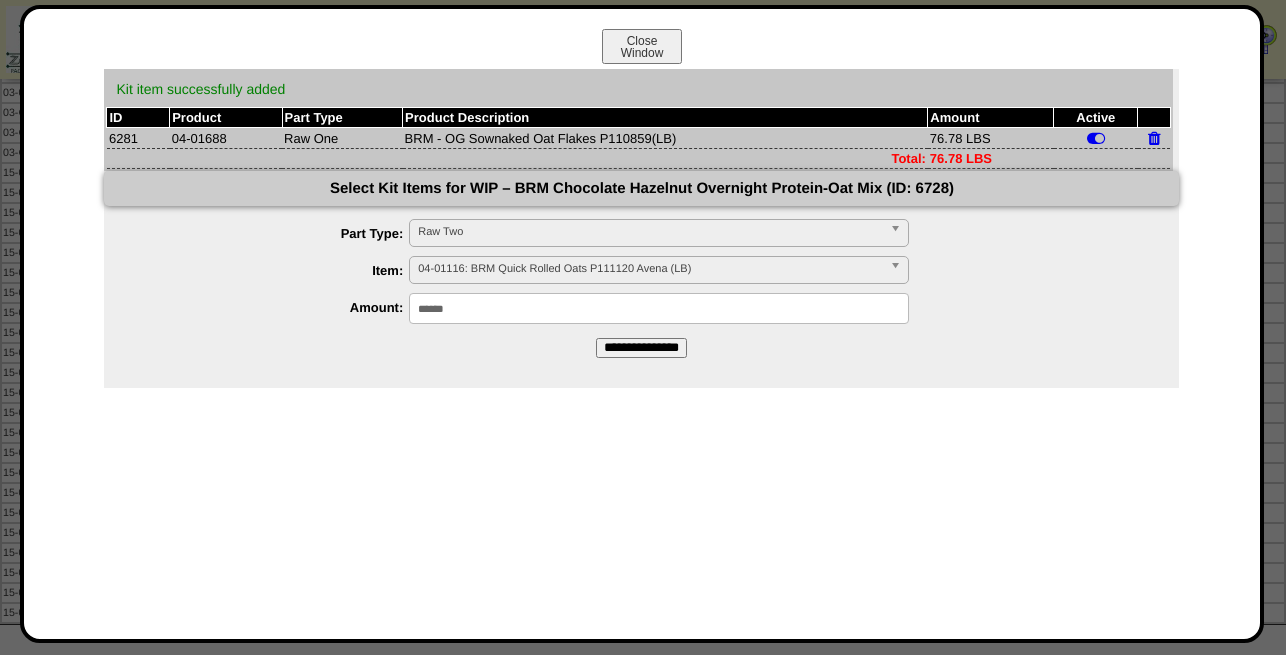 type on "******" 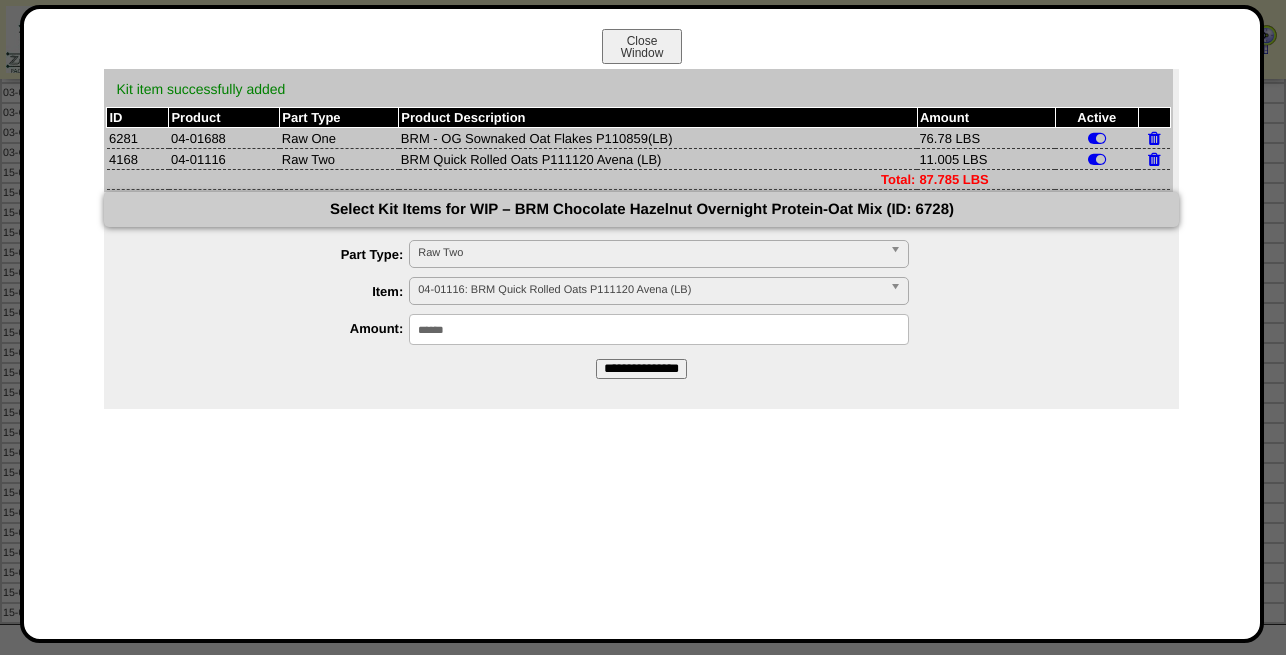 click on "Raw Two" at bounding box center [650, 253] 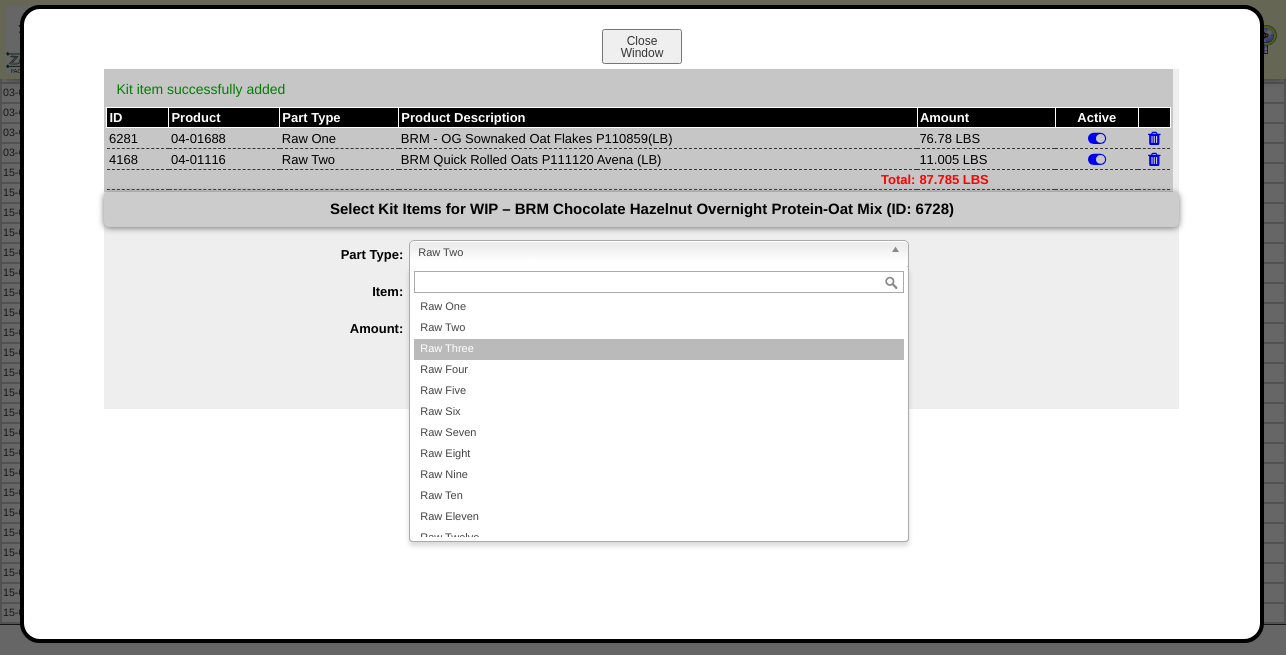 click on "Raw Three" at bounding box center [659, 349] 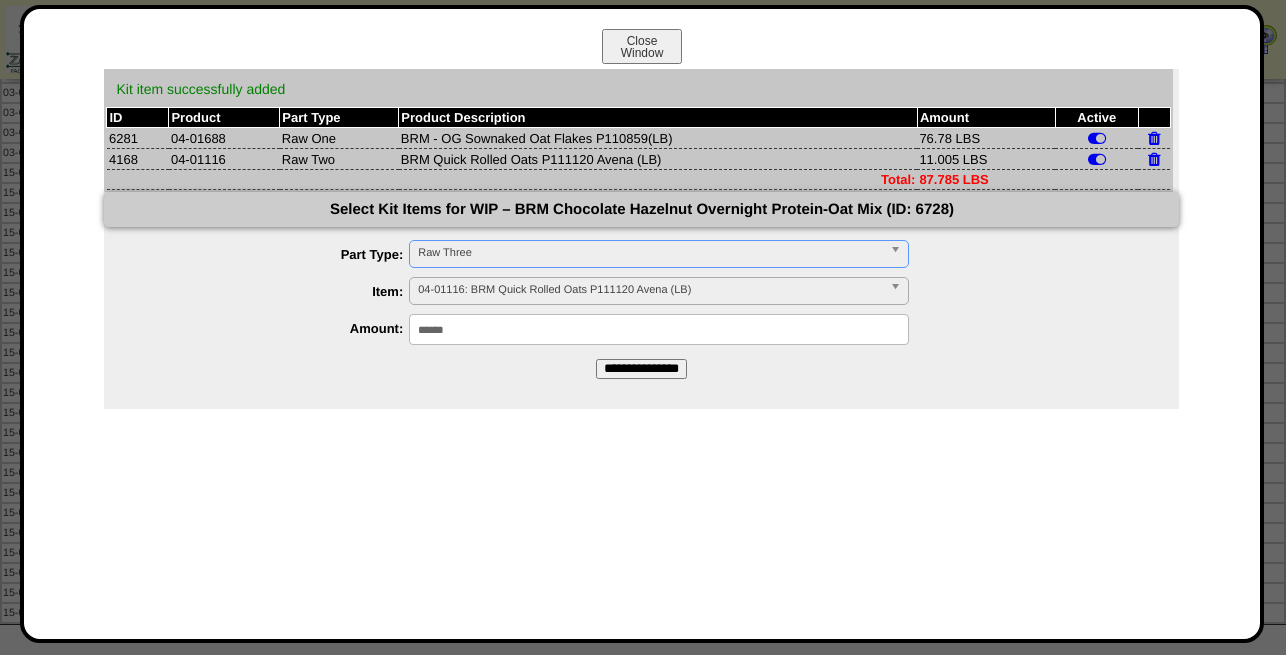 click on "04-01116: BRM Quick Rolled Oats P111120 Avena (LB)" at bounding box center [650, 290] 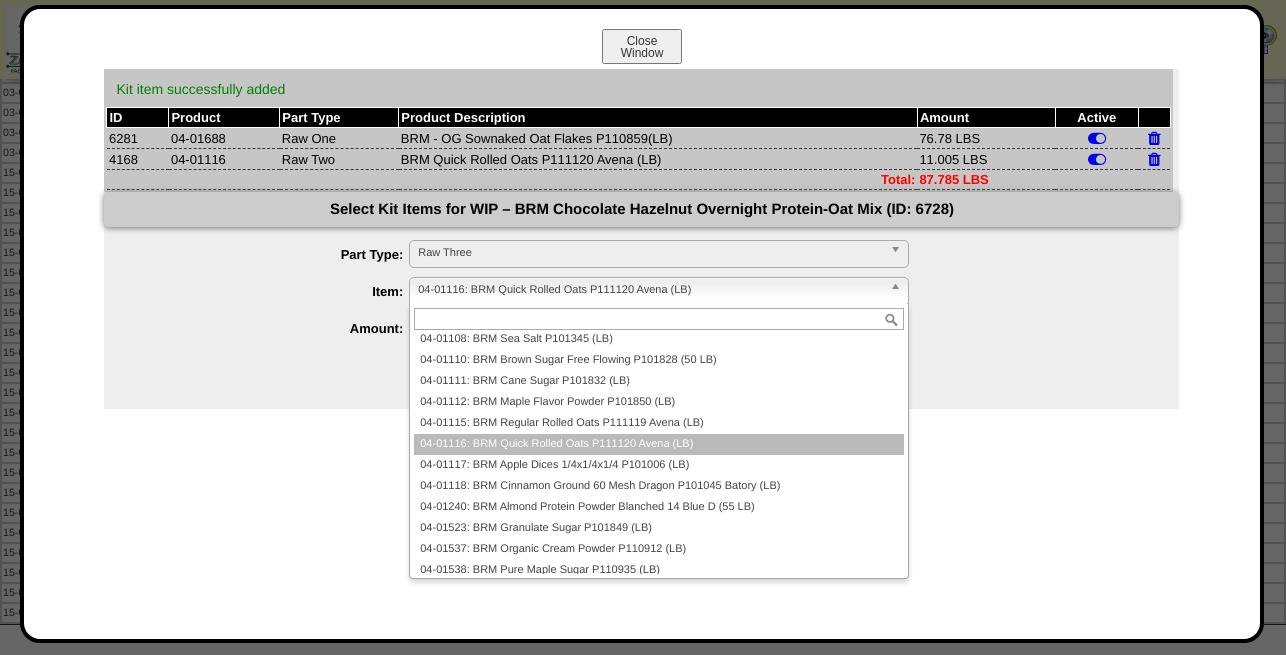 paste on "********" 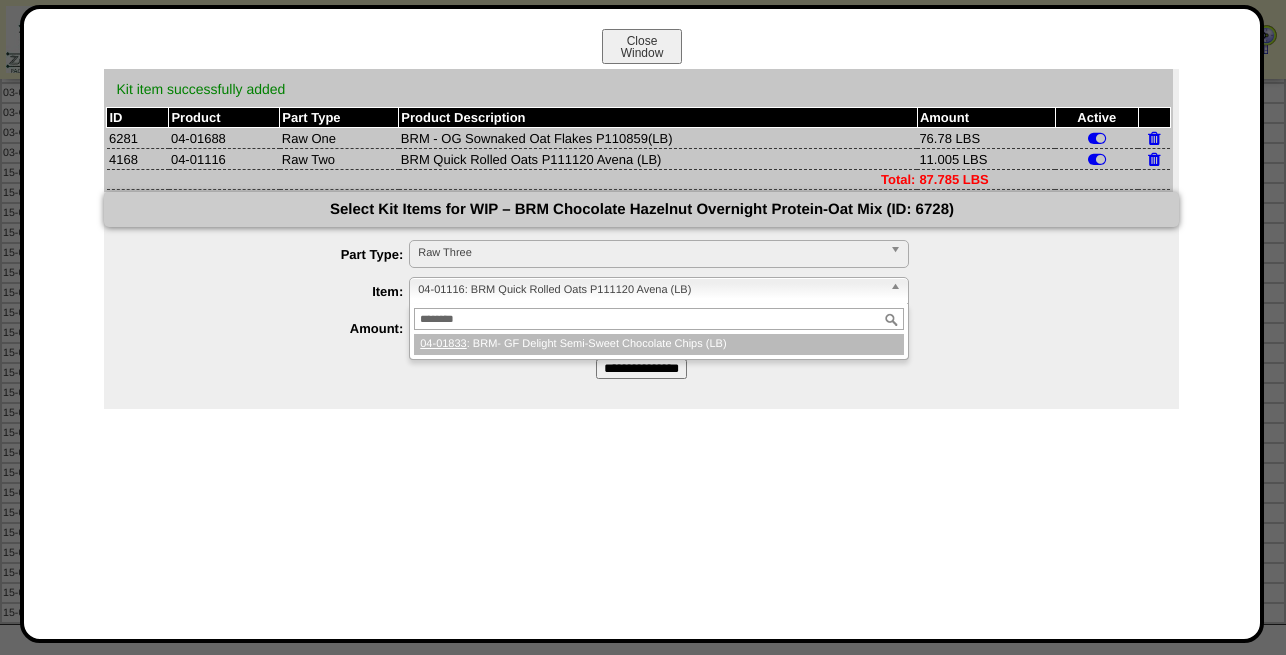 scroll, scrollTop: 0, scrollLeft: 0, axis: both 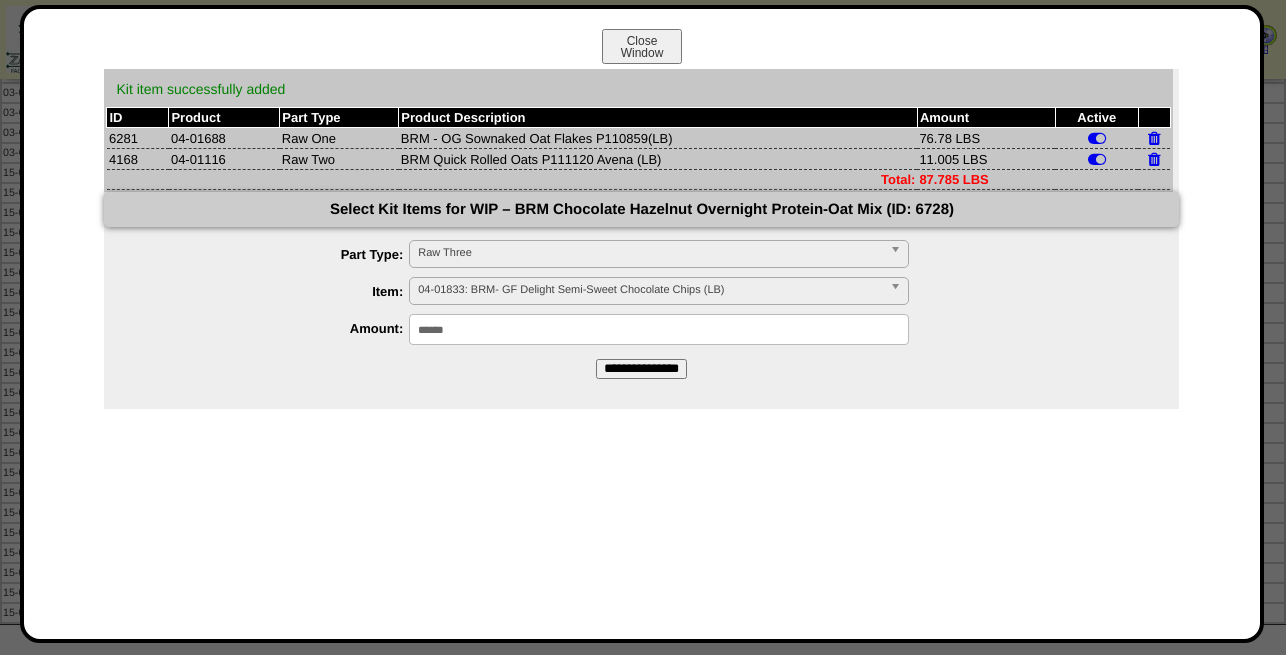 drag, startPoint x: 468, startPoint y: 330, endPoint x: 292, endPoint y: 372, distance: 180.94199 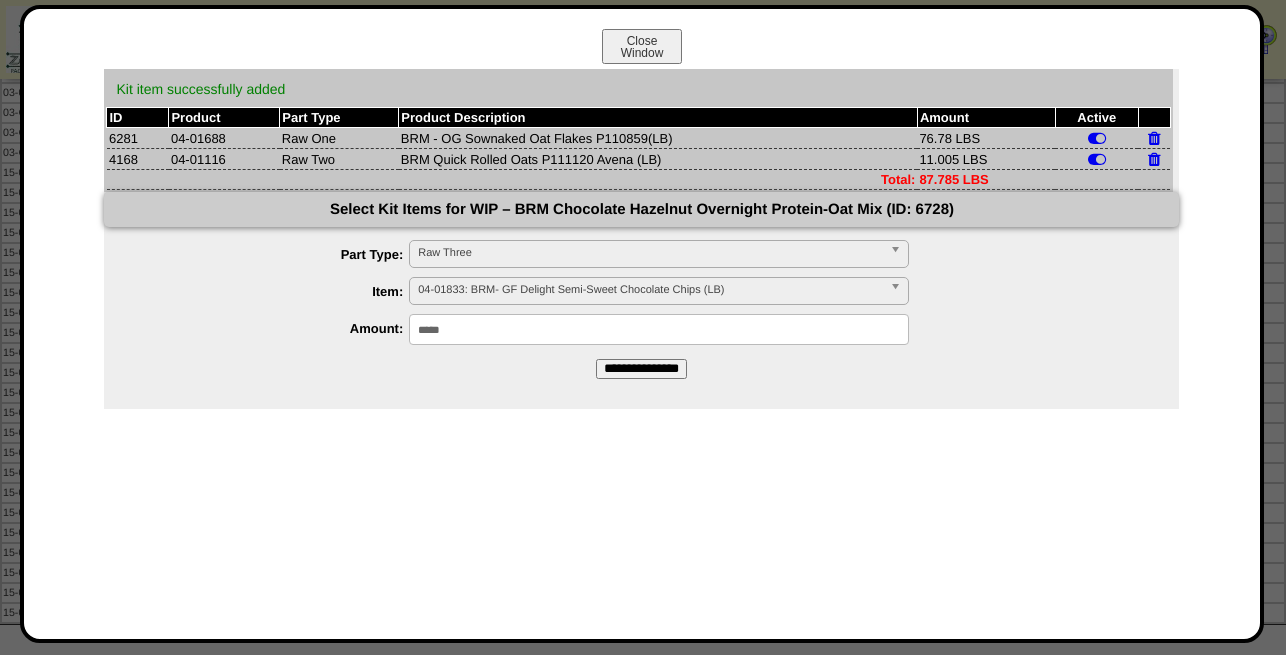 type on "*****" 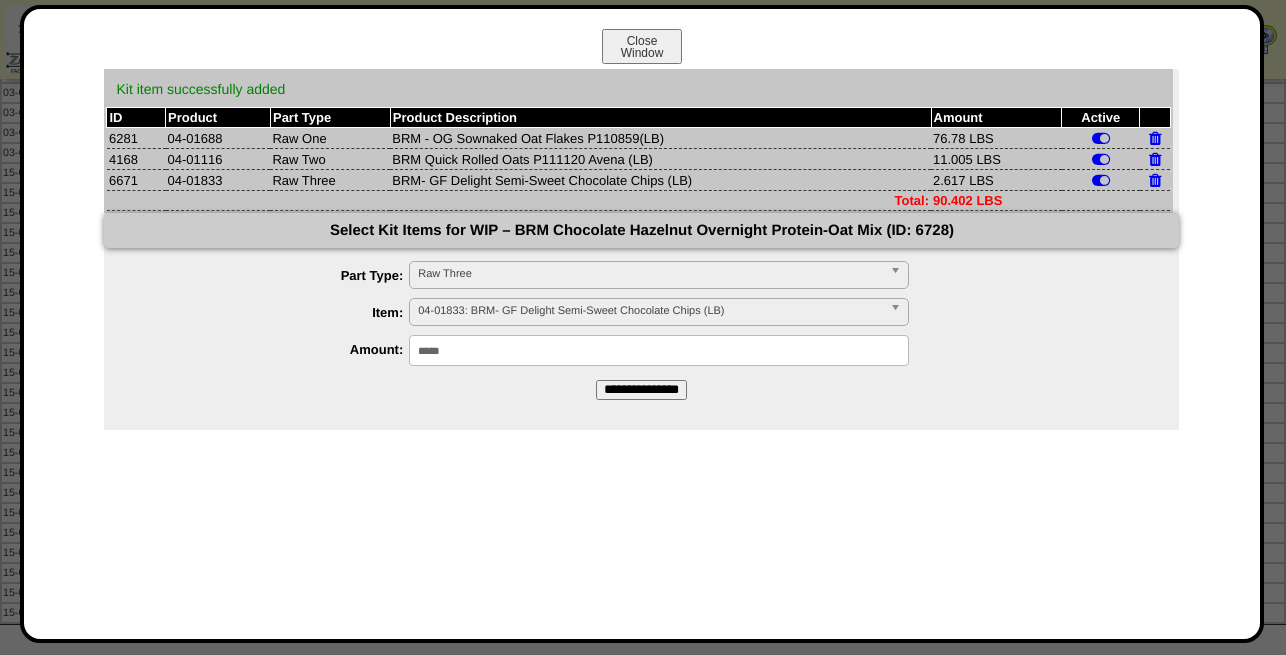 click on "Raw Three" at bounding box center (650, 274) 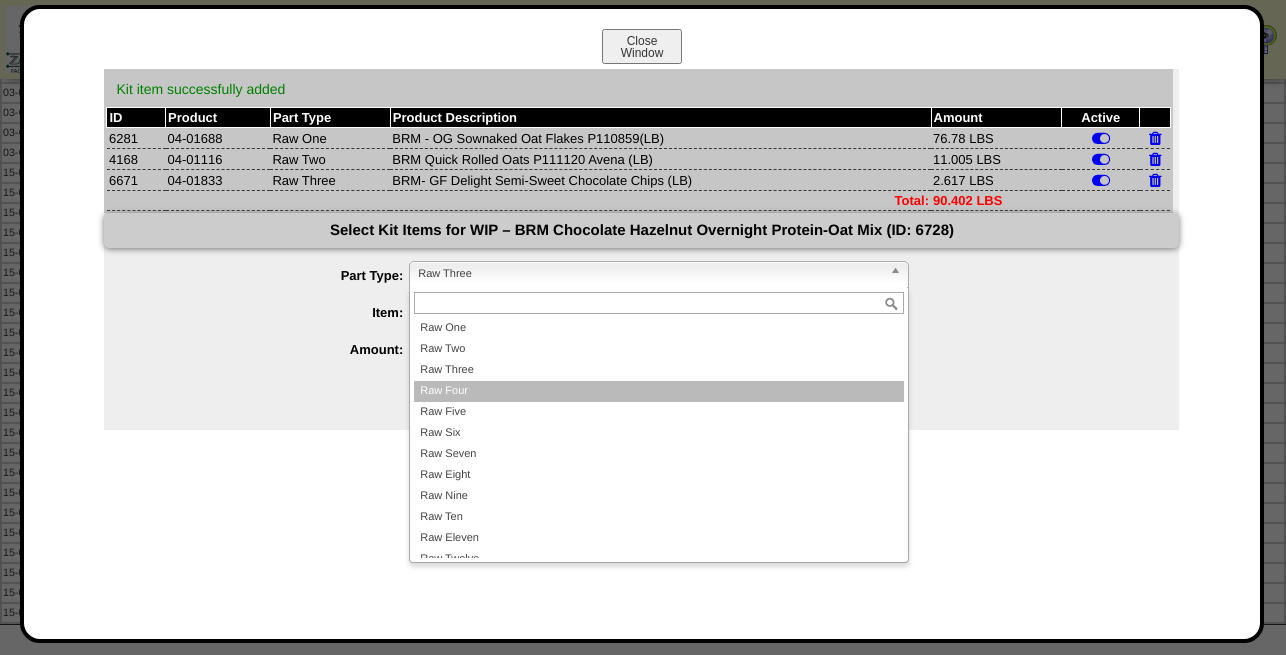 click on "Raw Four" at bounding box center (659, 391) 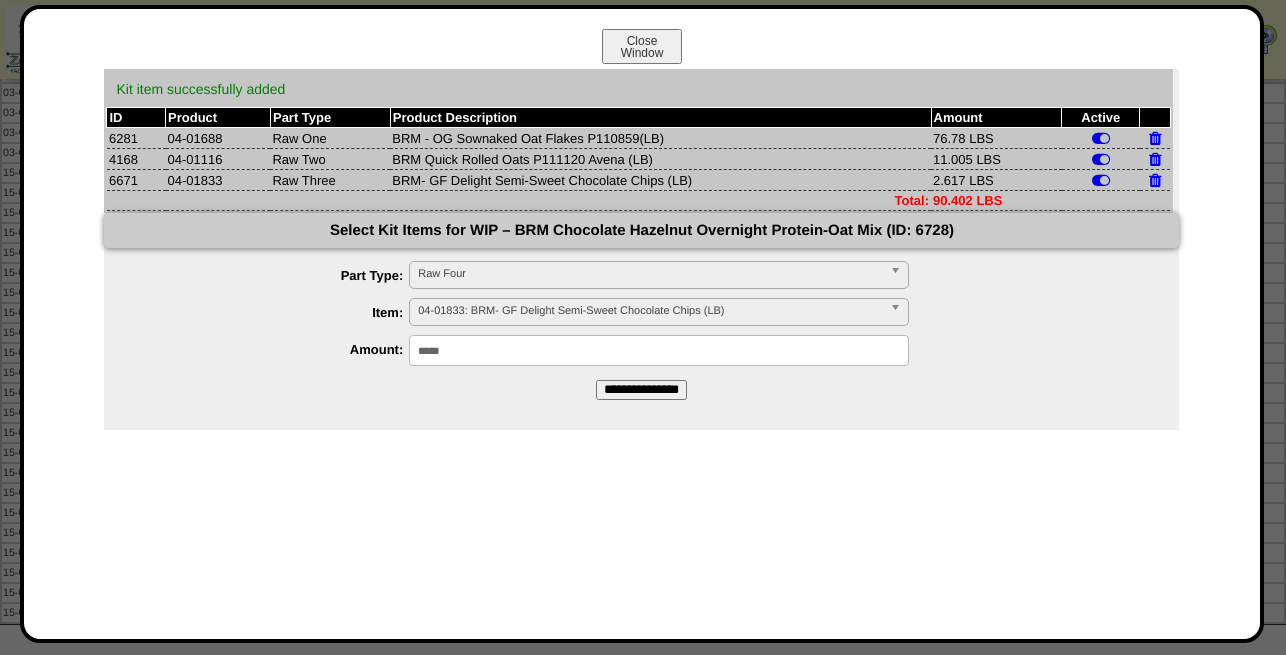 click on "04-01833: BRM- GF Delight Semi-Sweet Chocolate Chips (LB)" at bounding box center (650, 311) 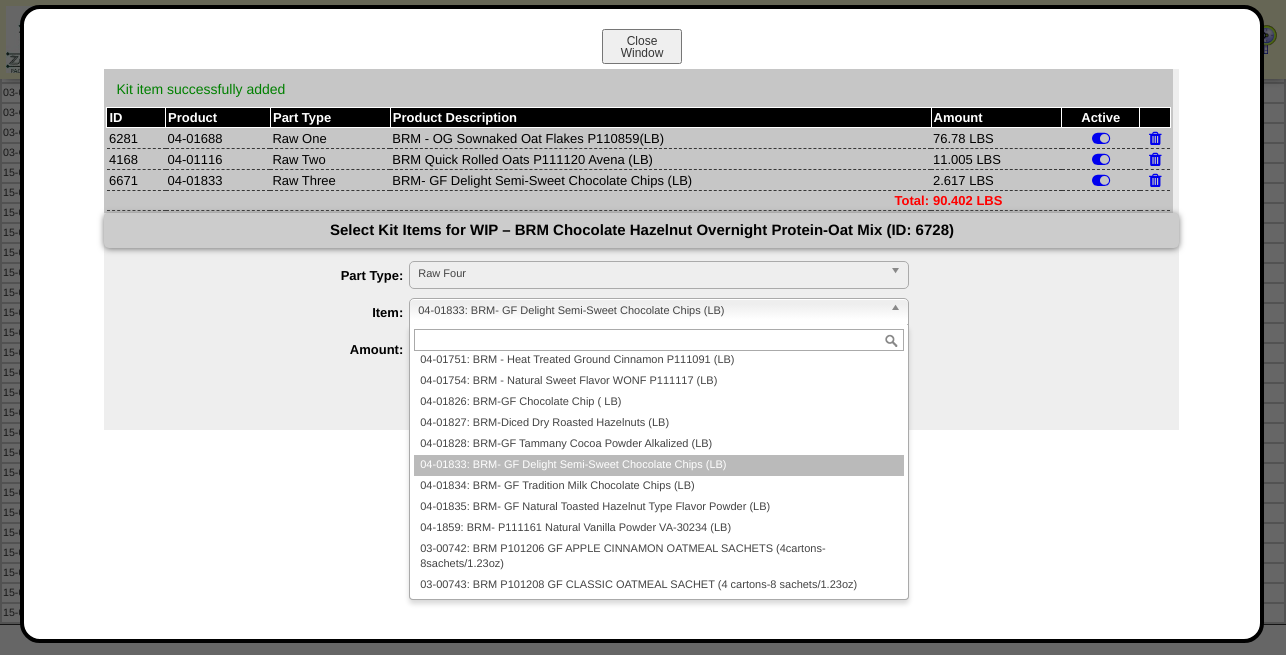 paste on "********" 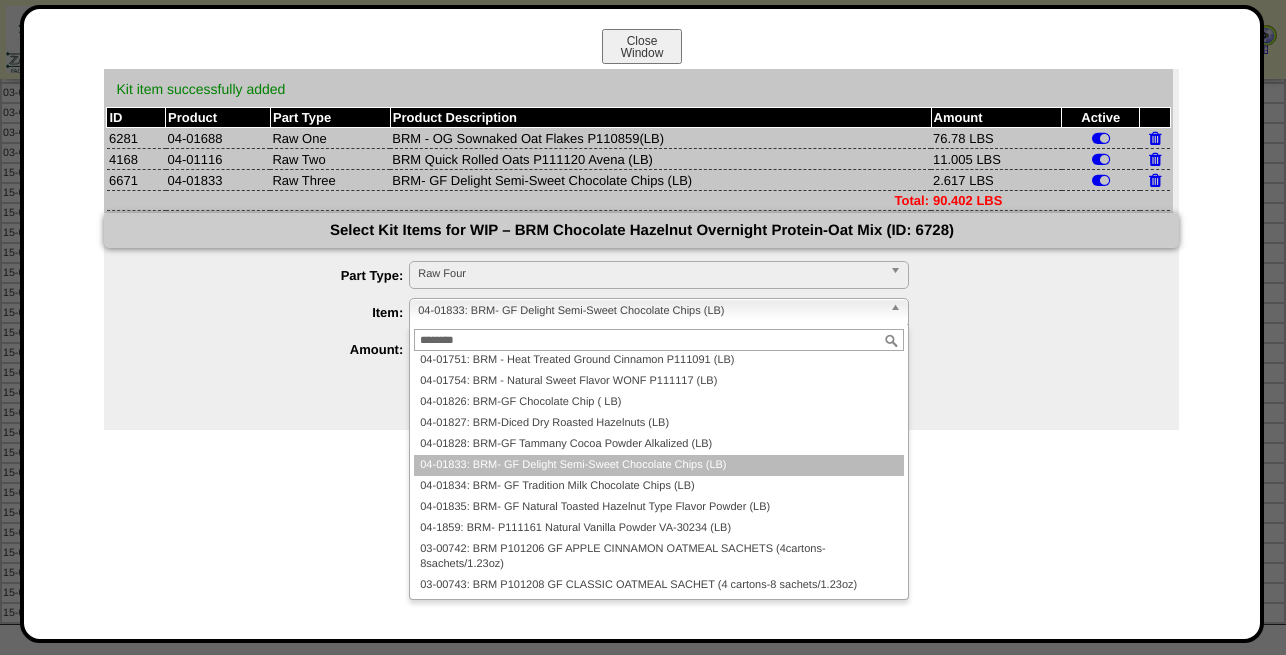 scroll, scrollTop: 0, scrollLeft: 0, axis: both 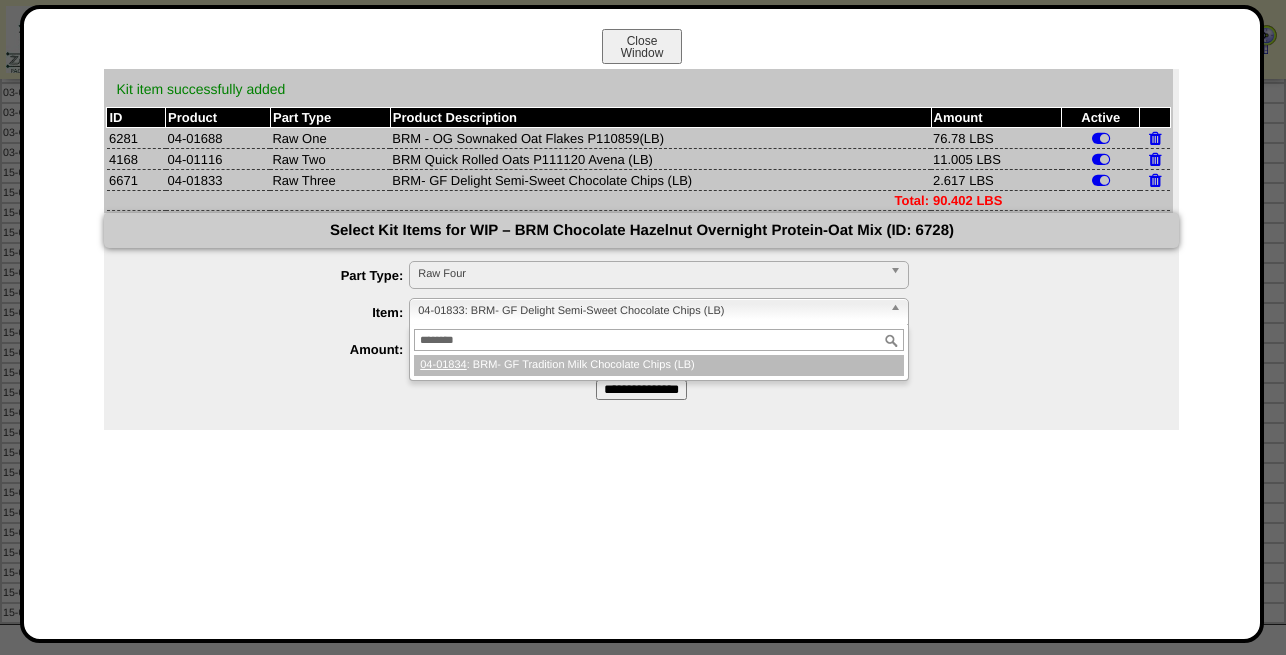 type on "********" 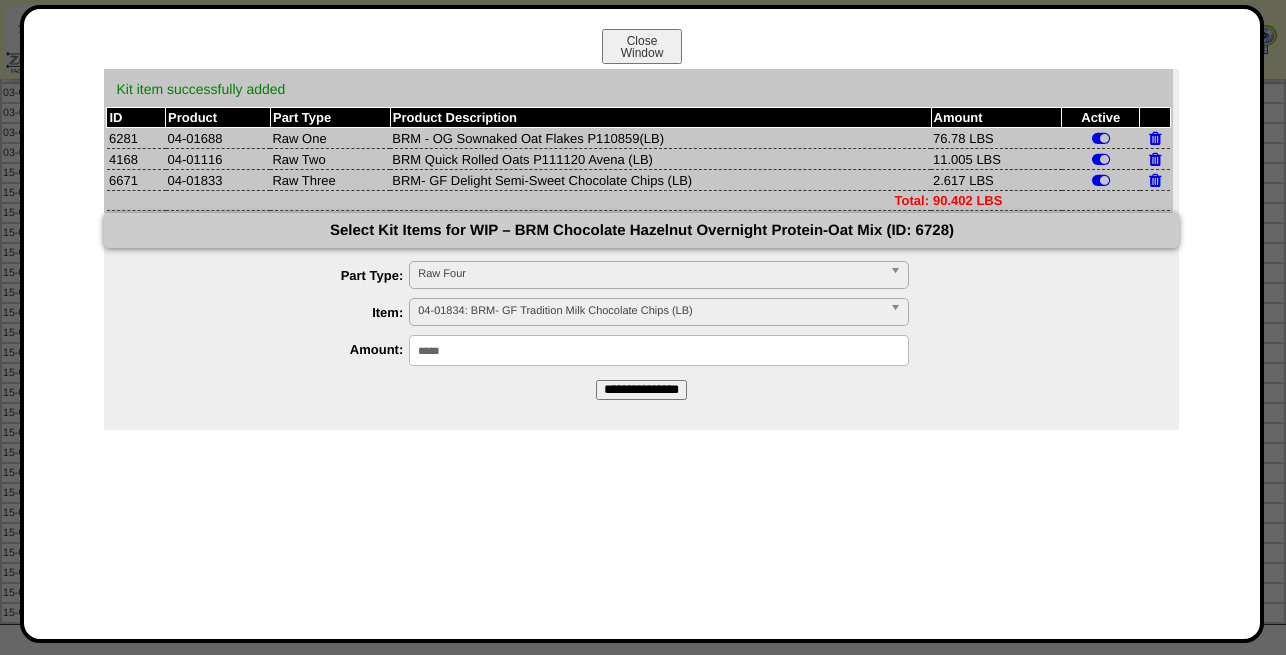 click on "**********" at bounding box center (641, 390) 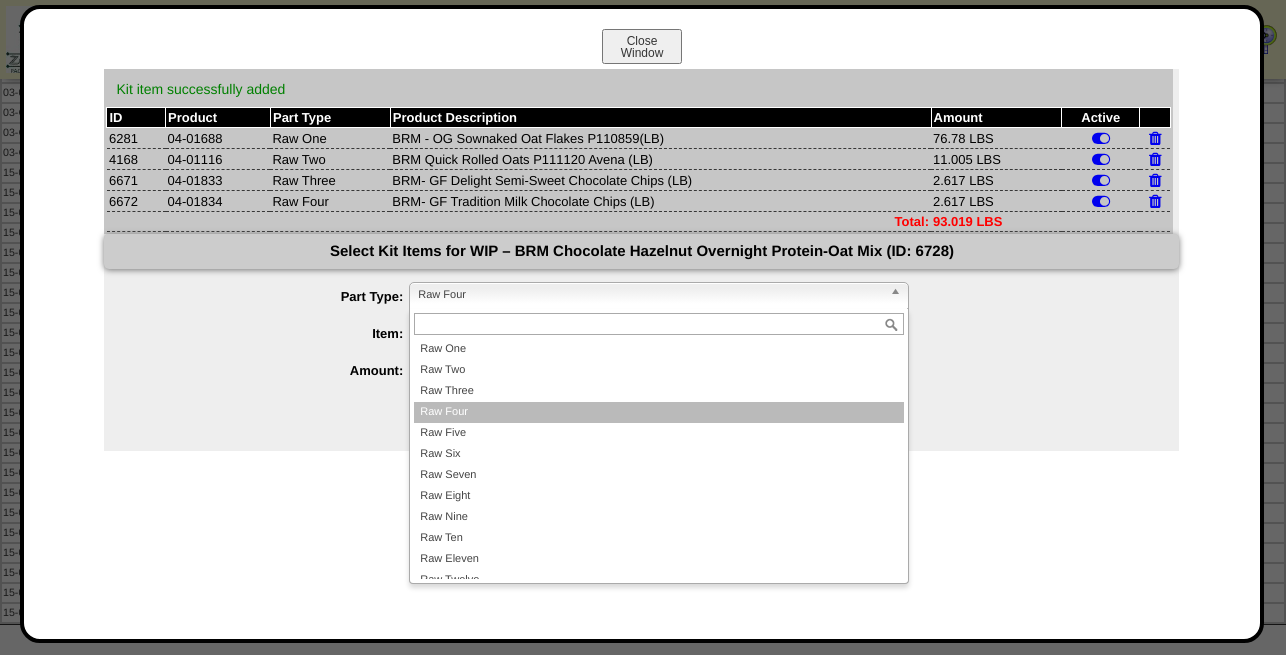 click on "Raw Four" at bounding box center [650, 295] 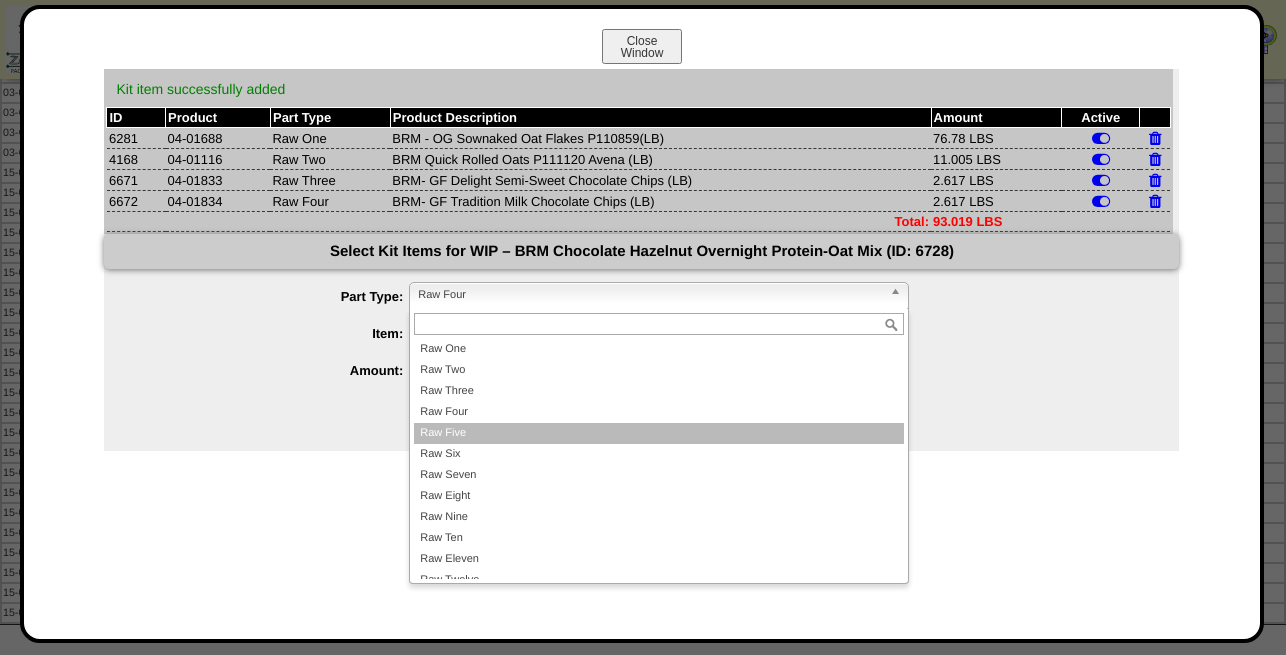 click on "Raw Five" at bounding box center [659, 433] 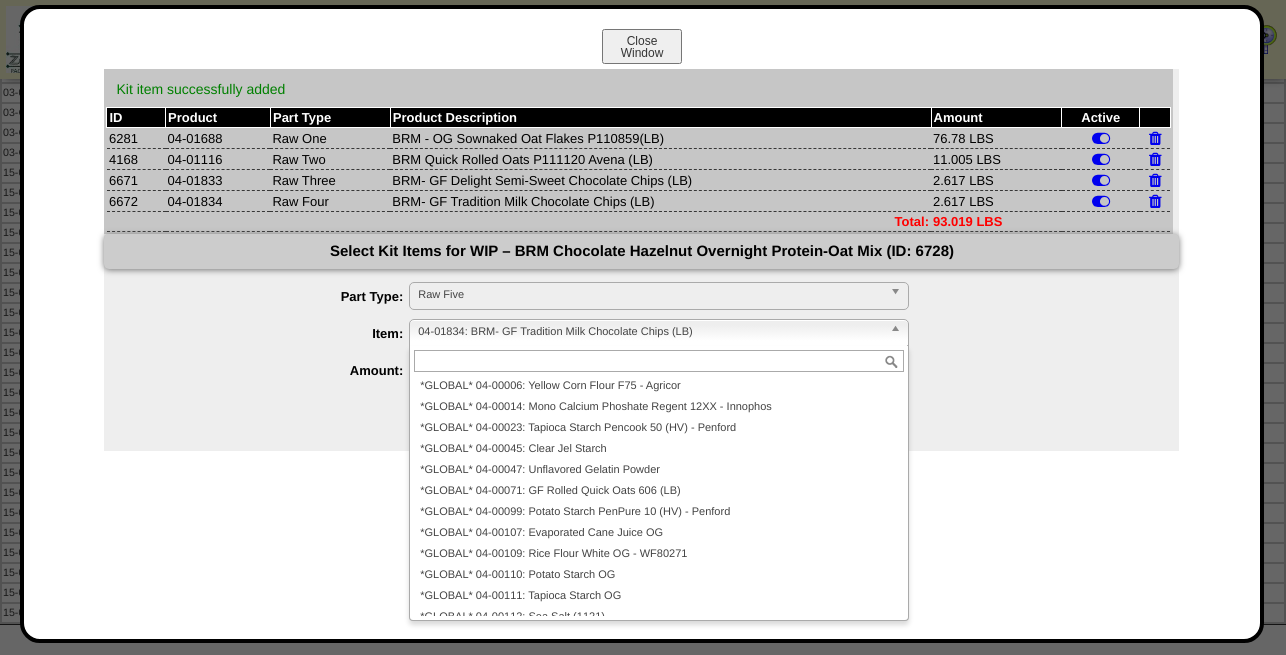 click on "04-01834: BRM- GF Tradition Milk Chocolate Chips (LB)" at bounding box center (650, 332) 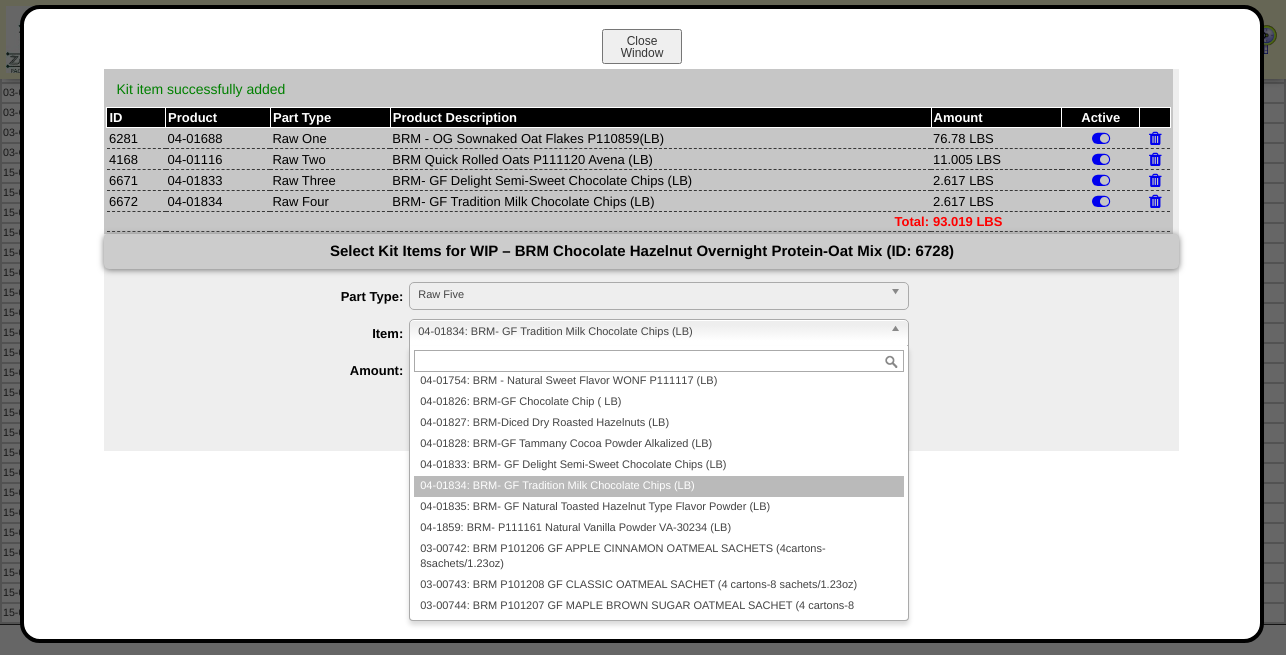 paste on "********" 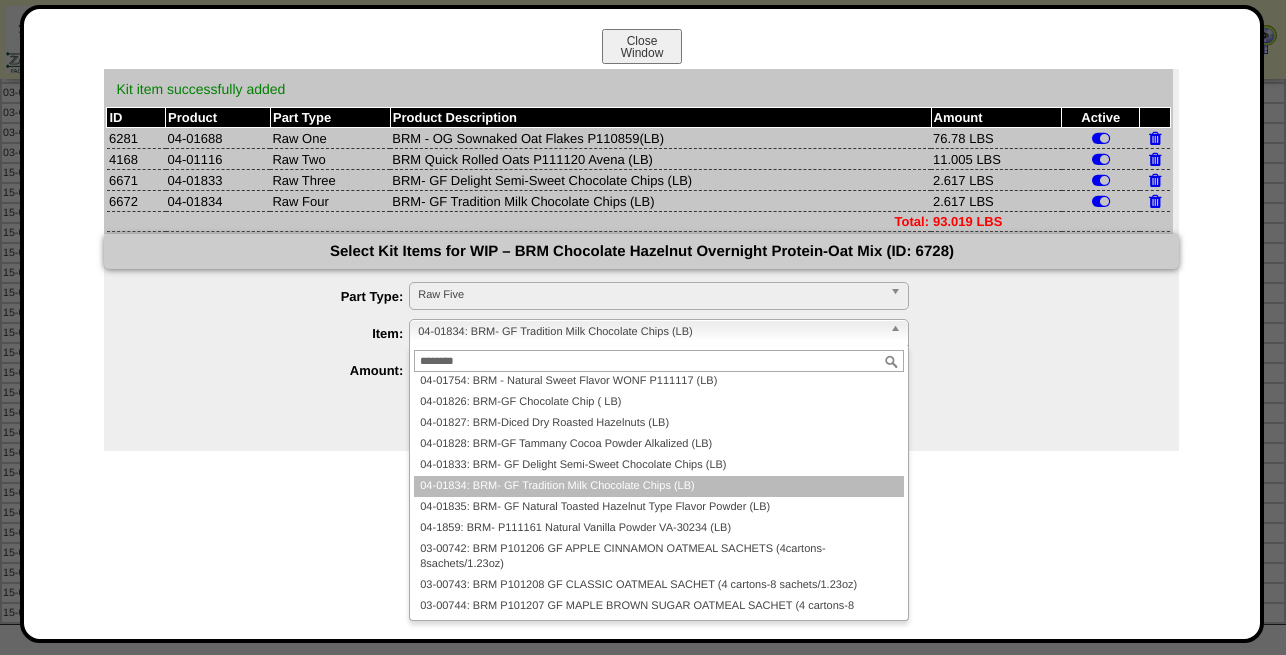 scroll, scrollTop: 0, scrollLeft: 0, axis: both 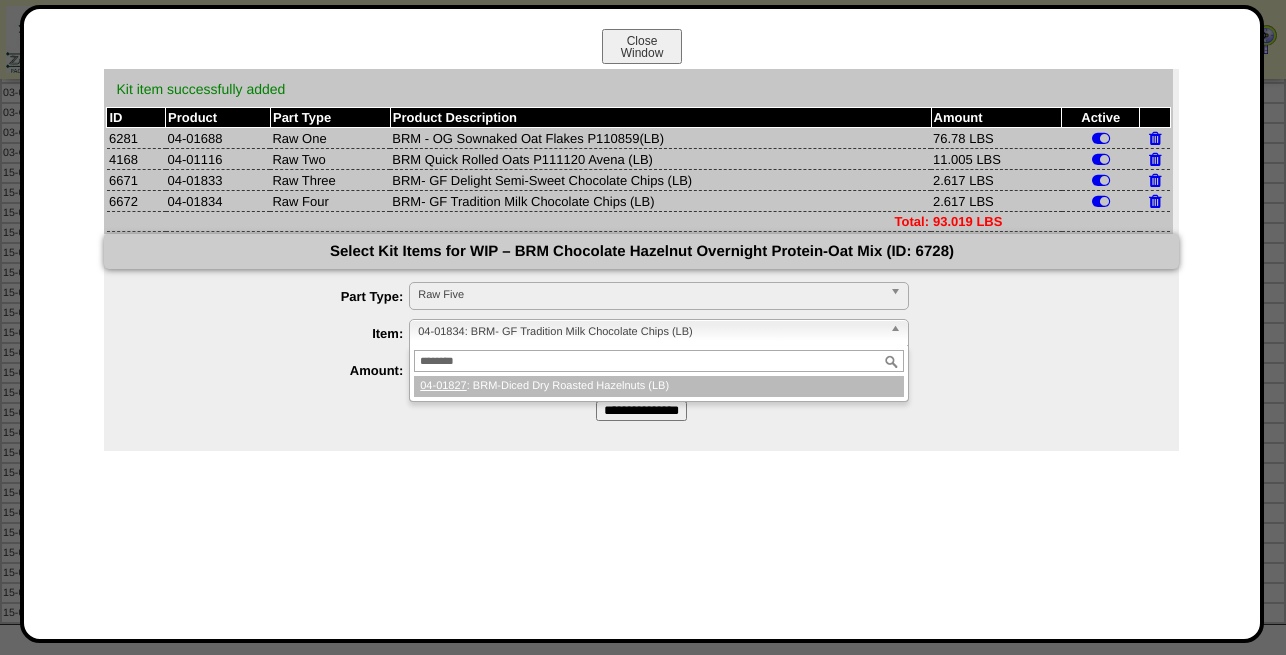 type on "********" 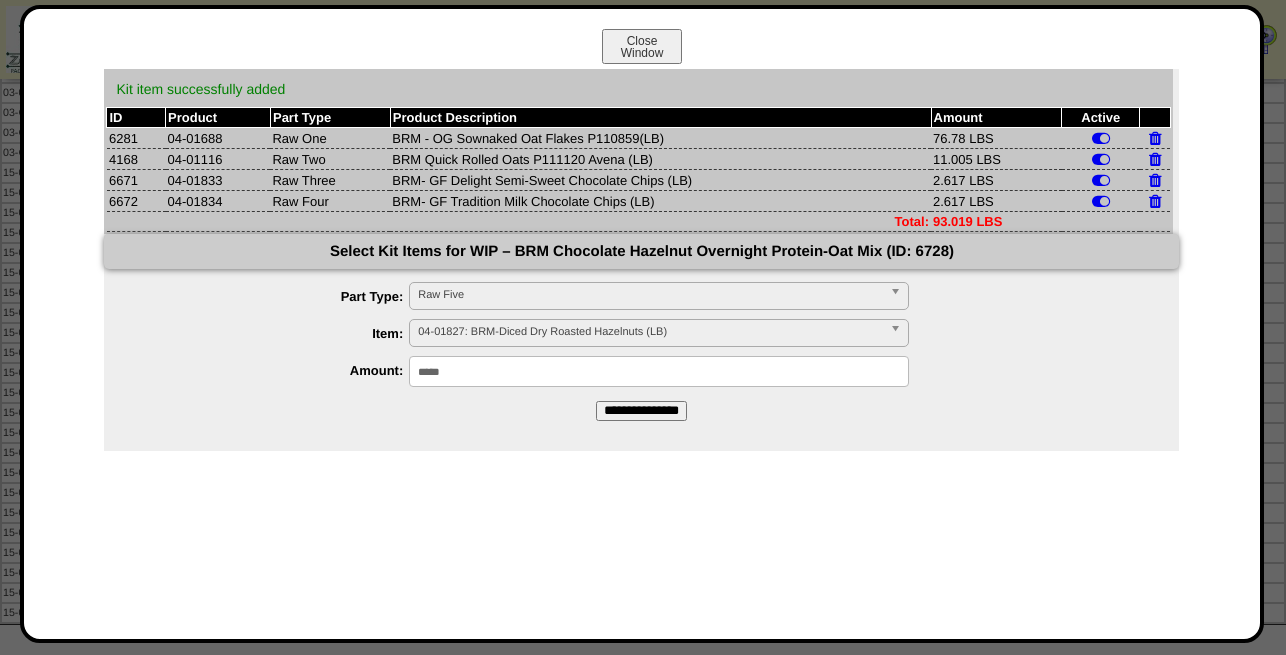 drag, startPoint x: 485, startPoint y: 379, endPoint x: 108, endPoint y: 350, distance: 378.11374 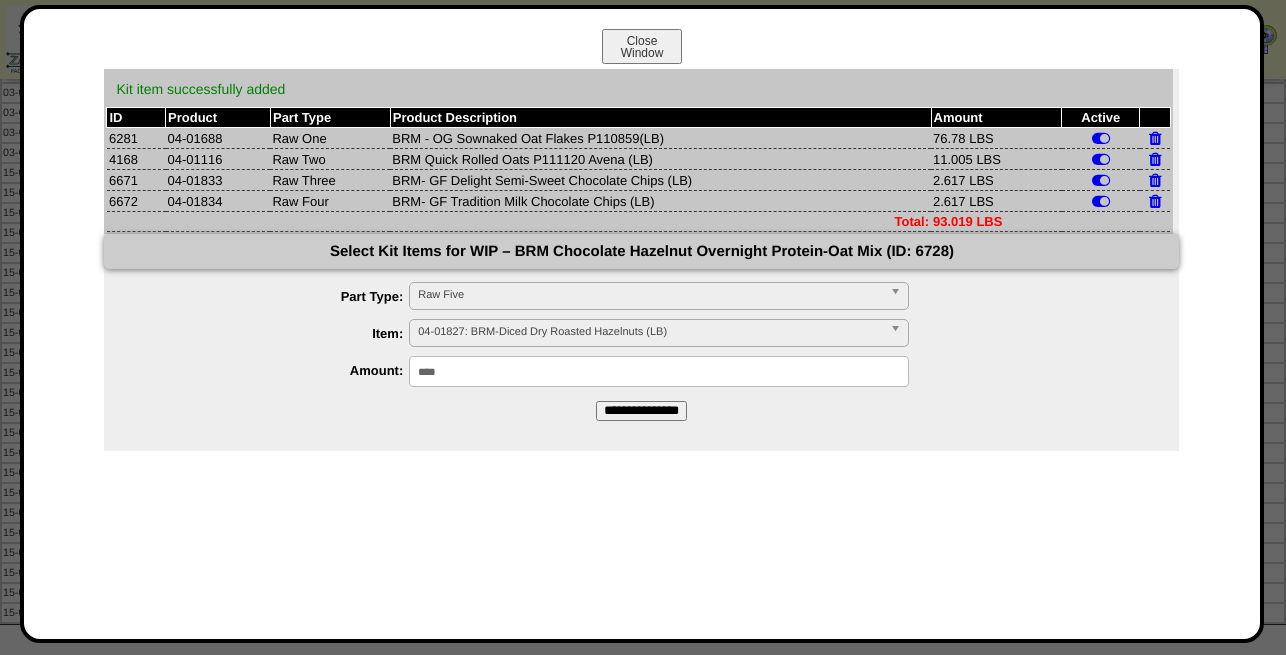type on "****" 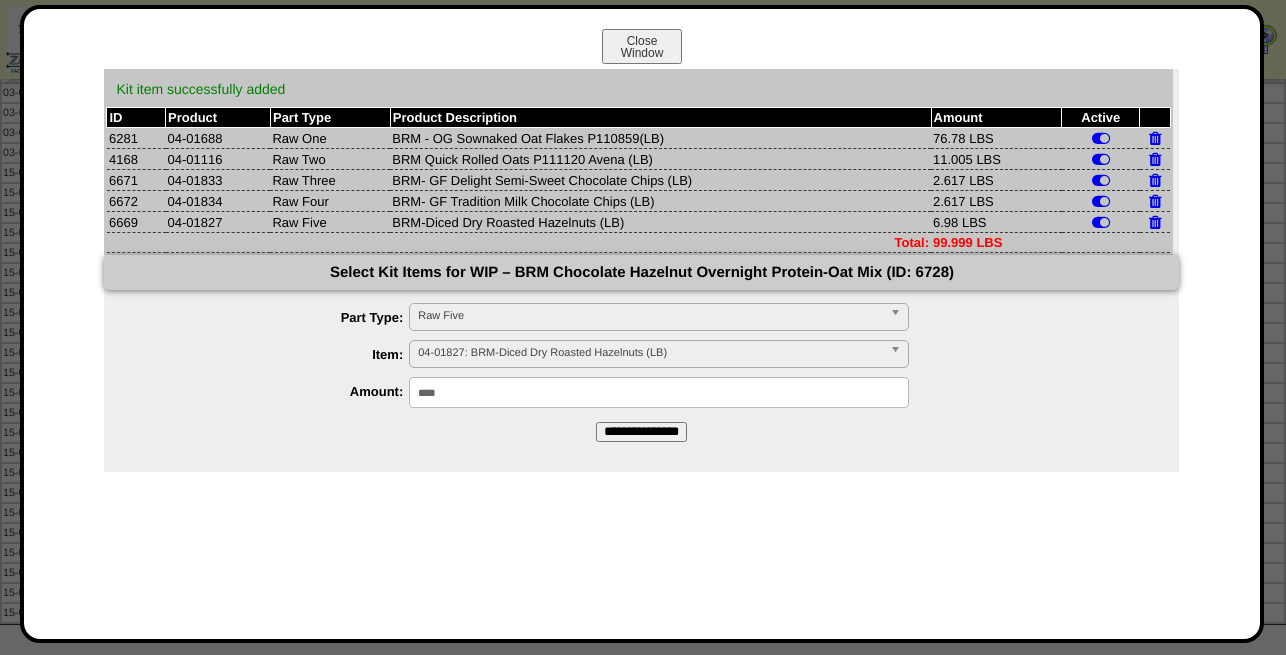 click on "Raw Five" at bounding box center [650, 316] 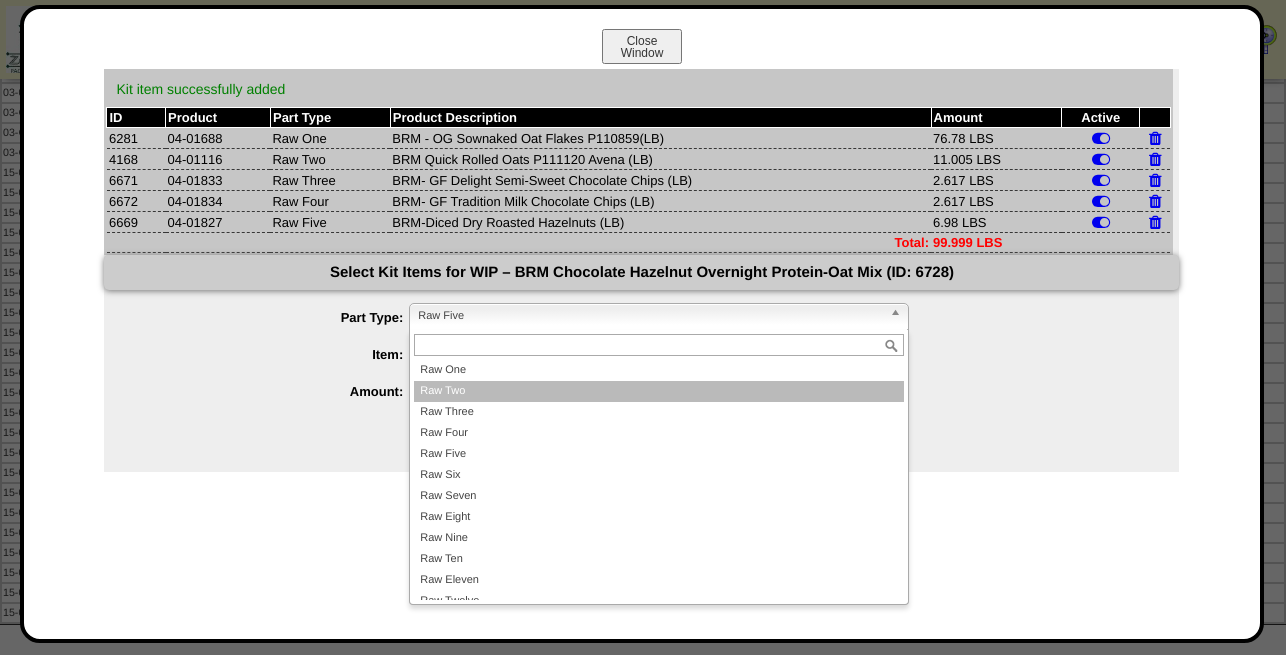 click on "Raw Two" at bounding box center [659, 391] 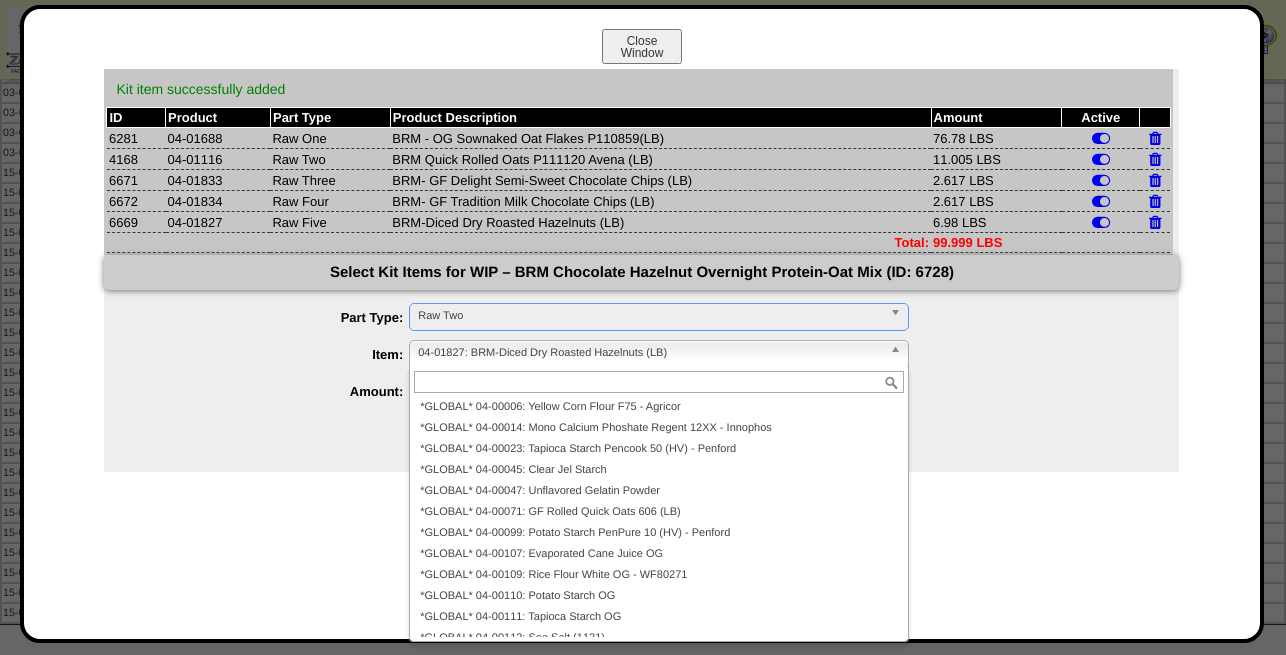 click on "04-01827: BRM-Diced Dry Roasted Hazelnuts (LB)" at bounding box center [650, 353] 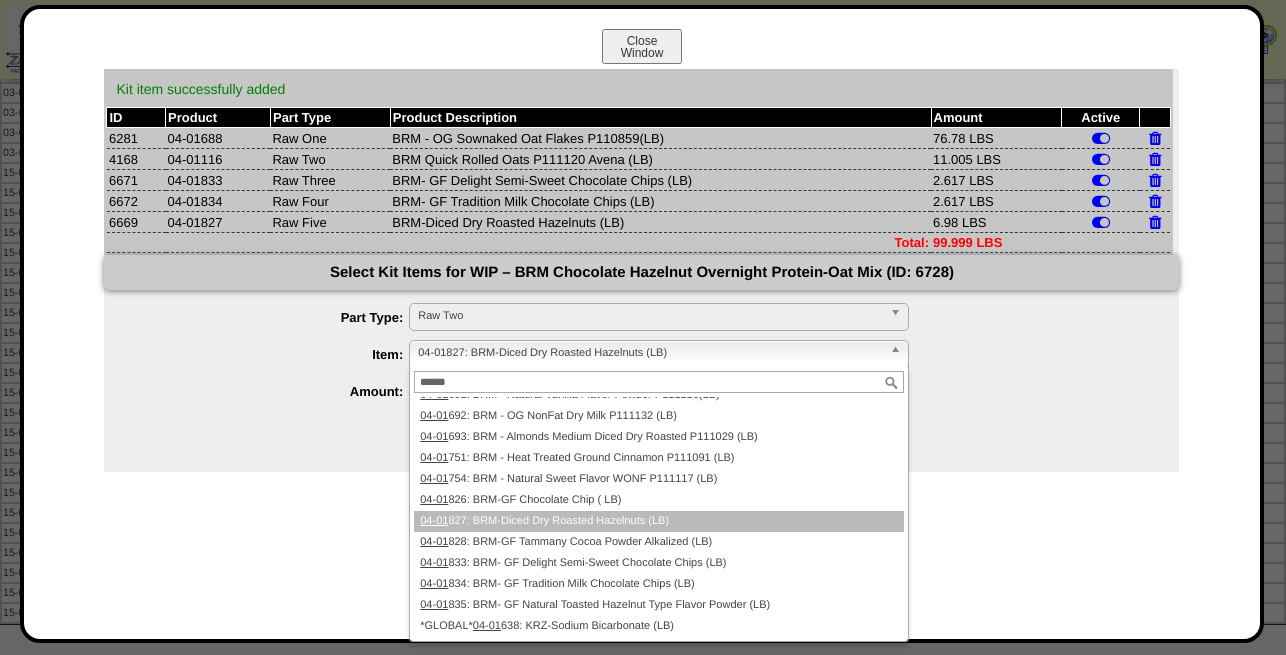scroll, scrollTop: 0, scrollLeft: 0, axis: both 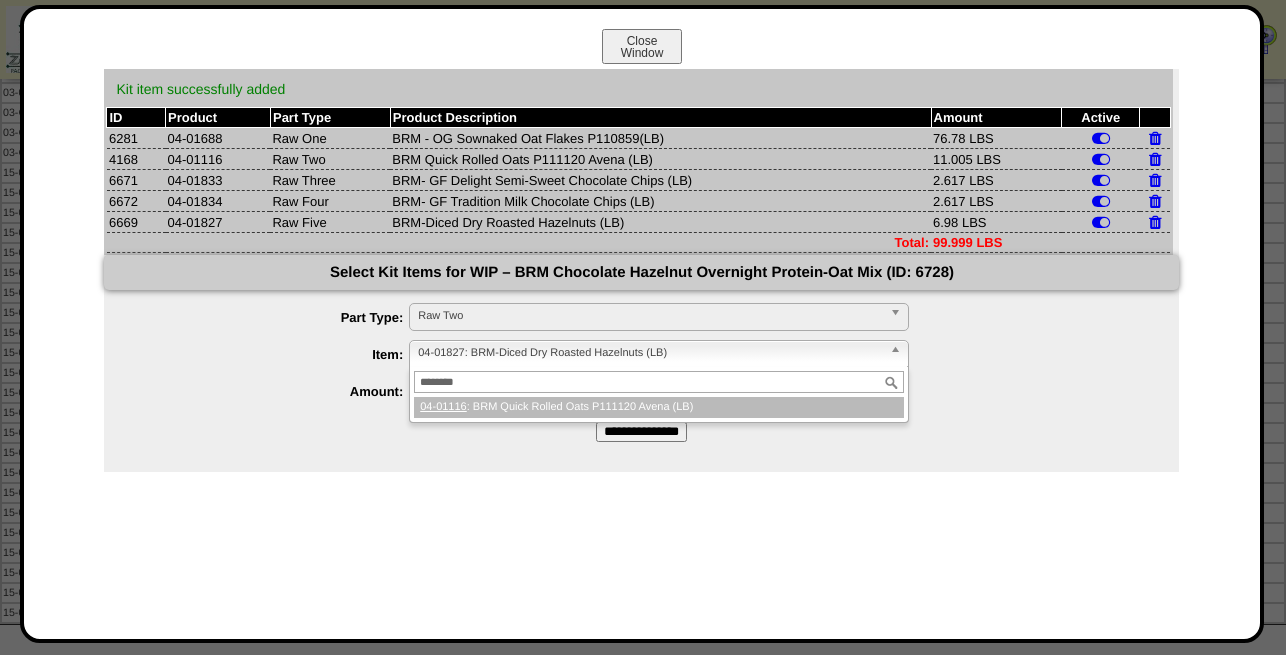 type on "********" 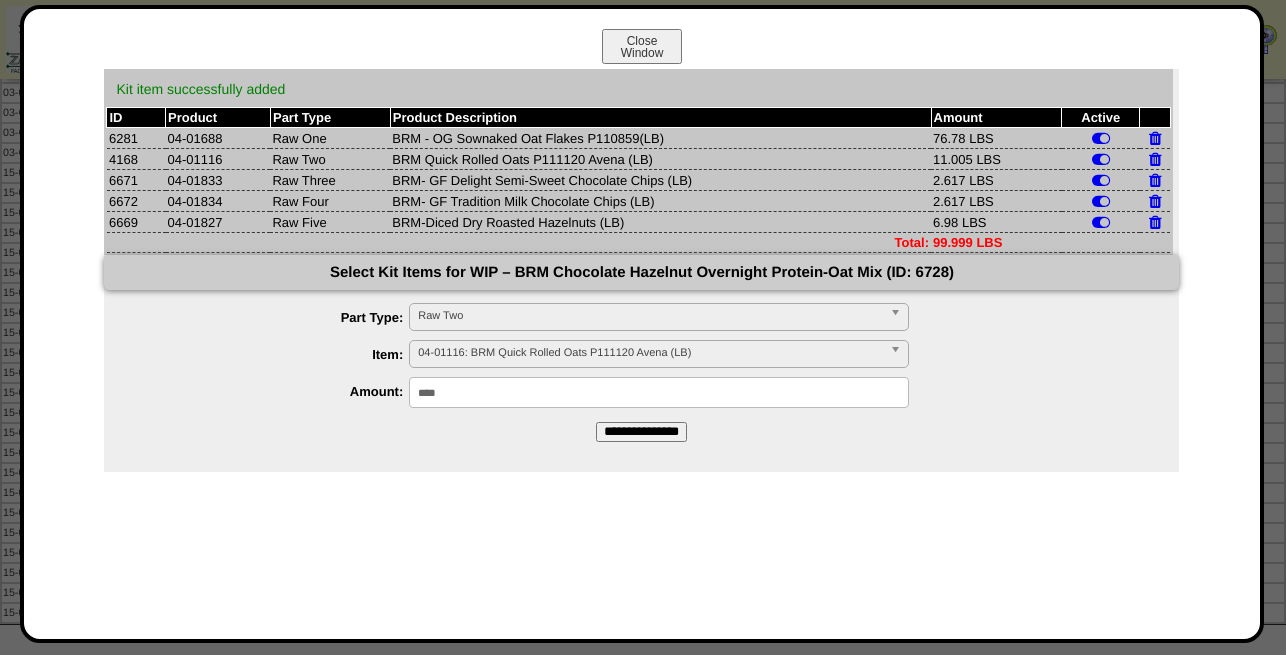 drag, startPoint x: 507, startPoint y: 400, endPoint x: 319, endPoint y: 402, distance: 188.01064 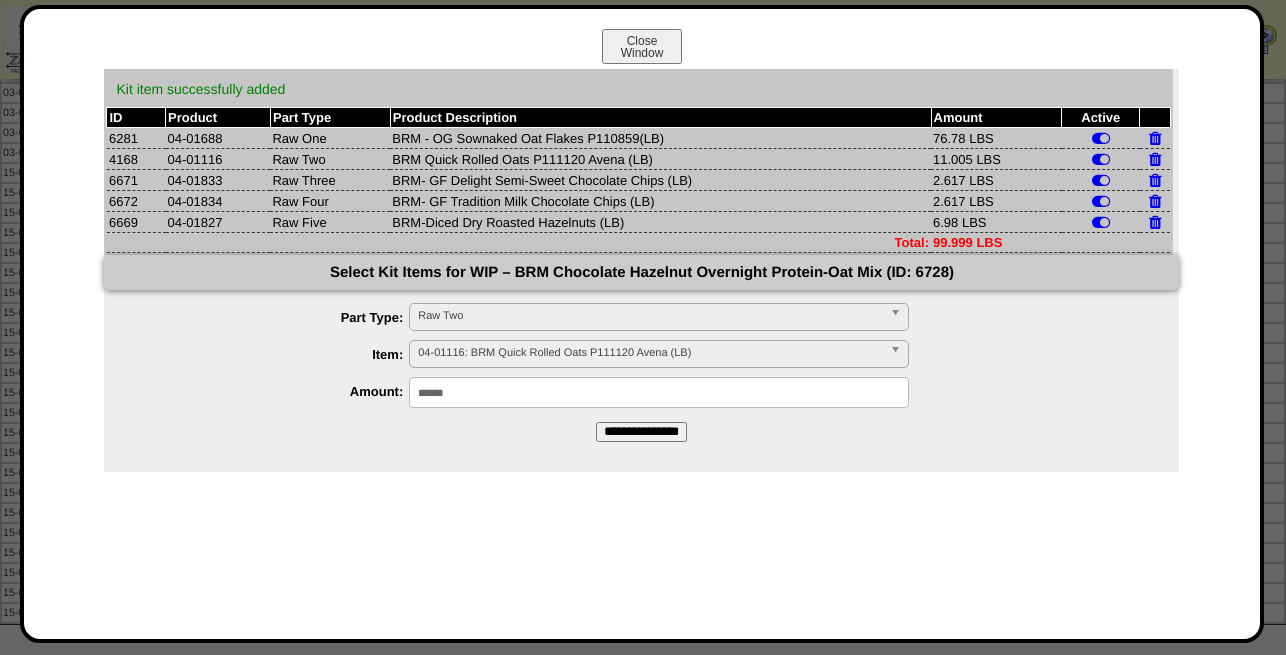 type on "******" 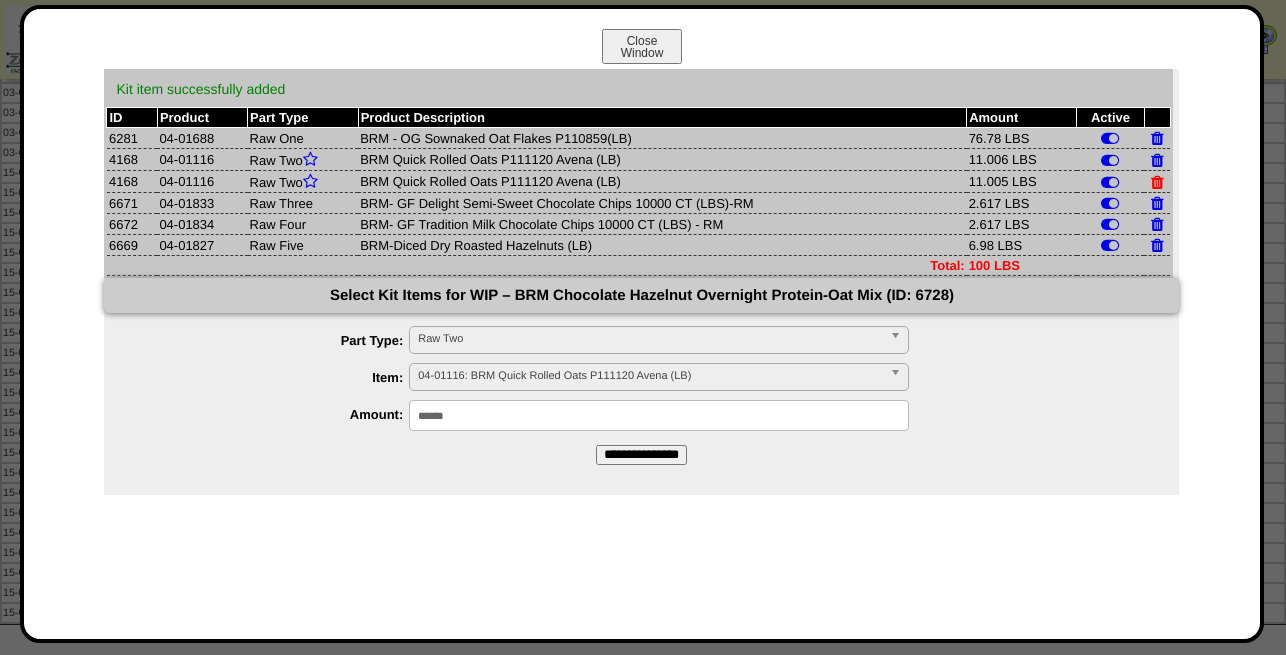 click at bounding box center (1157, 182) 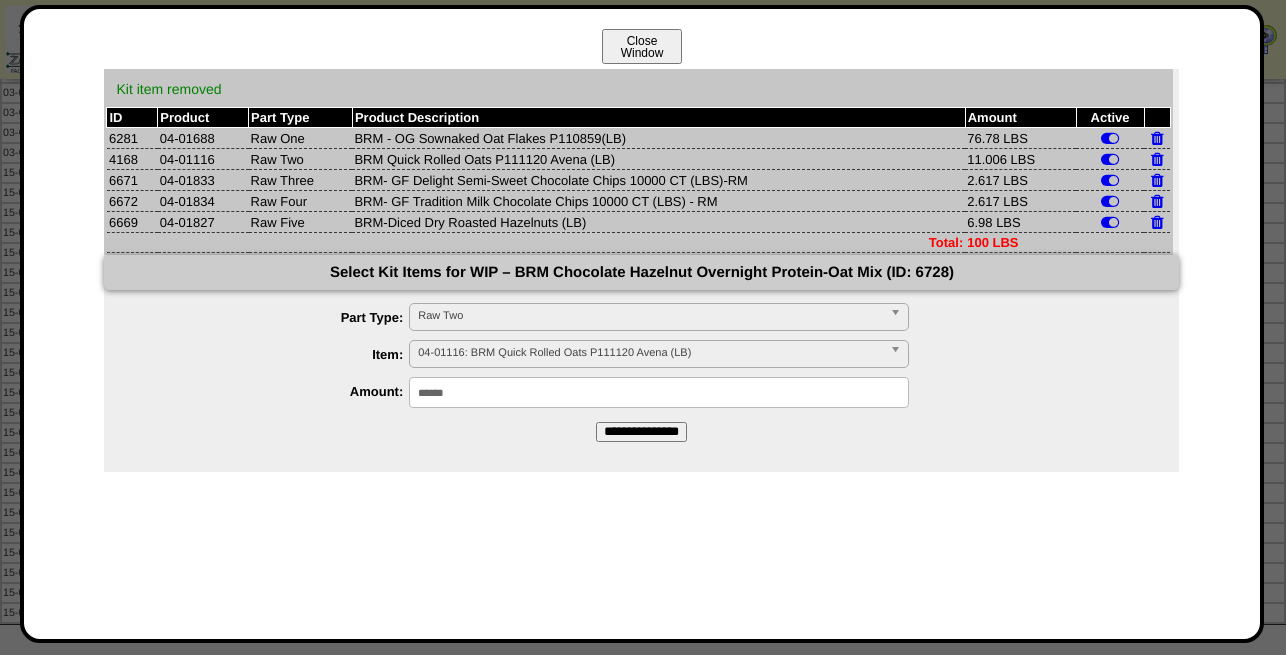 click on "Close Window" at bounding box center [642, 46] 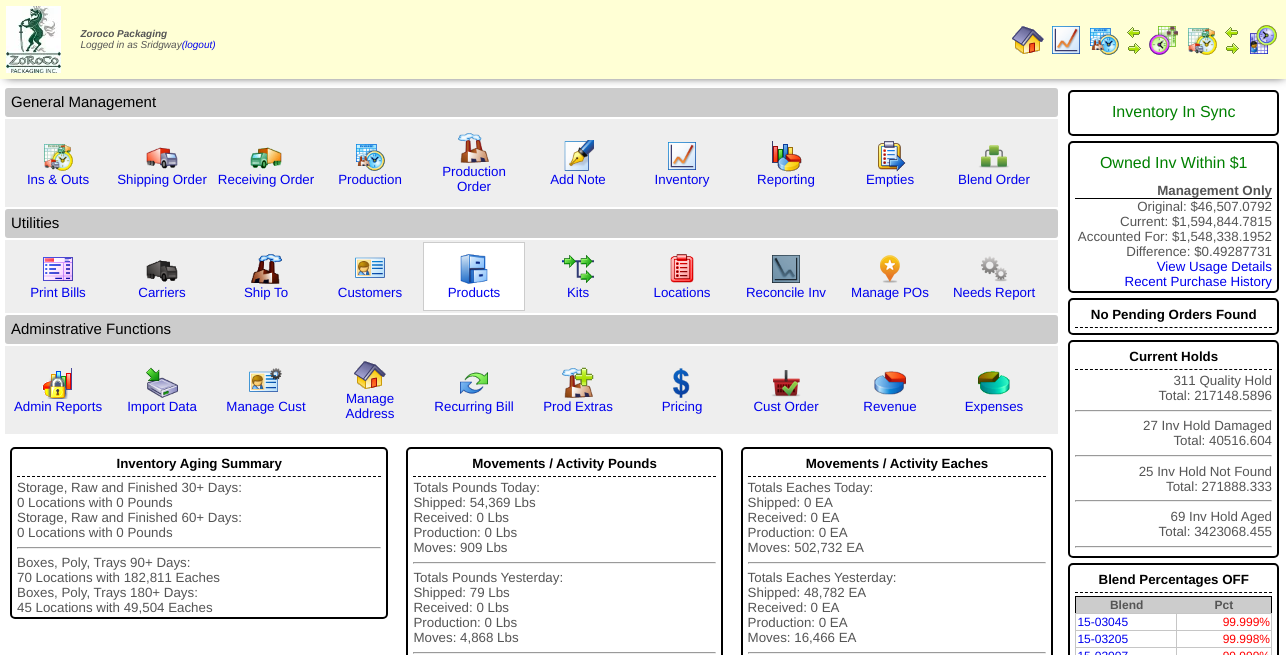 scroll, scrollTop: 0, scrollLeft: 0, axis: both 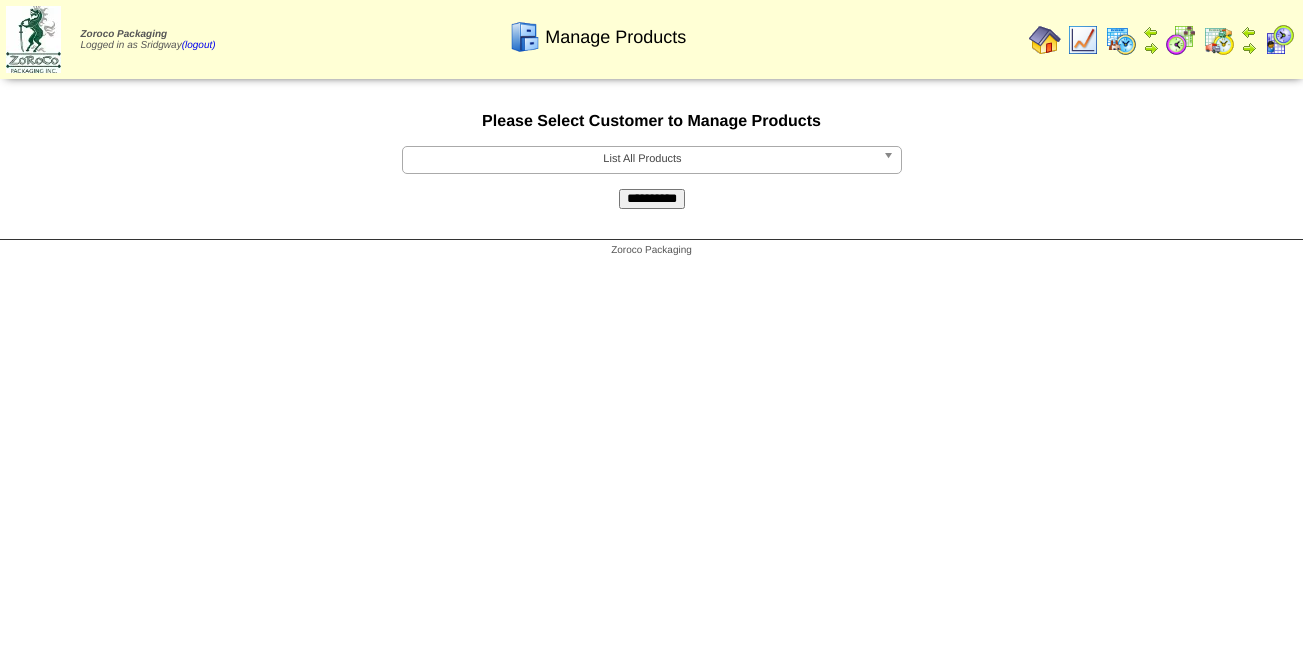 click on "List All Products" at bounding box center [643, 159] 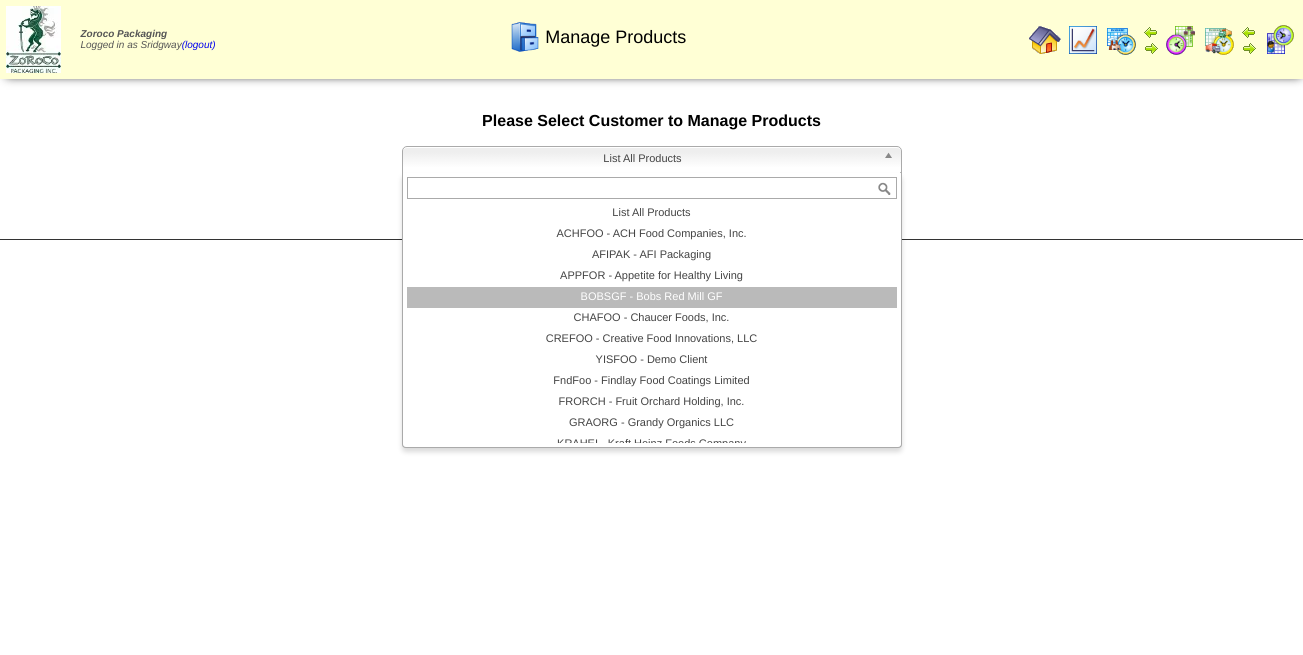 click on "BOBSGF - Bobs Red Mill GF" at bounding box center [652, 297] 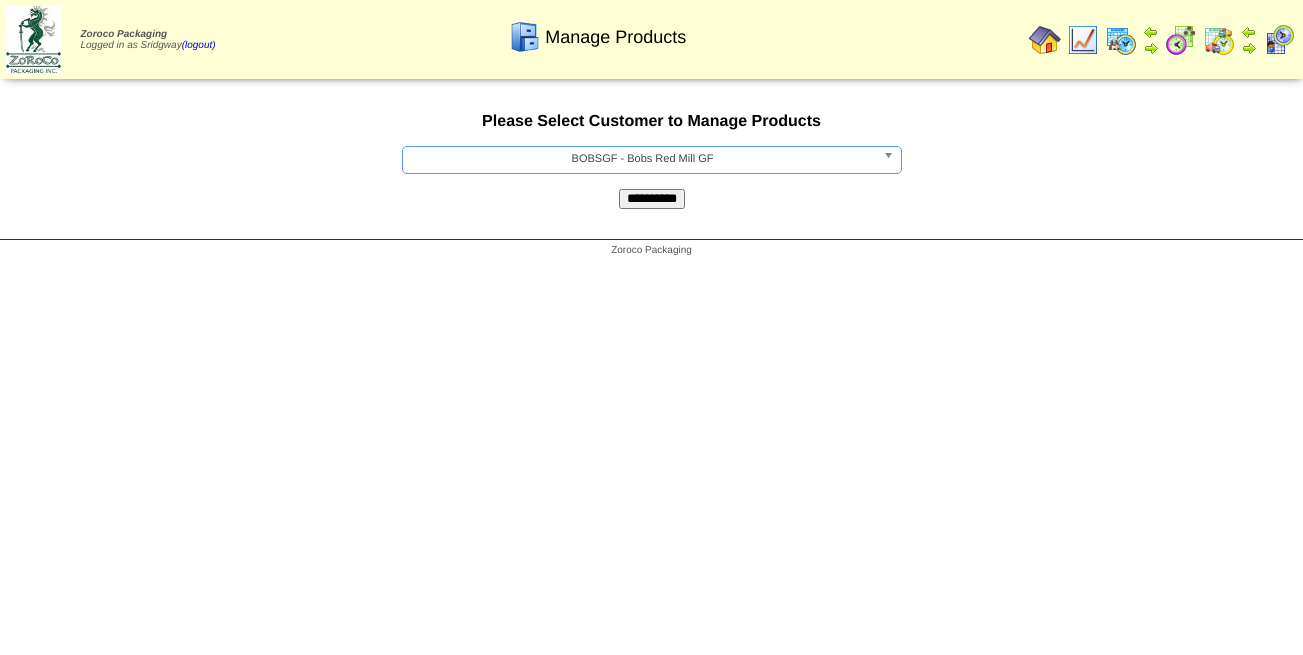 click on "**********" at bounding box center [652, 199] 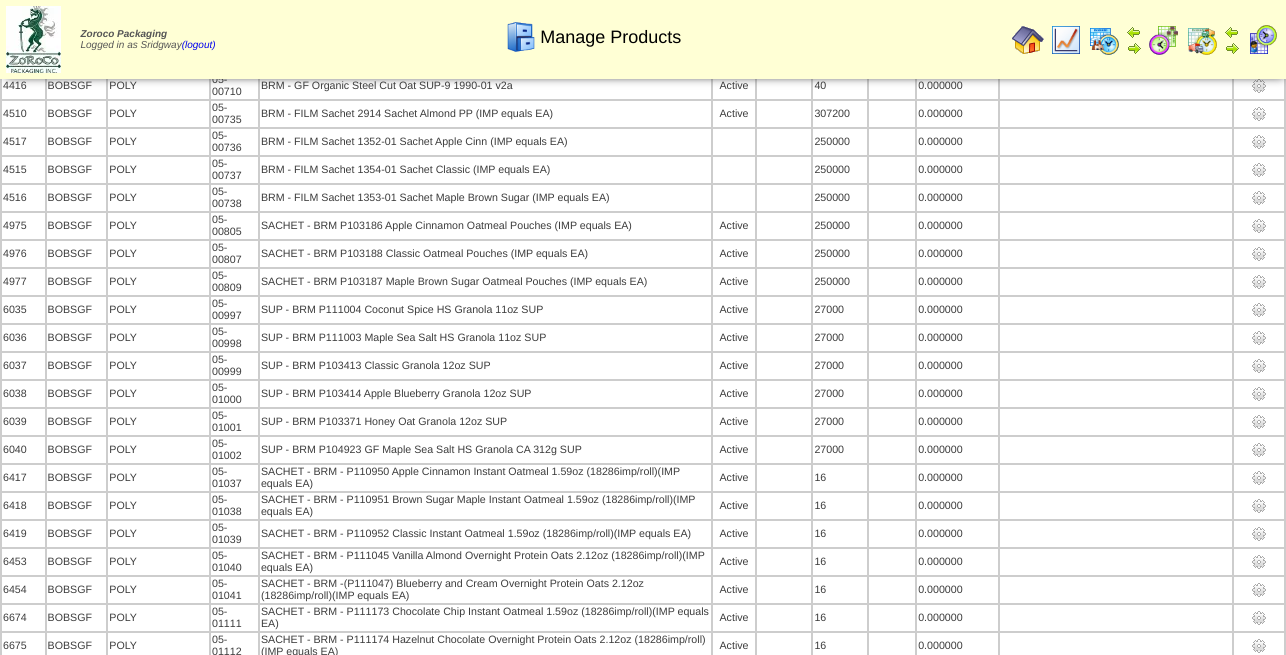 scroll, scrollTop: 2707, scrollLeft: 0, axis: vertical 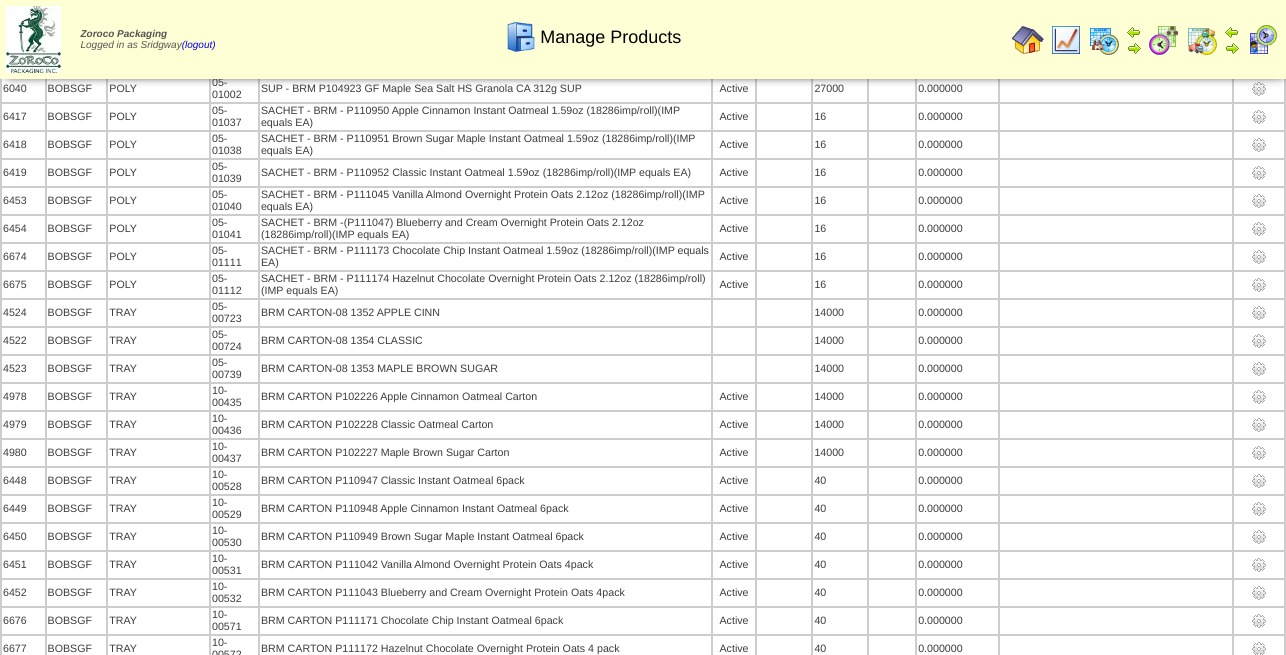 click at bounding box center [1259, 1265] 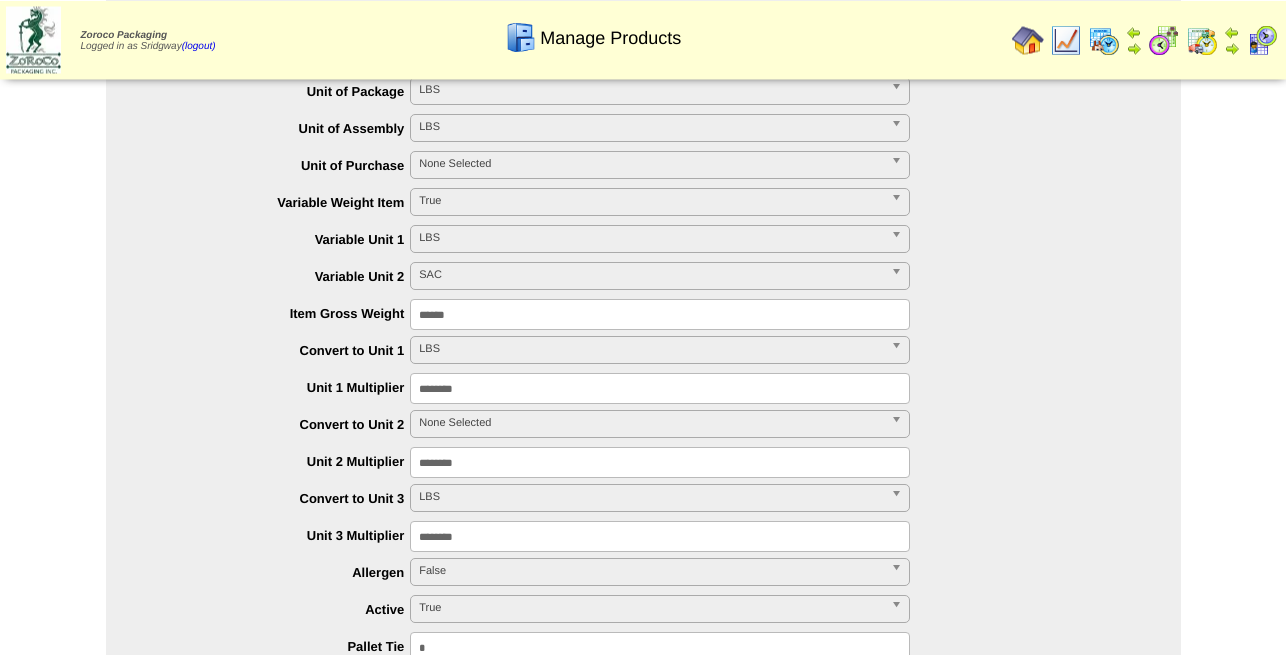 scroll, scrollTop: 612, scrollLeft: 0, axis: vertical 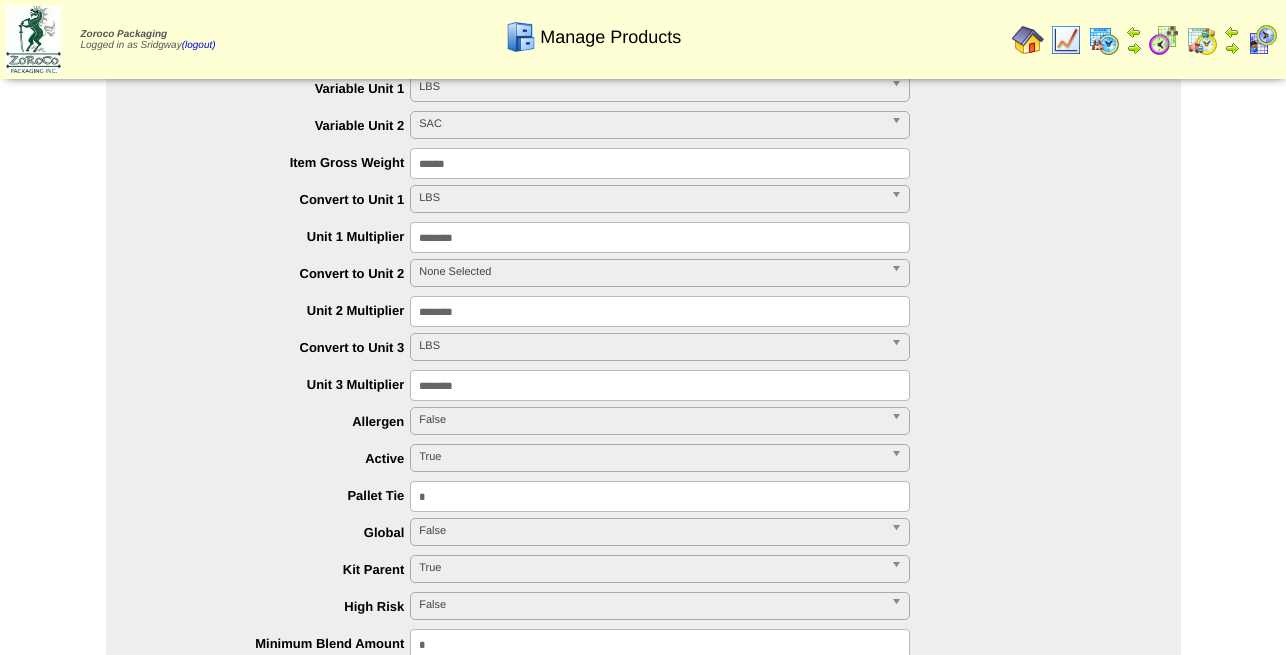click on "False" at bounding box center [651, 420] 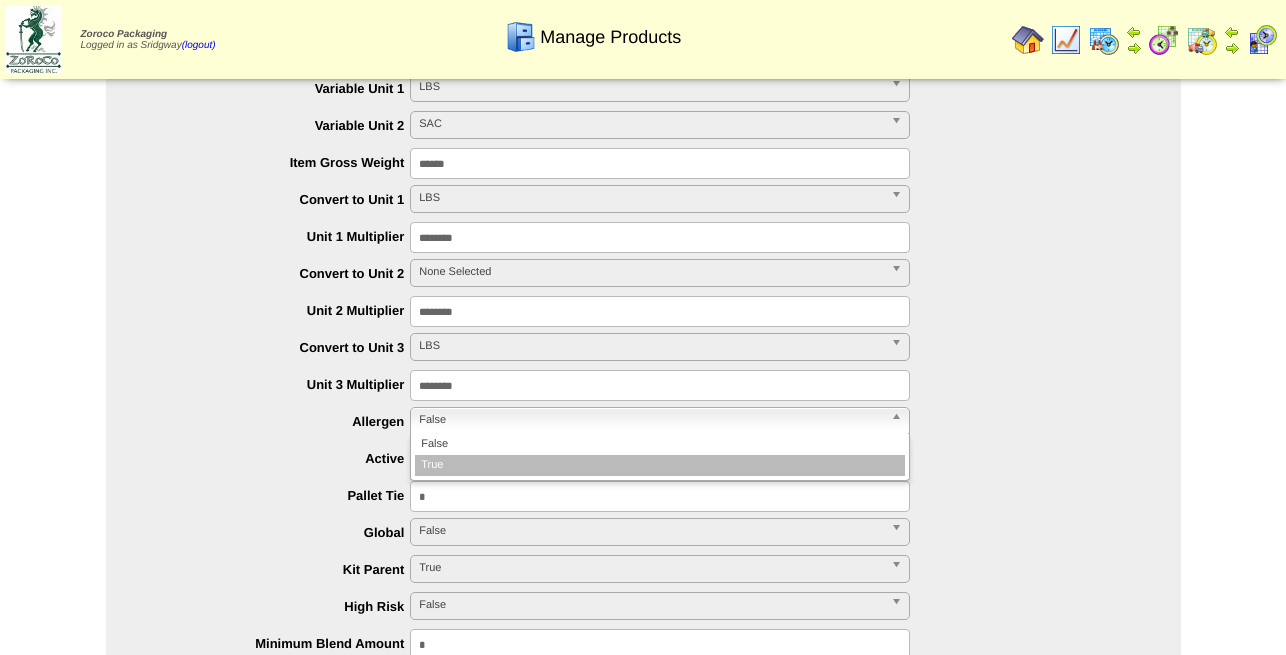 click on "True" at bounding box center [660, 465] 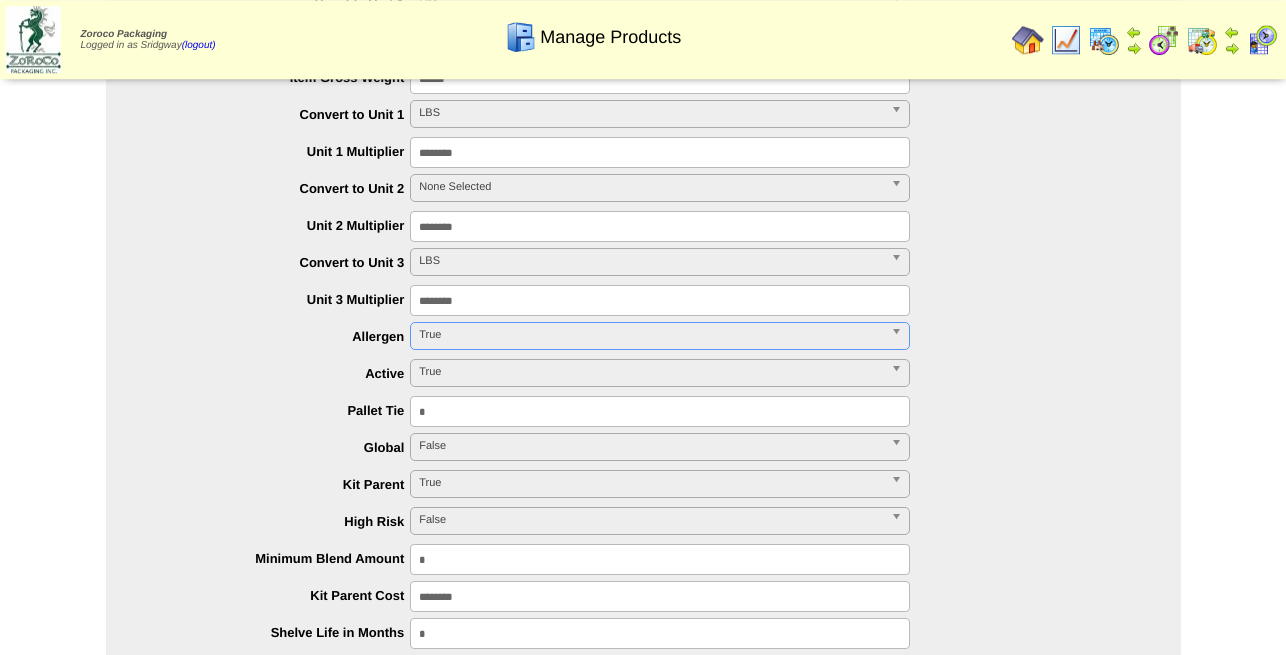 scroll, scrollTop: 918, scrollLeft: 0, axis: vertical 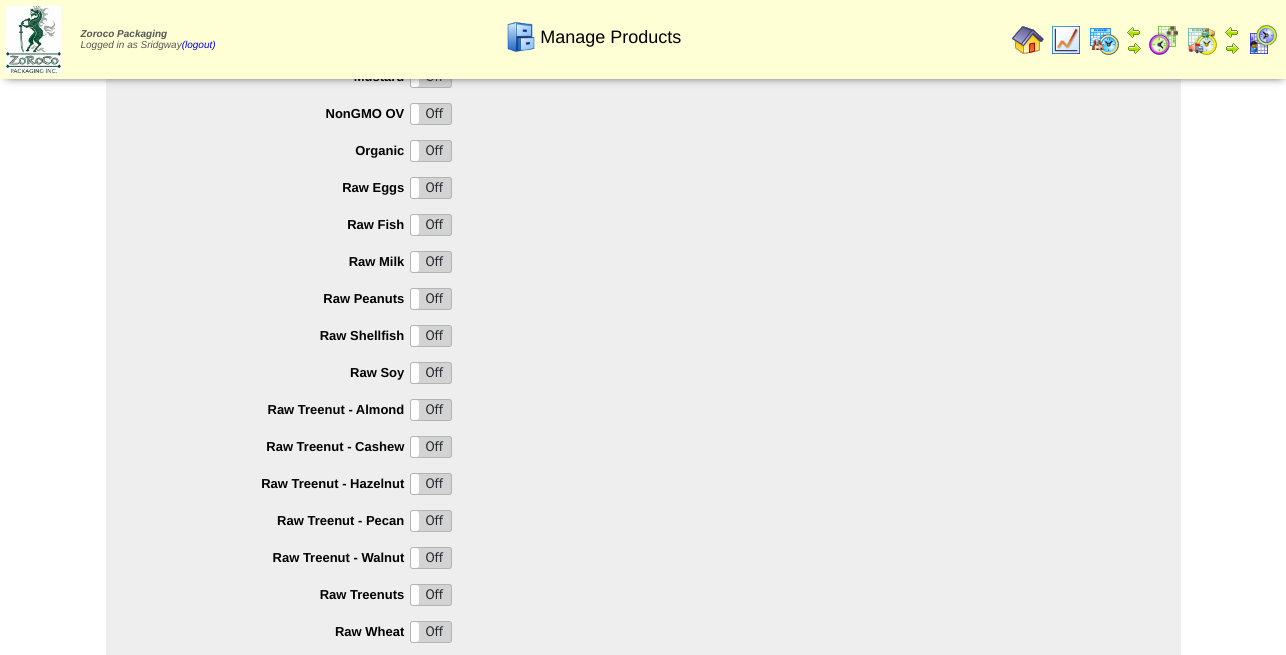 click on "Off" at bounding box center [431, 484] 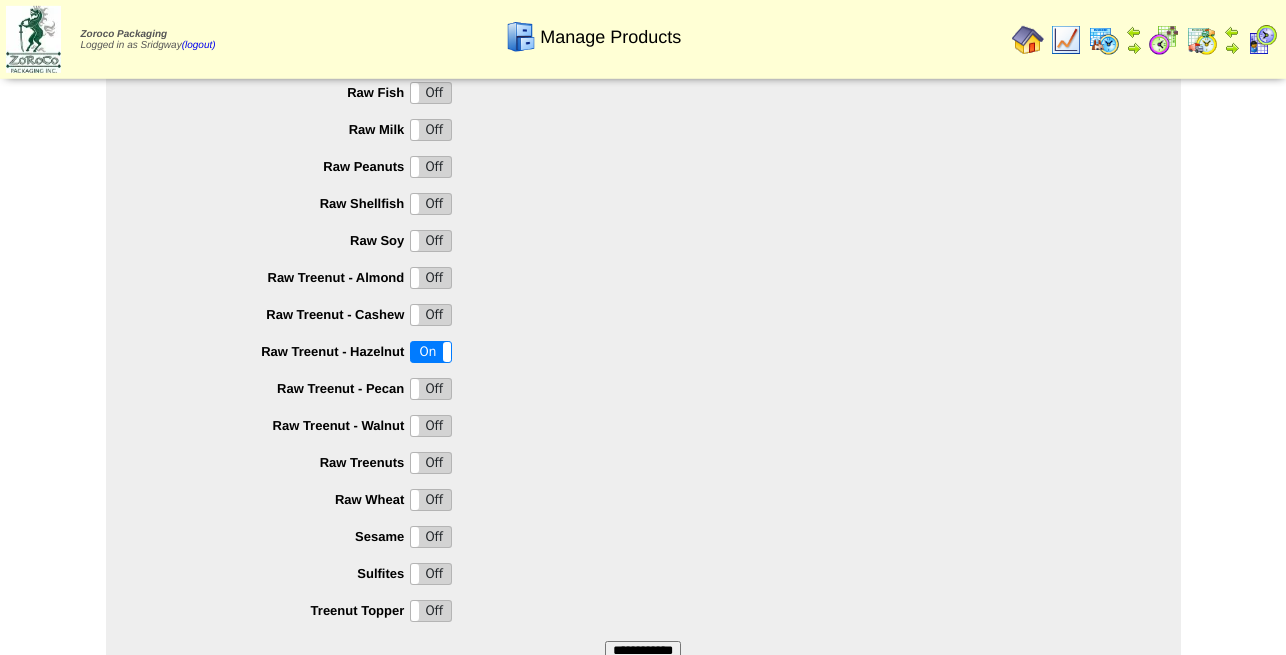 scroll, scrollTop: 1988, scrollLeft: 0, axis: vertical 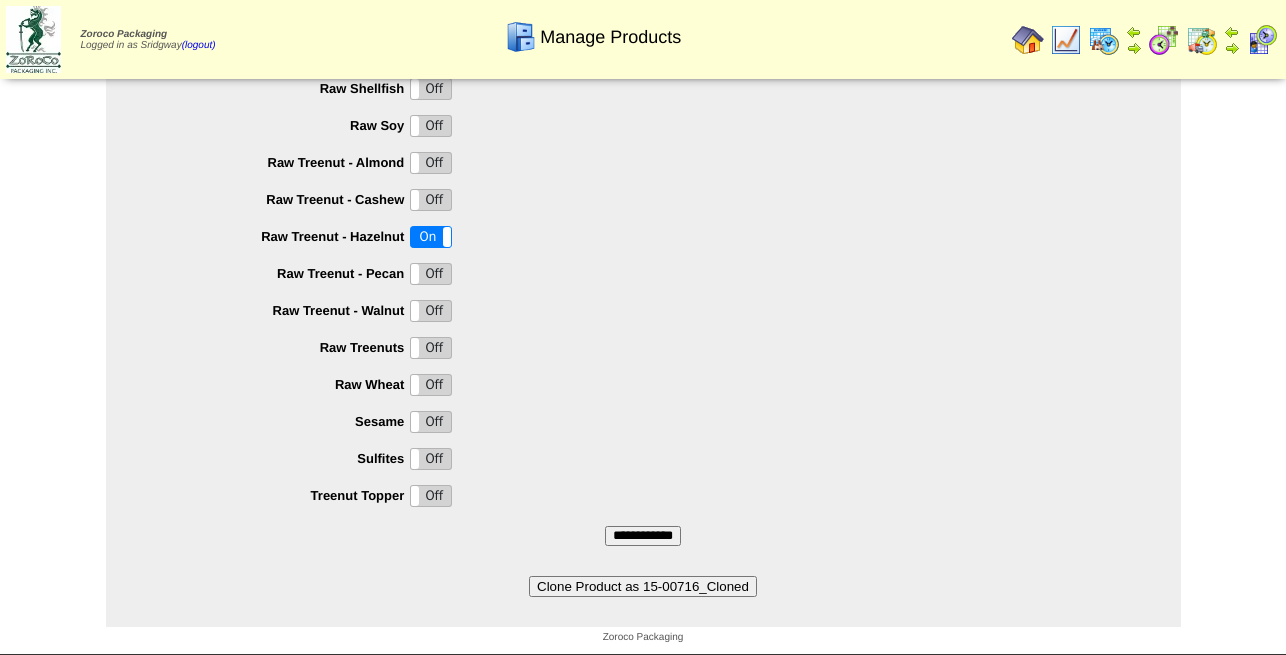 click on "**********" at bounding box center [643, 536] 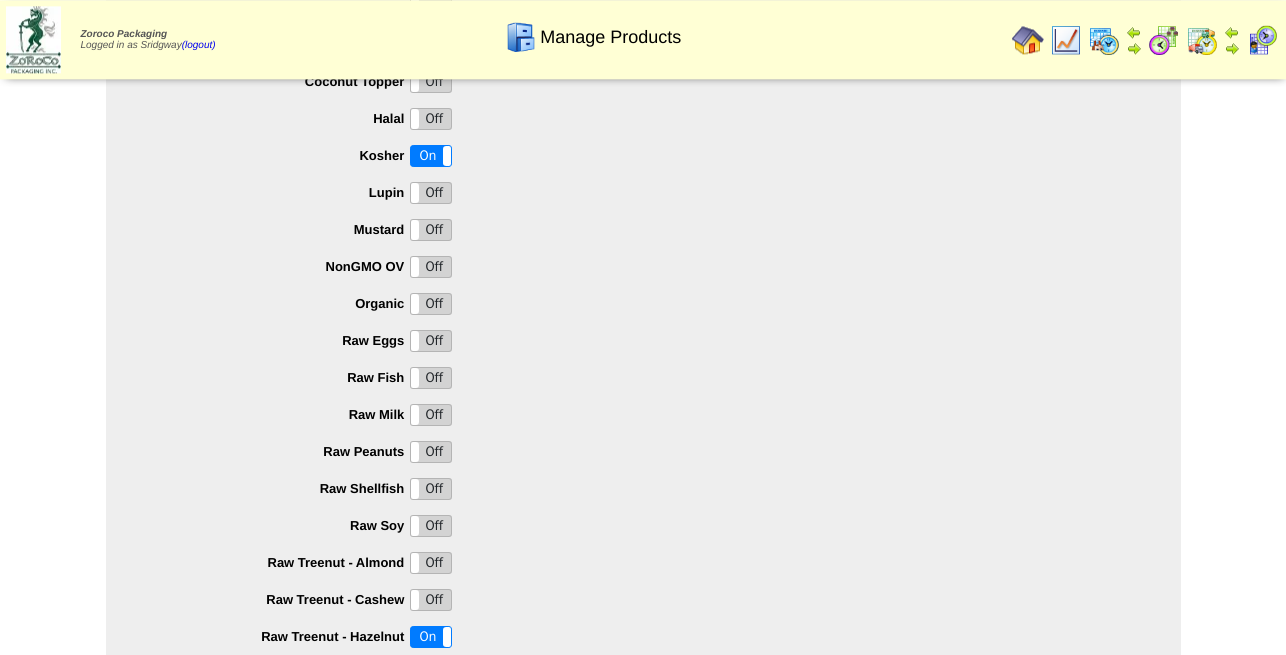 scroll, scrollTop: 1580, scrollLeft: 0, axis: vertical 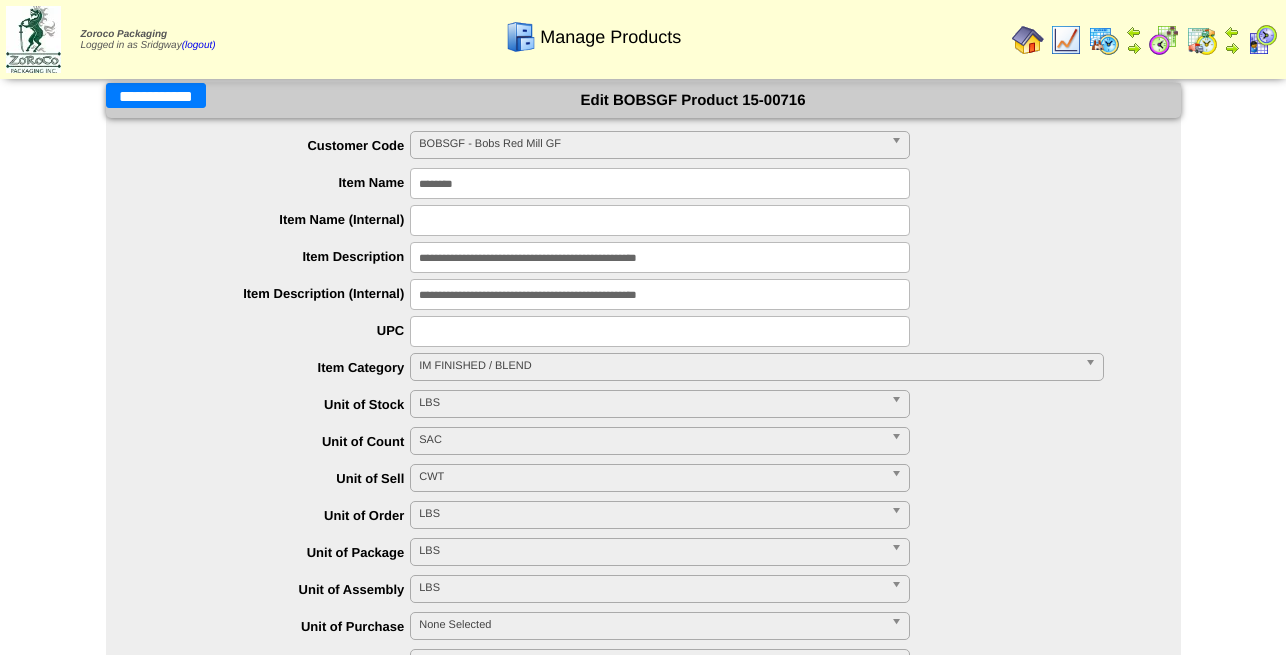 click on "**********" at bounding box center (156, 95) 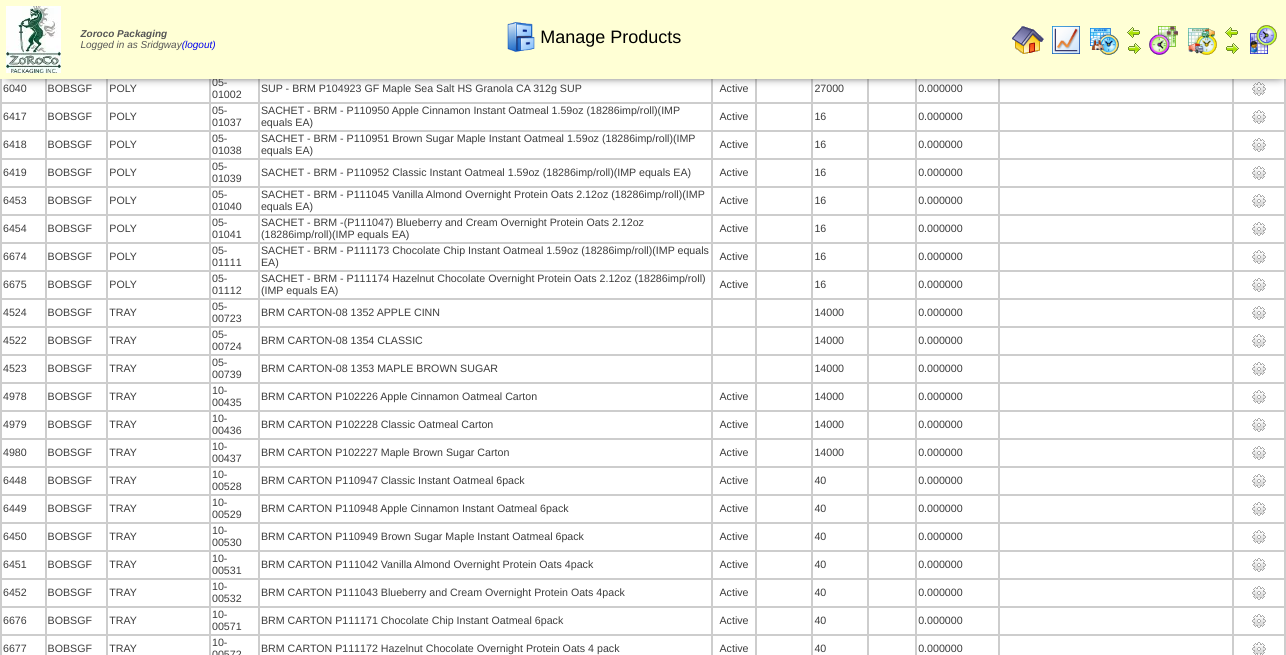 scroll, scrollTop: 2707, scrollLeft: 0, axis: vertical 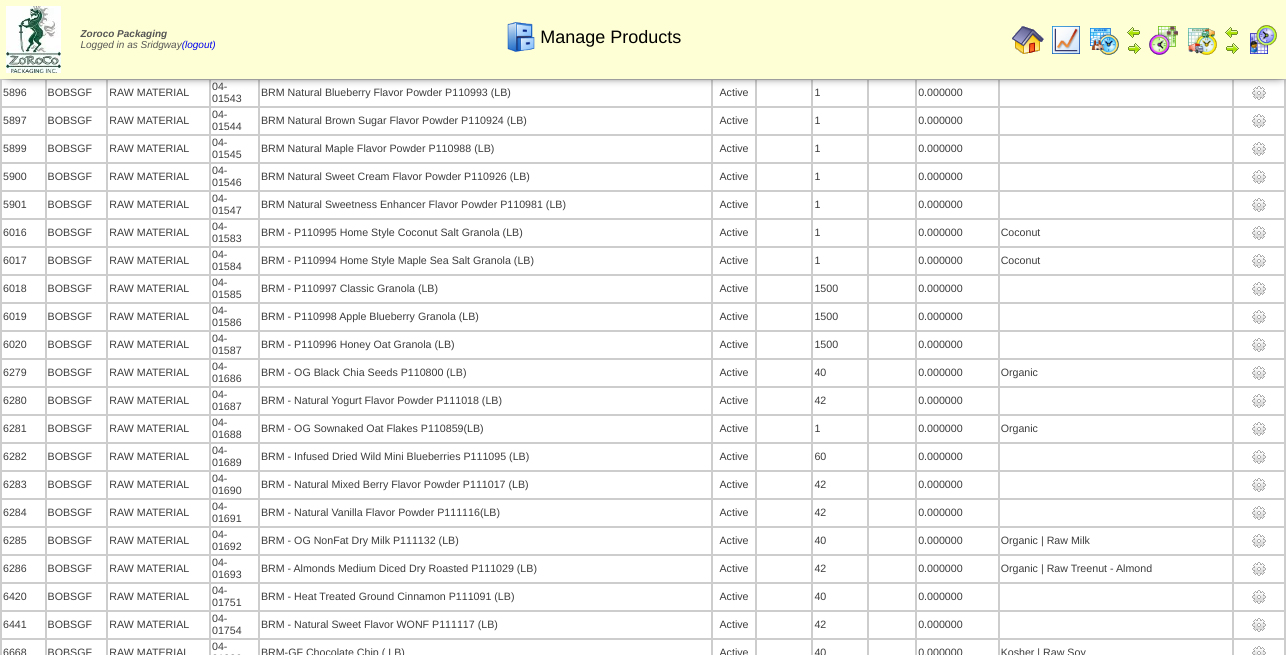 click at bounding box center [1259, 737] 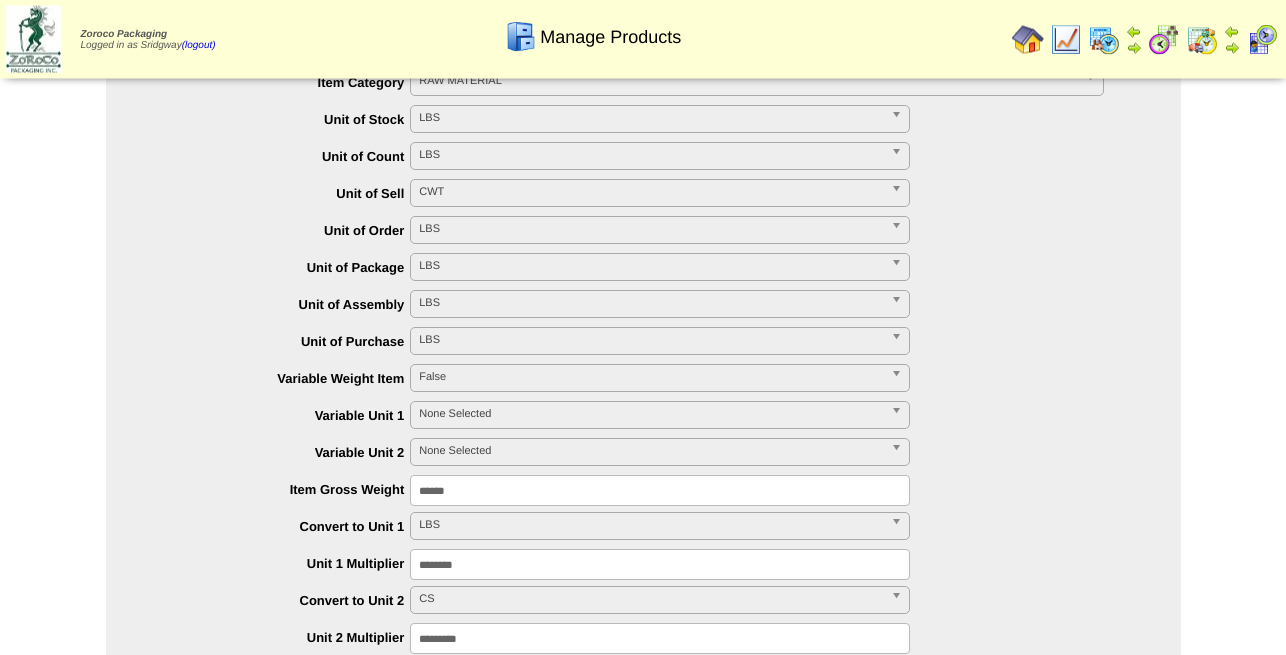 scroll, scrollTop: 0, scrollLeft: 0, axis: both 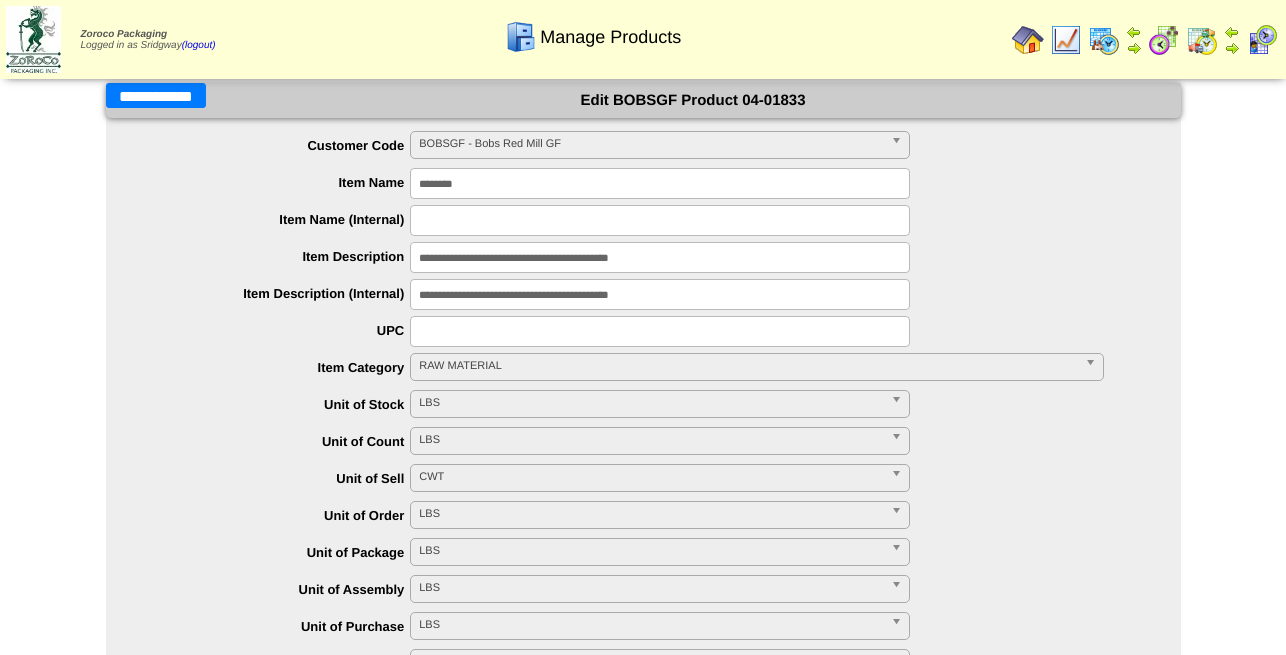 drag, startPoint x: 730, startPoint y: 256, endPoint x: 375, endPoint y: 276, distance: 355.56293 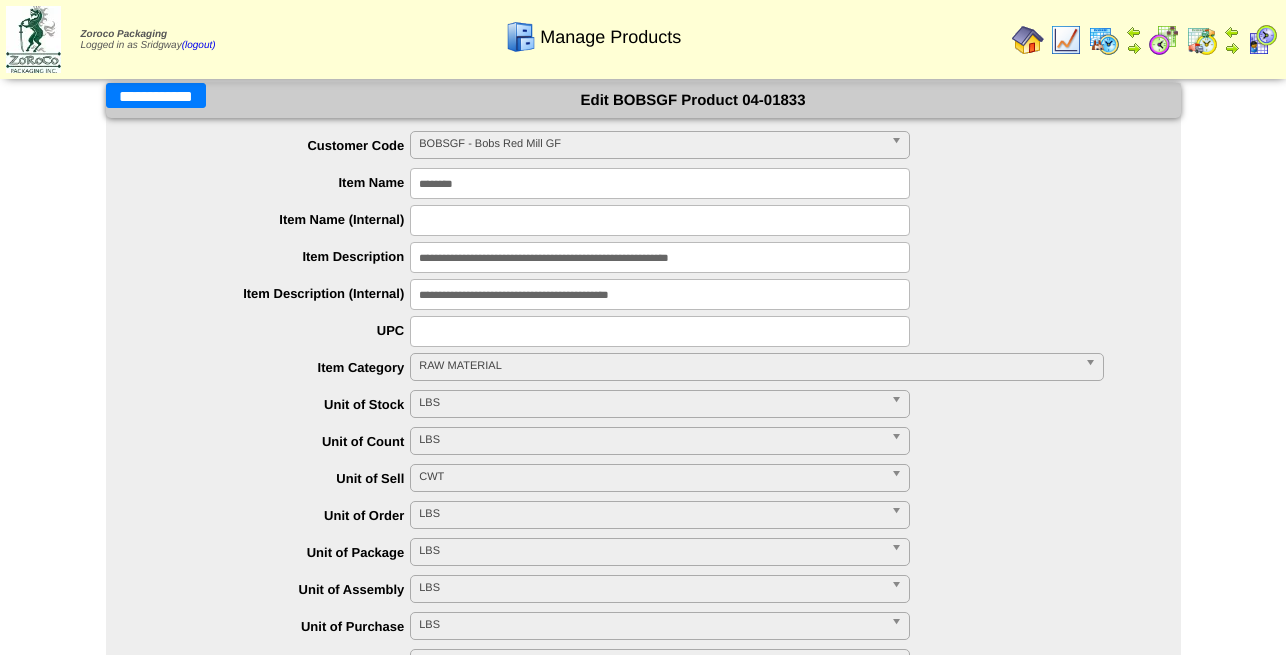 drag, startPoint x: 727, startPoint y: 255, endPoint x: 770, endPoint y: 254, distance: 43.011627 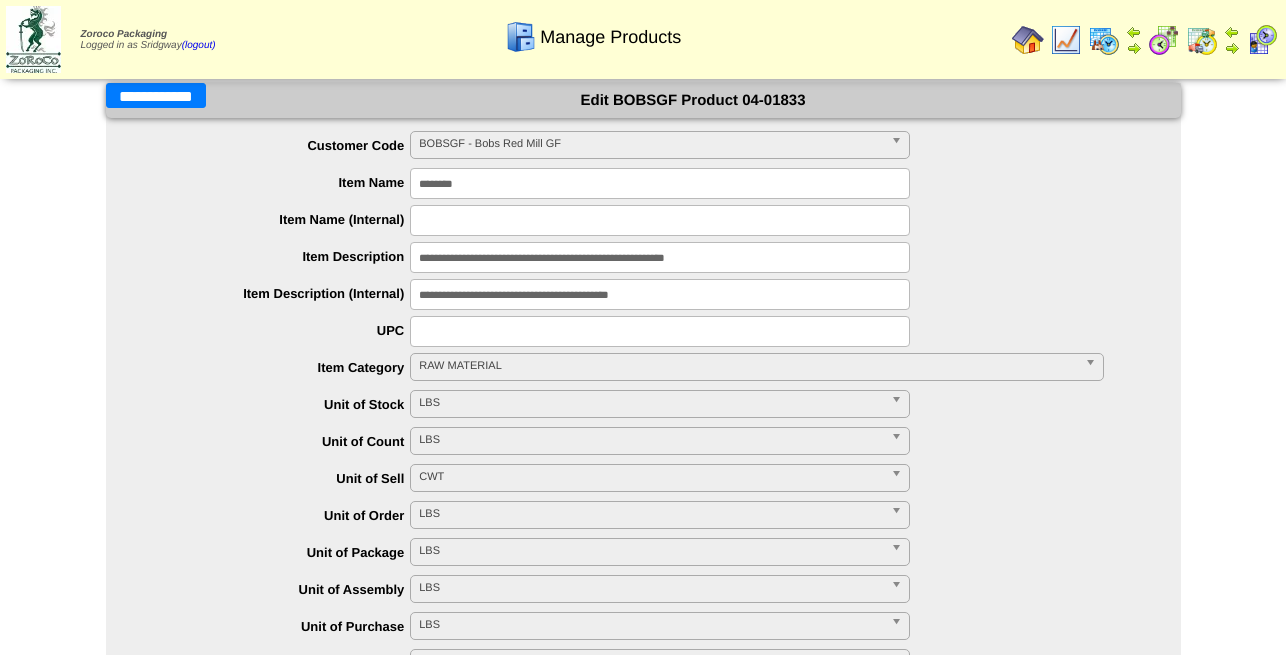 click on "**********" at bounding box center [660, 257] 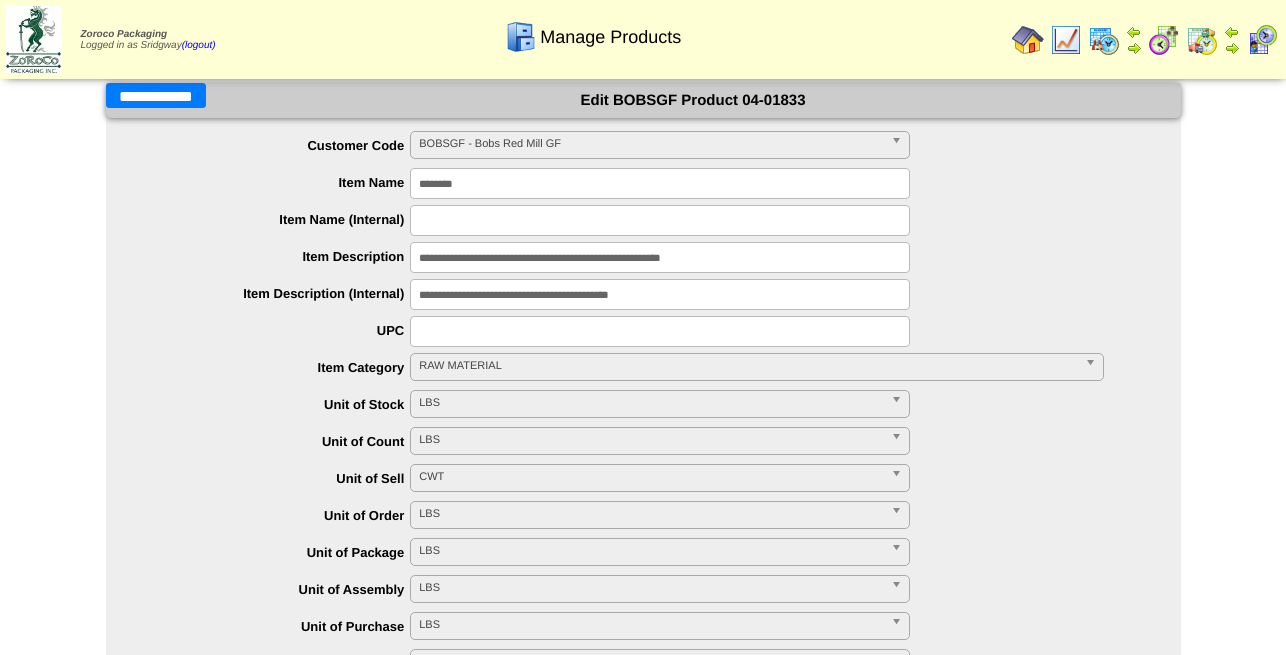 drag, startPoint x: 774, startPoint y: 259, endPoint x: 259, endPoint y: 258, distance: 515.001 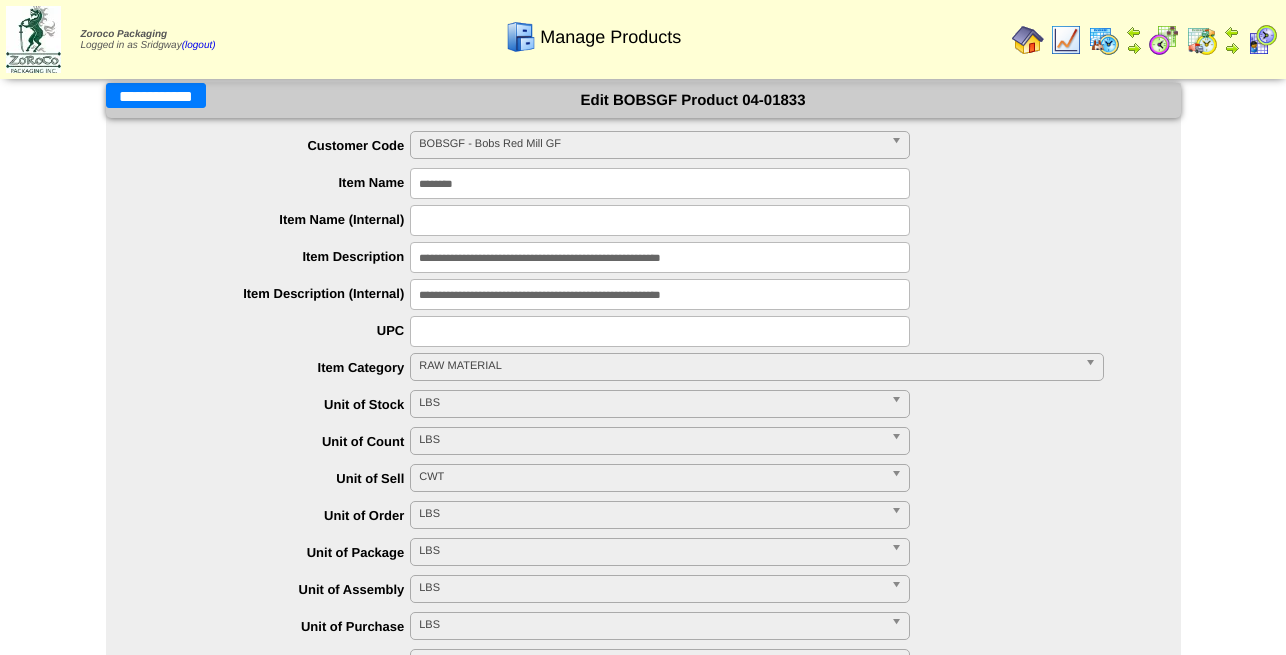 type on "**********" 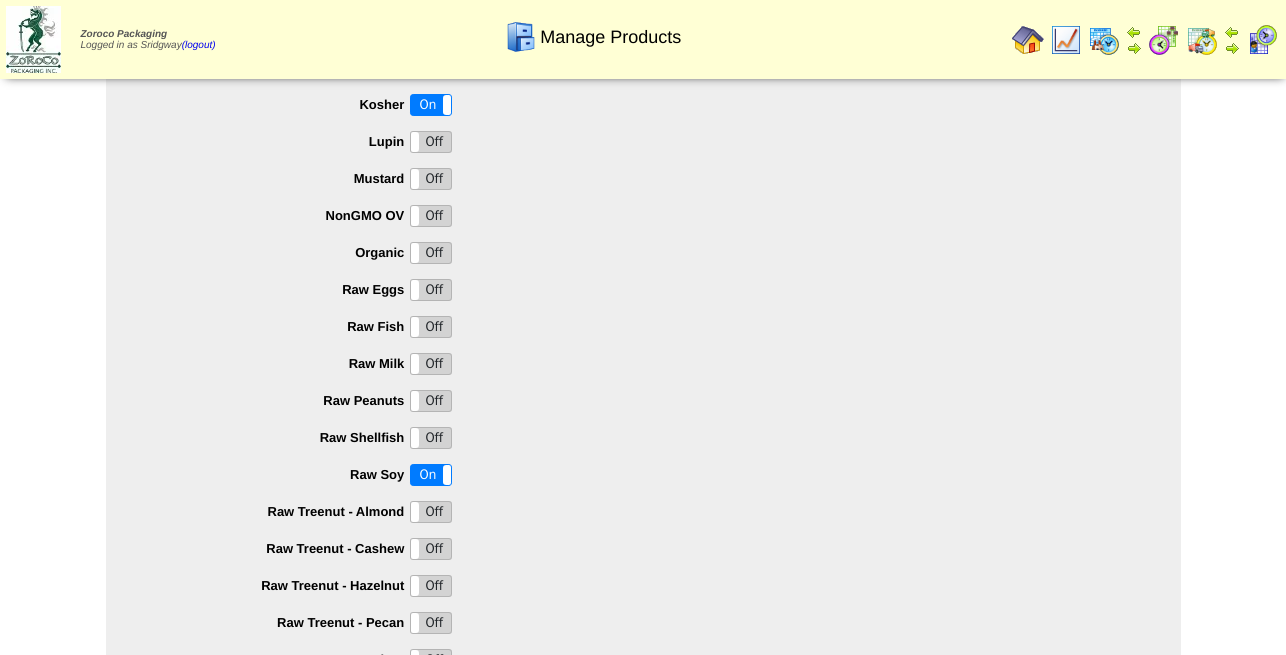 scroll, scrollTop: 1988, scrollLeft: 0, axis: vertical 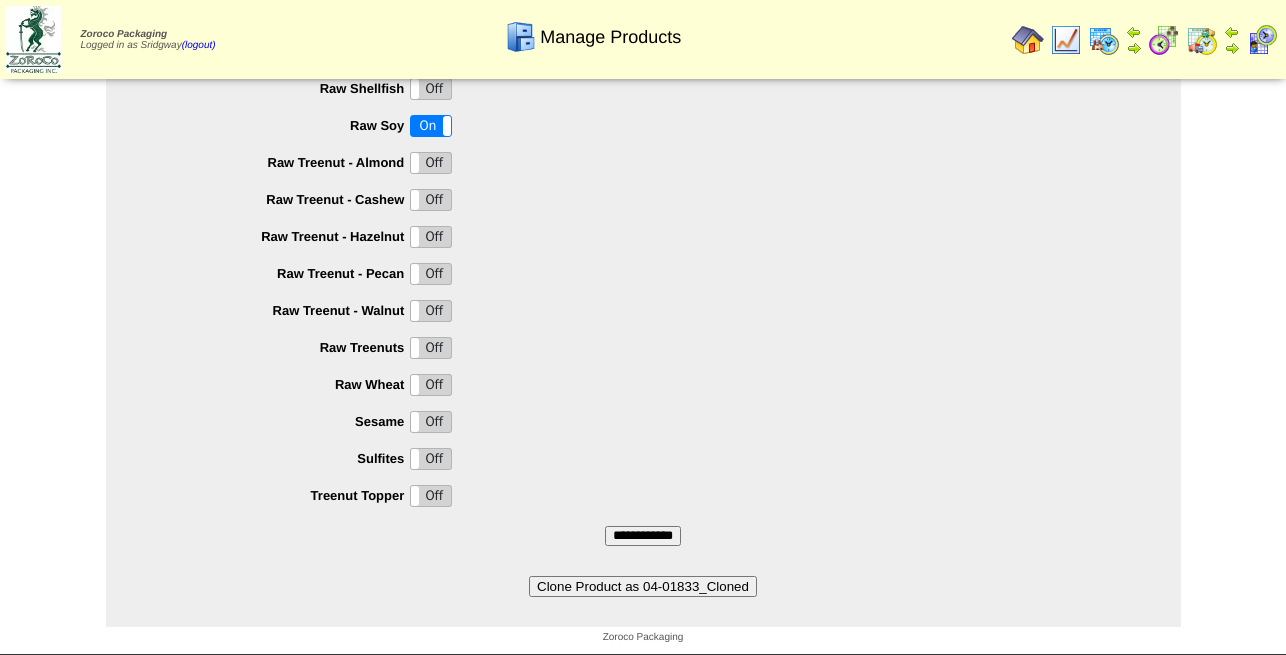 click on "**********" at bounding box center [643, 536] 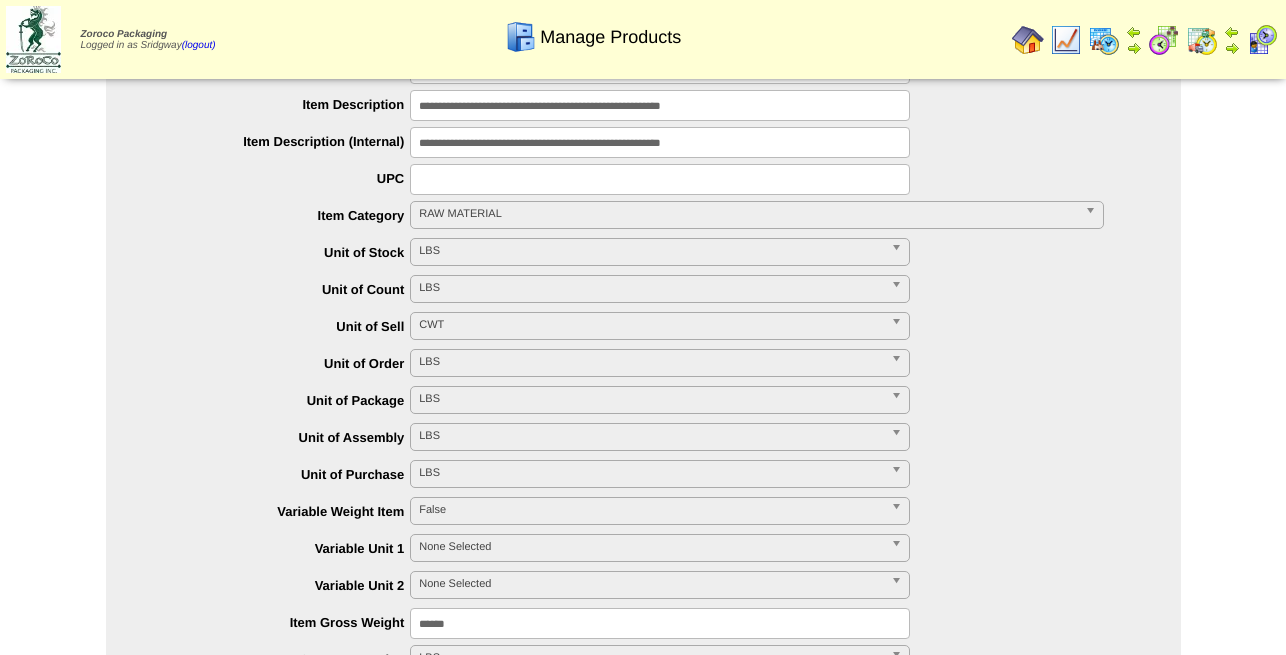 scroll, scrollTop: 0, scrollLeft: 0, axis: both 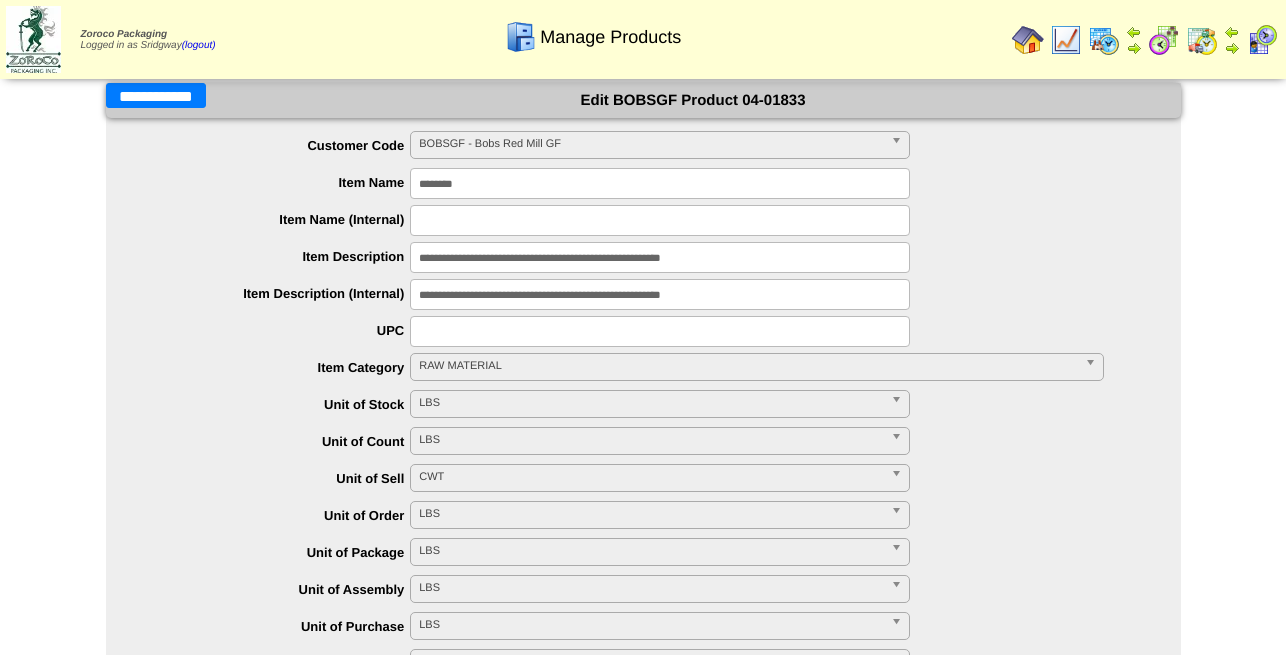 click on "**********" at bounding box center (156, 95) 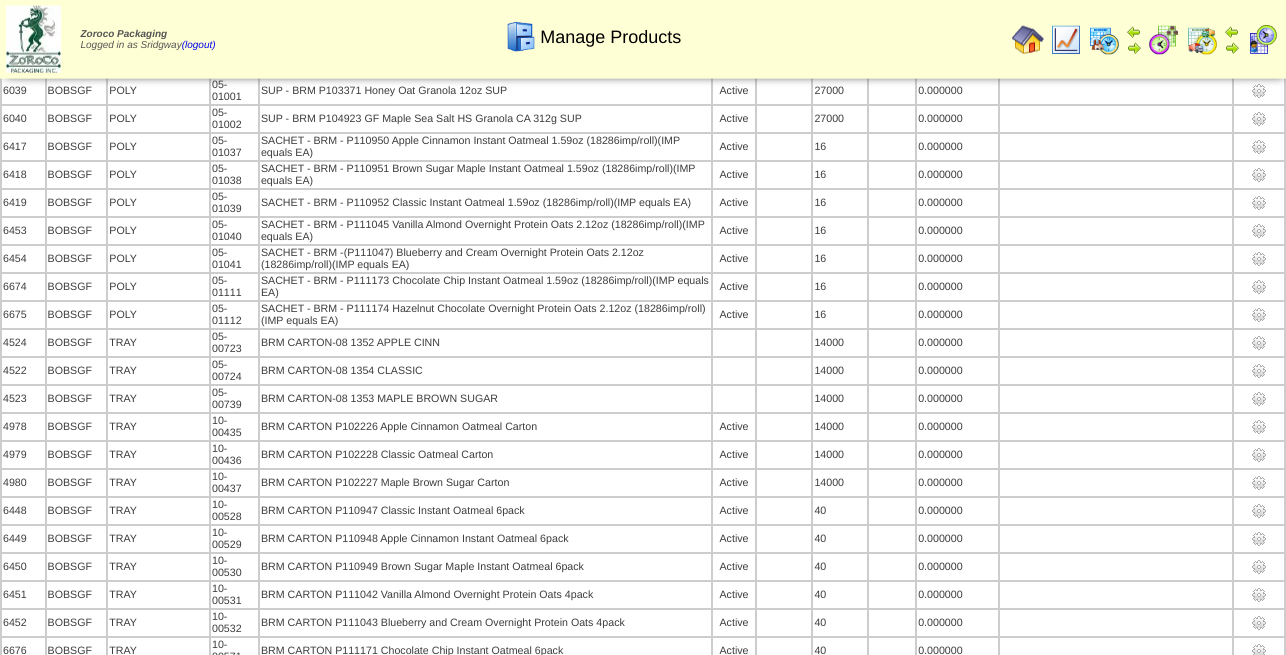 scroll, scrollTop: 2707, scrollLeft: 0, axis: vertical 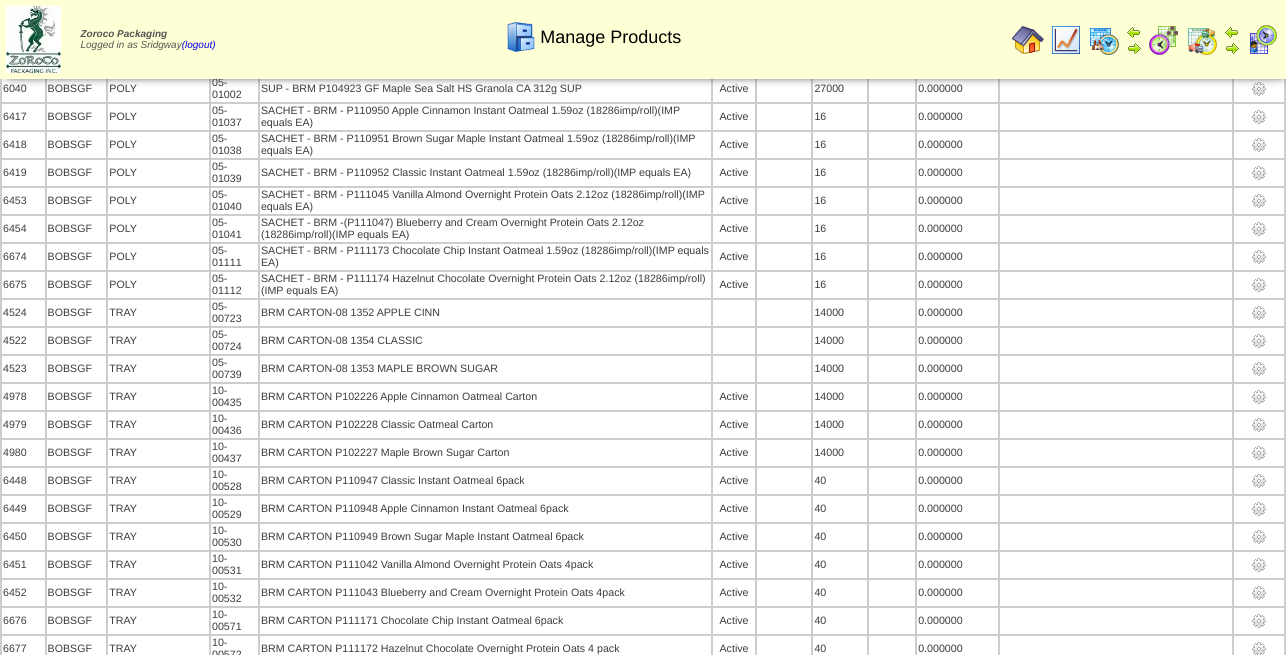 click at bounding box center (1259, 1265) 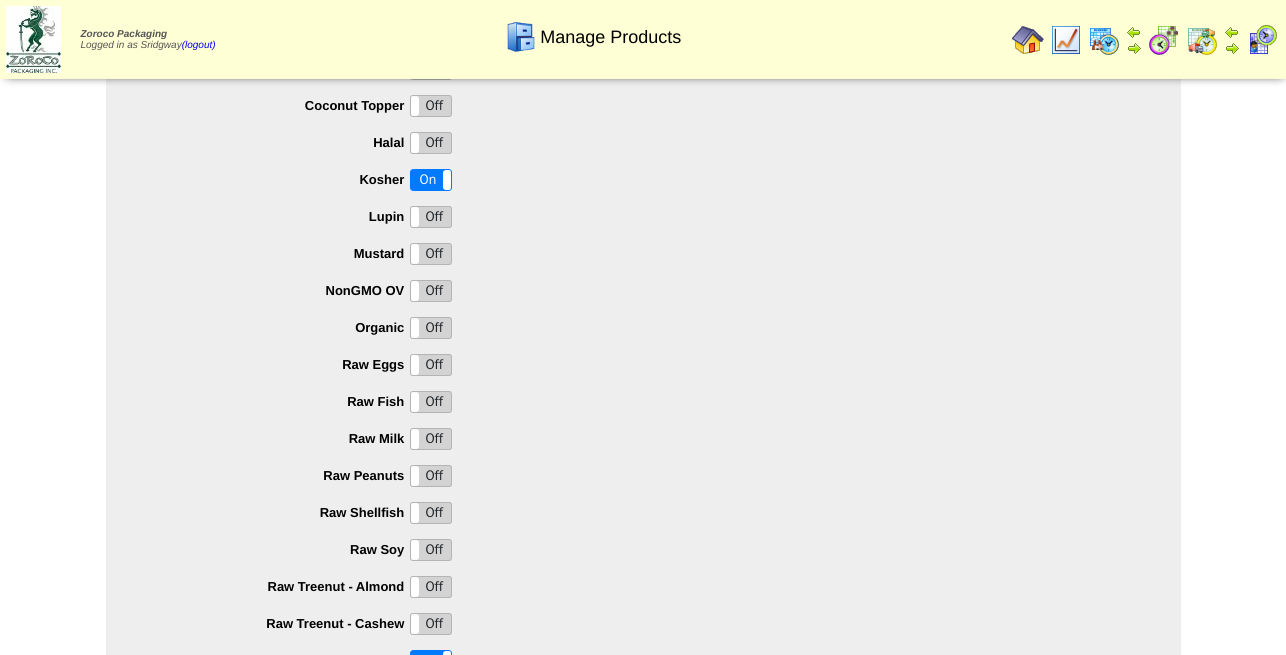 scroll, scrollTop: 1734, scrollLeft: 0, axis: vertical 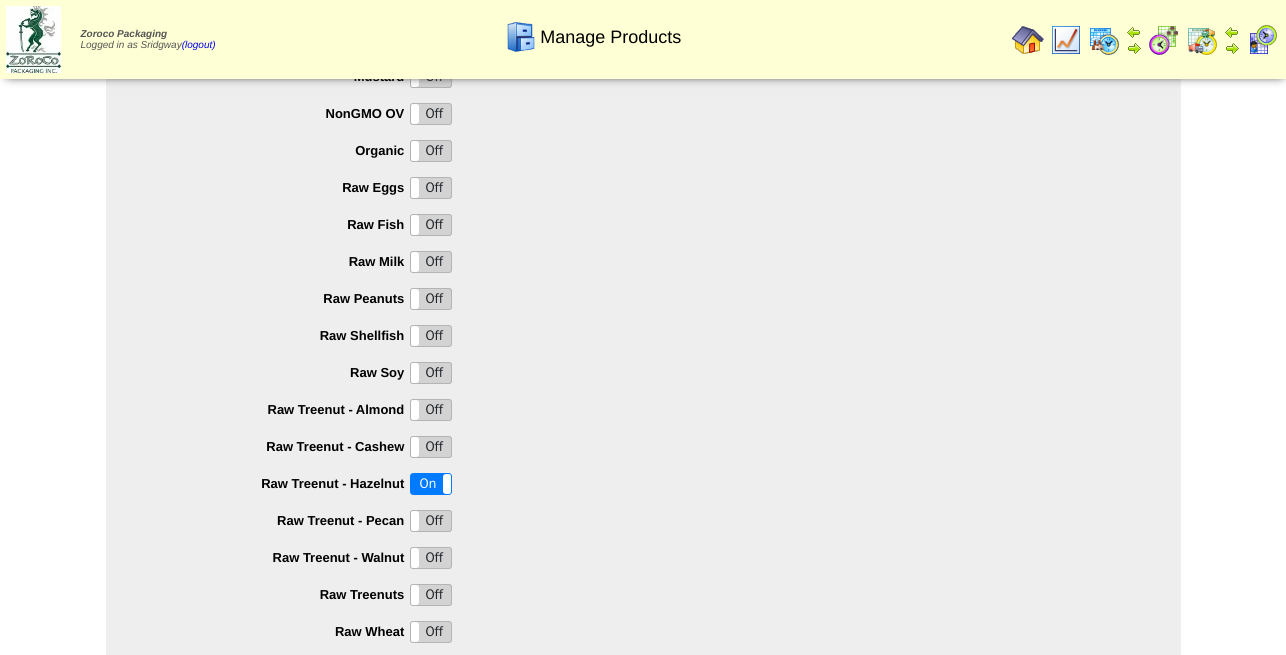 click on "Off" at bounding box center [431, 373] 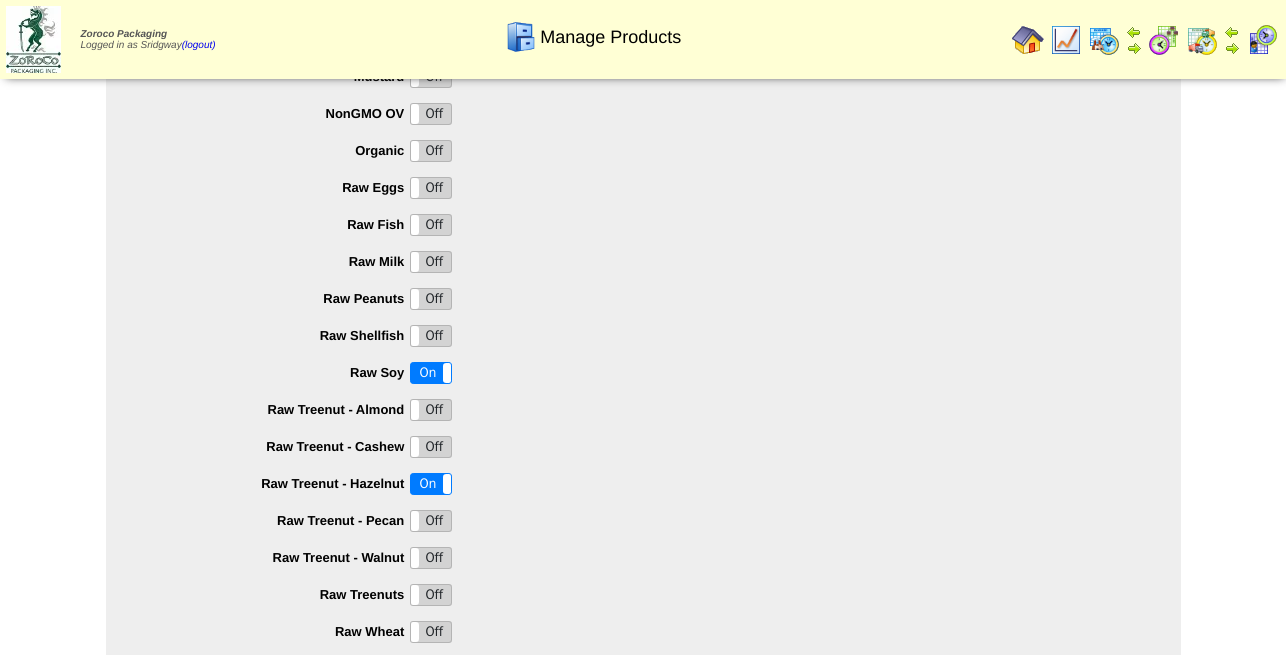 scroll, scrollTop: 1988, scrollLeft: 0, axis: vertical 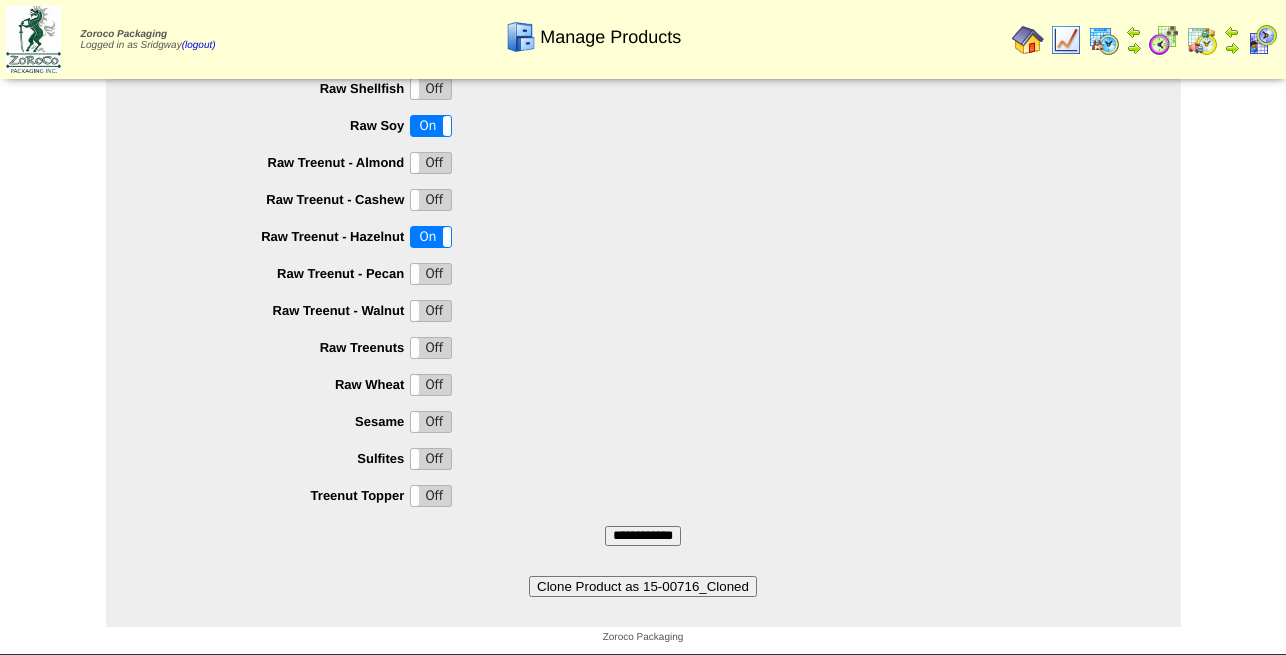 click on "**********" at bounding box center [643, 536] 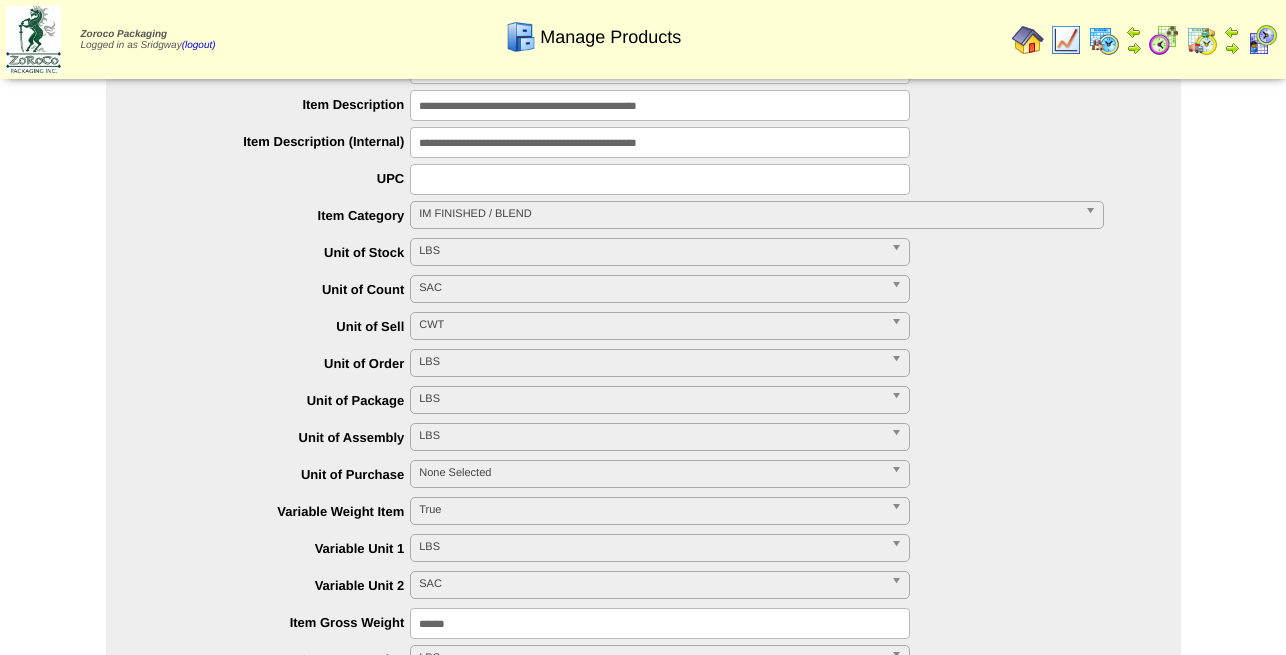 scroll, scrollTop: 0, scrollLeft: 0, axis: both 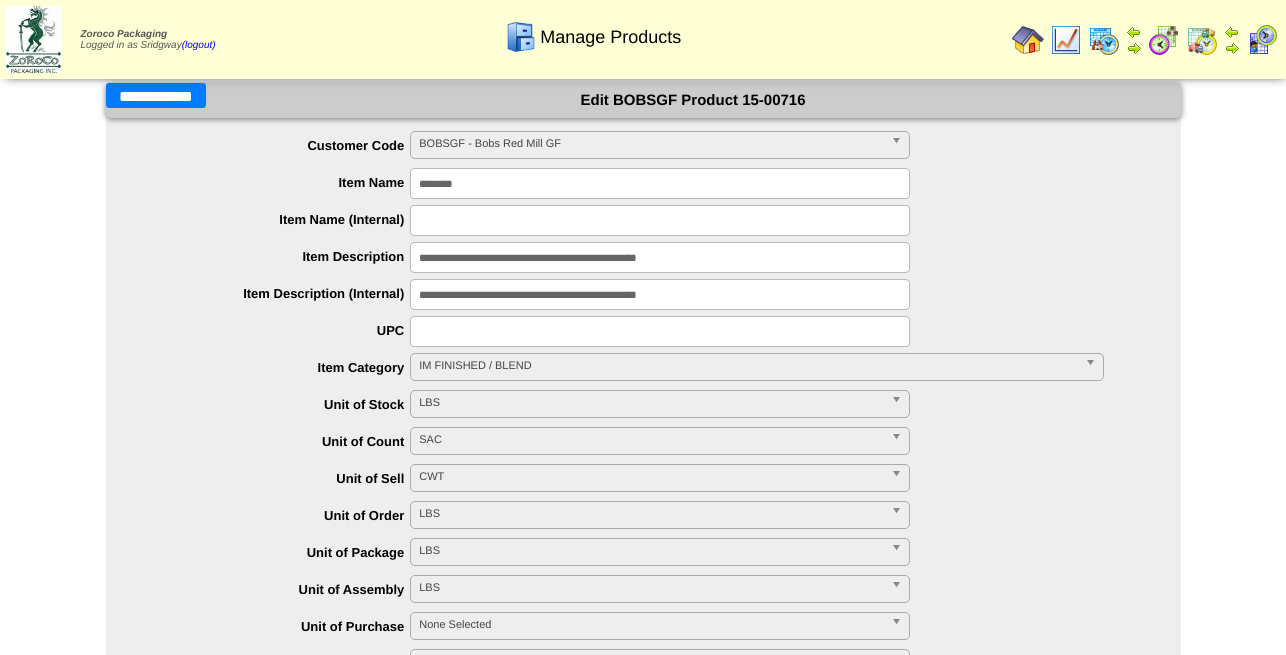 click on "**********" at bounding box center [156, 95] 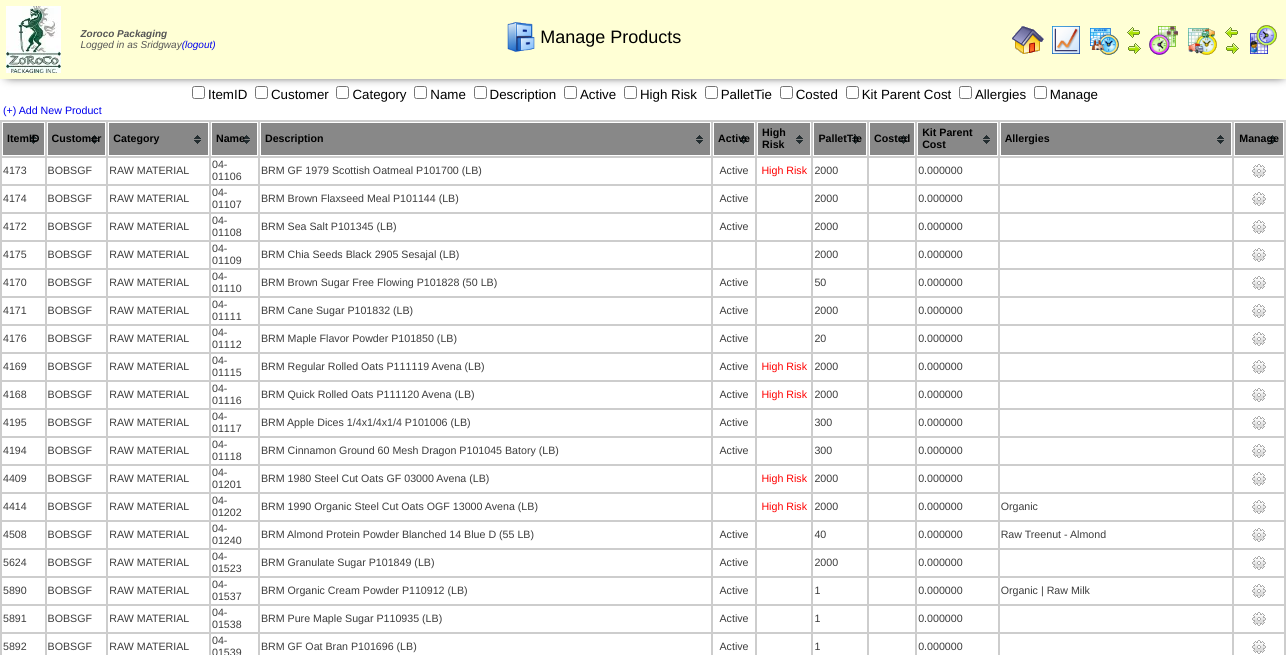 scroll, scrollTop: 2707, scrollLeft: 0, axis: vertical 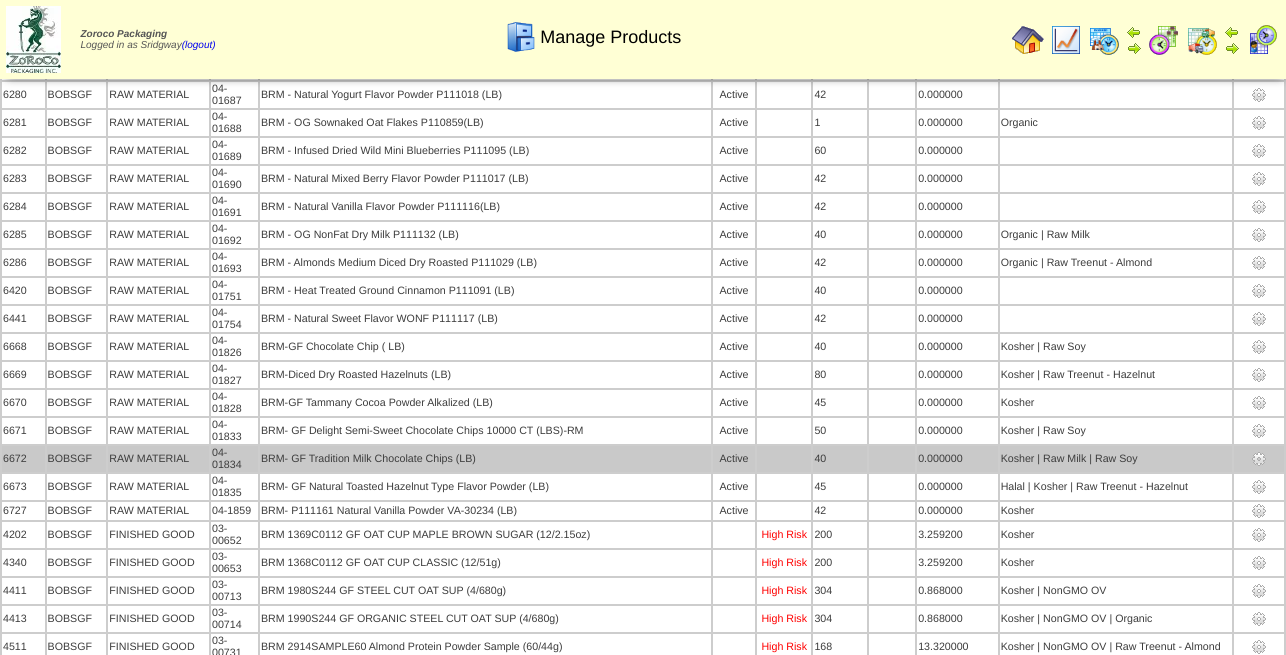 click at bounding box center [1259, 459] 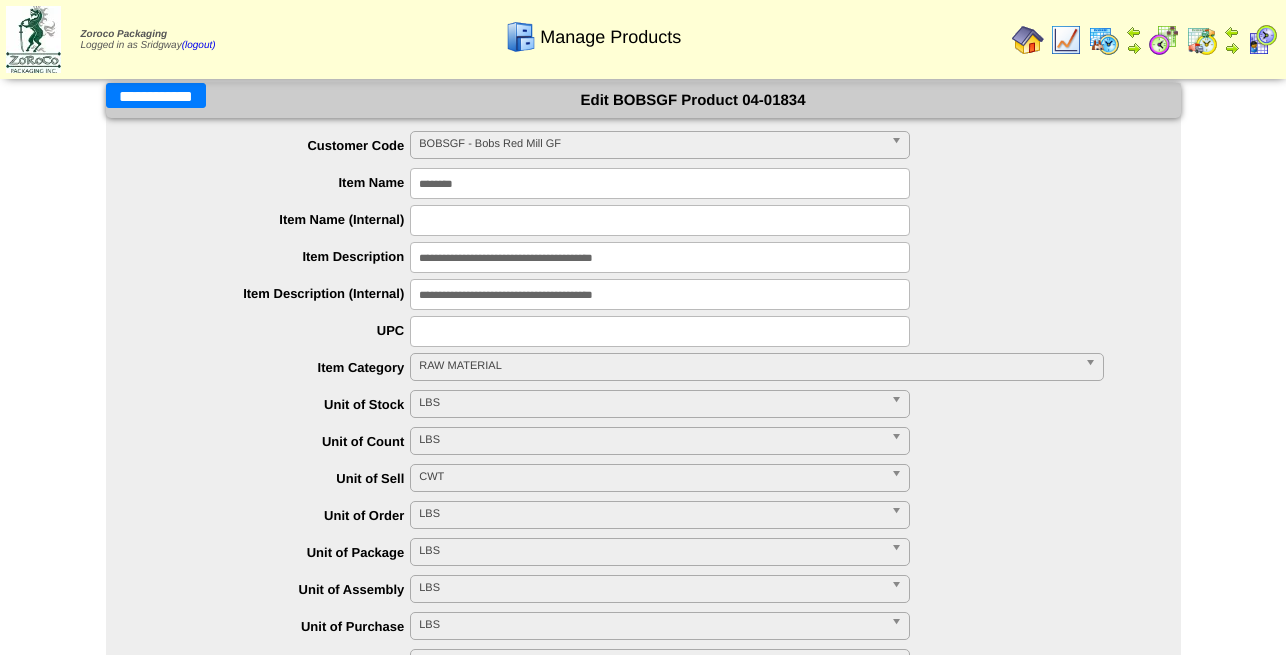 scroll, scrollTop: 0, scrollLeft: 0, axis: both 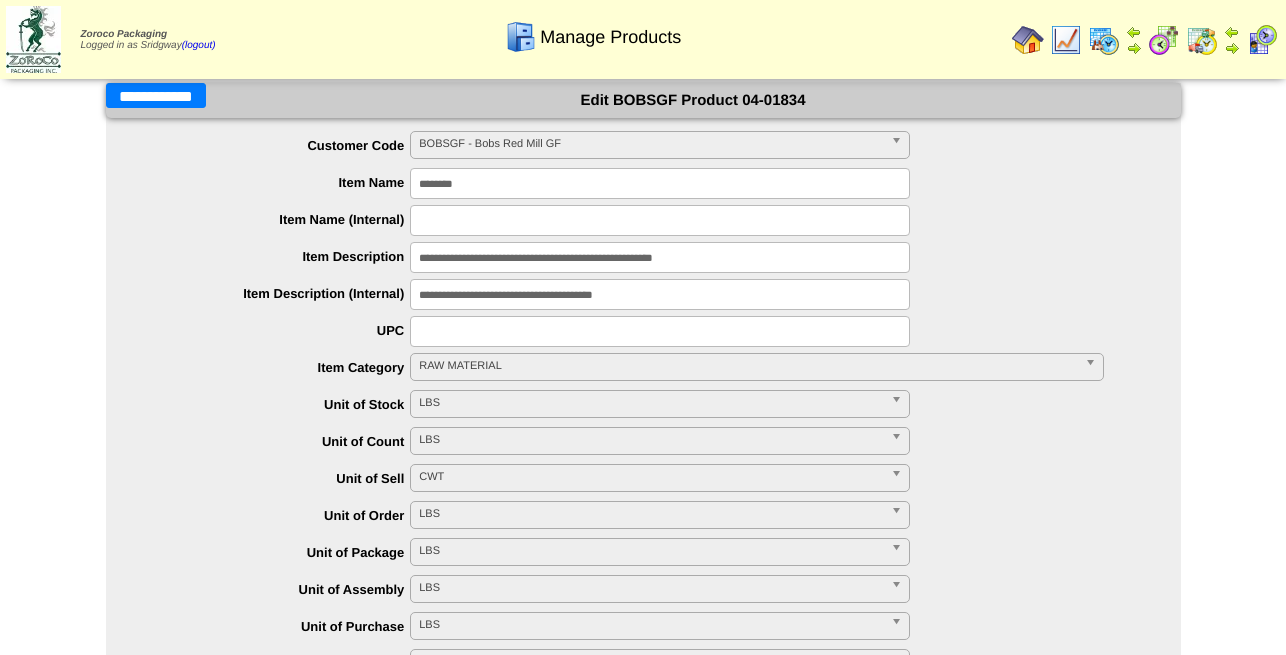 drag, startPoint x: 711, startPoint y: 255, endPoint x: 739, endPoint y: 256, distance: 28.01785 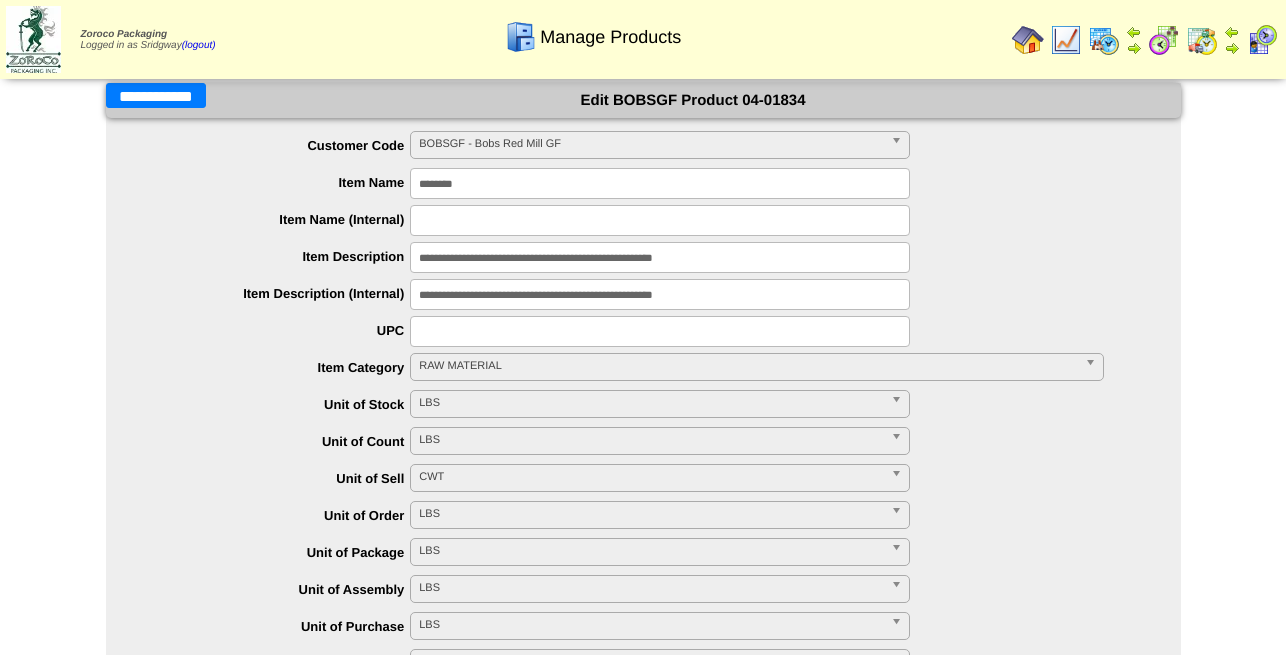 type on "**********" 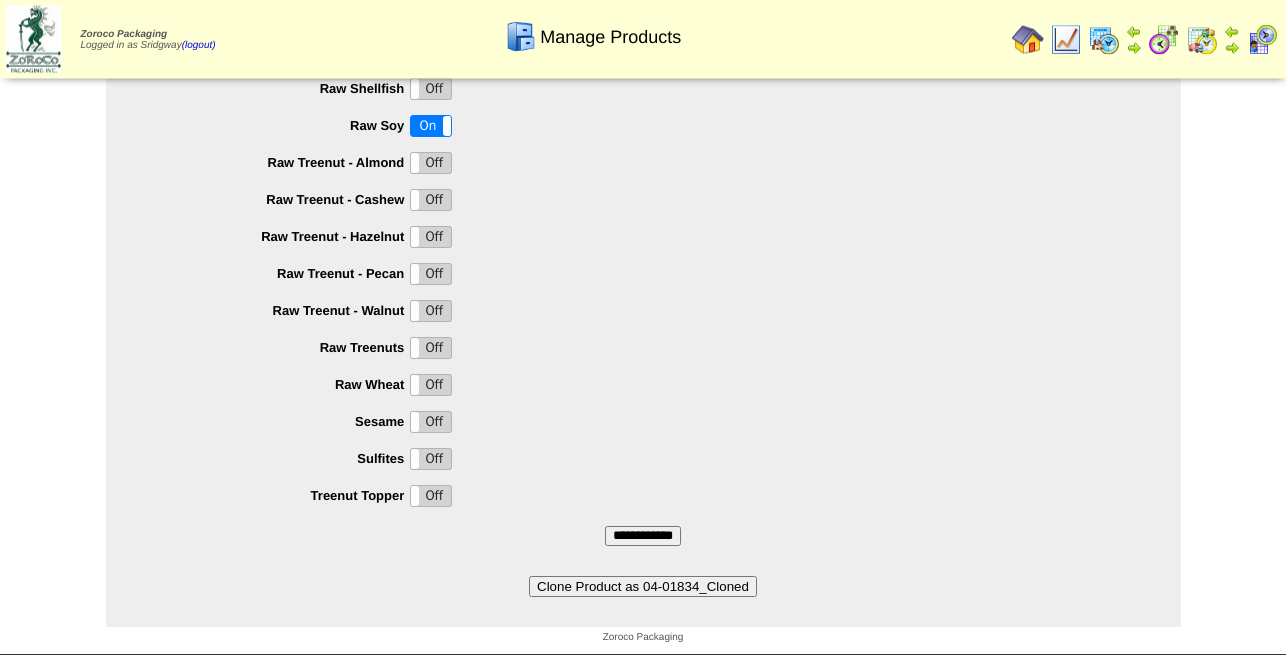 scroll, scrollTop: 1988, scrollLeft: 0, axis: vertical 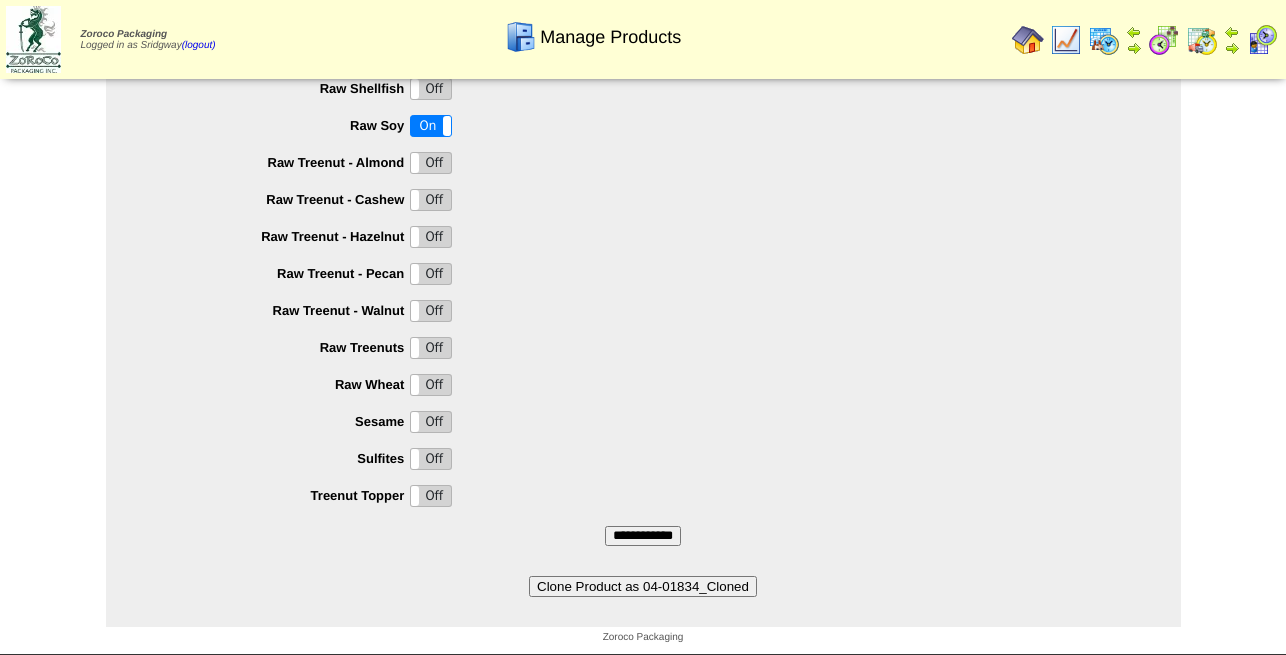 click on "**********" at bounding box center [643, 536] 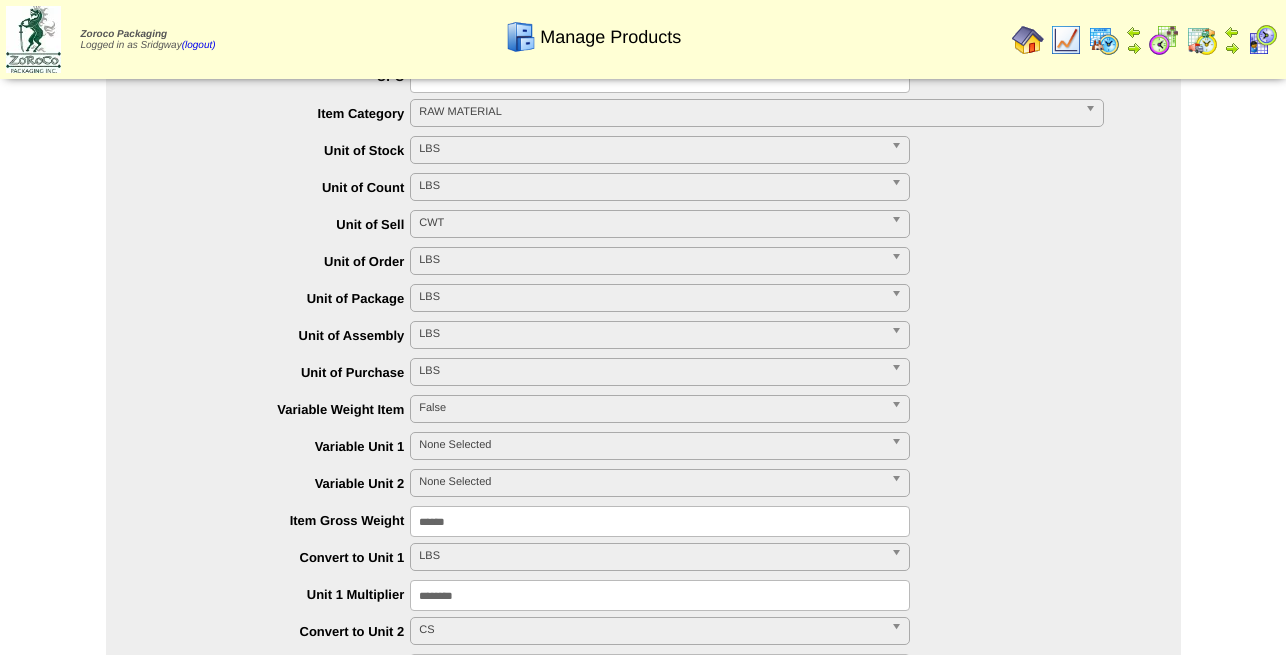 scroll, scrollTop: 0, scrollLeft: 0, axis: both 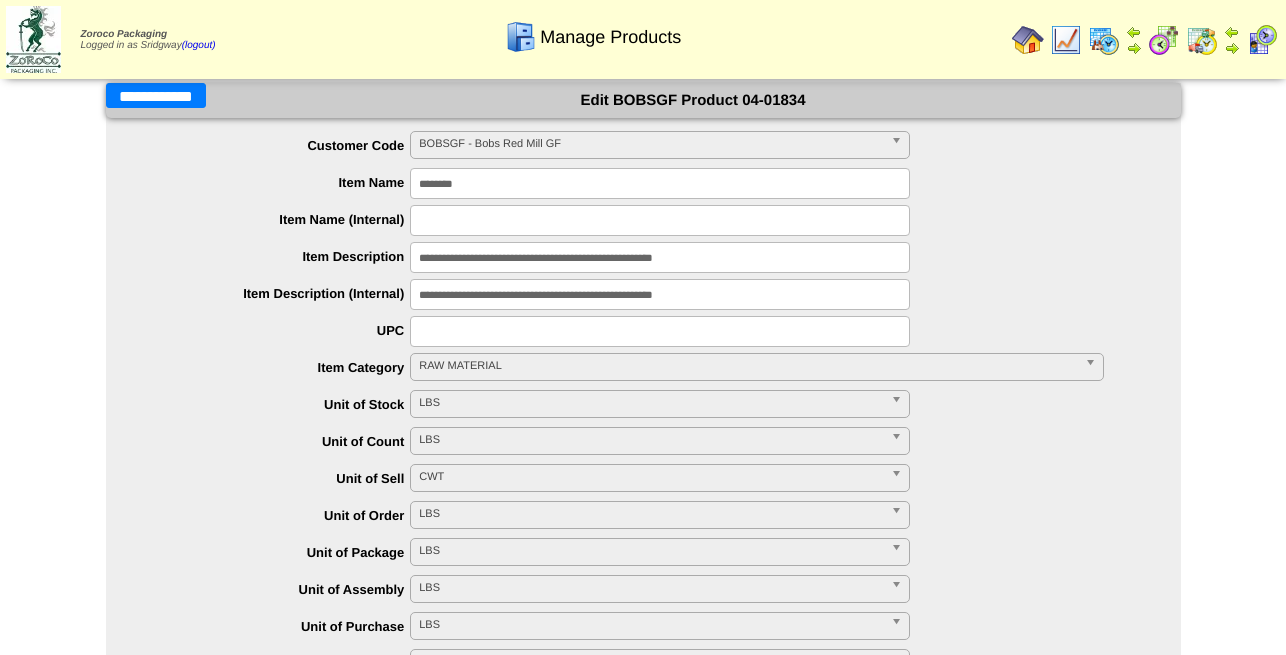 click on "**********" at bounding box center [156, 95] 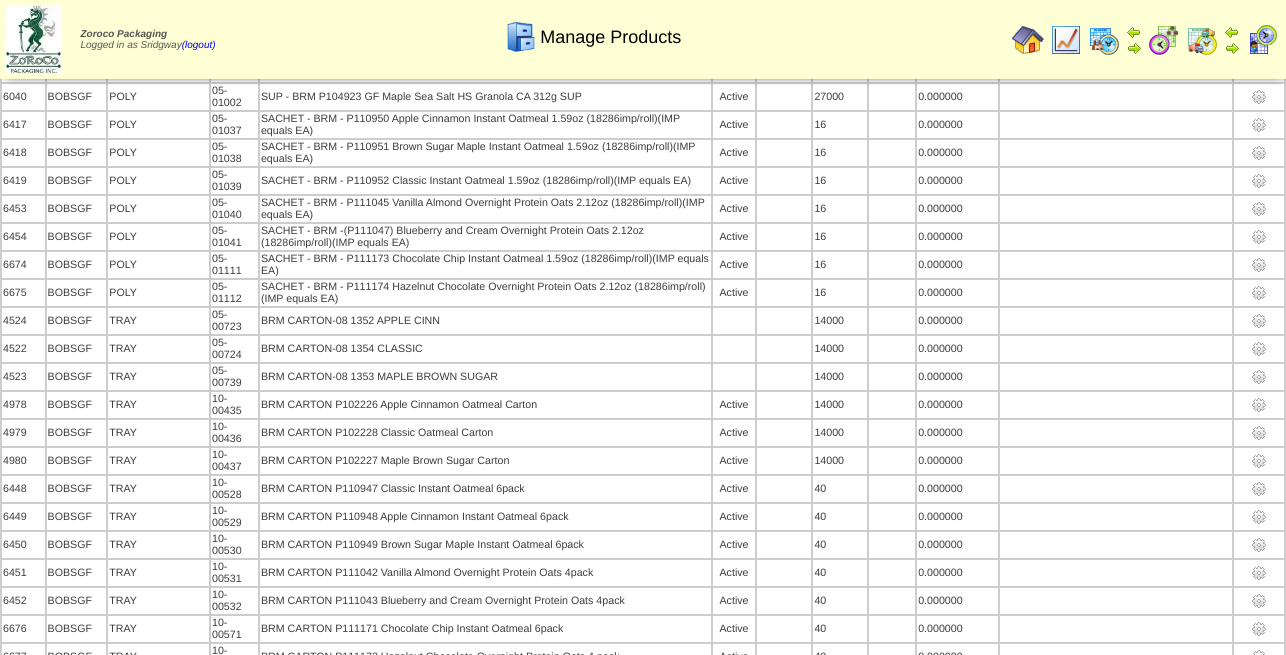 scroll, scrollTop: 2707, scrollLeft: 0, axis: vertical 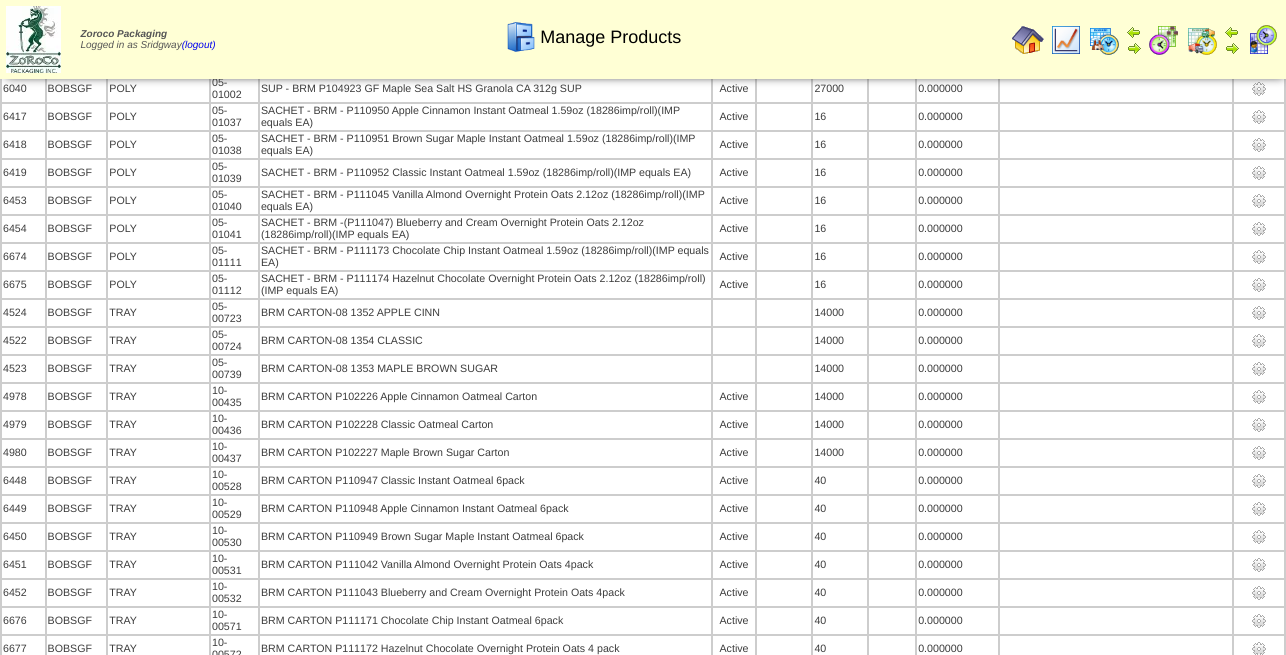click at bounding box center (1259, 1265) 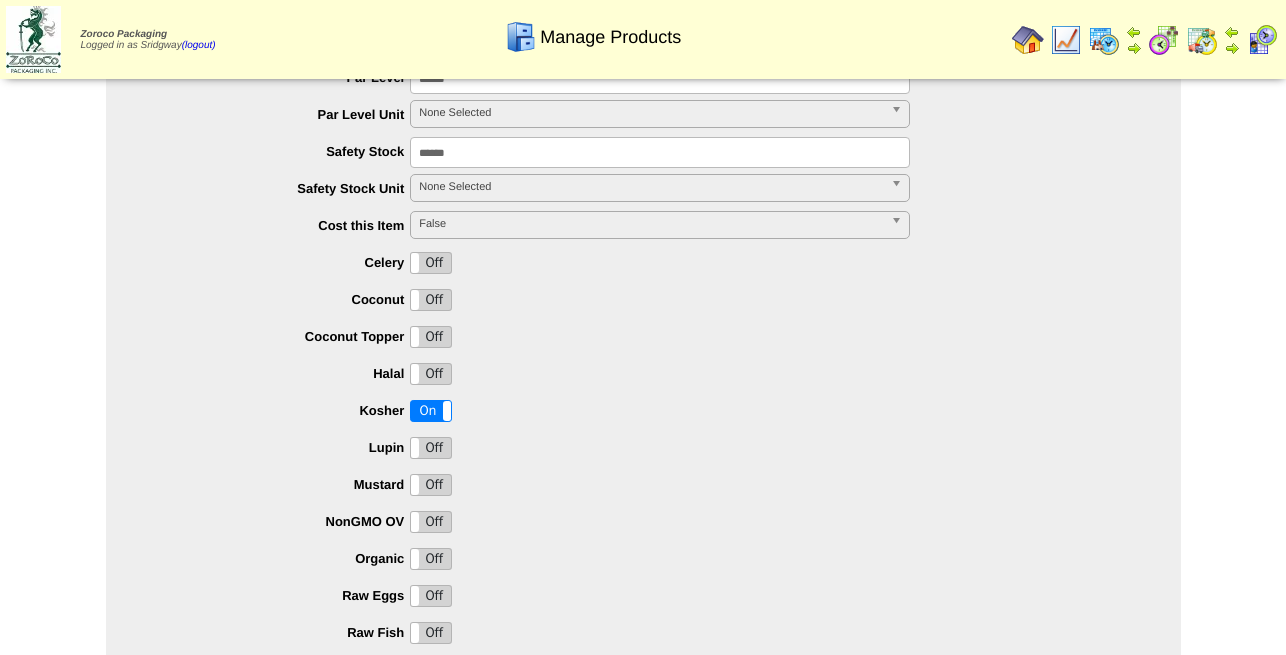 scroll, scrollTop: 1632, scrollLeft: 0, axis: vertical 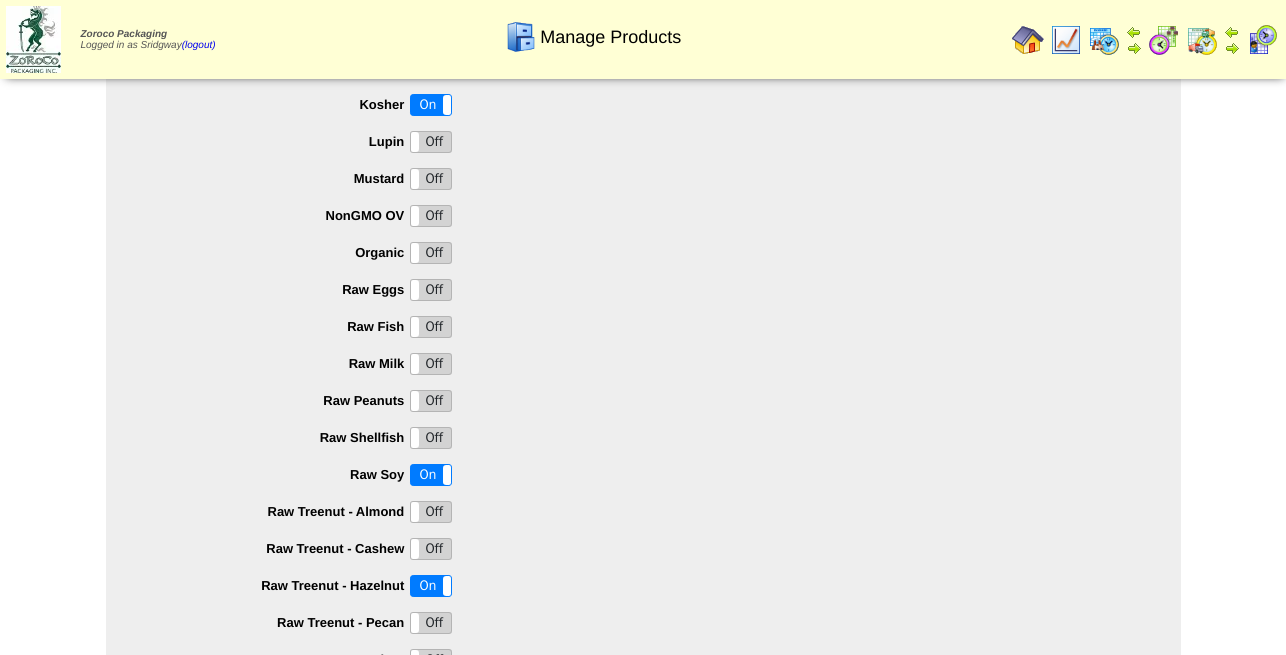 click on "Off" at bounding box center (431, 364) 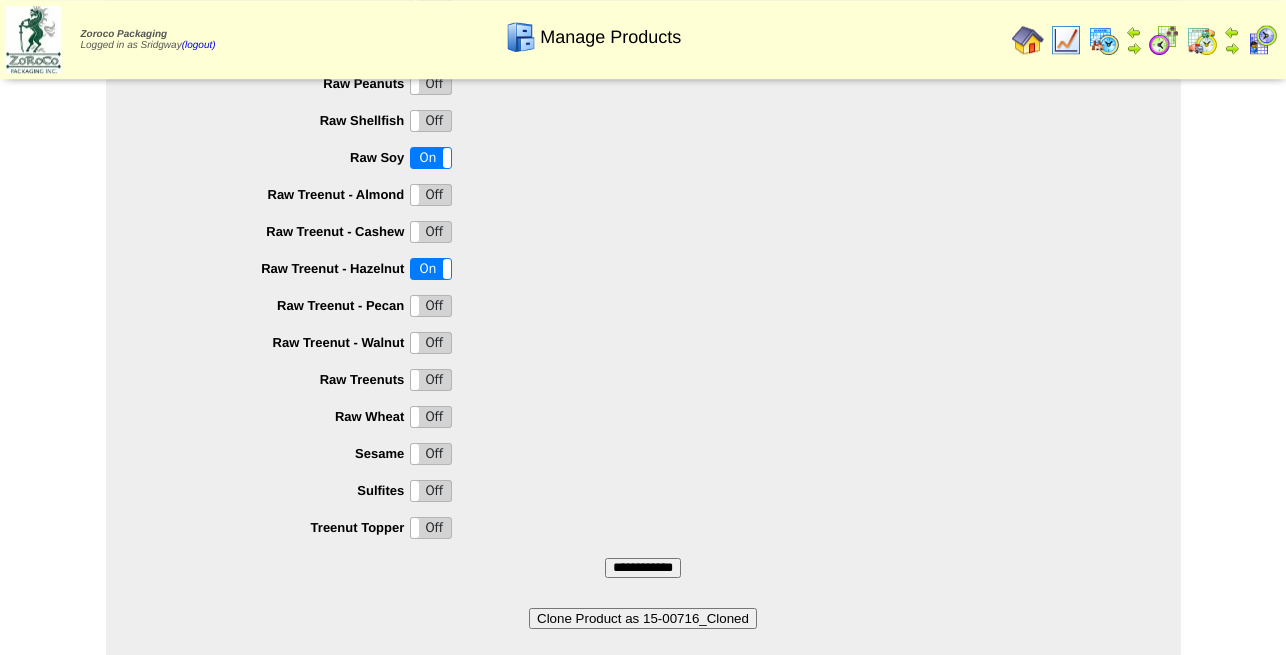 scroll, scrollTop: 1988, scrollLeft: 0, axis: vertical 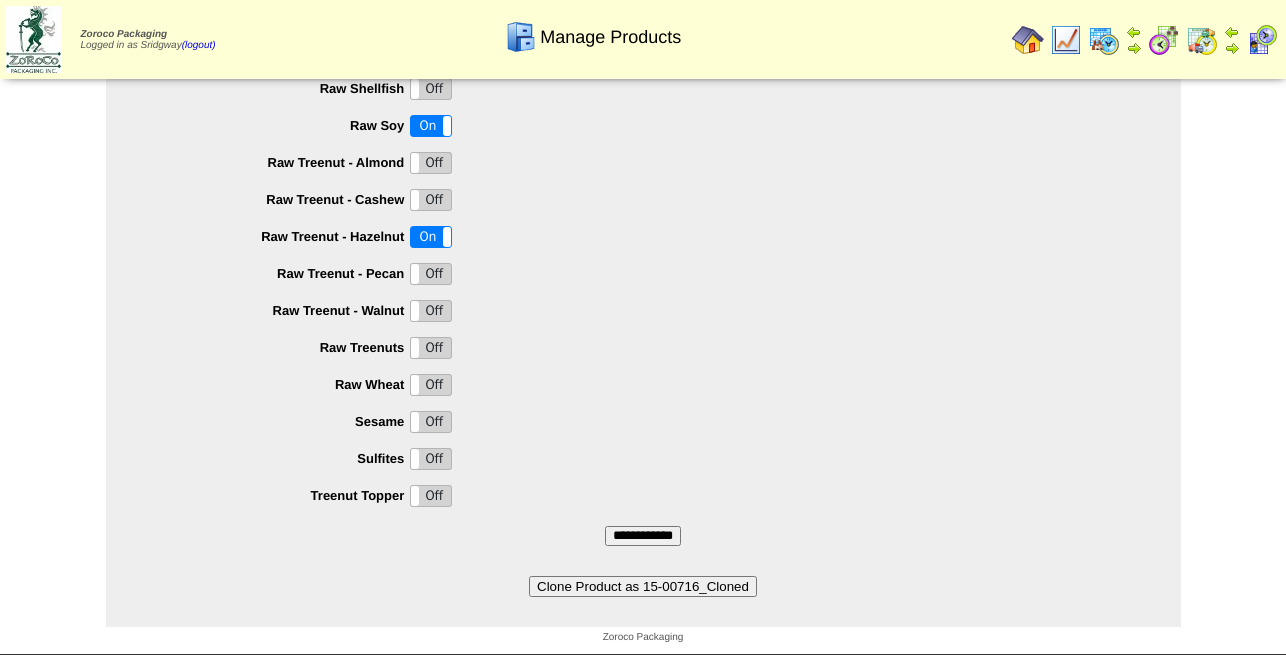 click on "**********" at bounding box center (643, 536) 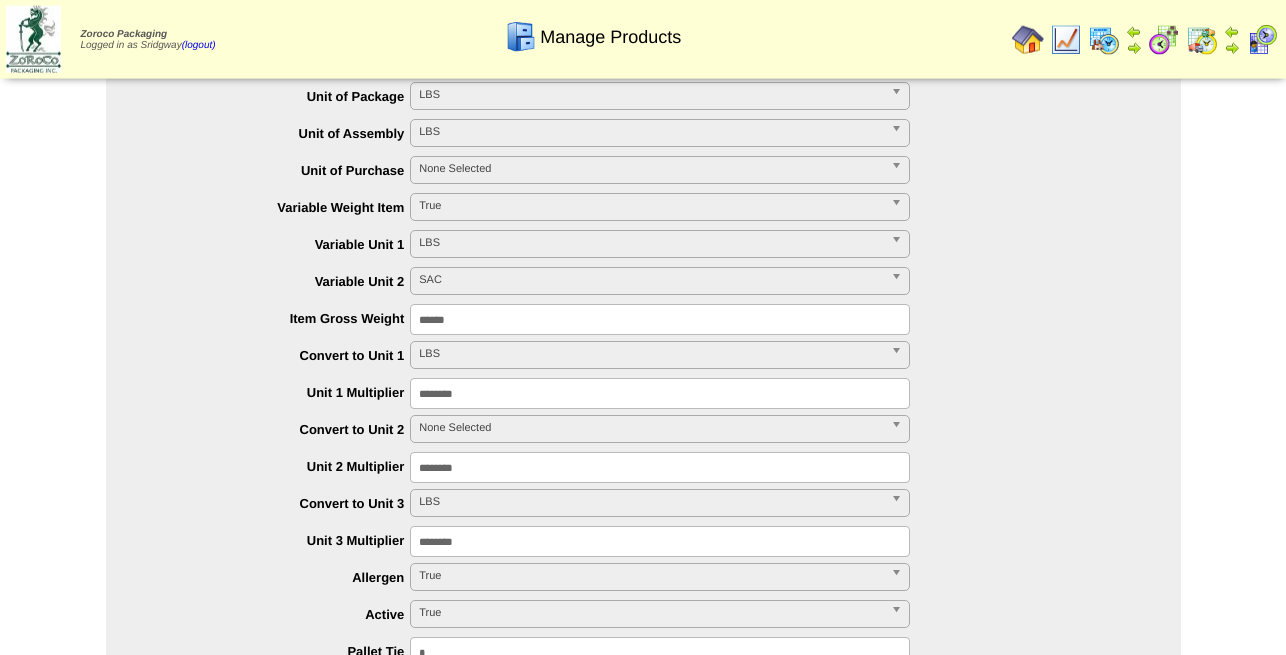 scroll, scrollTop: 0, scrollLeft: 0, axis: both 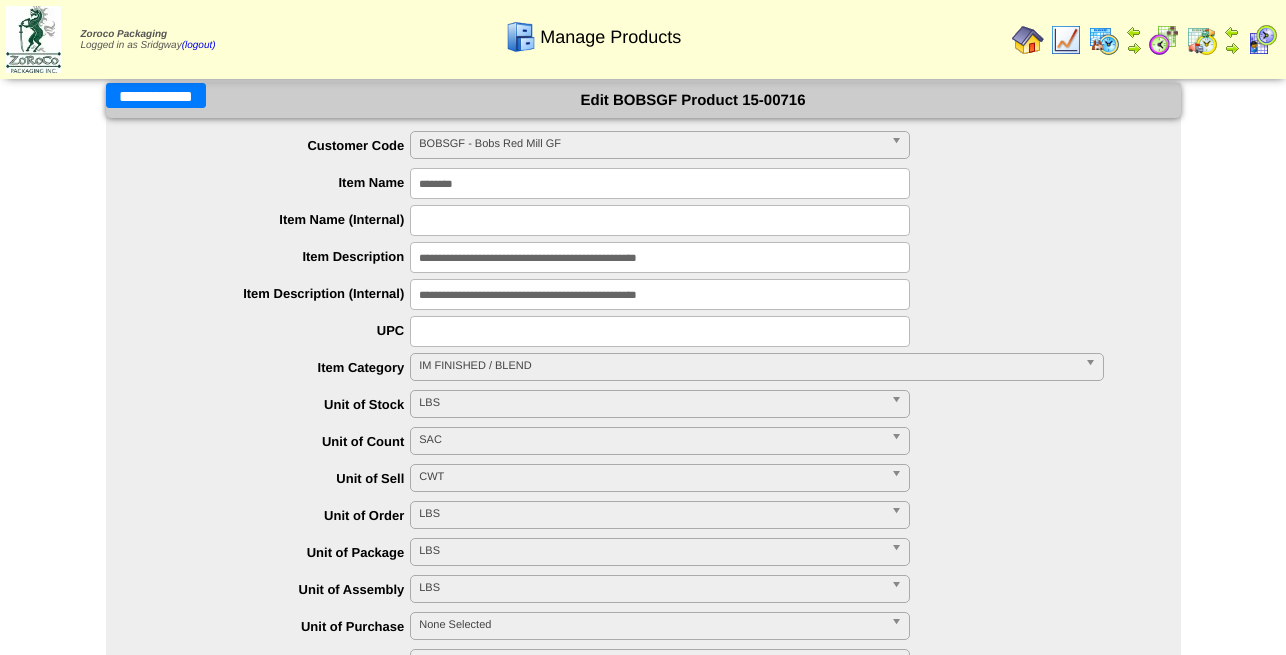 click on "**********" at bounding box center [156, 95] 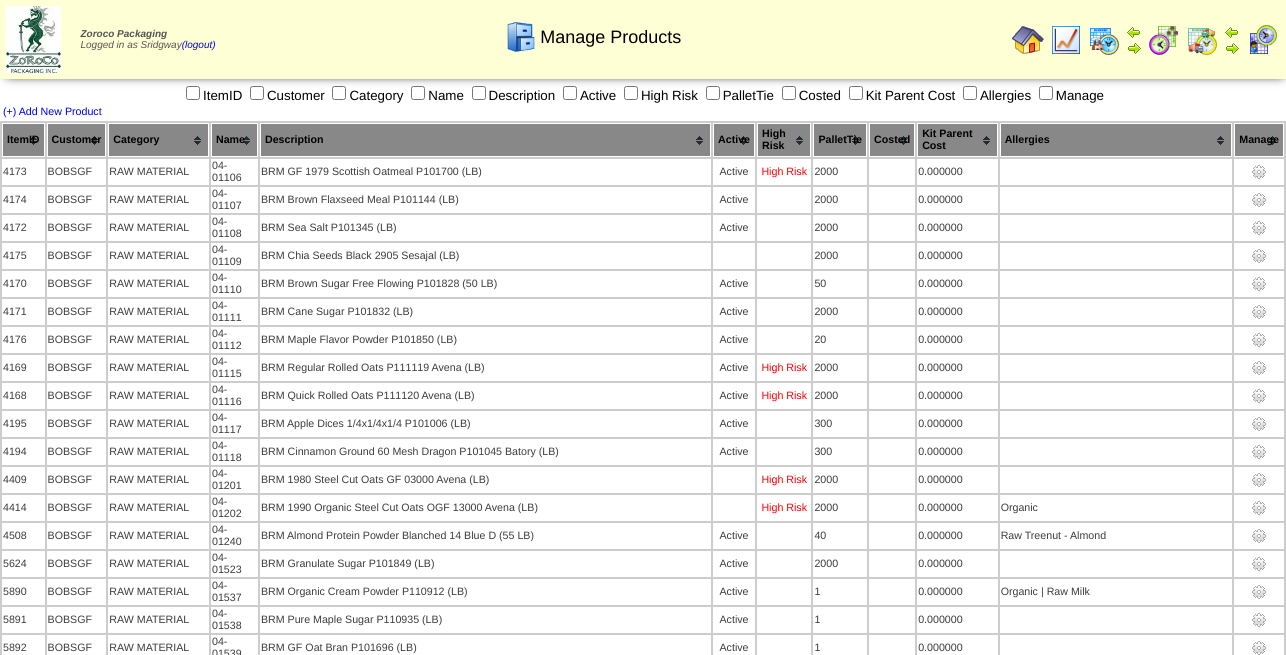 scroll, scrollTop: 2707, scrollLeft: 0, axis: vertical 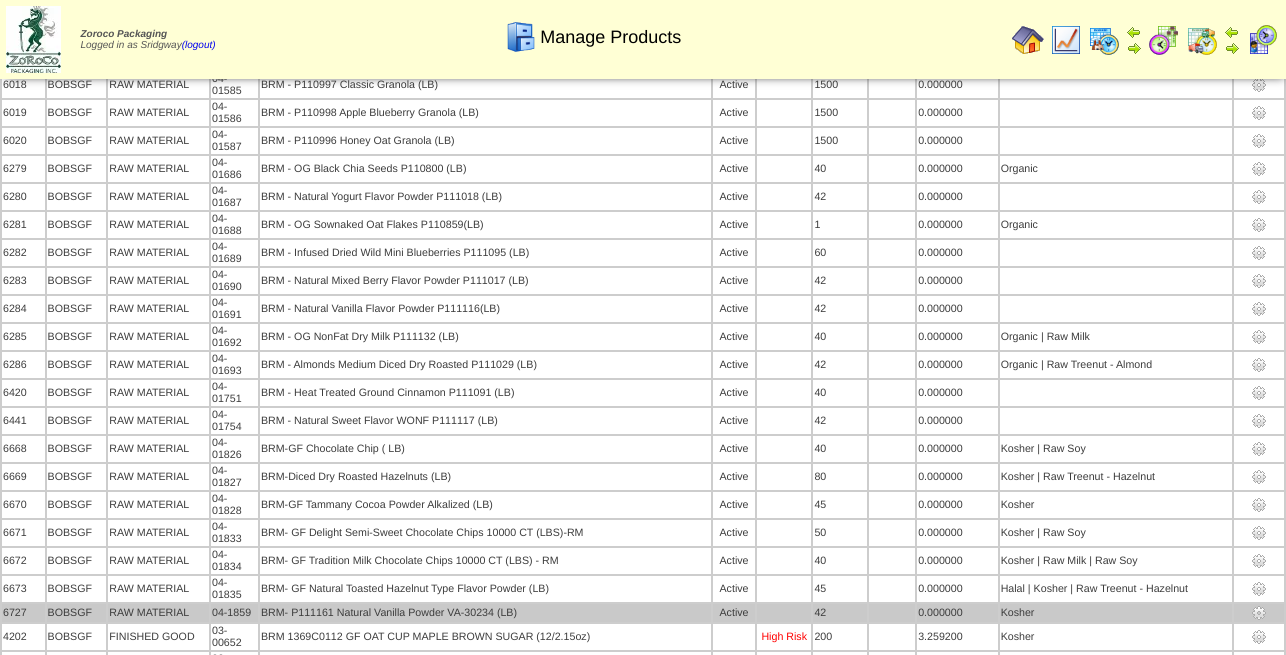 click on "04-1859" at bounding box center [234, 613] 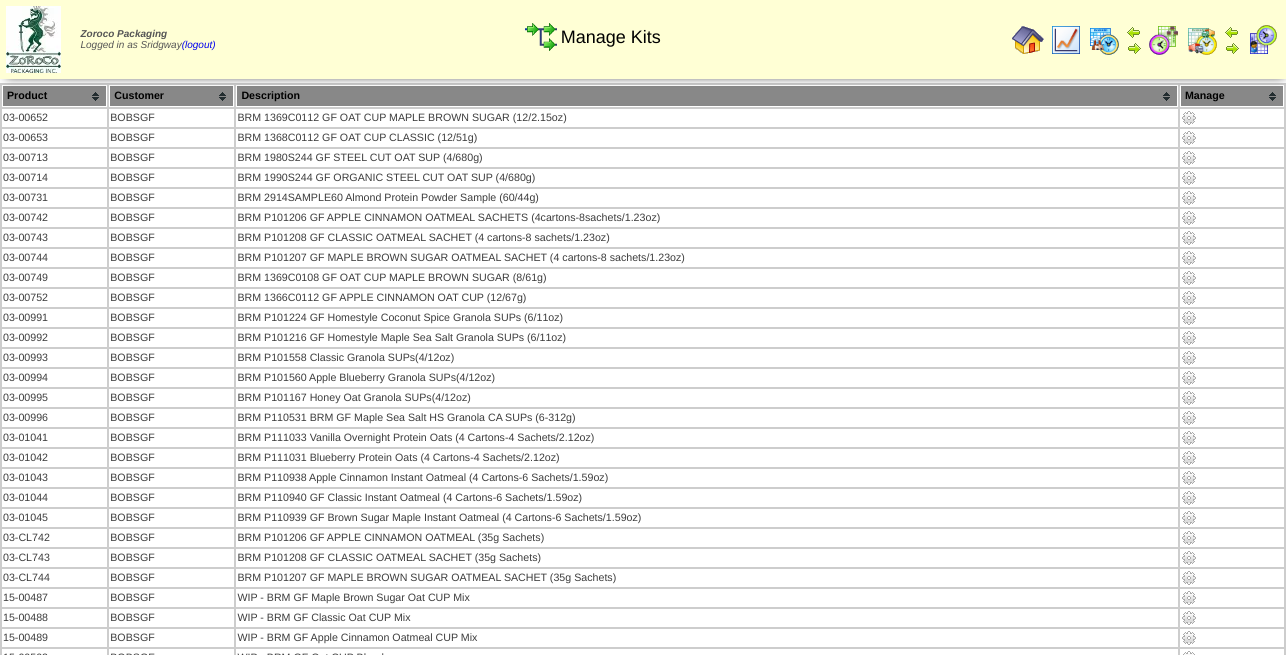 scroll, scrollTop: 0, scrollLeft: 0, axis: both 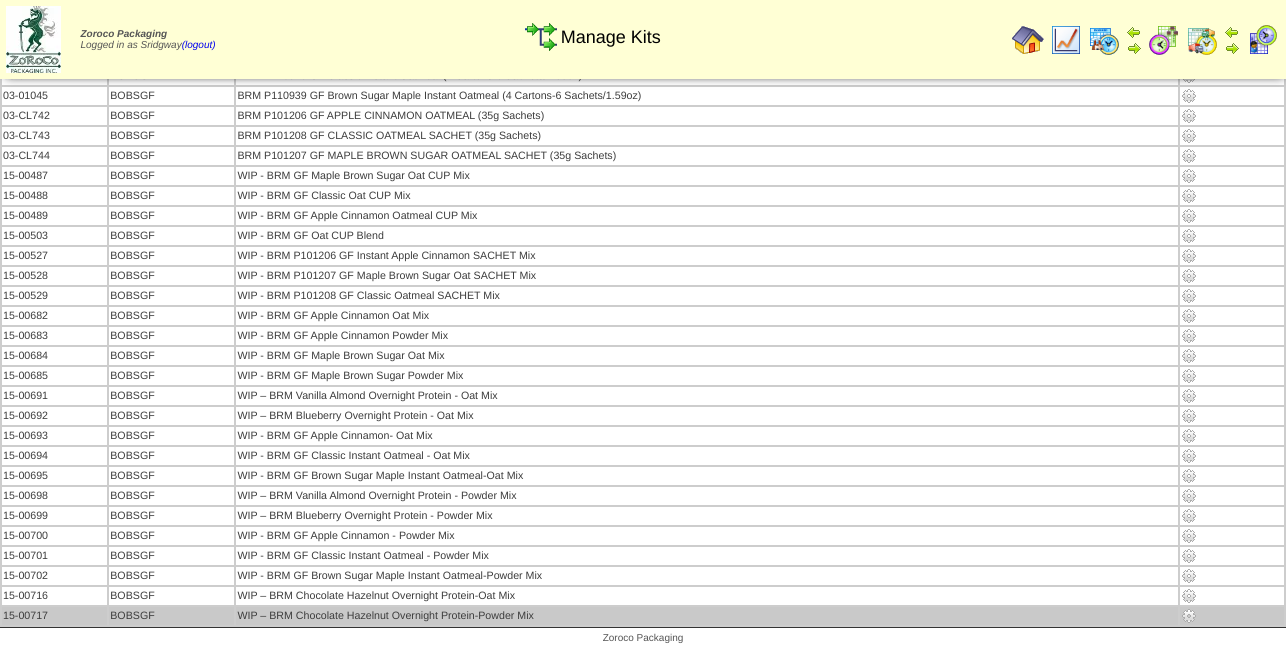 click at bounding box center [1189, 616] 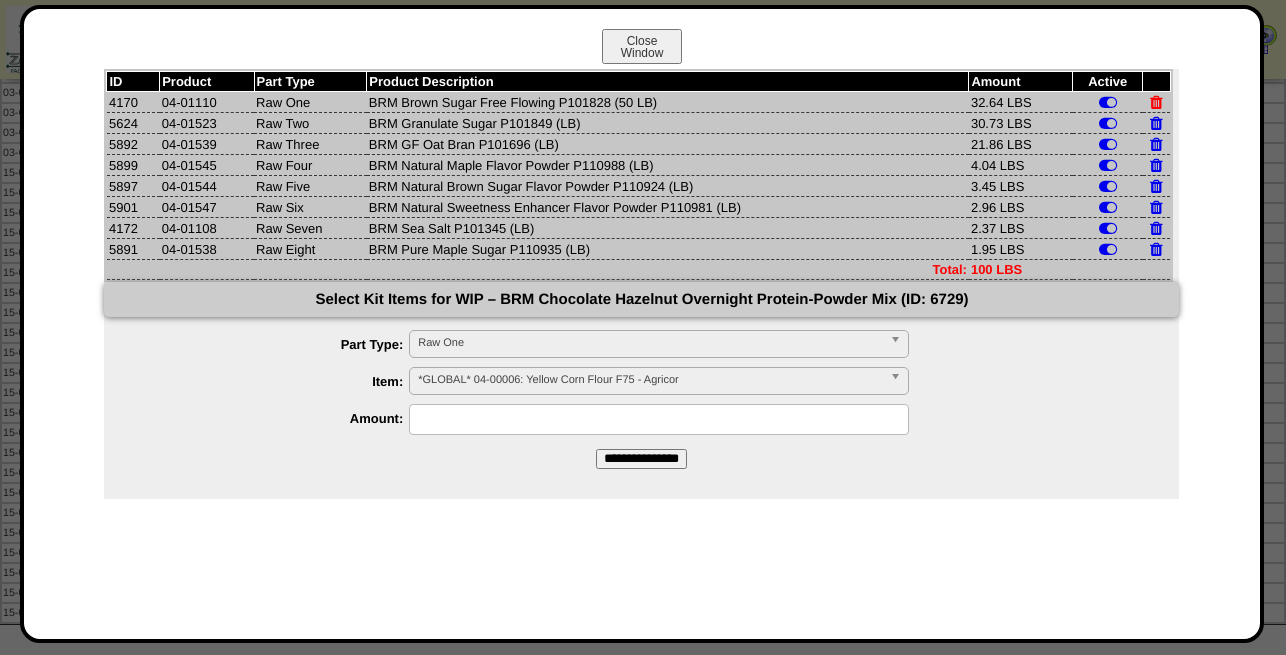click at bounding box center [1156, 102] 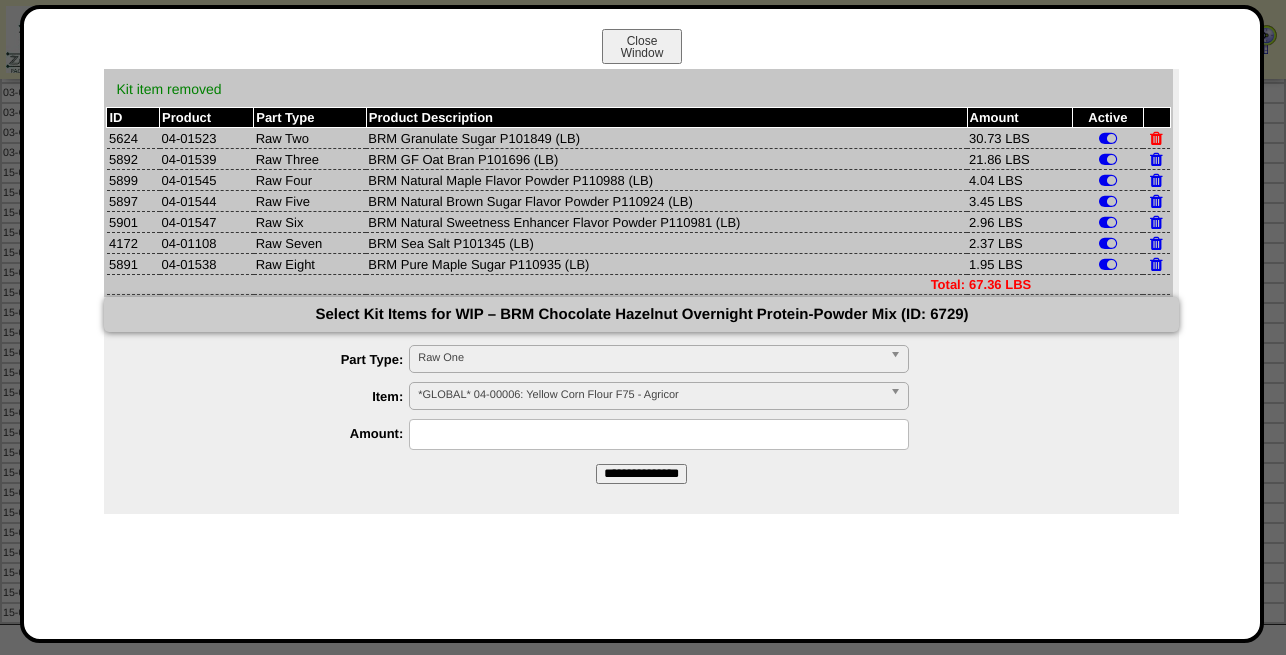 click at bounding box center [1156, 138] 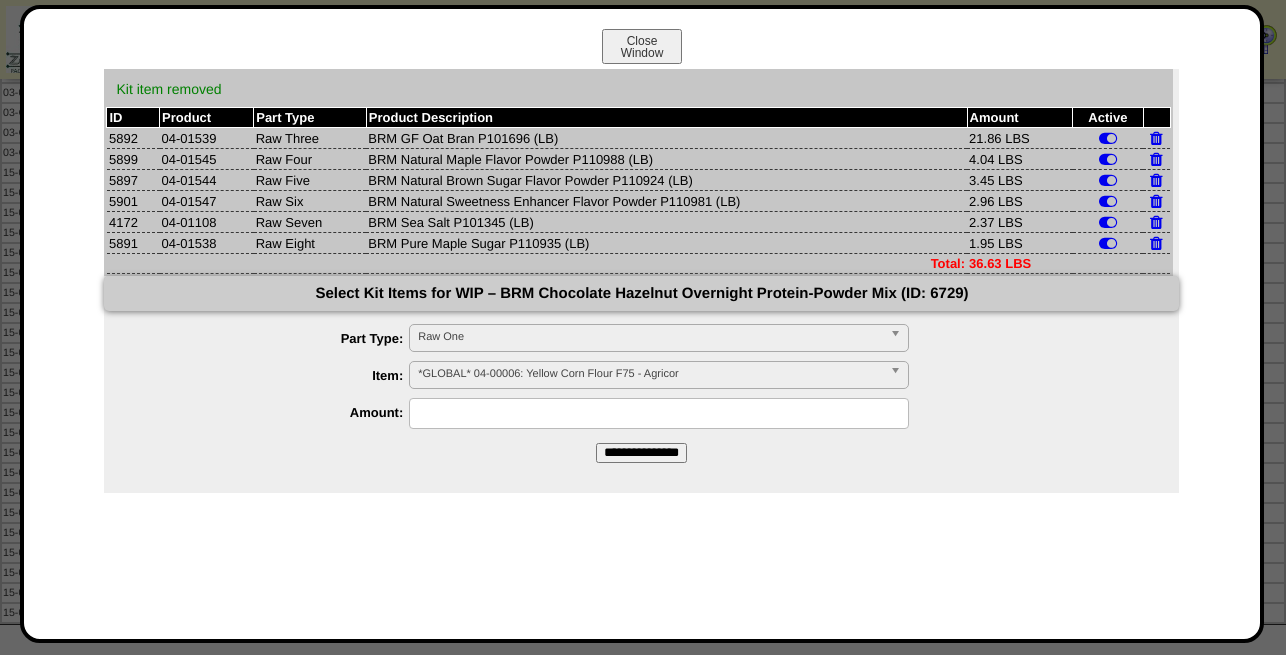 click at bounding box center [1156, 138] 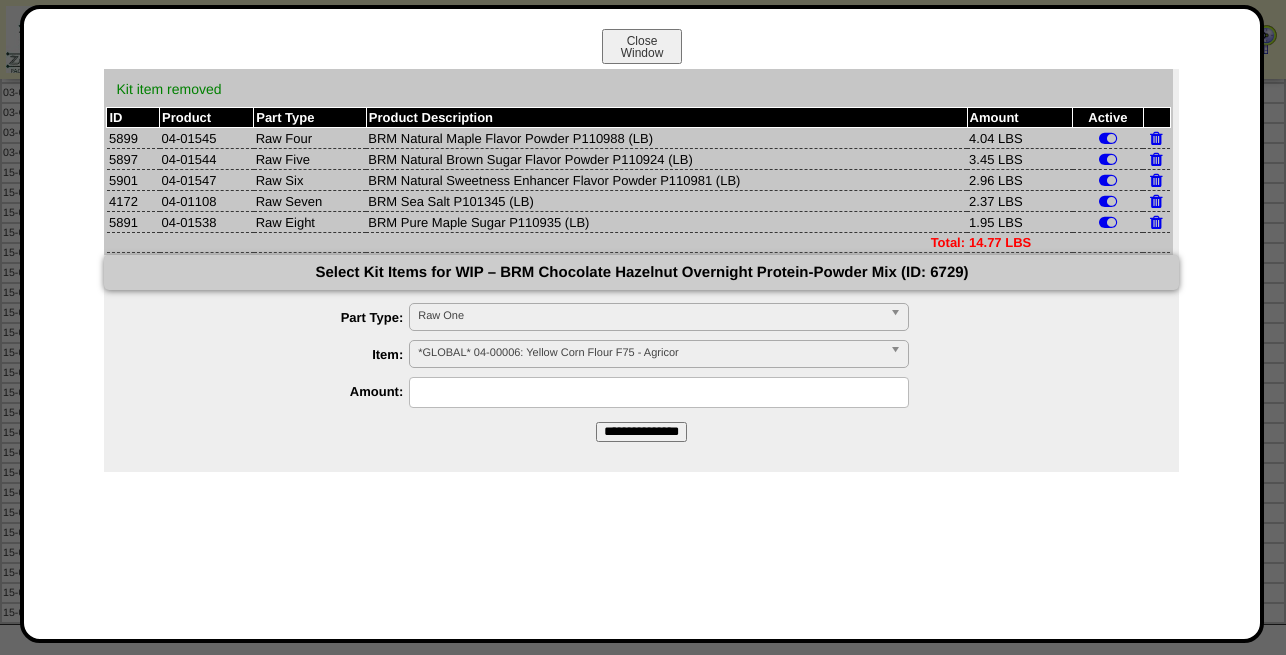 click at bounding box center (1156, 138) 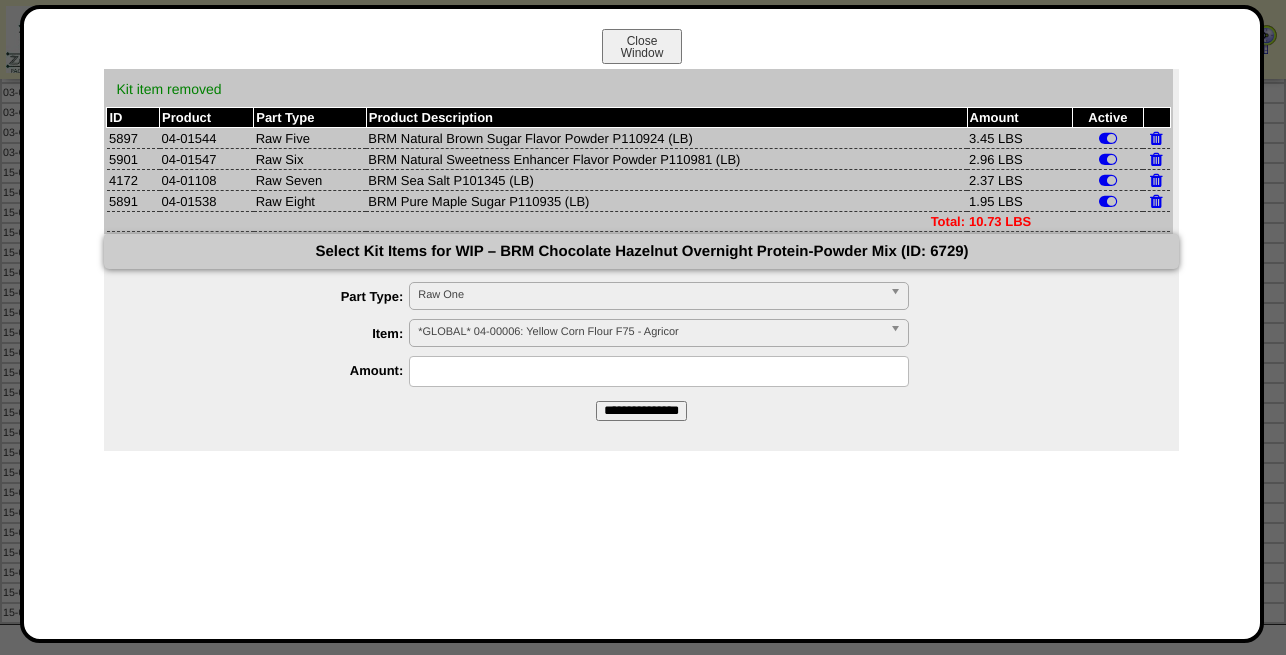 click at bounding box center (1156, 138) 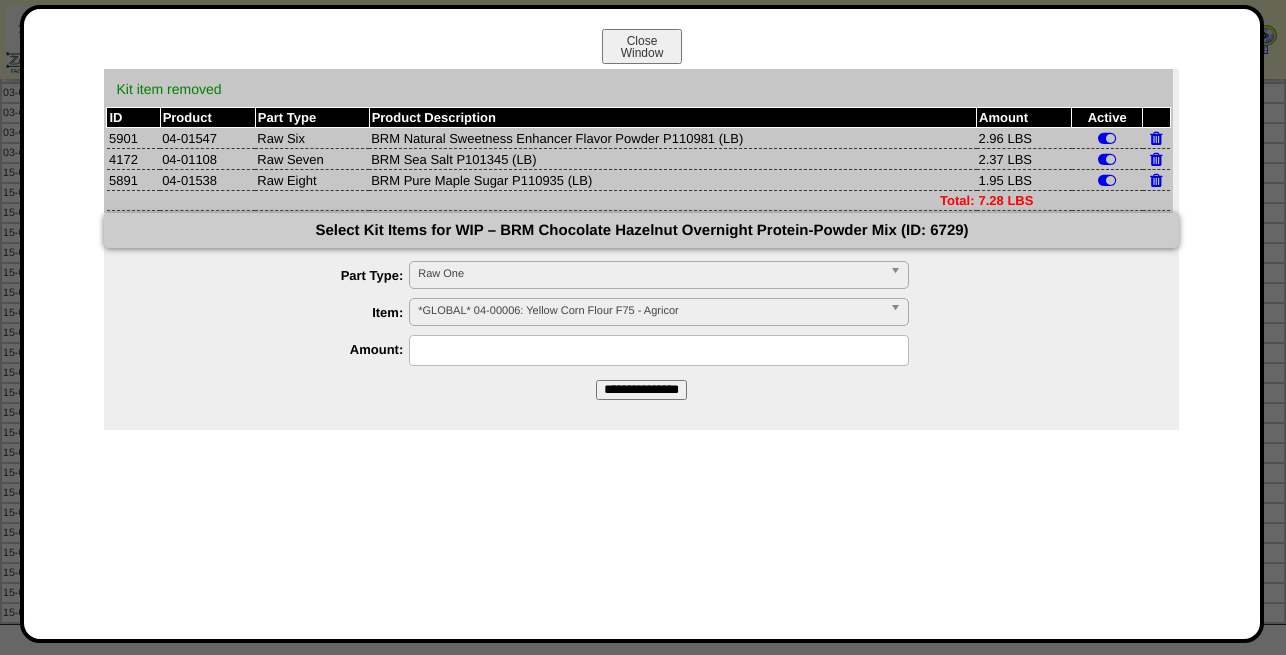 click at bounding box center [1156, 138] 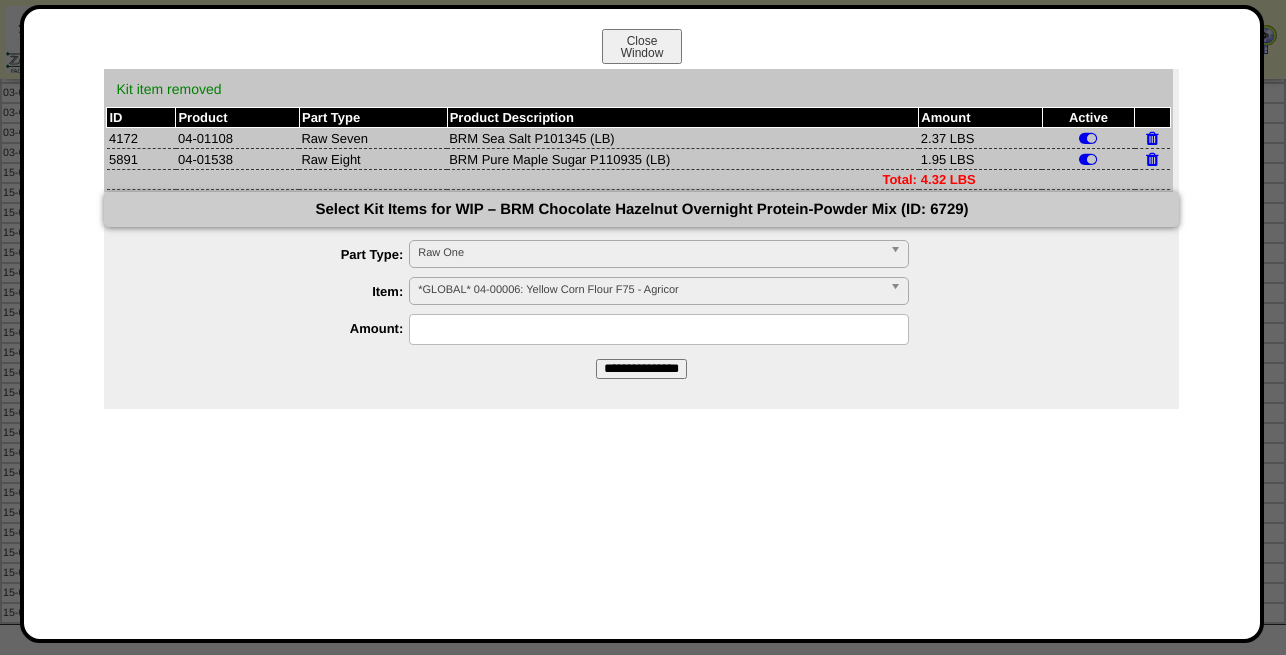 click at bounding box center [1152, 138] 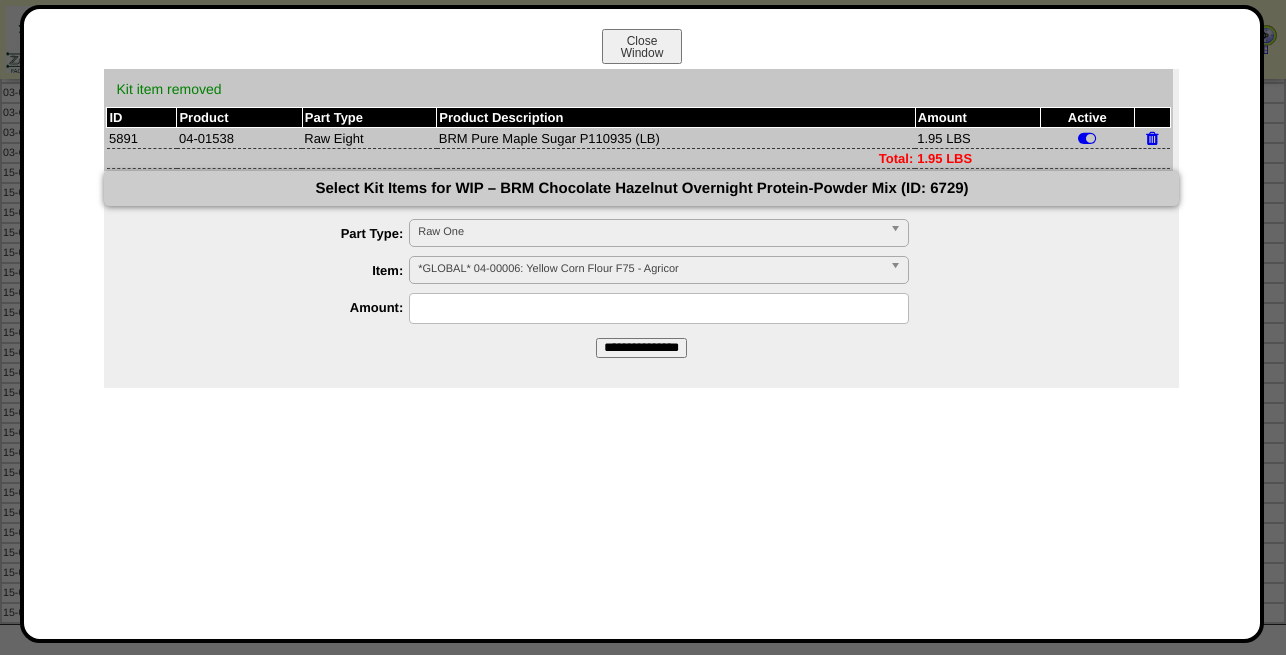 click at bounding box center (1152, 138) 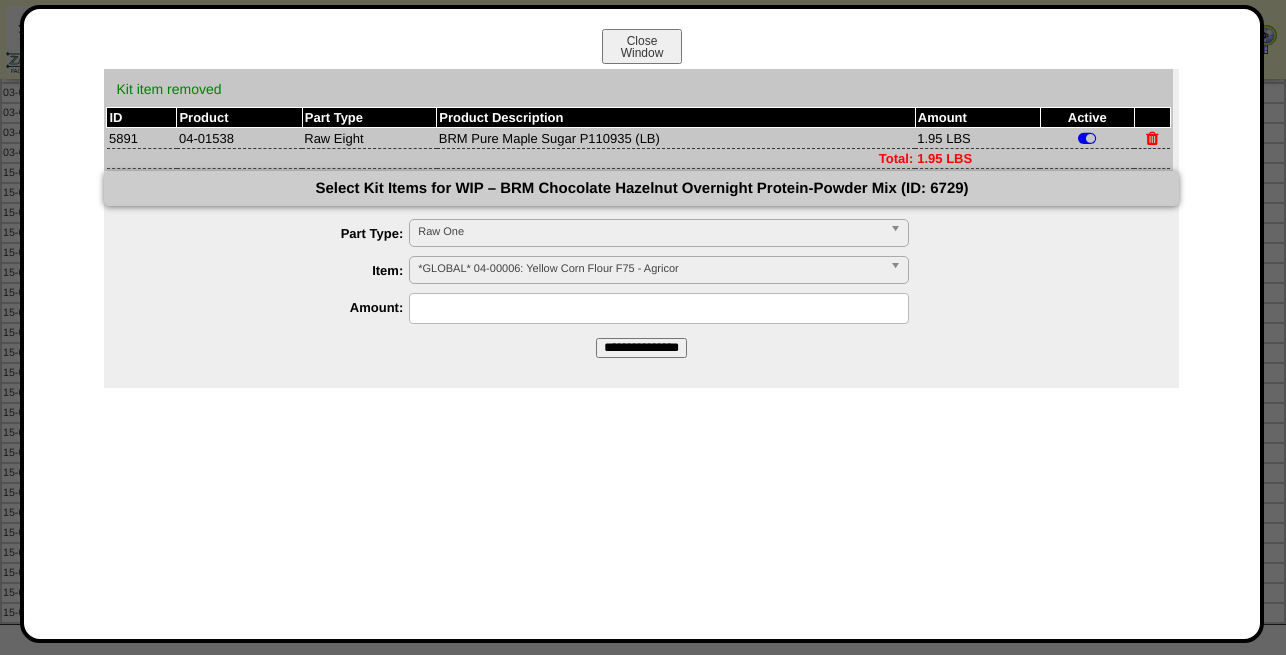click at bounding box center (1152, 138) 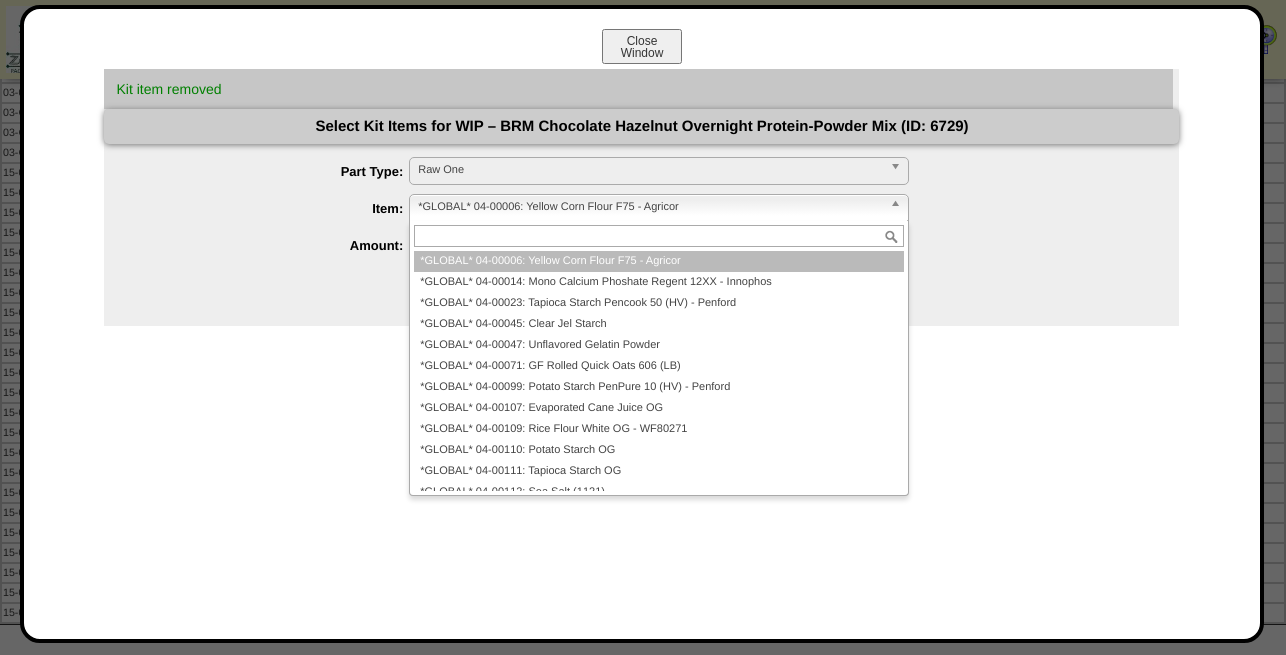 click on "*GLOBAL*  04-00006: Yellow Corn Flour F75 - Agricor" at bounding box center [650, 207] 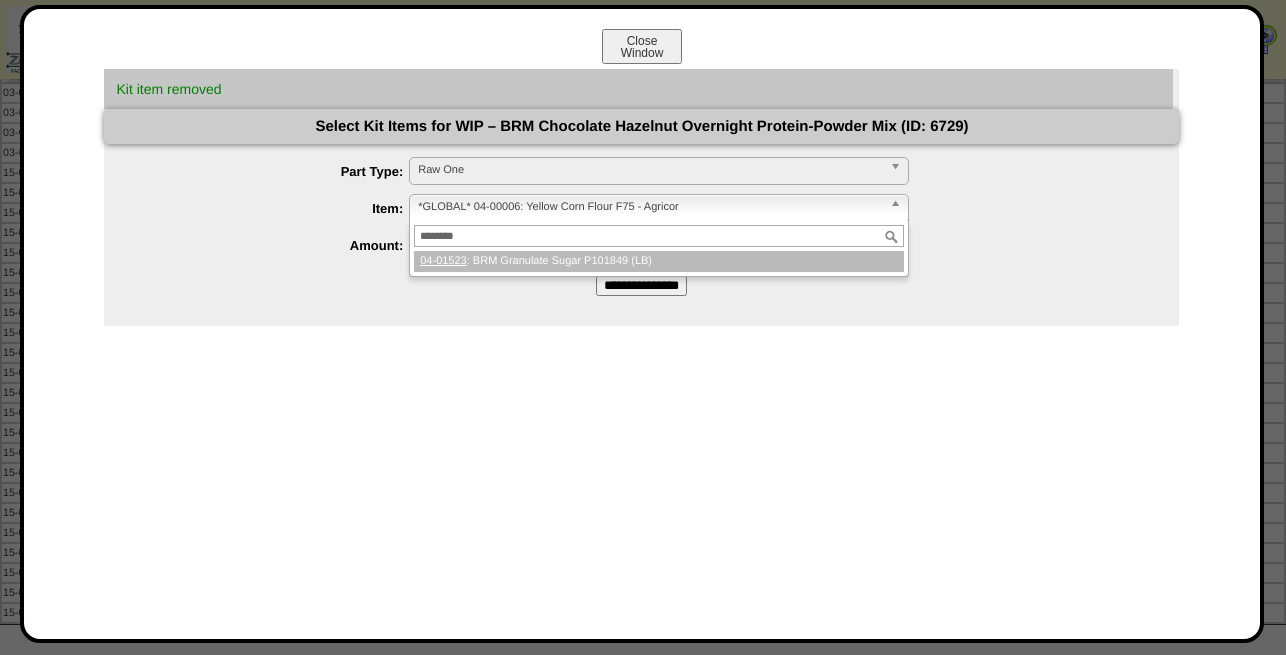 type on "********" 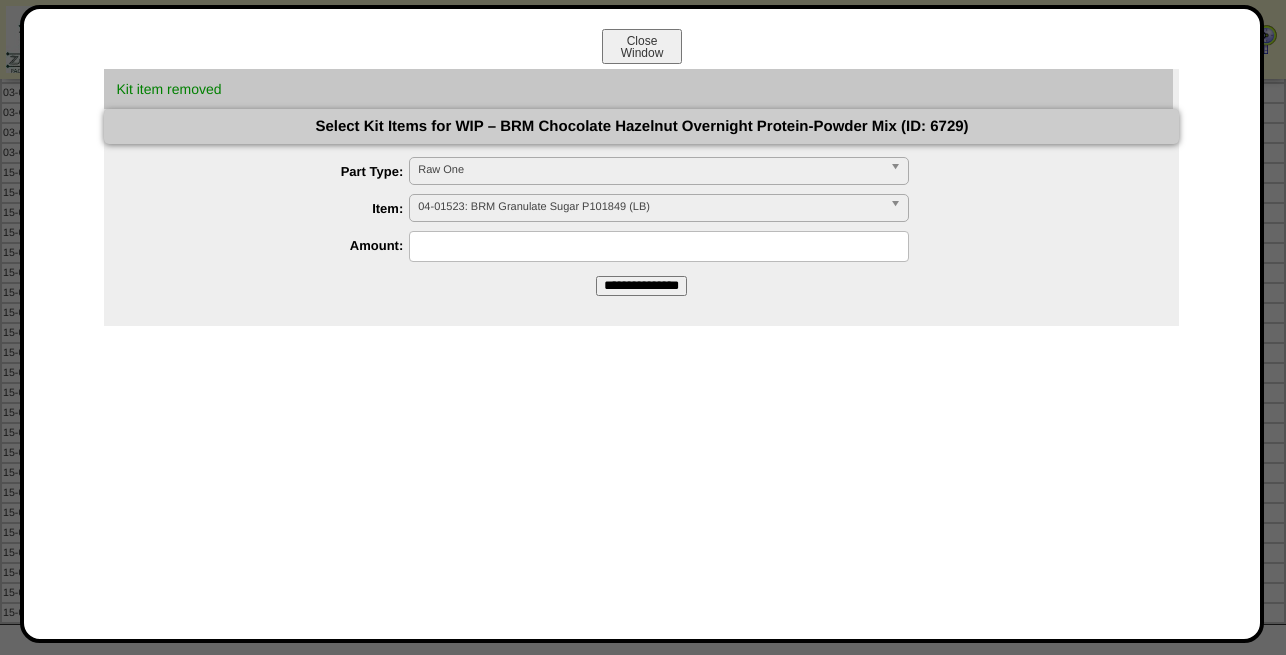 click at bounding box center (659, 246) 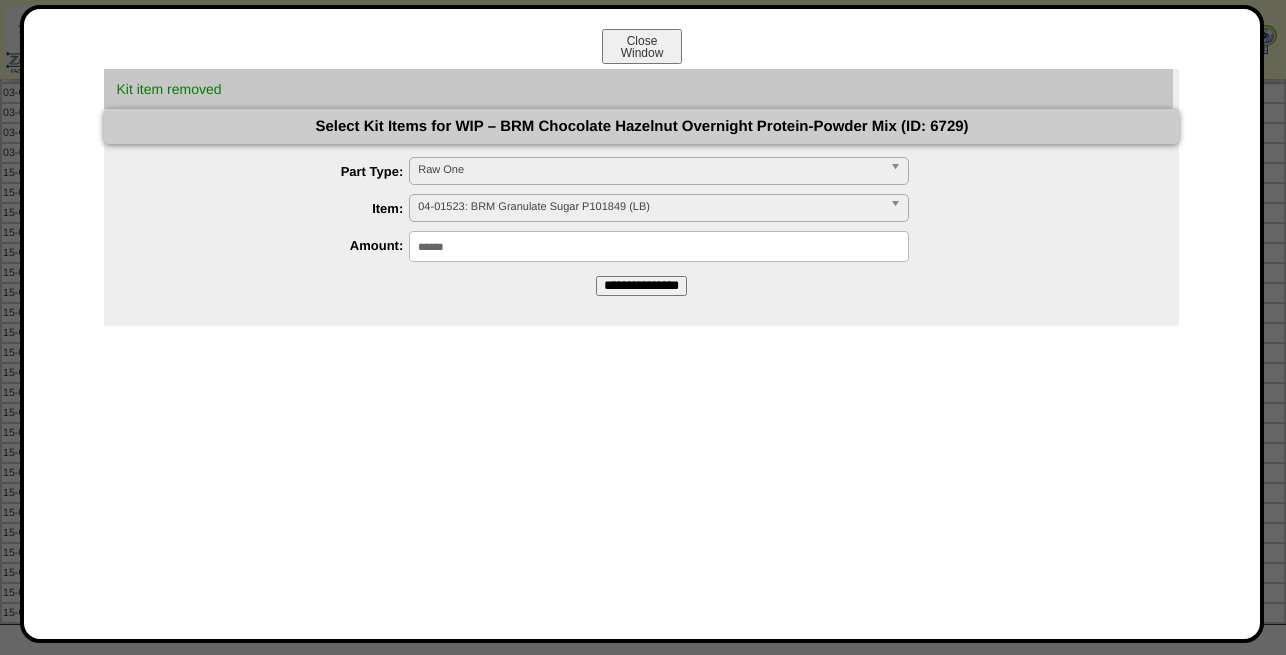 type on "******" 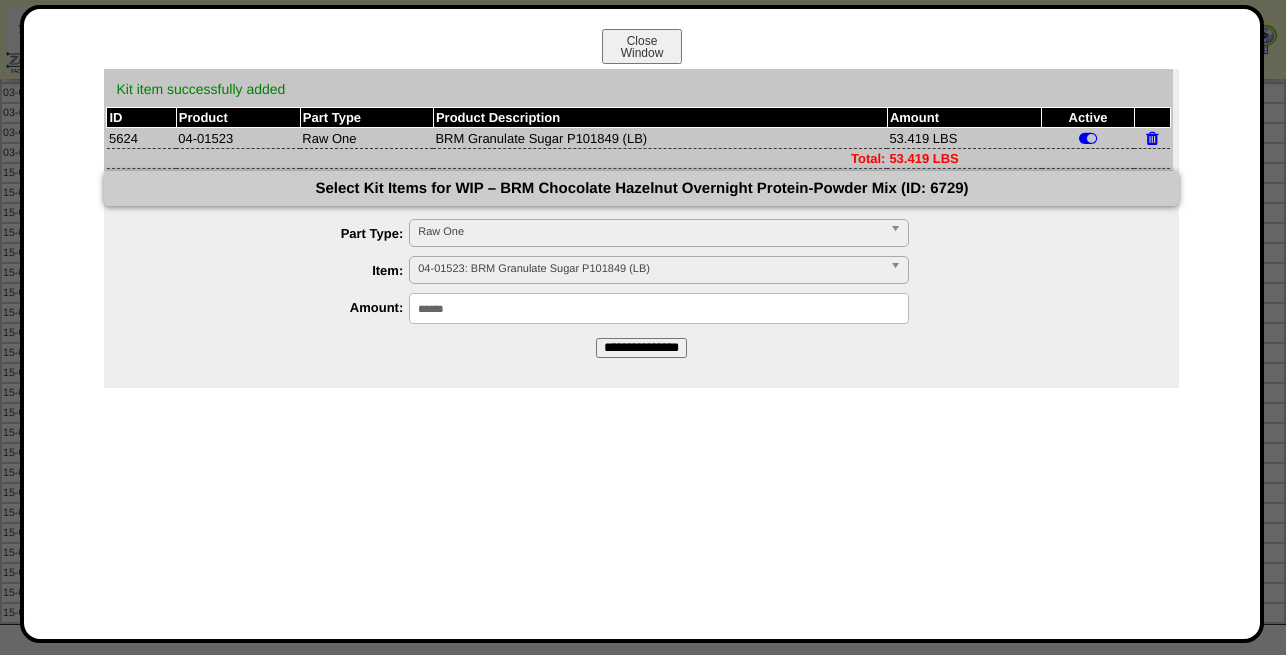 click on "Raw One" at bounding box center [650, 232] 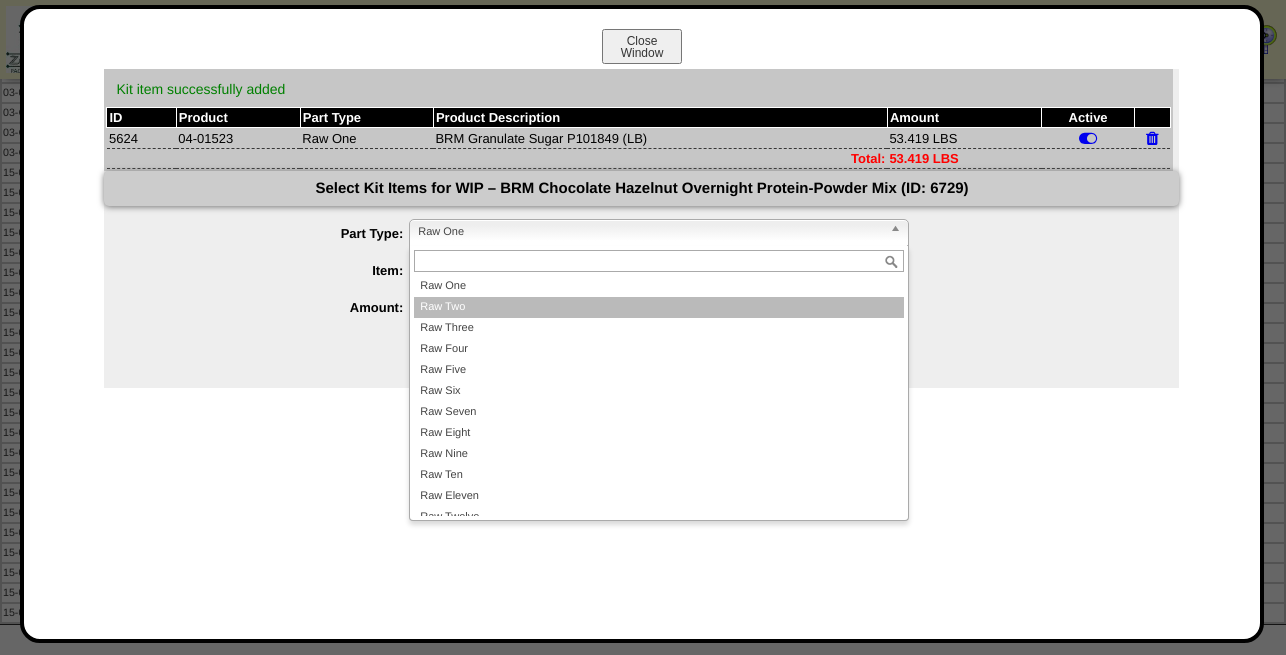 click on "Raw Two" at bounding box center (659, 307) 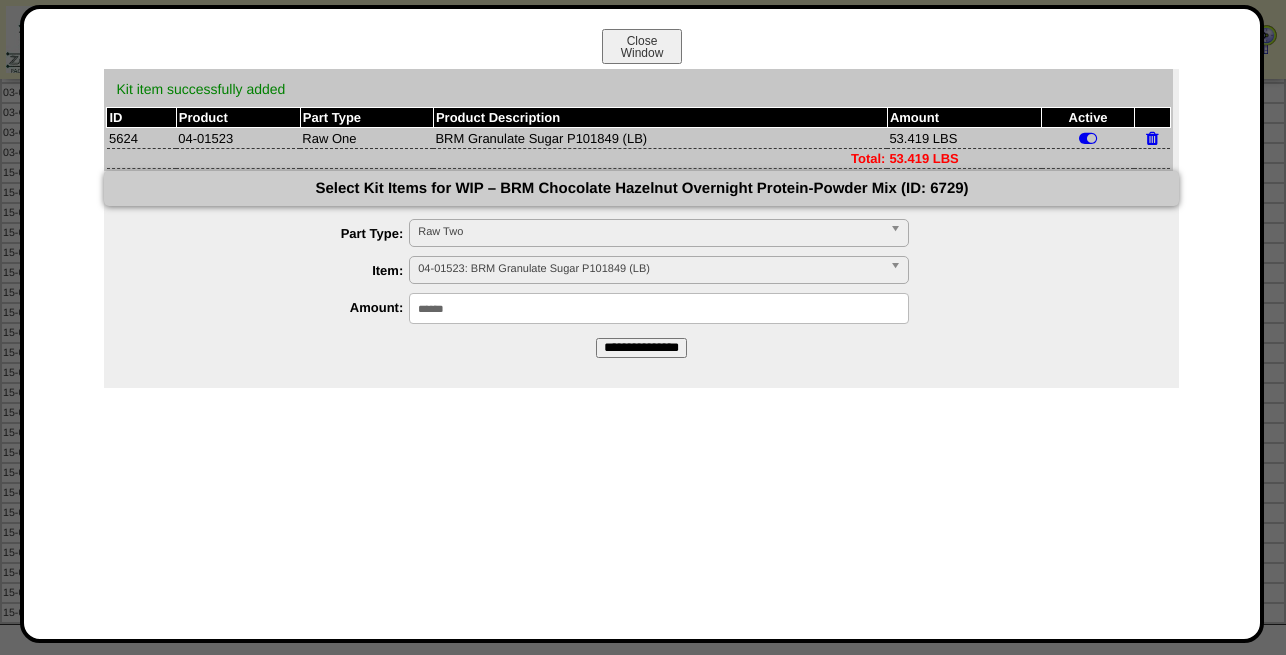 click on "04-01523: BRM Granulate Sugar P101849 (LB)" at bounding box center (650, 269) 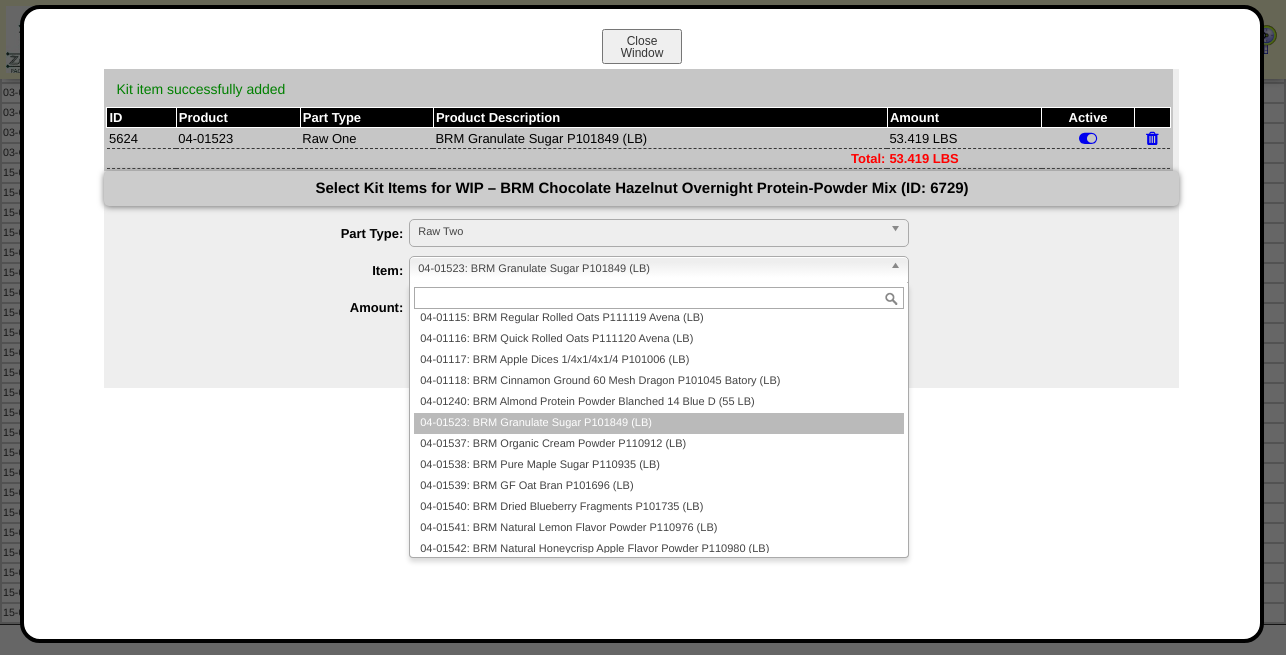scroll, scrollTop: 12351, scrollLeft: 0, axis: vertical 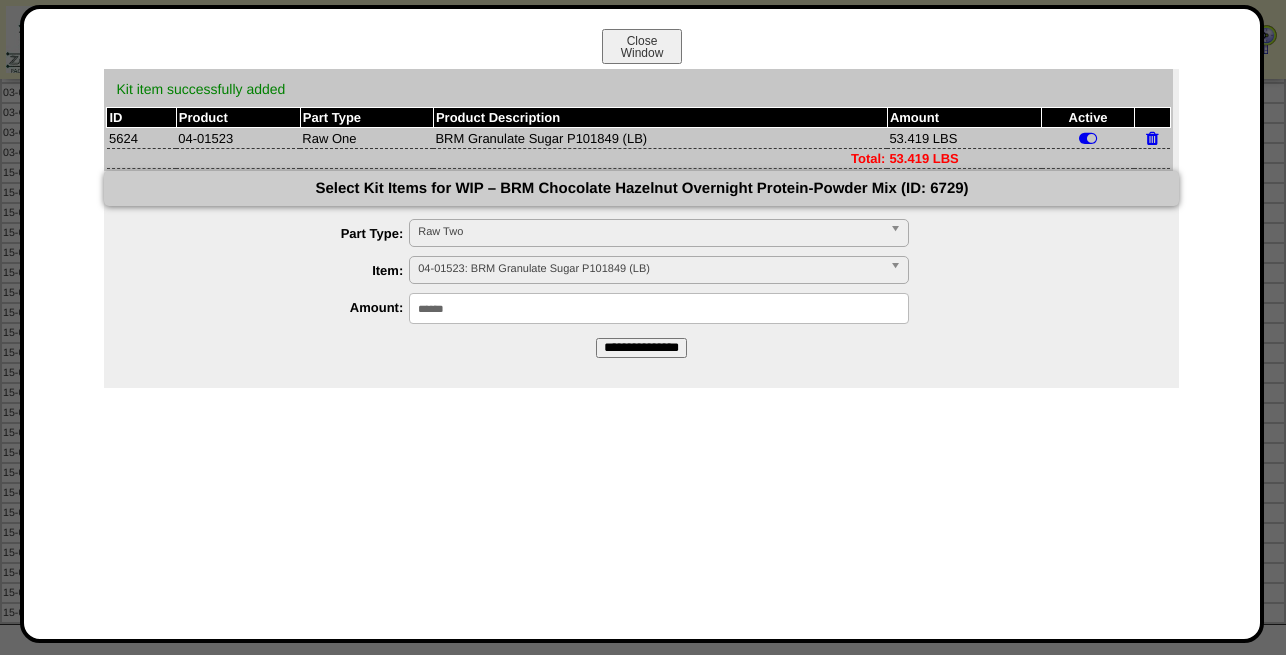 click on "04-01523: BRM Granulate Sugar P101849 (LB)" at bounding box center (650, 269) 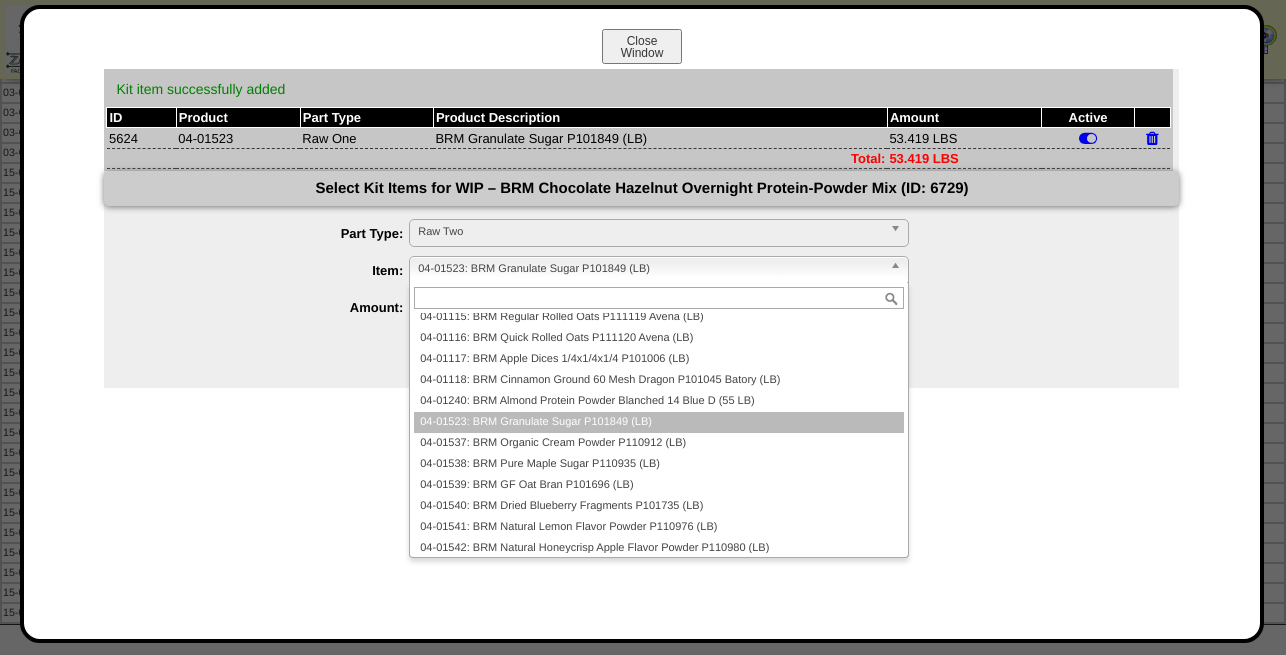 paste on "********" 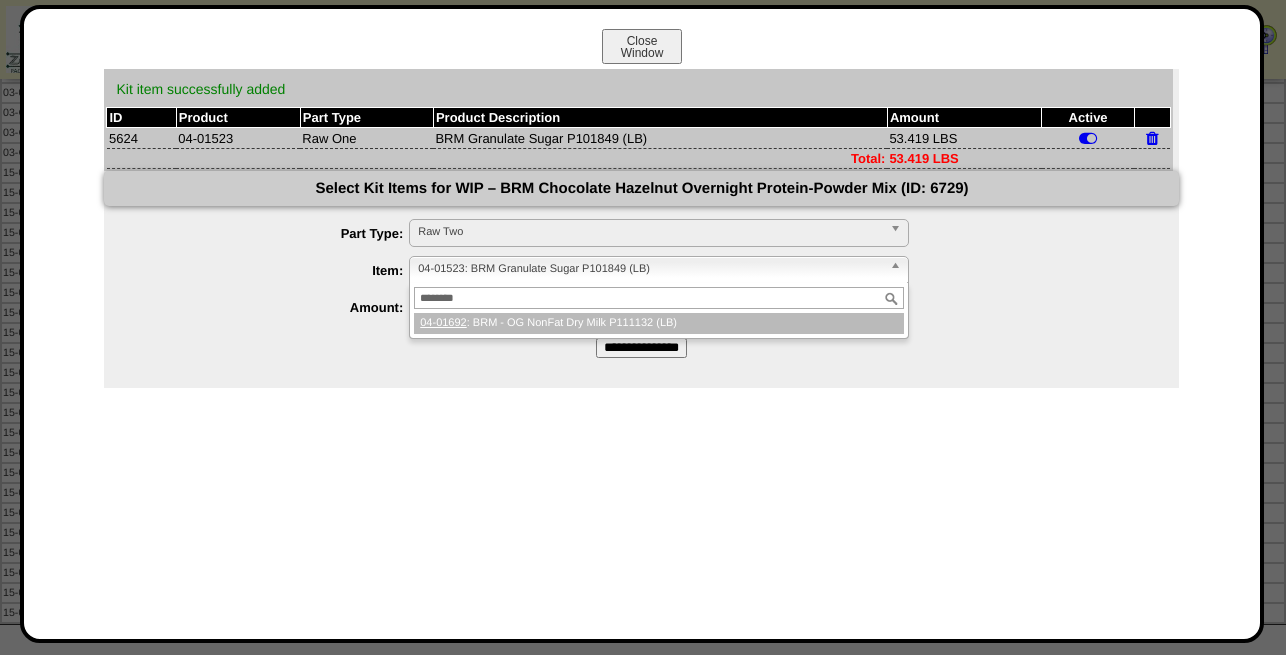 scroll, scrollTop: 0, scrollLeft: 0, axis: both 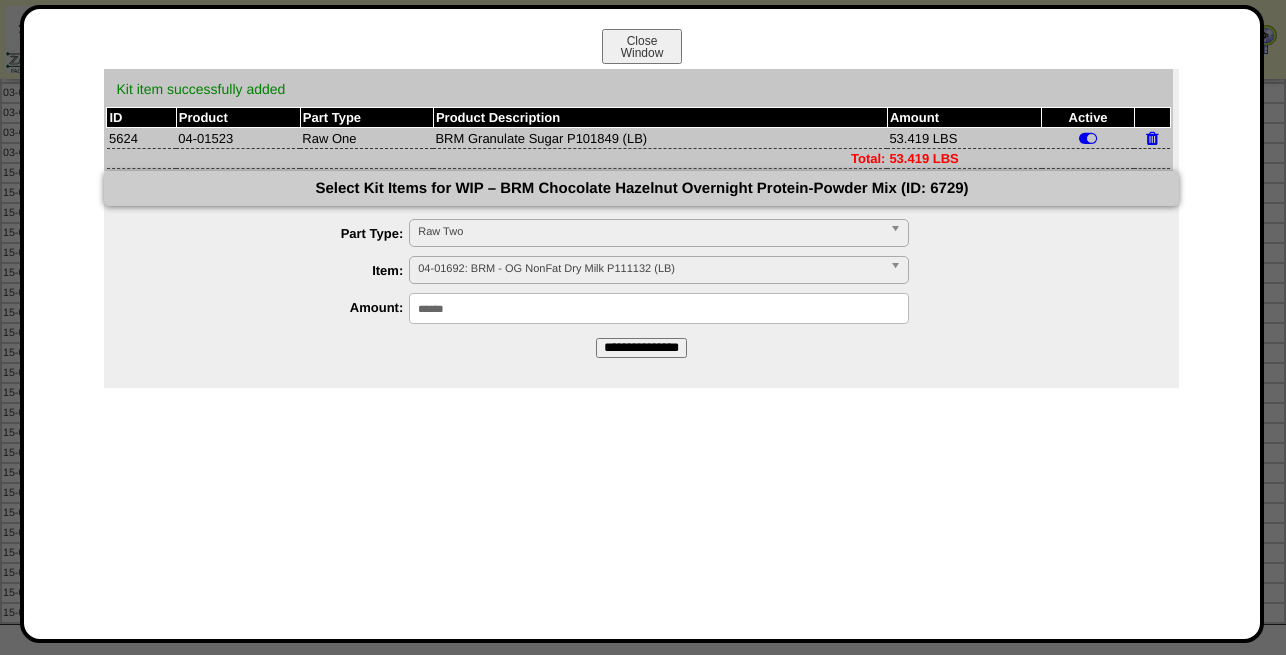 drag, startPoint x: 468, startPoint y: 314, endPoint x: 259, endPoint y: 315, distance: 209.0024 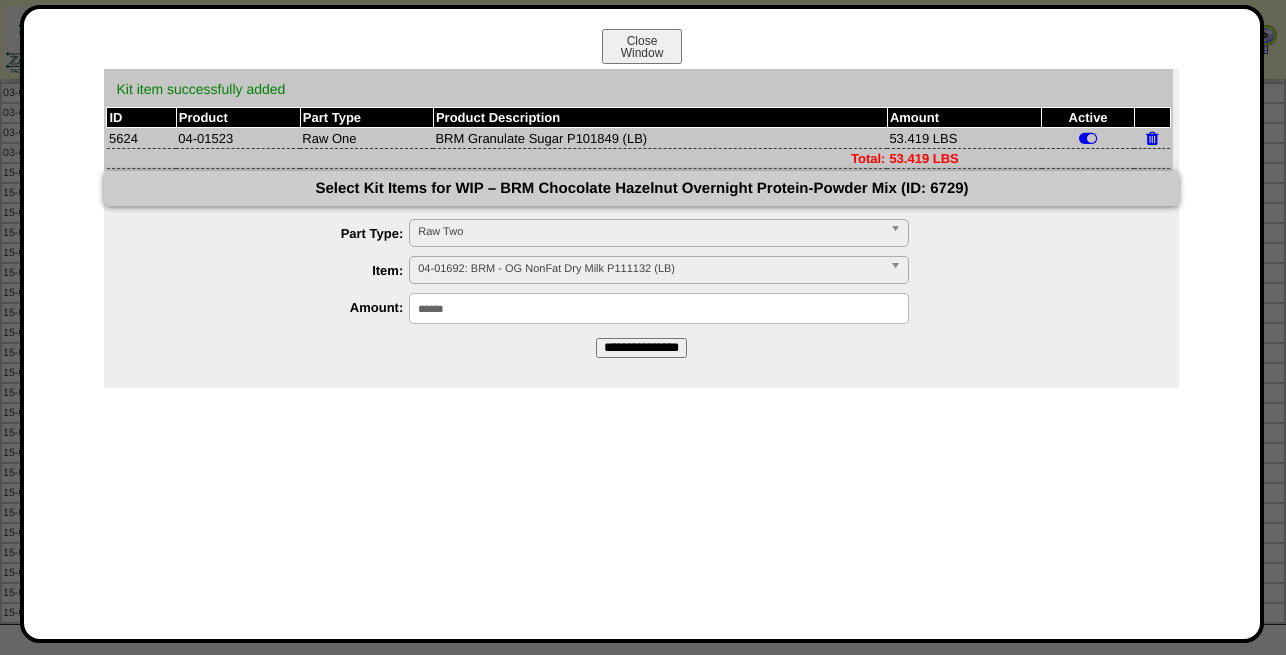 type on "******" 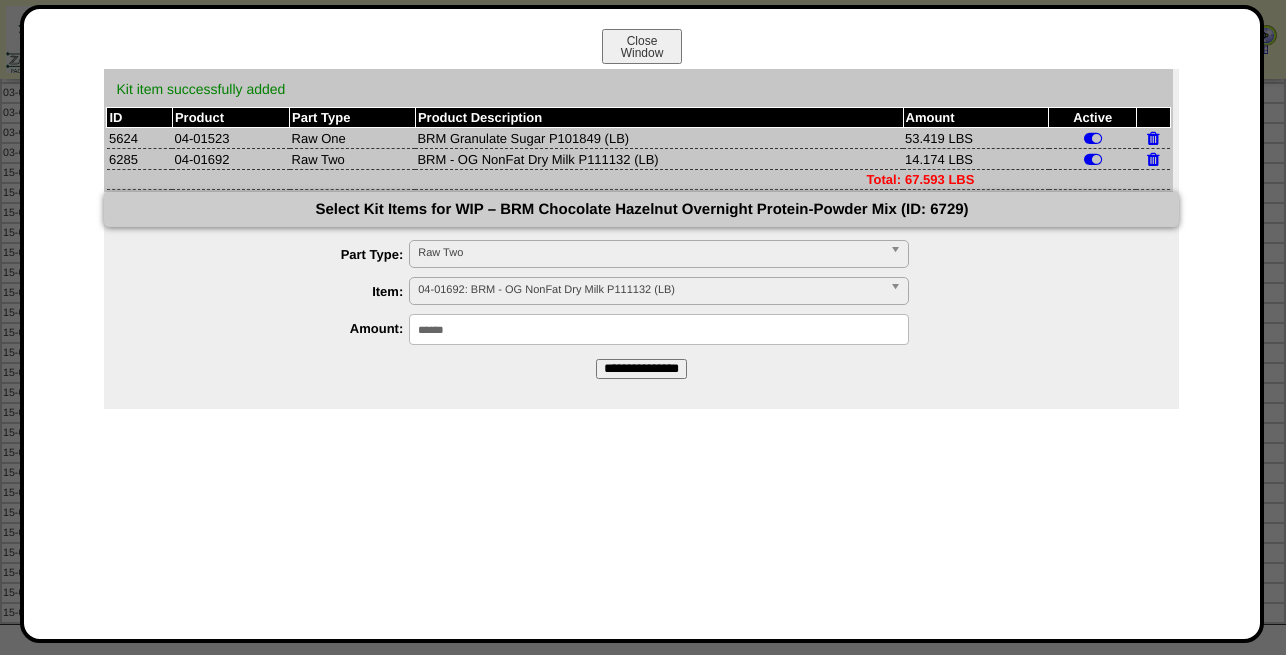 click on "Raw Two" at bounding box center [650, 253] 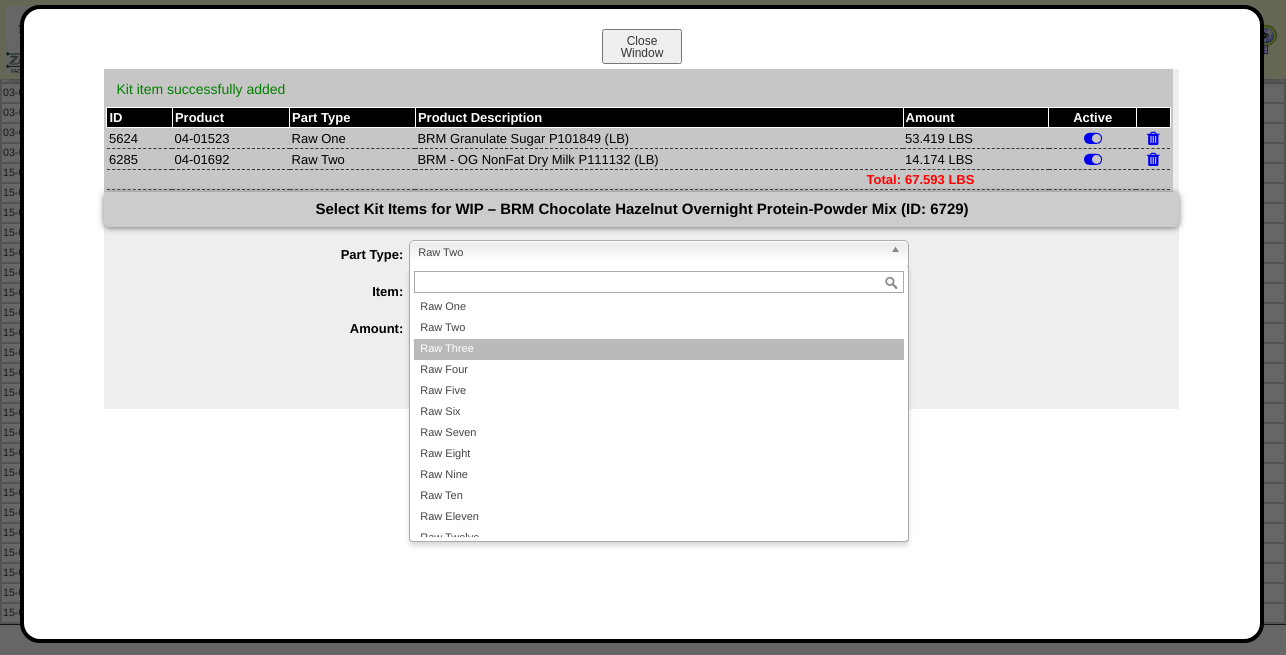 click on "Raw Three" at bounding box center (659, 349) 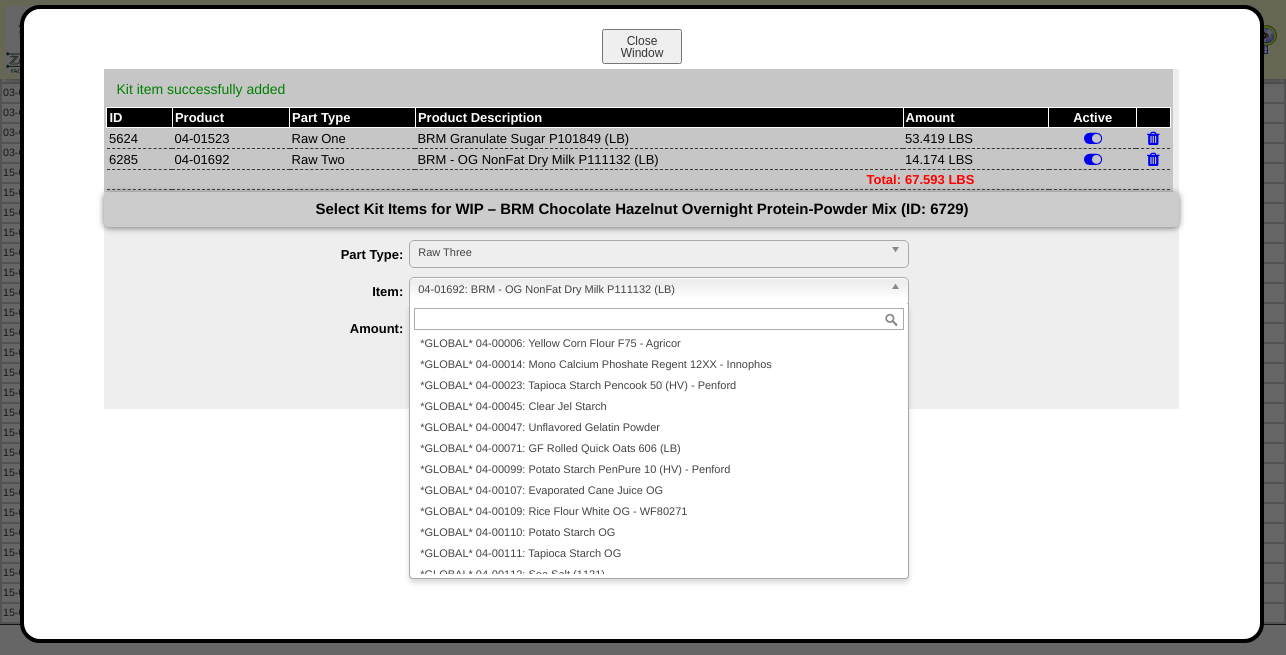 click on "04-01692: BRM - OG NonFat Dry Milk P111132 (LB)" at bounding box center [650, 290] 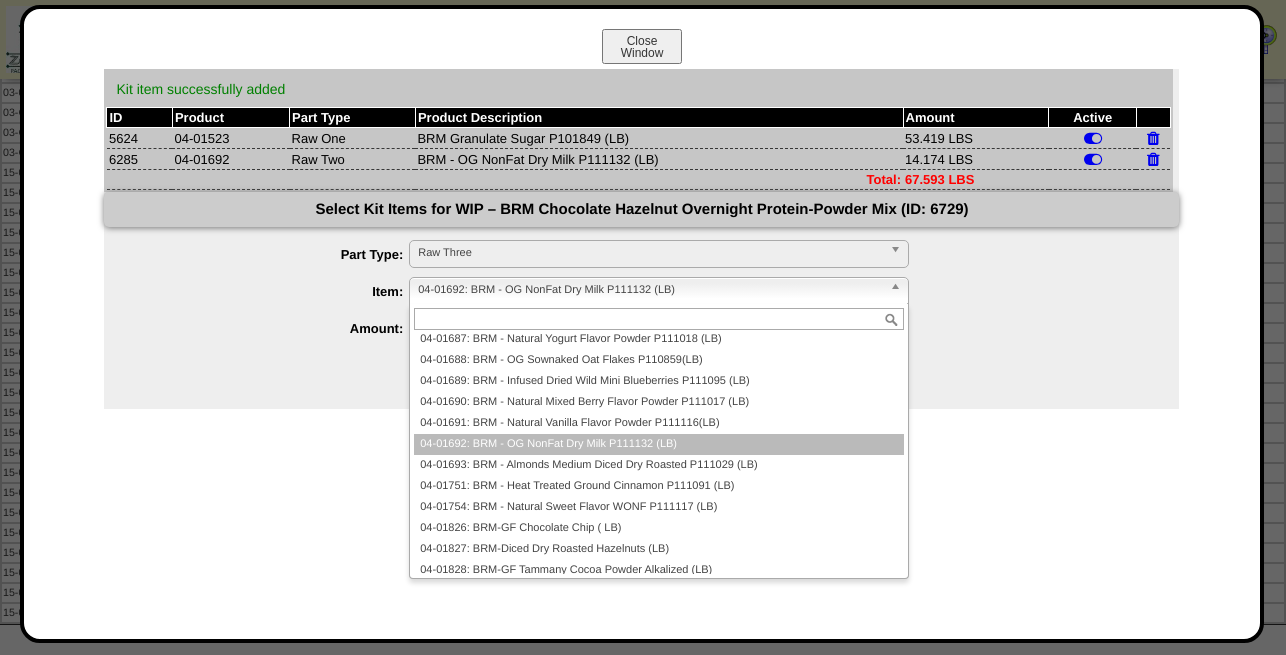 paste on "********" 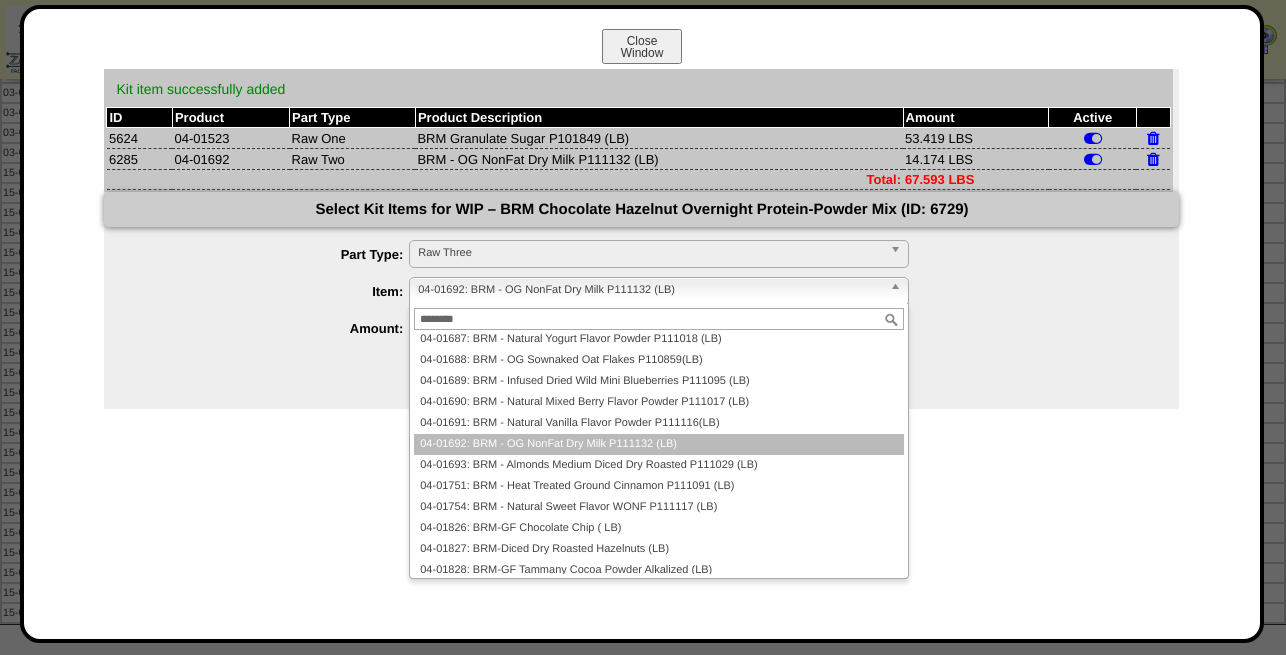 scroll, scrollTop: 0, scrollLeft: 0, axis: both 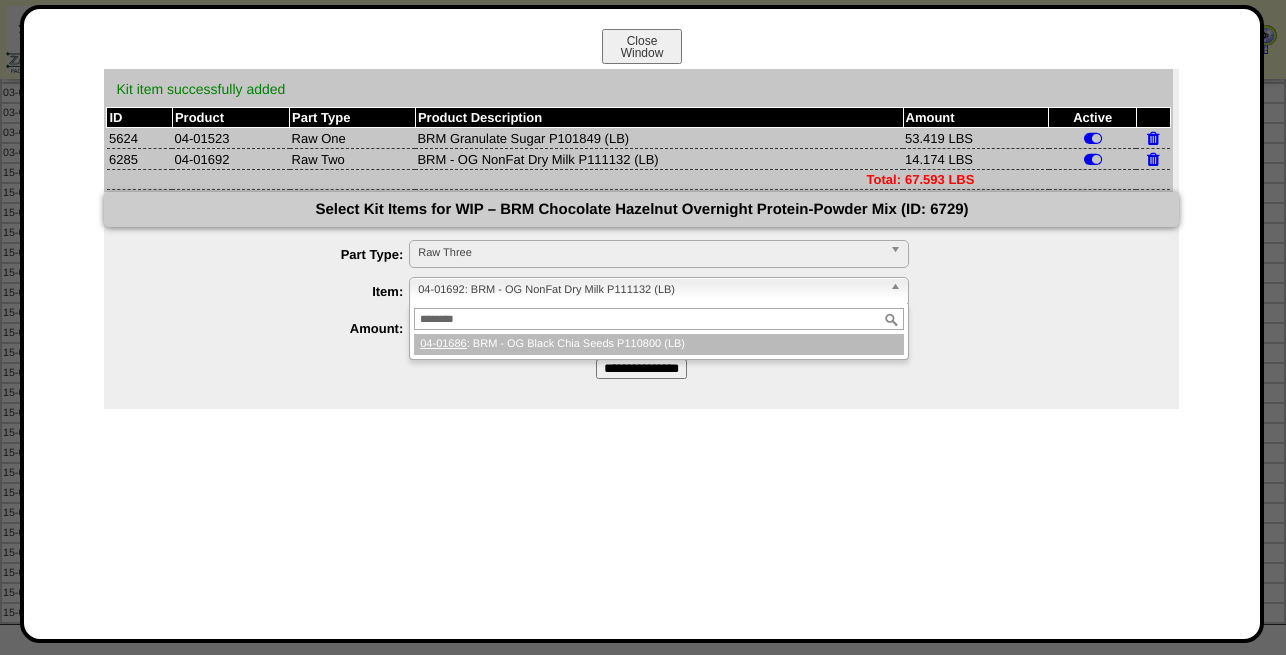 type on "********" 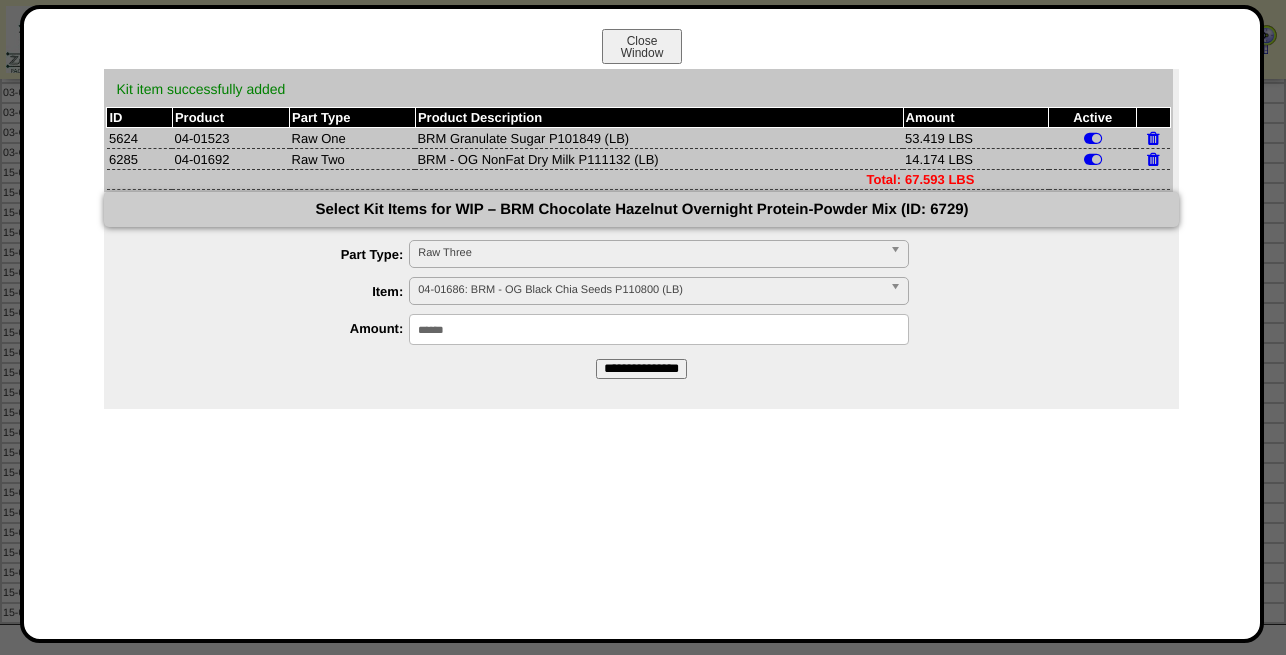 click on "******" at bounding box center (659, 329) 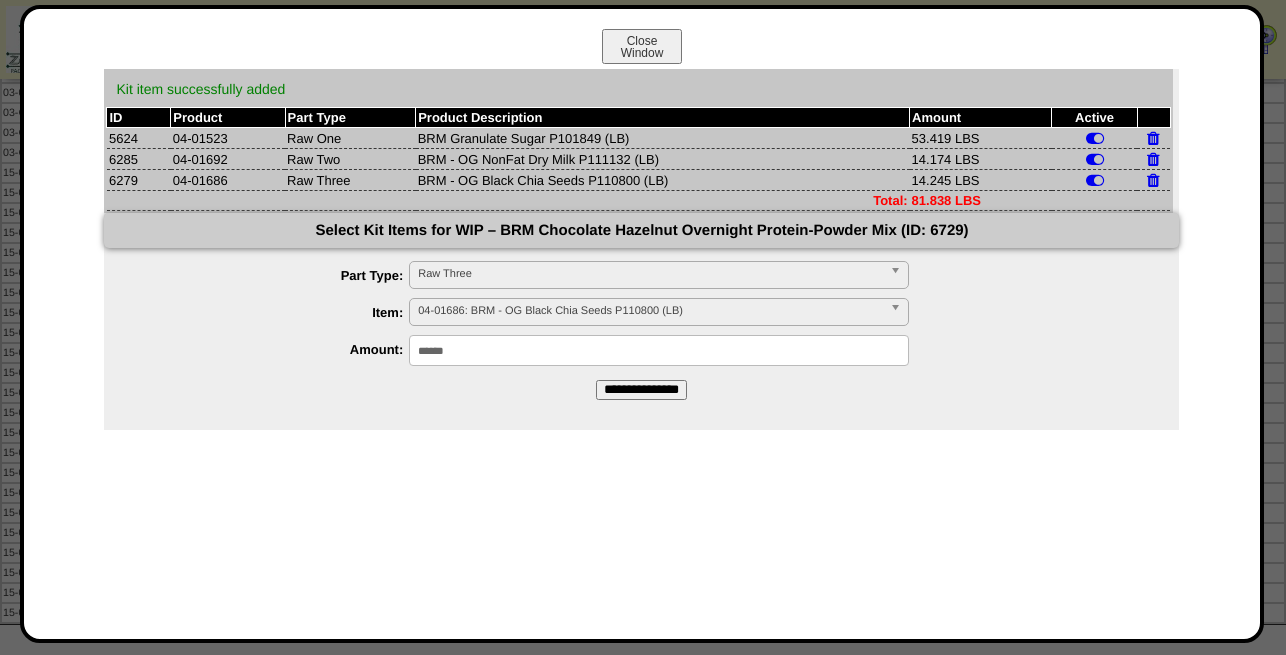 click on "Raw Three" at bounding box center [650, 274] 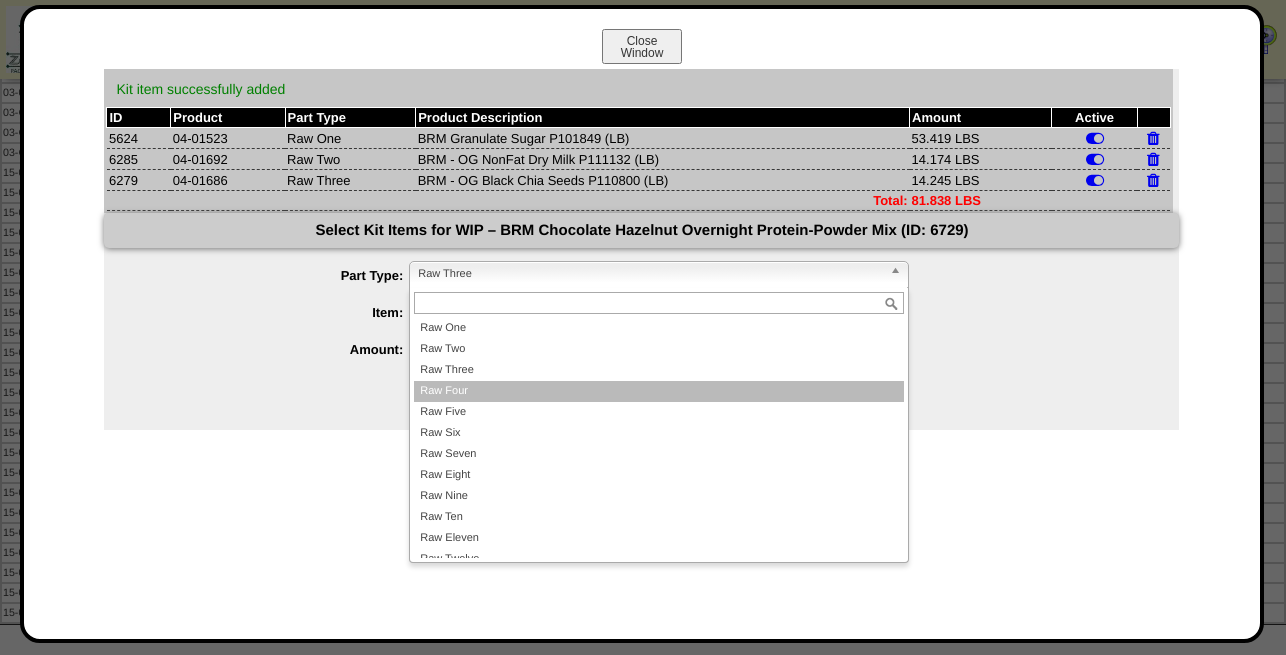 click on "Raw Four" at bounding box center [659, 391] 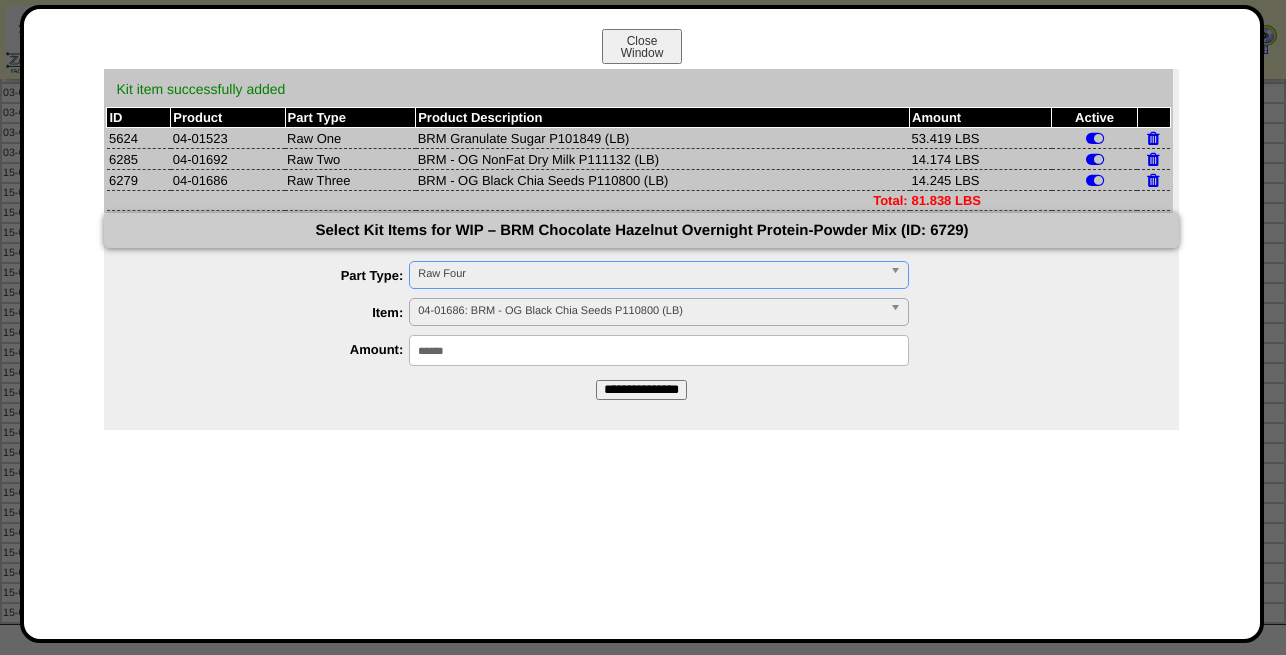 click on "04-01686: BRM - OG Black Chia Seeds P110800 (LB)" at bounding box center (650, 311) 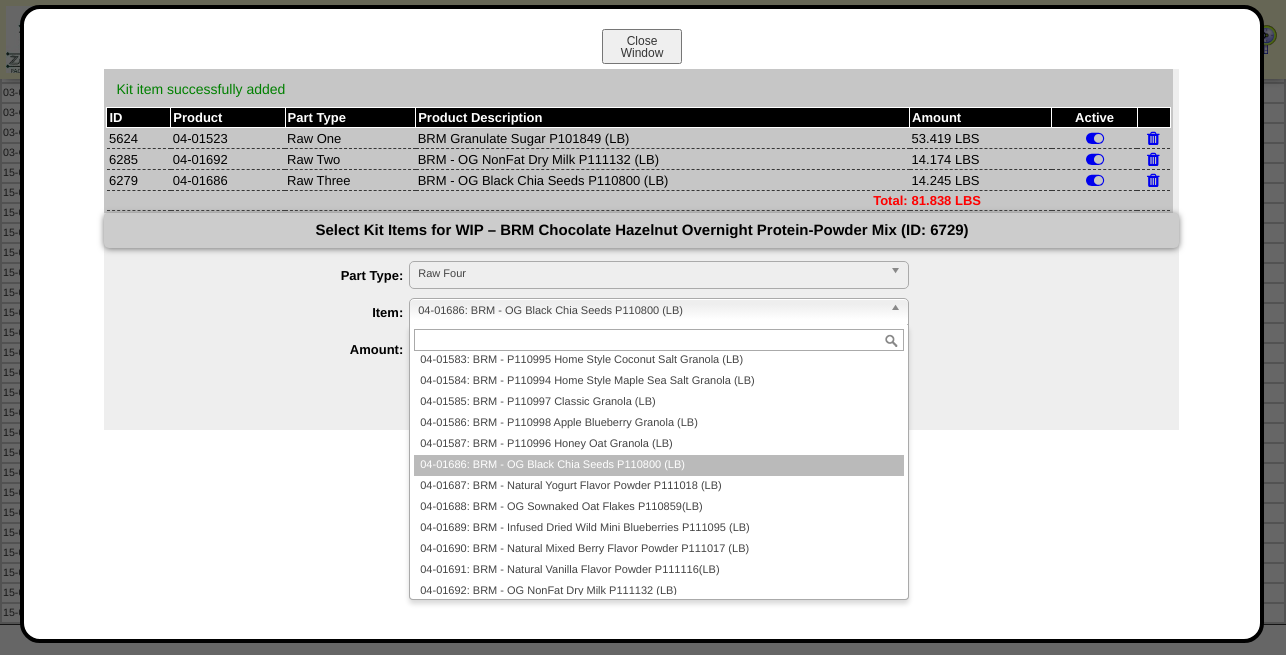paste on "********" 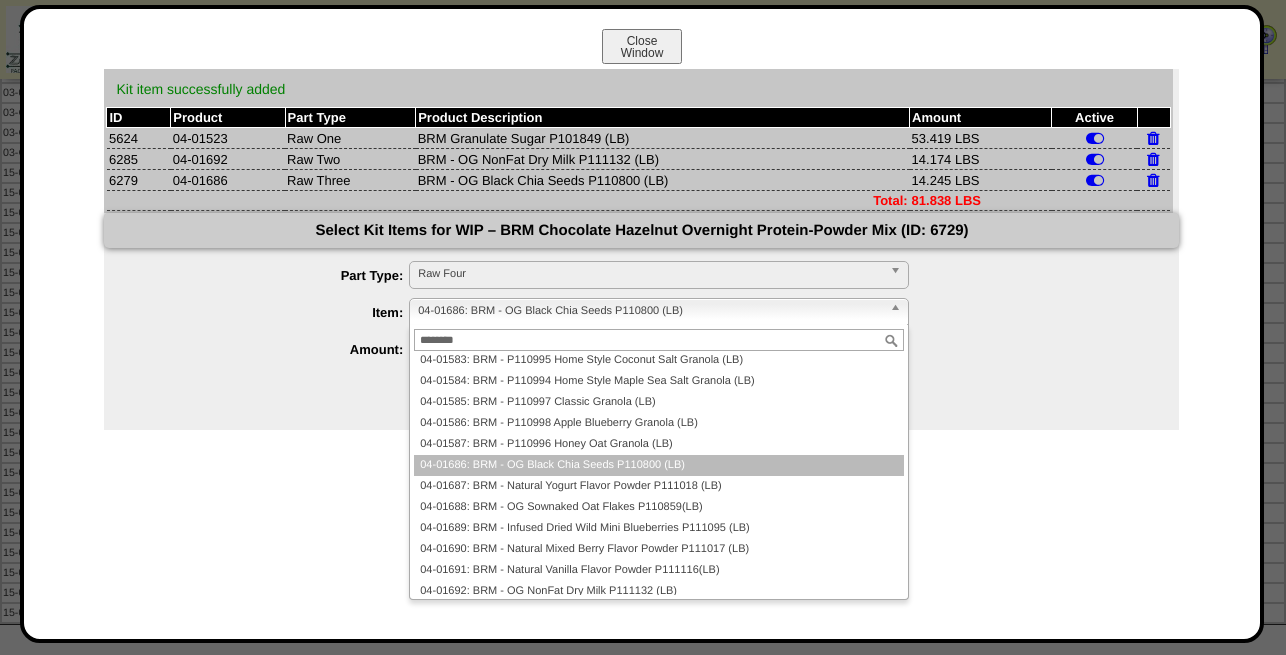 scroll, scrollTop: 0, scrollLeft: 0, axis: both 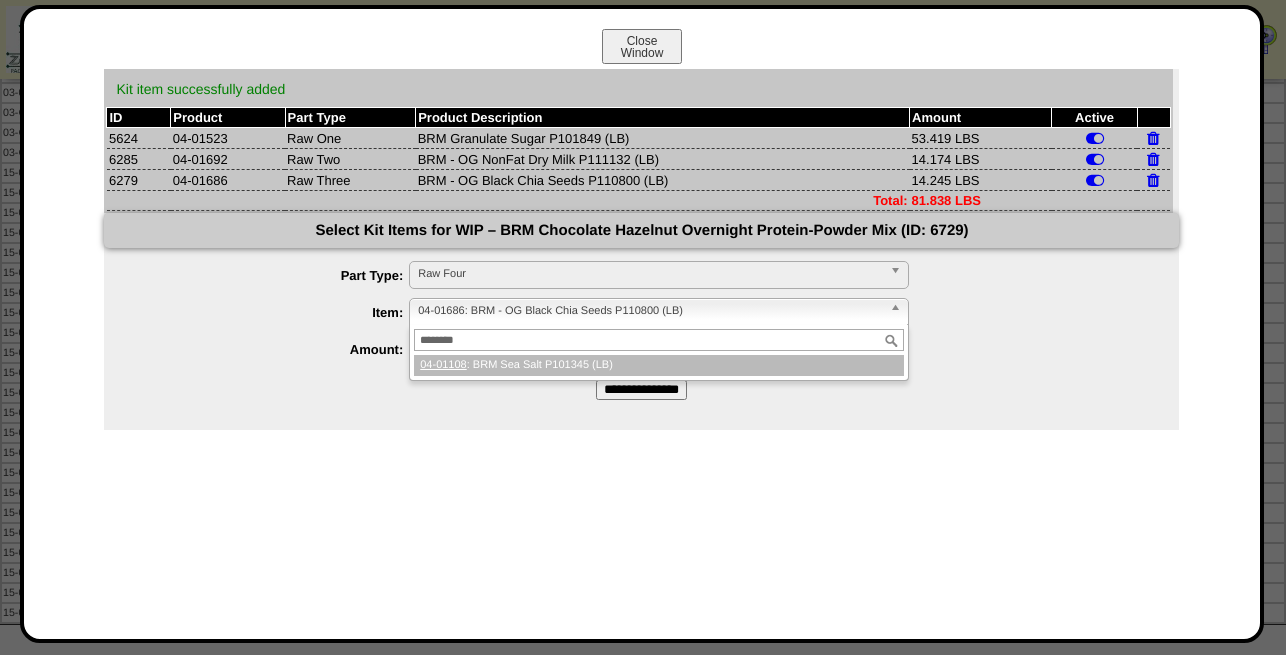 type on "********" 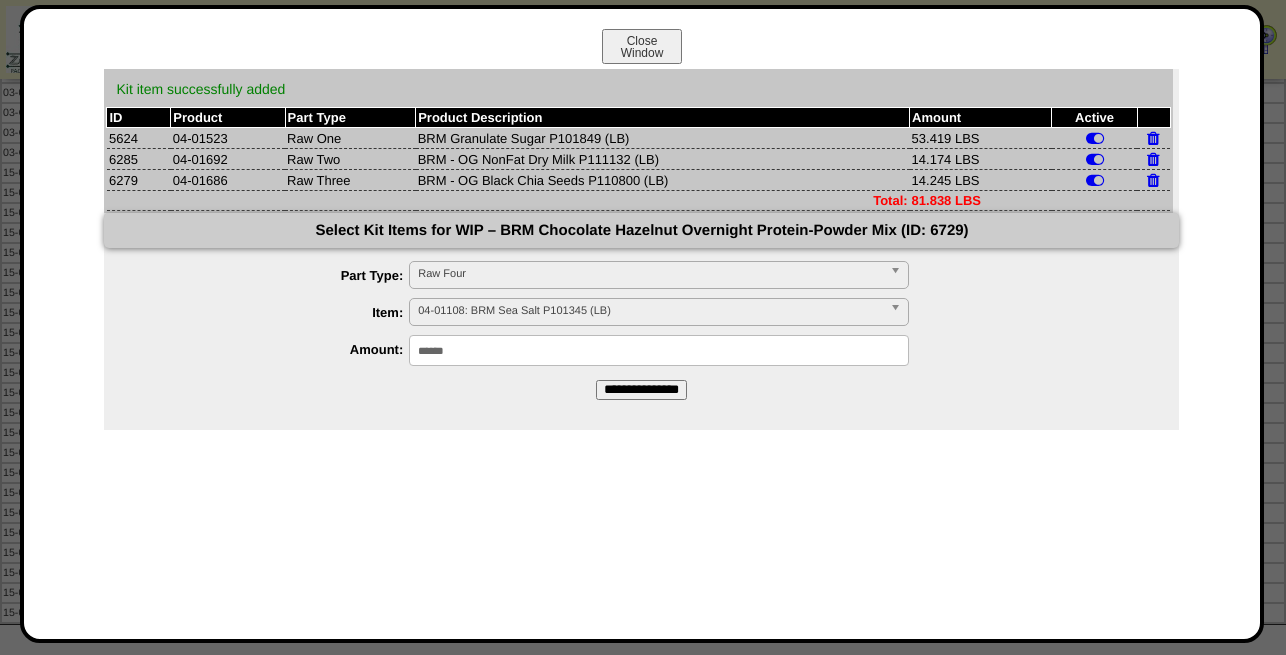 drag, startPoint x: 477, startPoint y: 352, endPoint x: 165, endPoint y: 366, distance: 312.31393 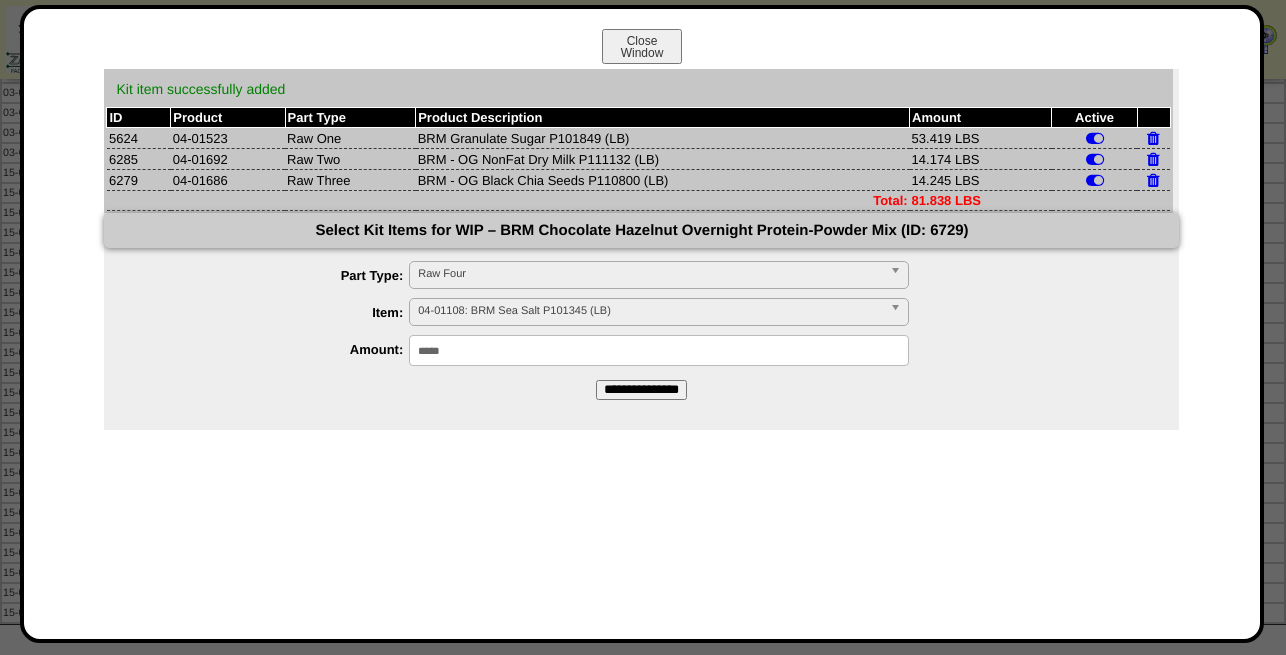 type on "*****" 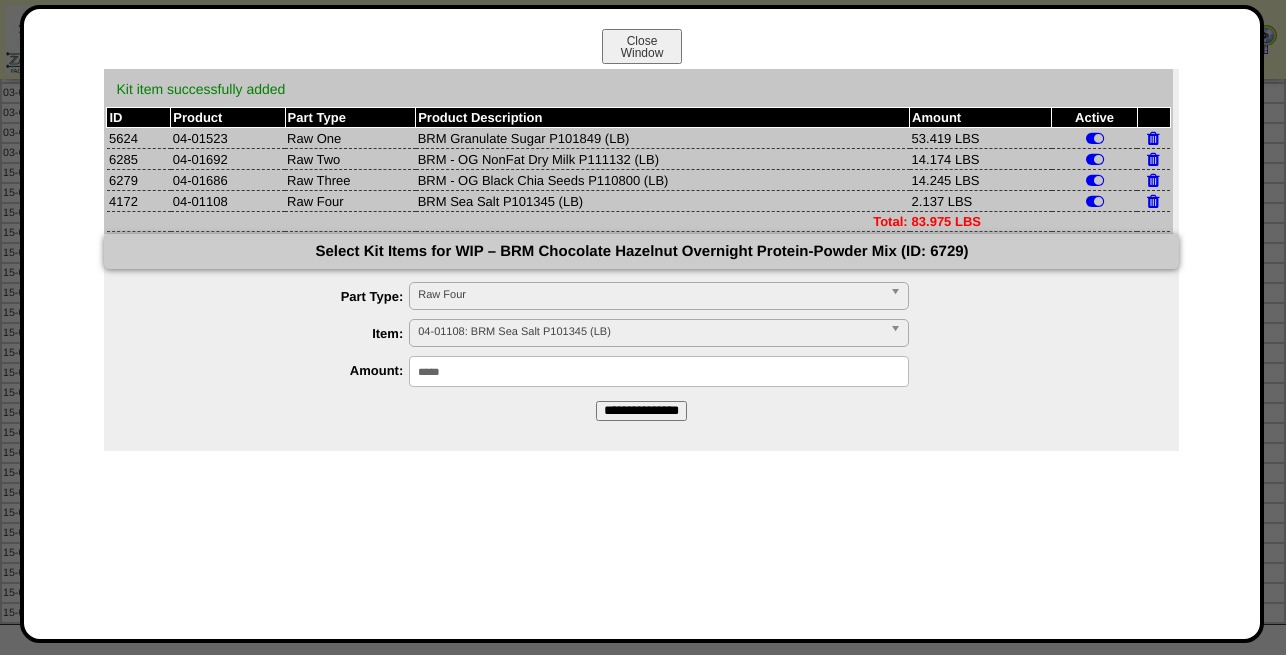 click on "Raw Four" at bounding box center (650, 295) 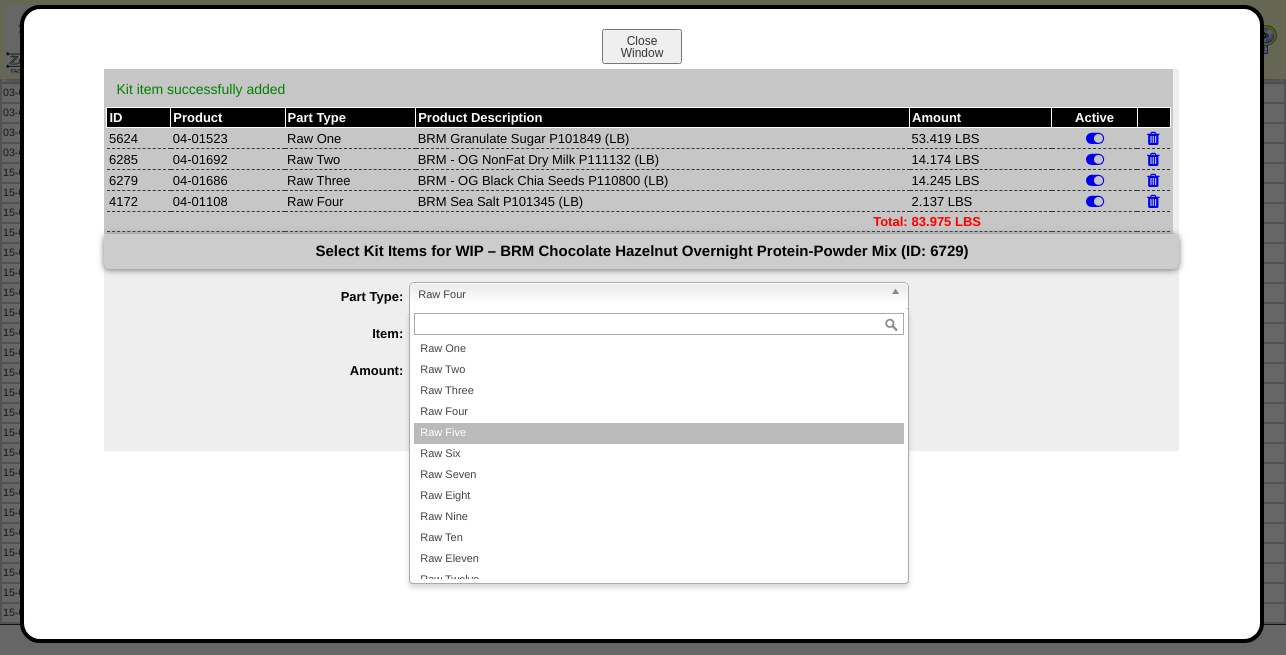 click on "Raw Five" at bounding box center [659, 433] 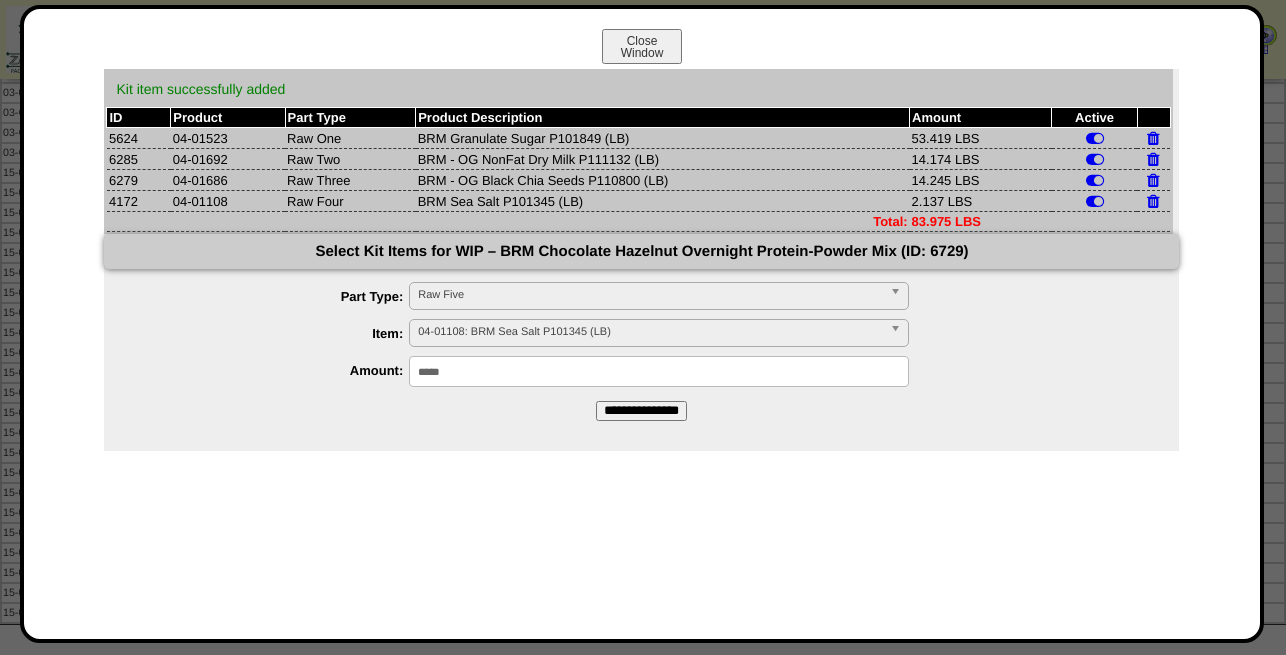 click on "04-01108: BRM Sea Salt P101345 (LB)" at bounding box center (650, 332) 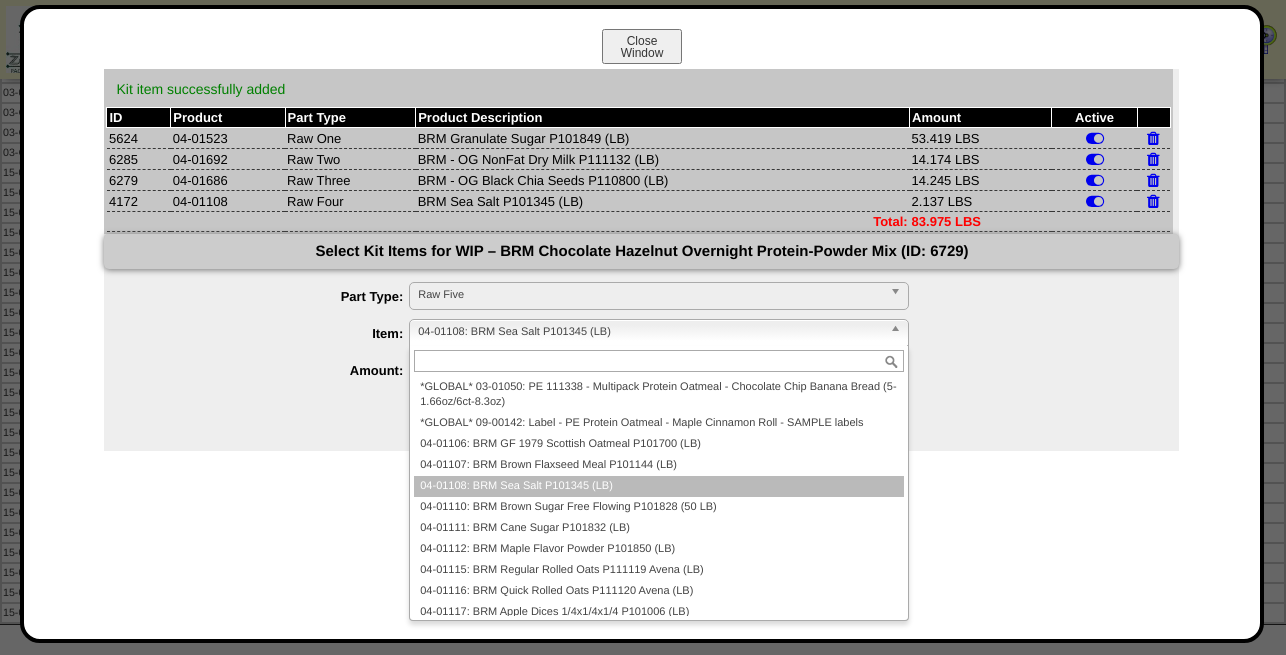 paste on "********" 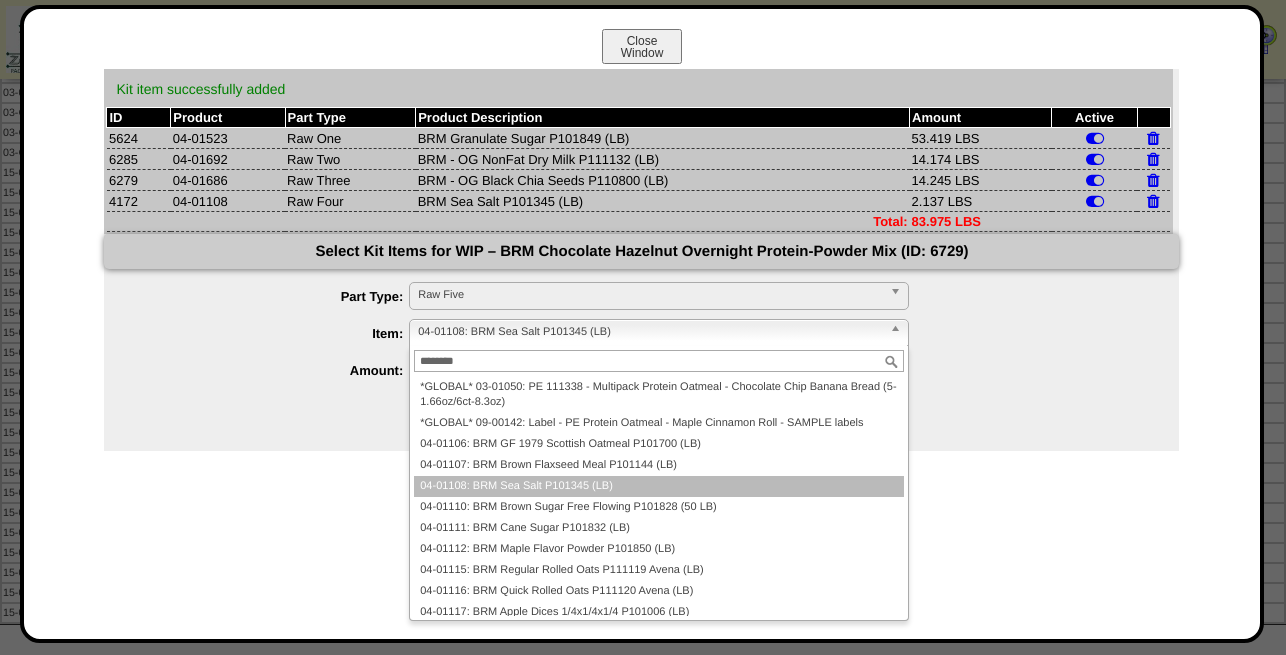 scroll, scrollTop: 0, scrollLeft: 0, axis: both 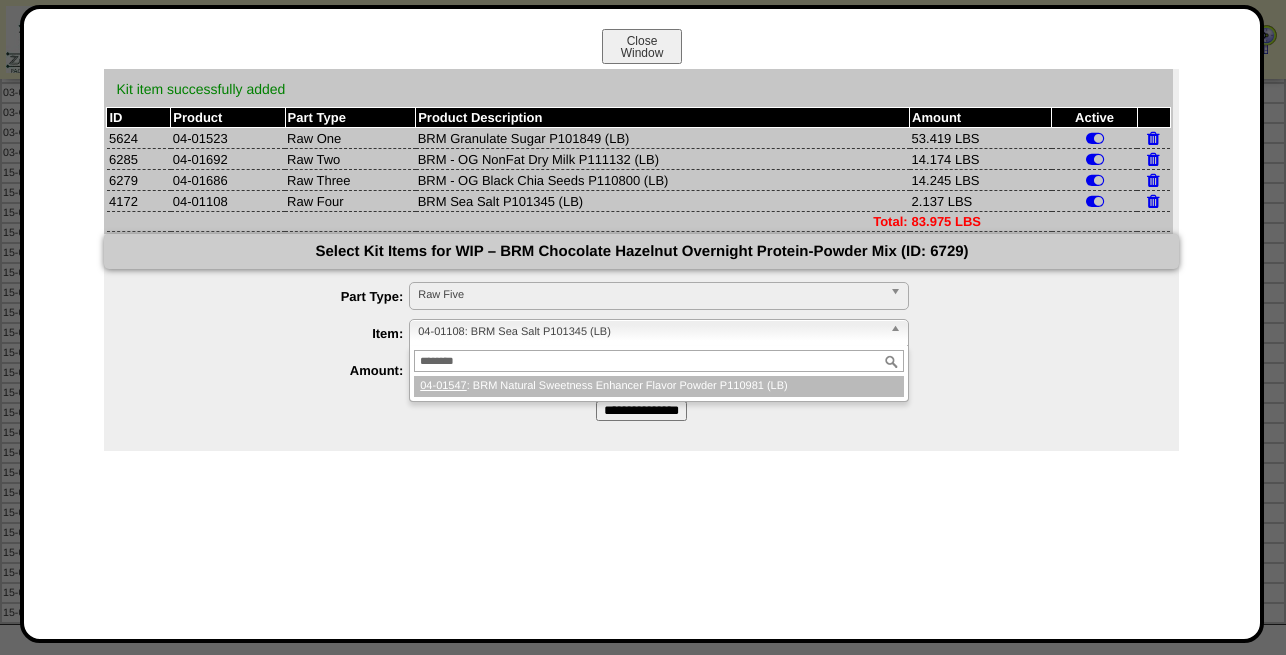 type on "********" 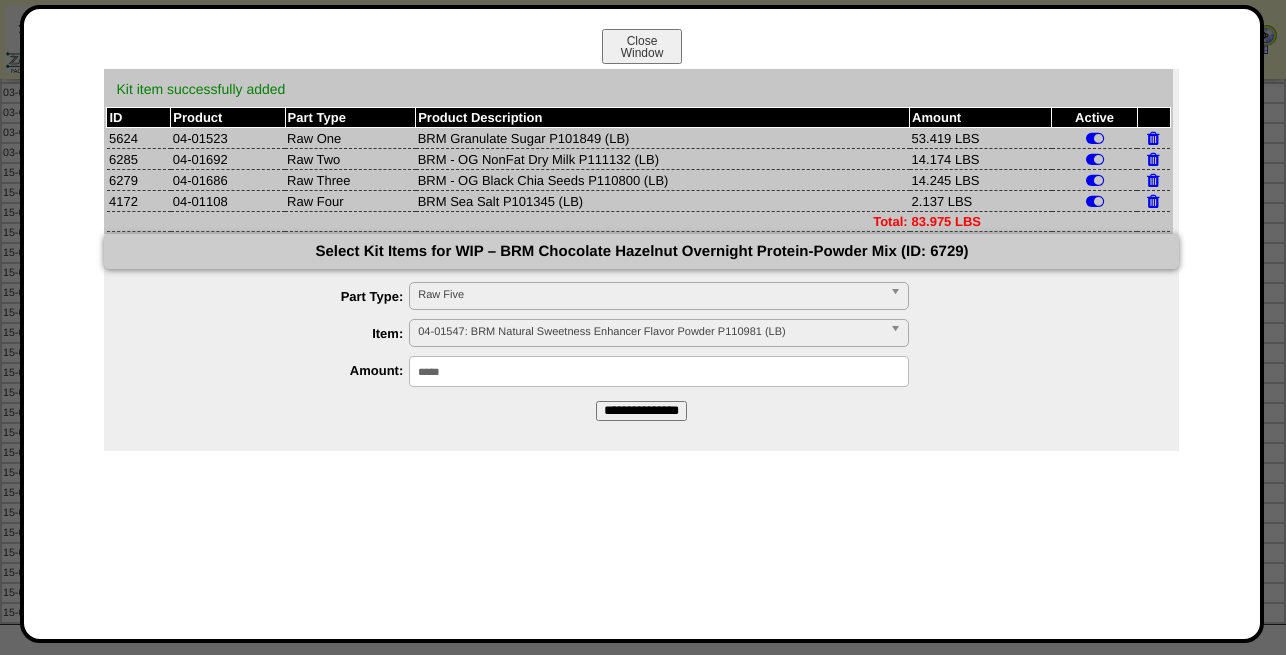 drag, startPoint x: 472, startPoint y: 375, endPoint x: 241, endPoint y: 380, distance: 231.05411 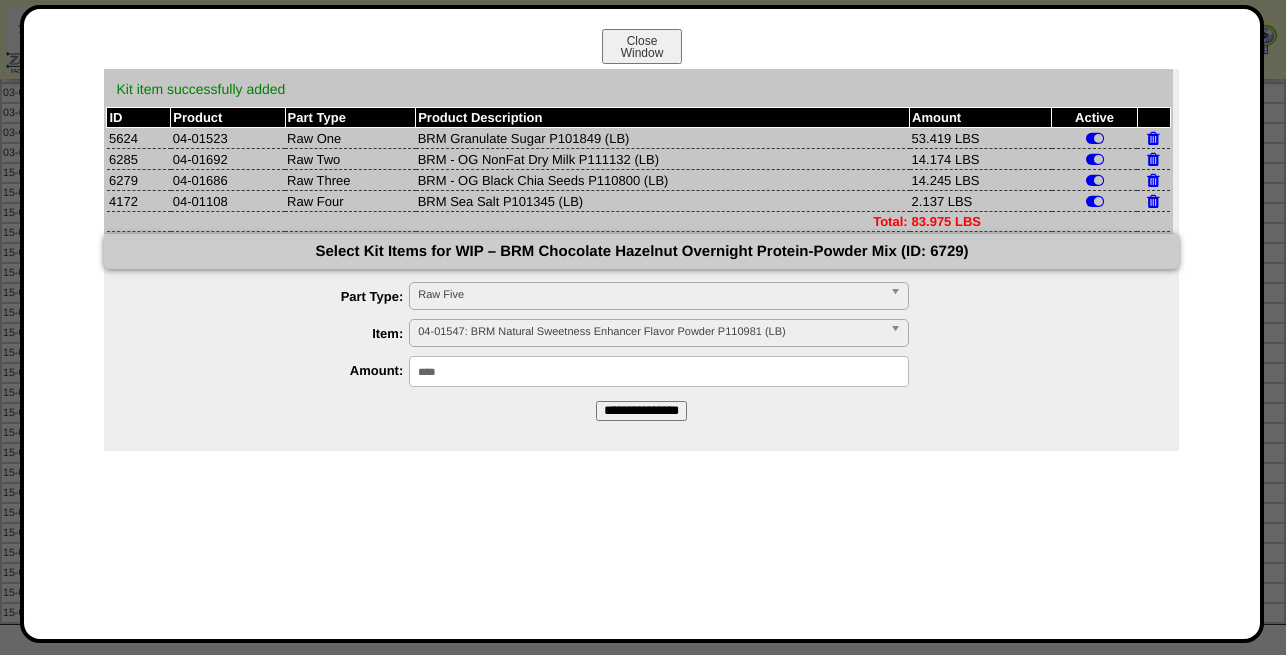 click on "**********" at bounding box center [641, 411] 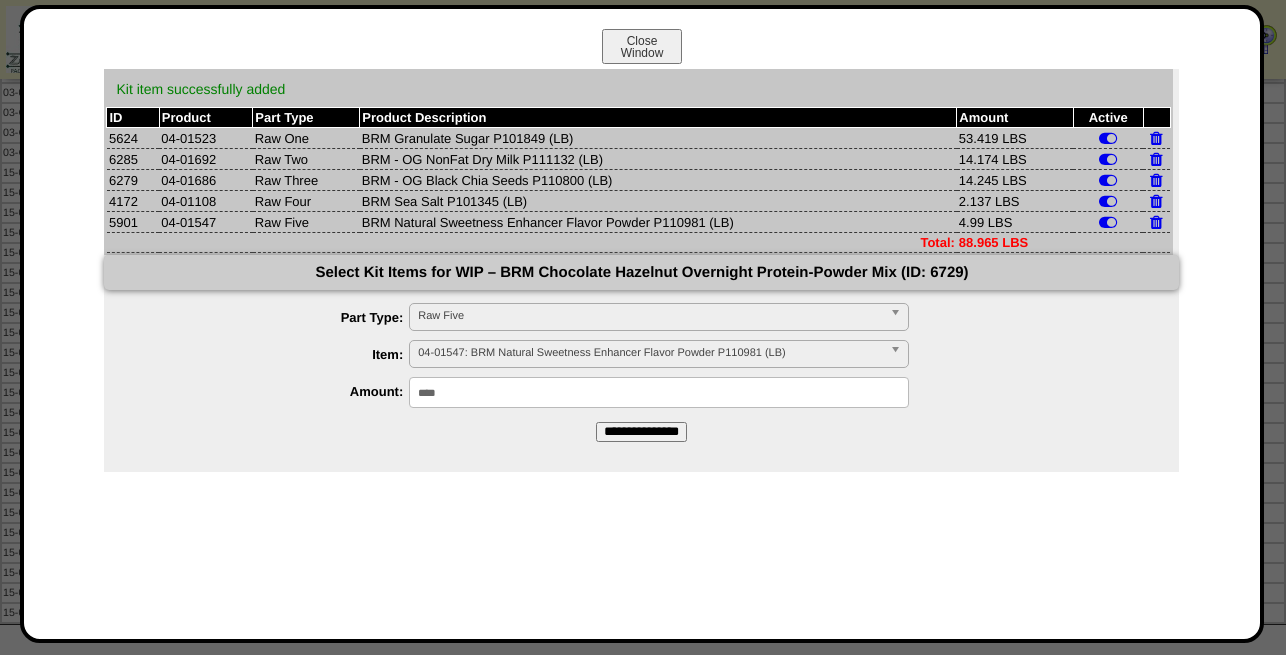 click on "Raw Five" at bounding box center [650, 316] 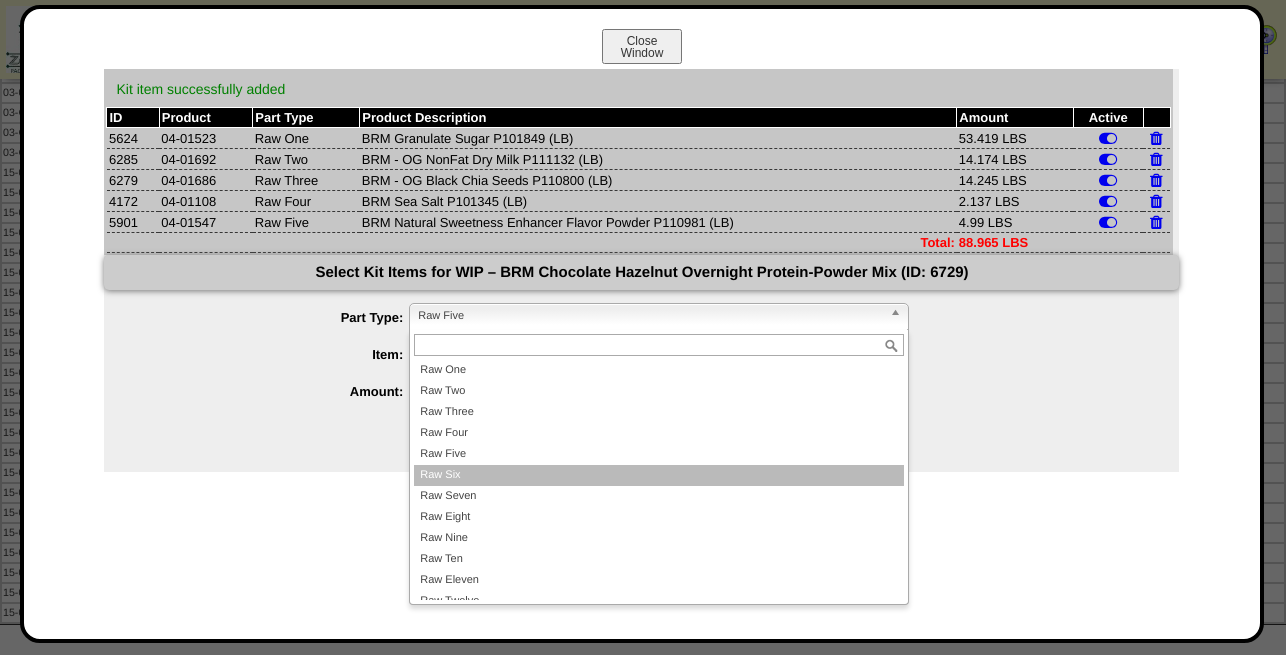 click on "Raw Six" at bounding box center [659, 475] 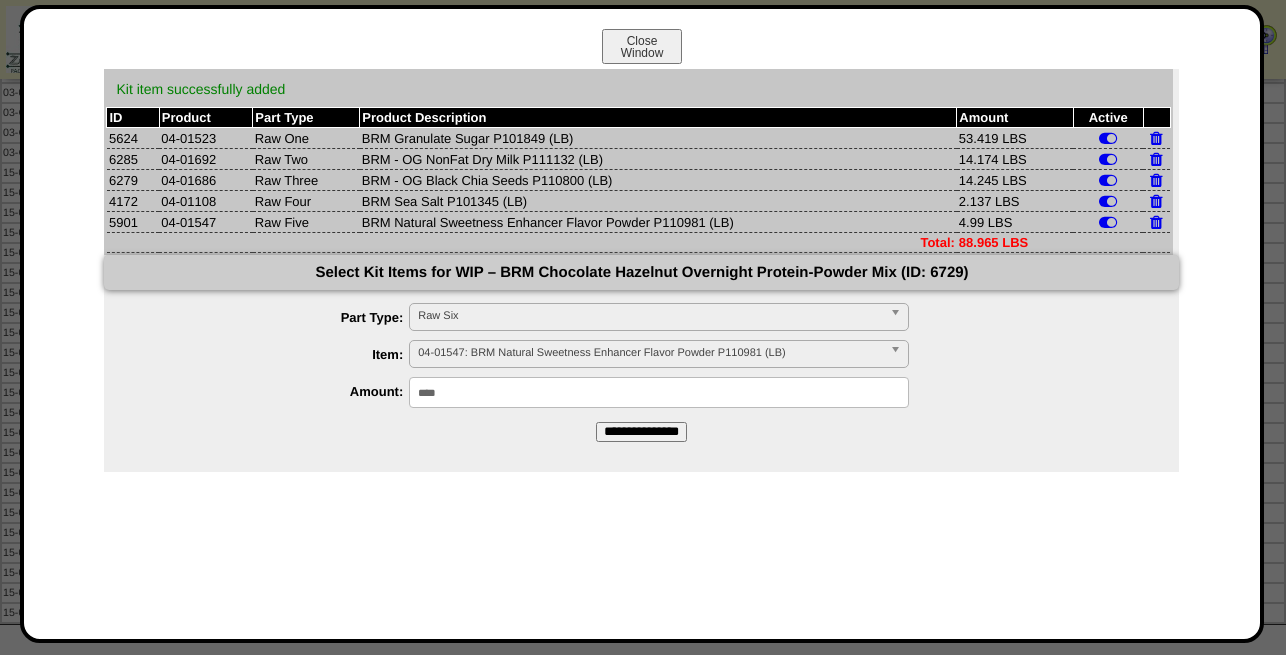drag, startPoint x: 459, startPoint y: 394, endPoint x: 213, endPoint y: 422, distance: 247.58836 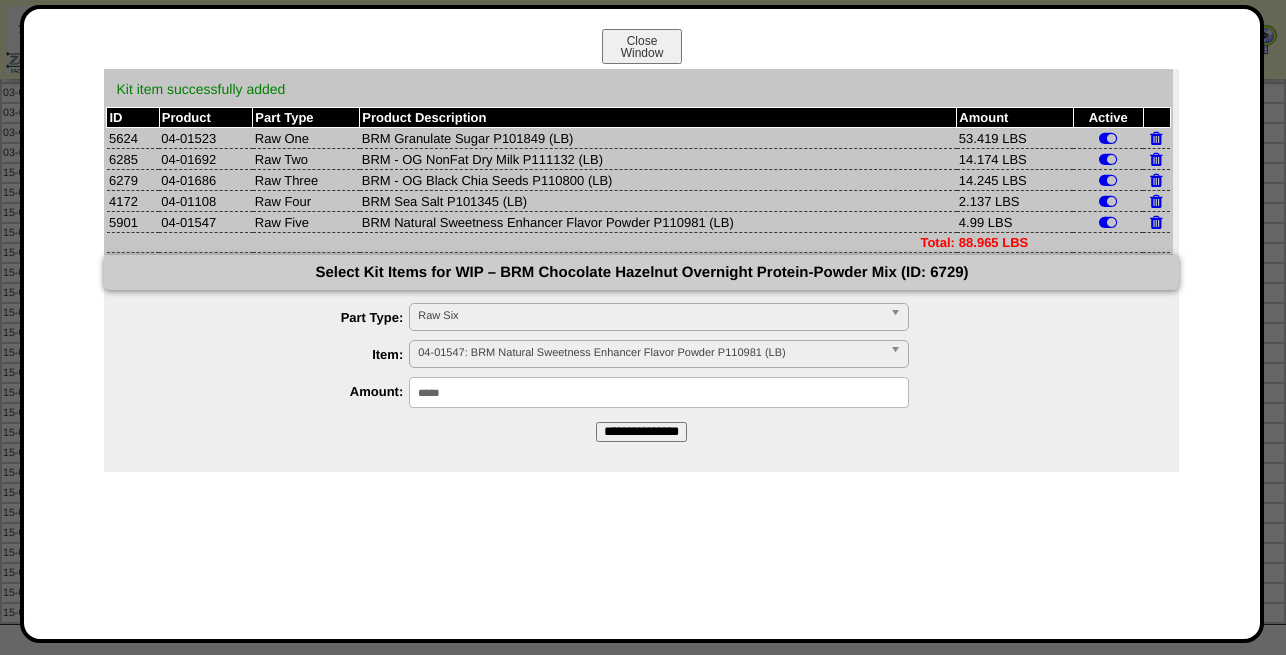 type on "*****" 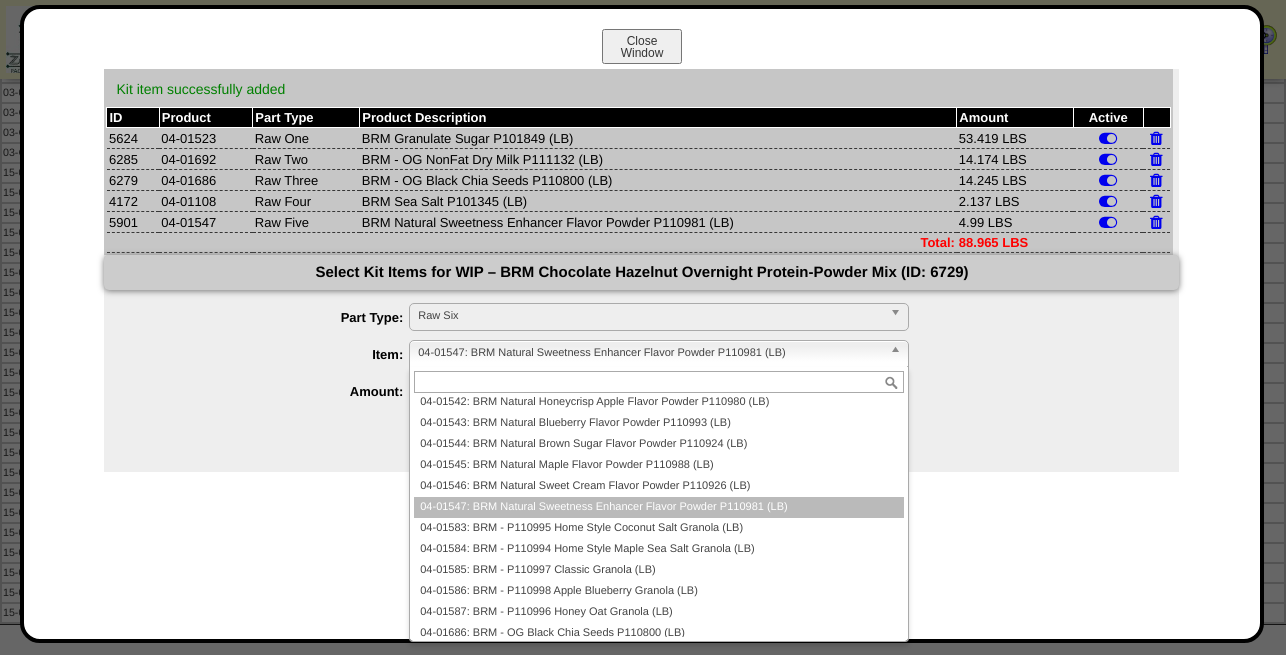 paste on "********" 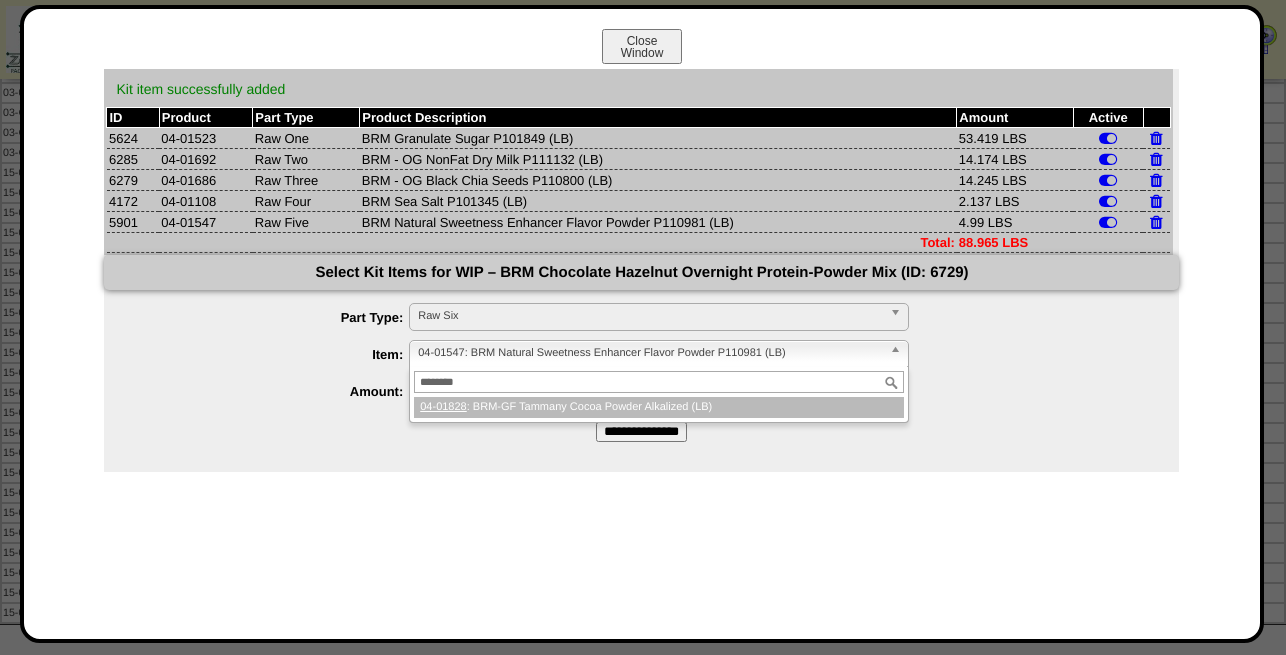 scroll, scrollTop: 0, scrollLeft: 0, axis: both 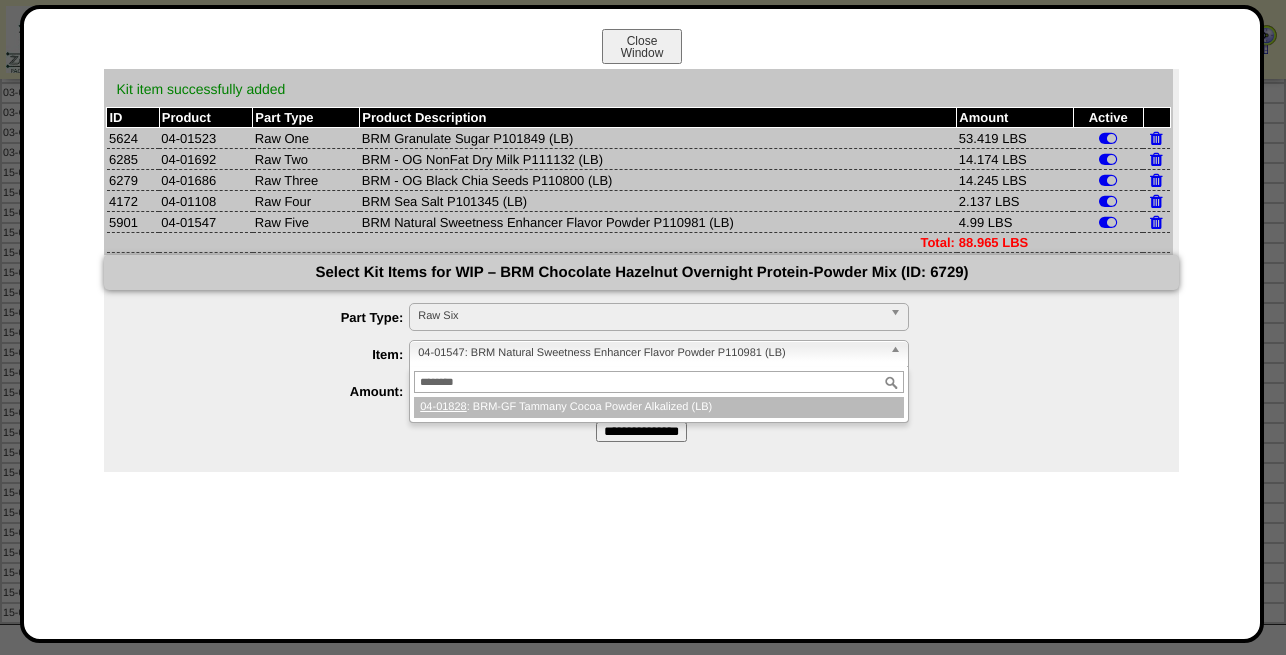 type on "********" 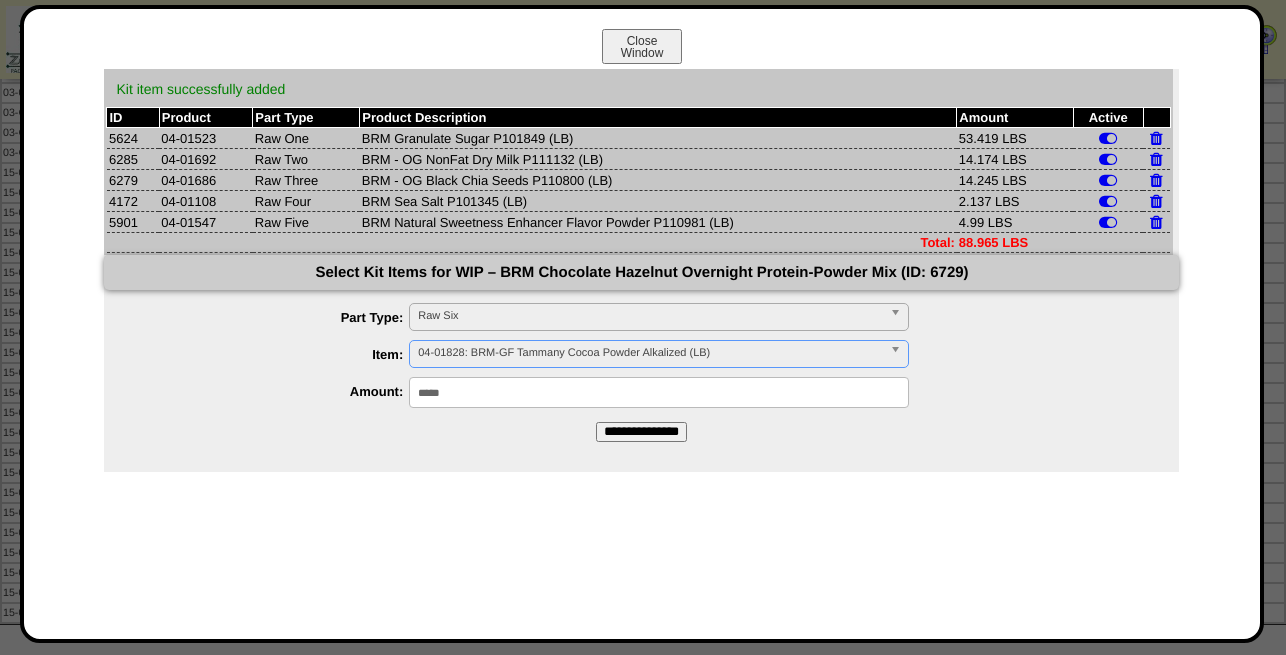 click on "**********" at bounding box center (641, 432) 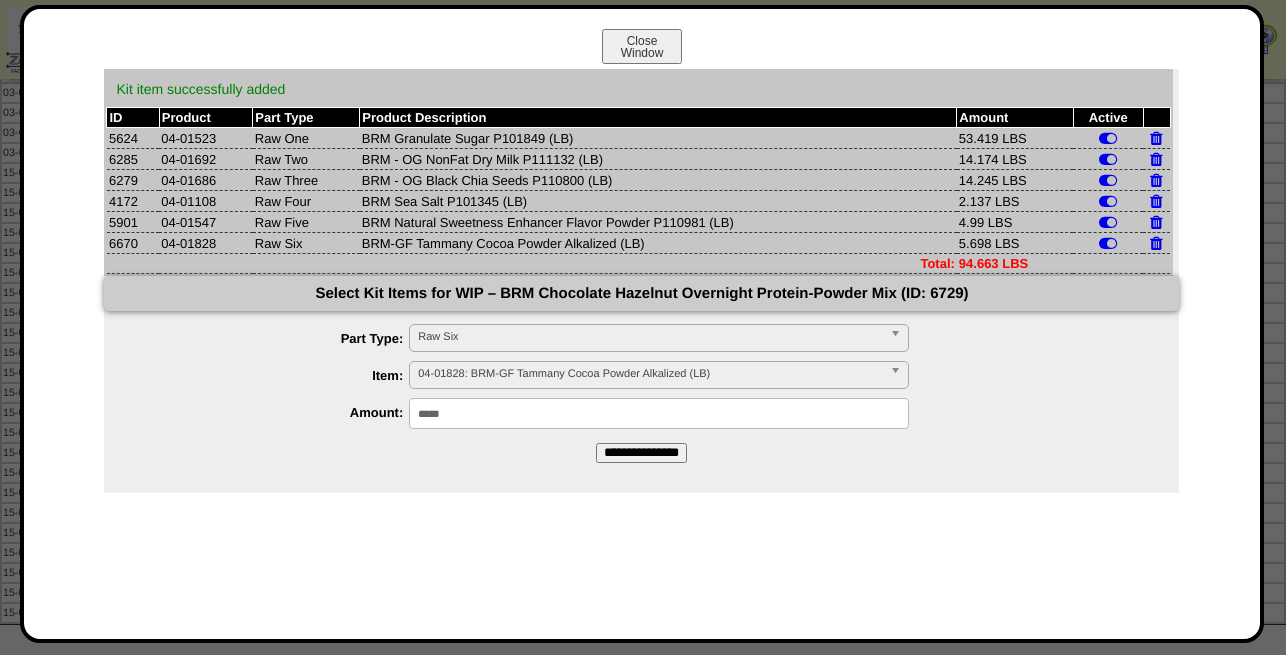 click on "Raw Six" at bounding box center [650, 337] 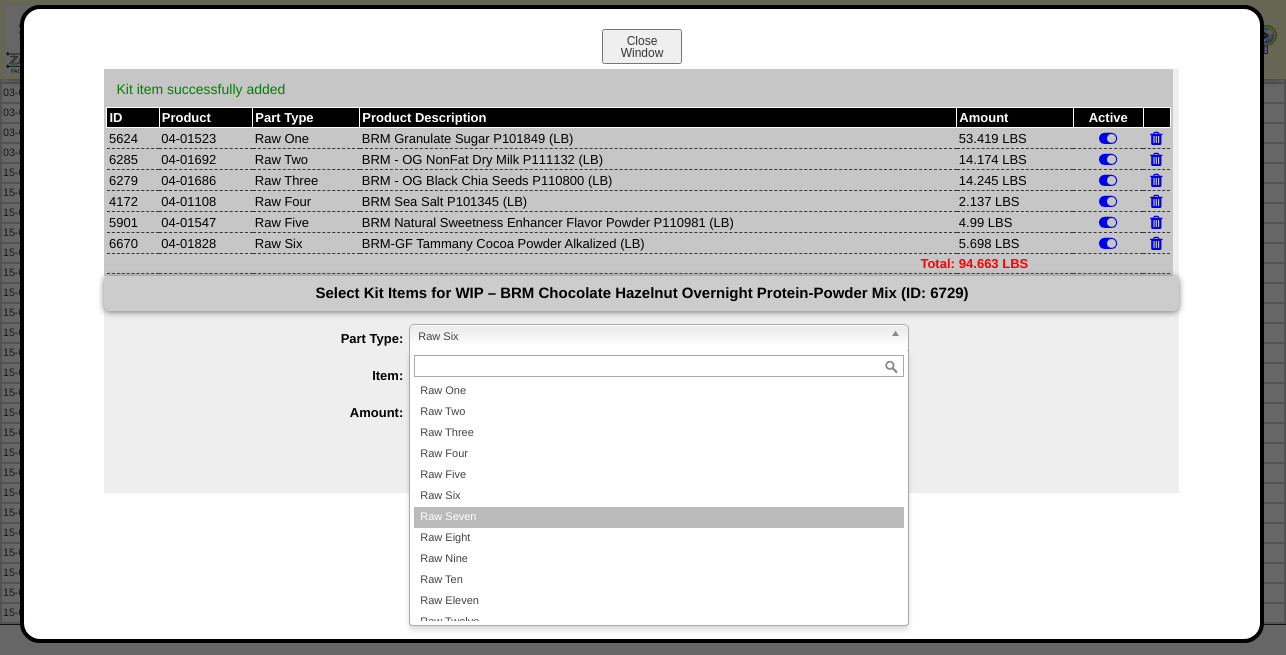 click on "Raw Seven" at bounding box center [659, 517] 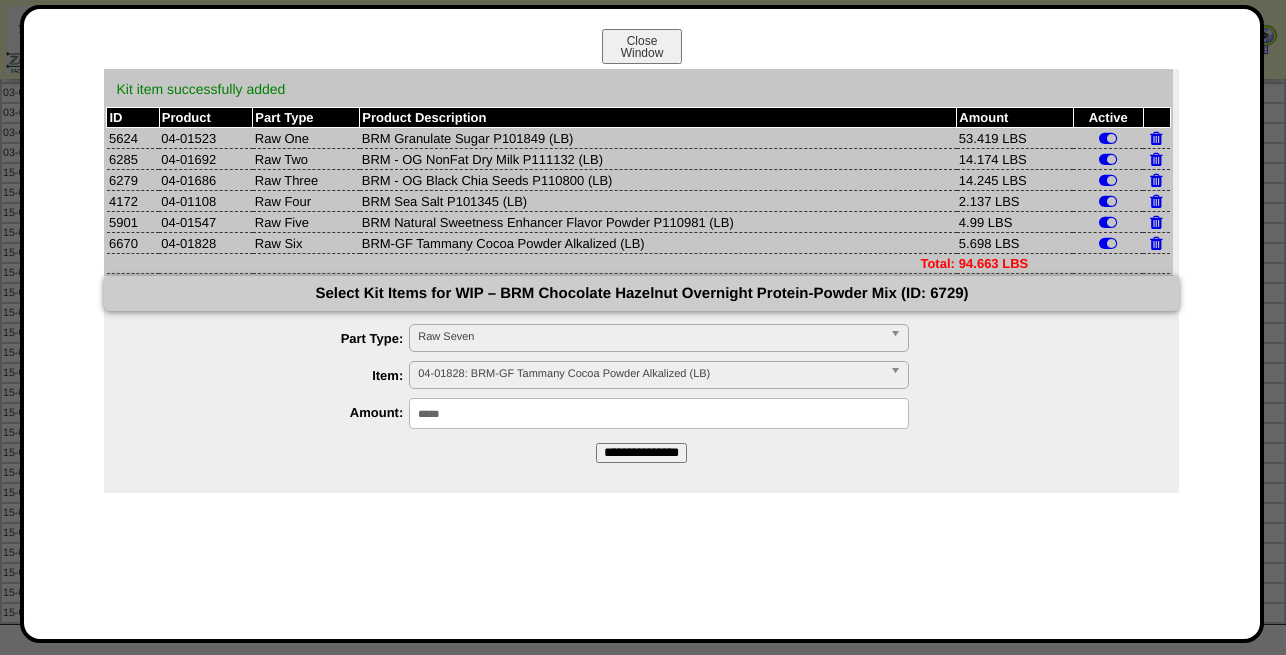 click on "04-01828: BRM-GF Tammany Cocoa Powder Alkalized (LB)" at bounding box center [650, 374] 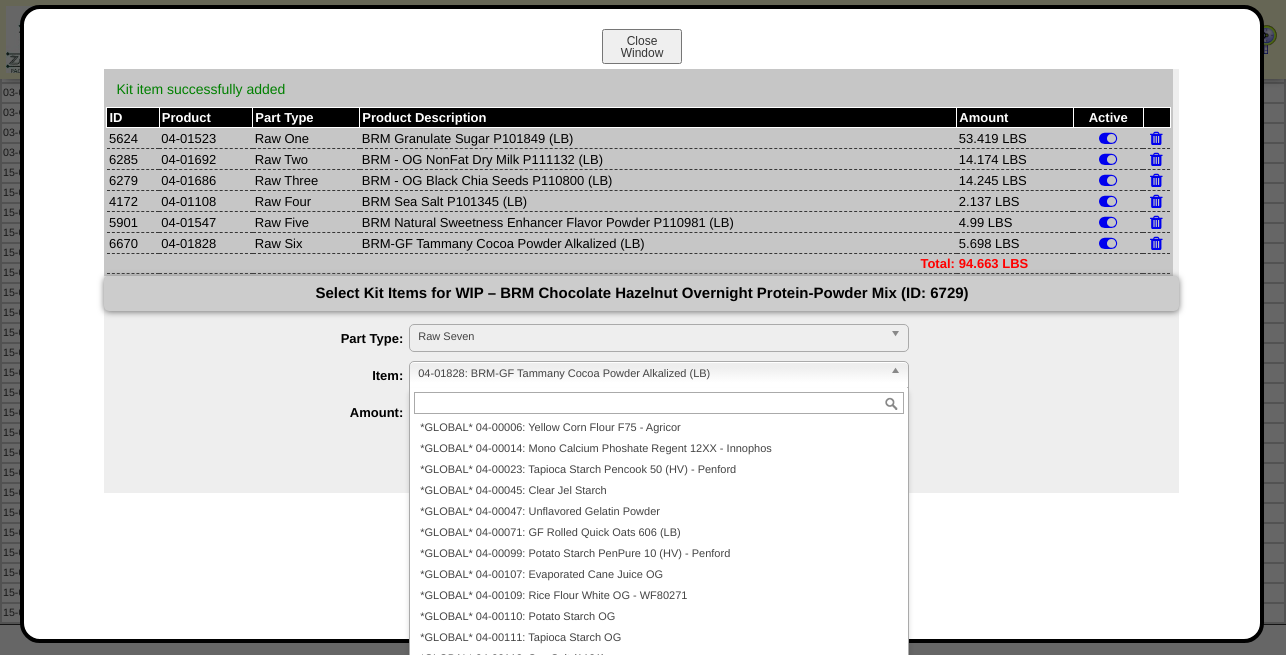 scroll, scrollTop: 12959, scrollLeft: 0, axis: vertical 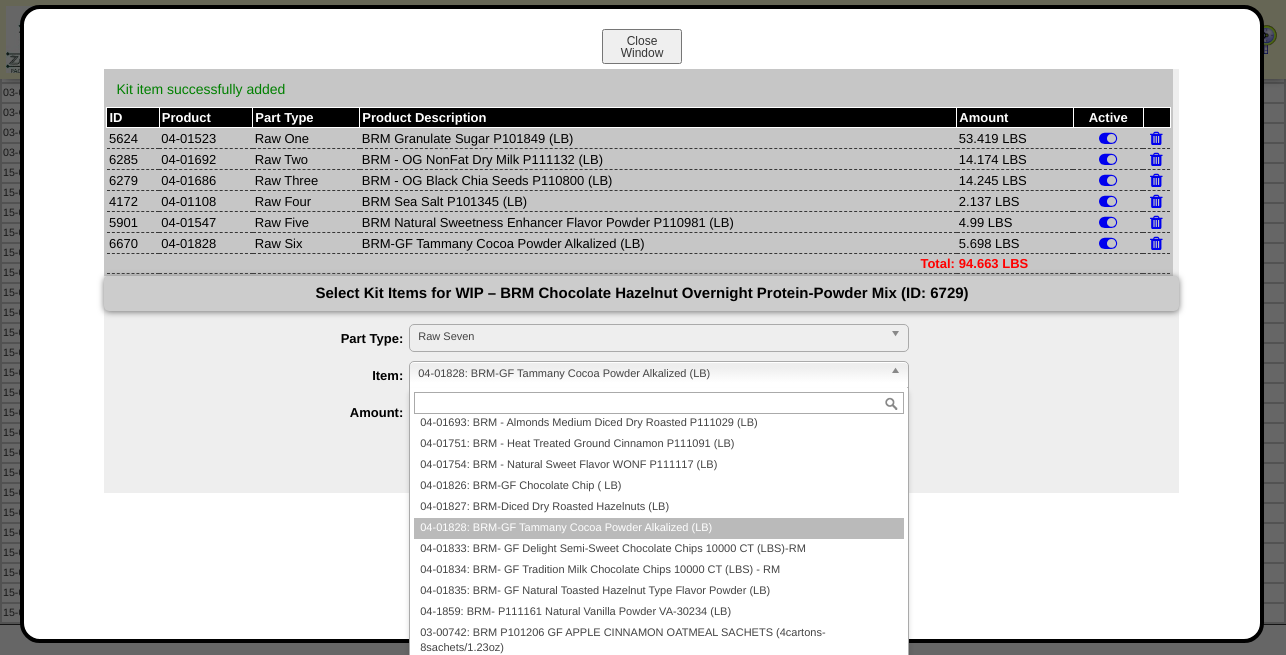 paste on "********" 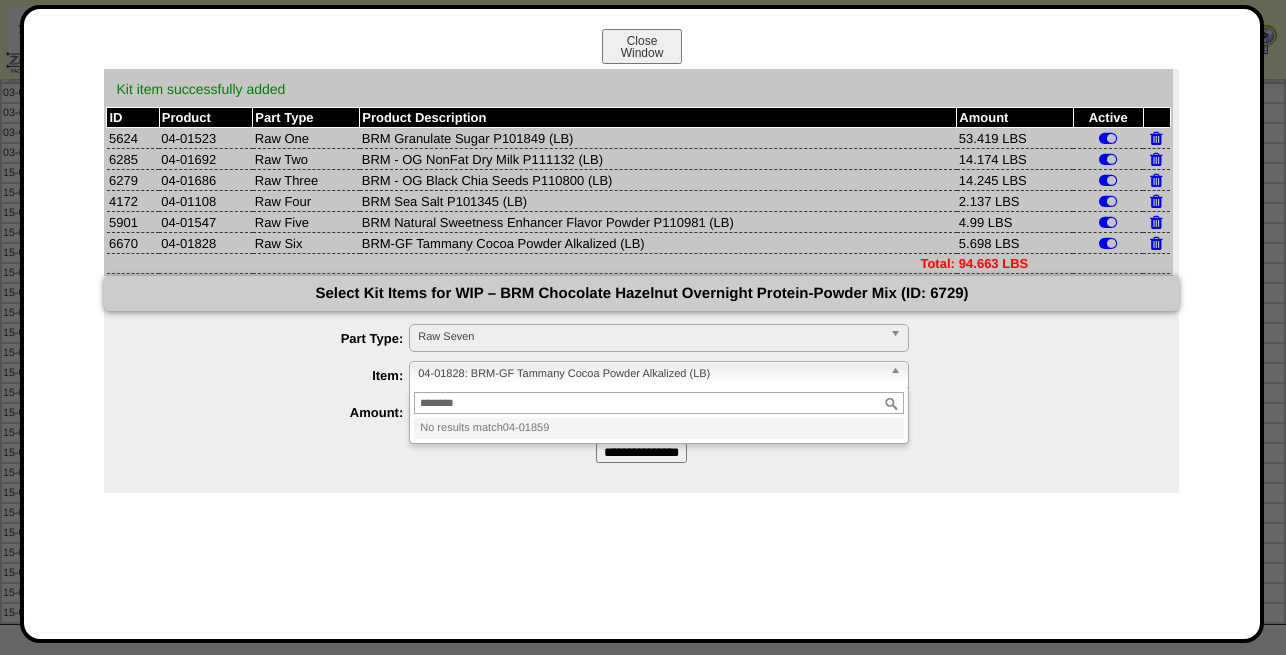 scroll, scrollTop: 0, scrollLeft: 0, axis: both 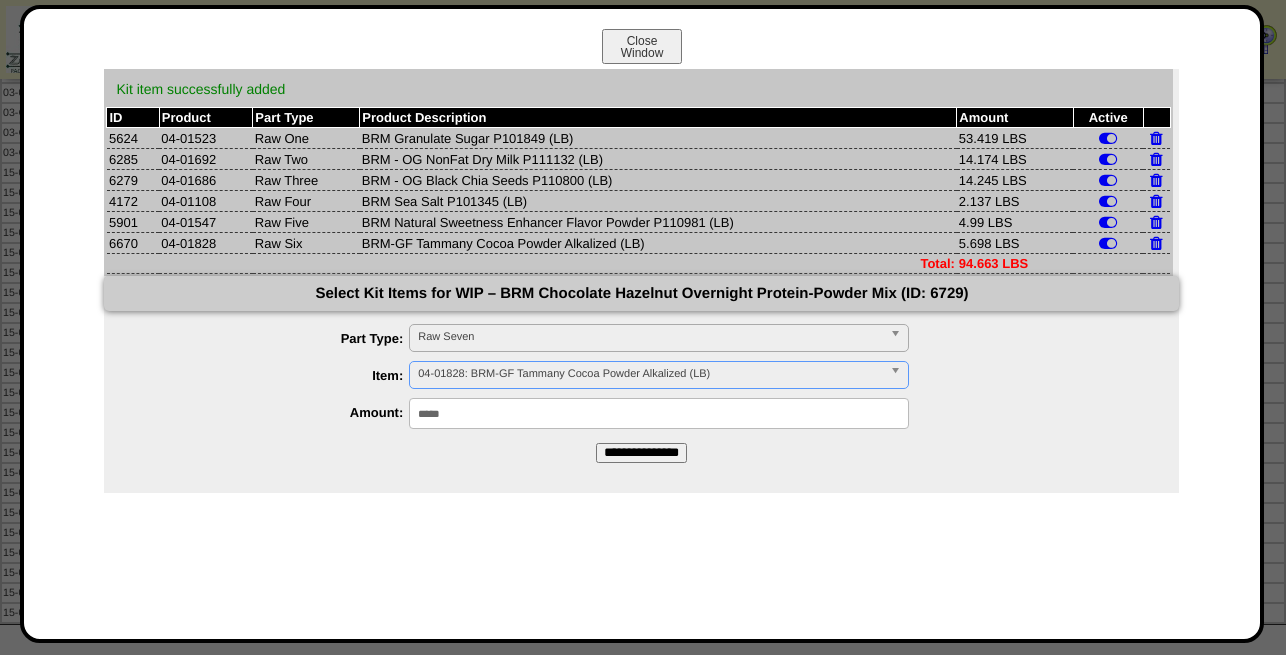 click on "04-01828: BRM-GF Tammany Cocoa Powder Alkalized (LB)" at bounding box center [650, 374] 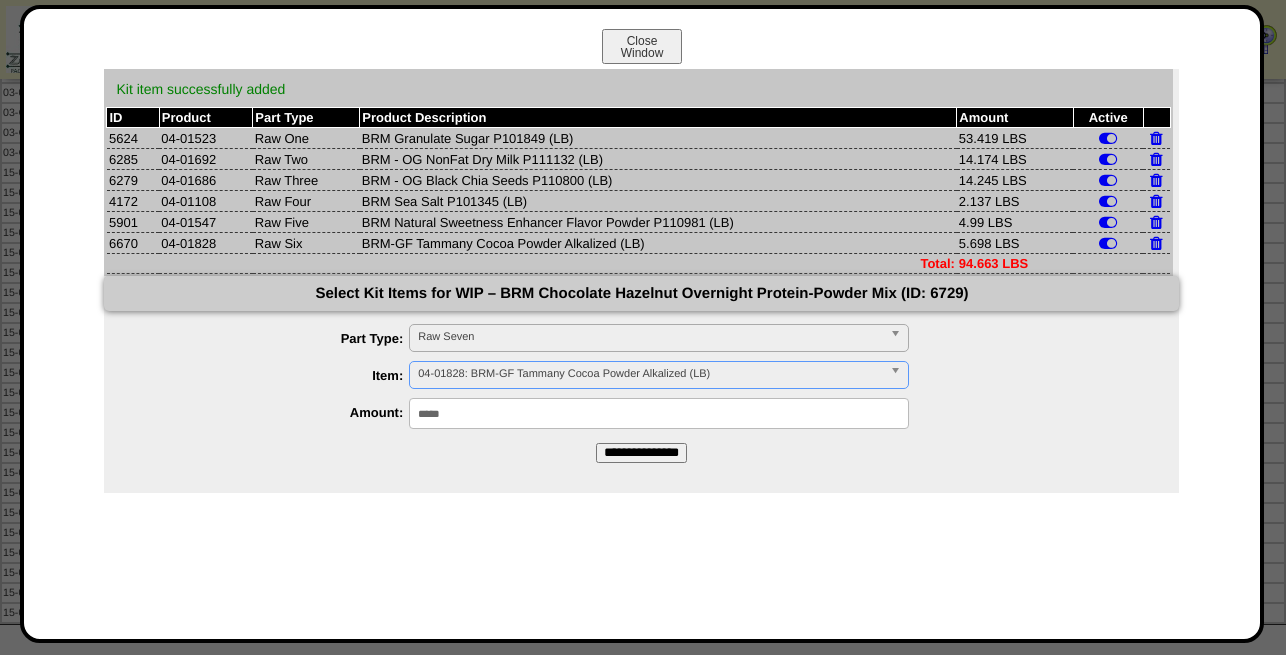 click on "04-01828: BRM-GF Tammany Cocoa Powder Alkalized (LB)" at bounding box center [650, 374] 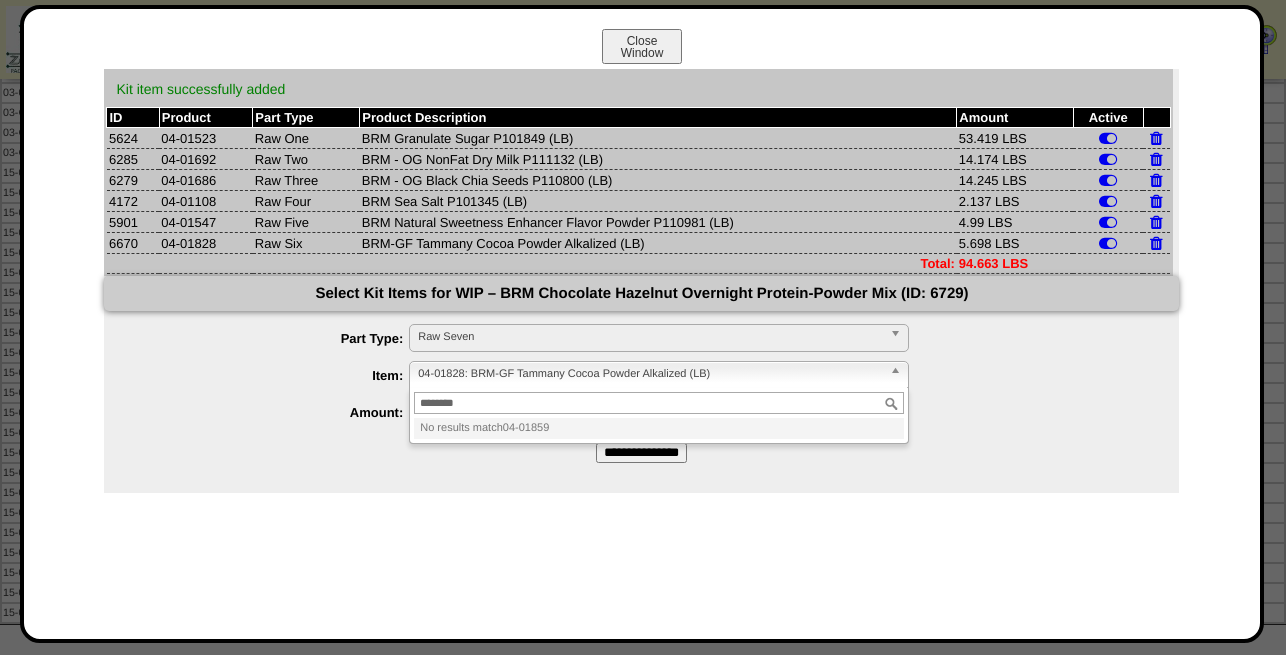 click on "********" at bounding box center [659, 403] 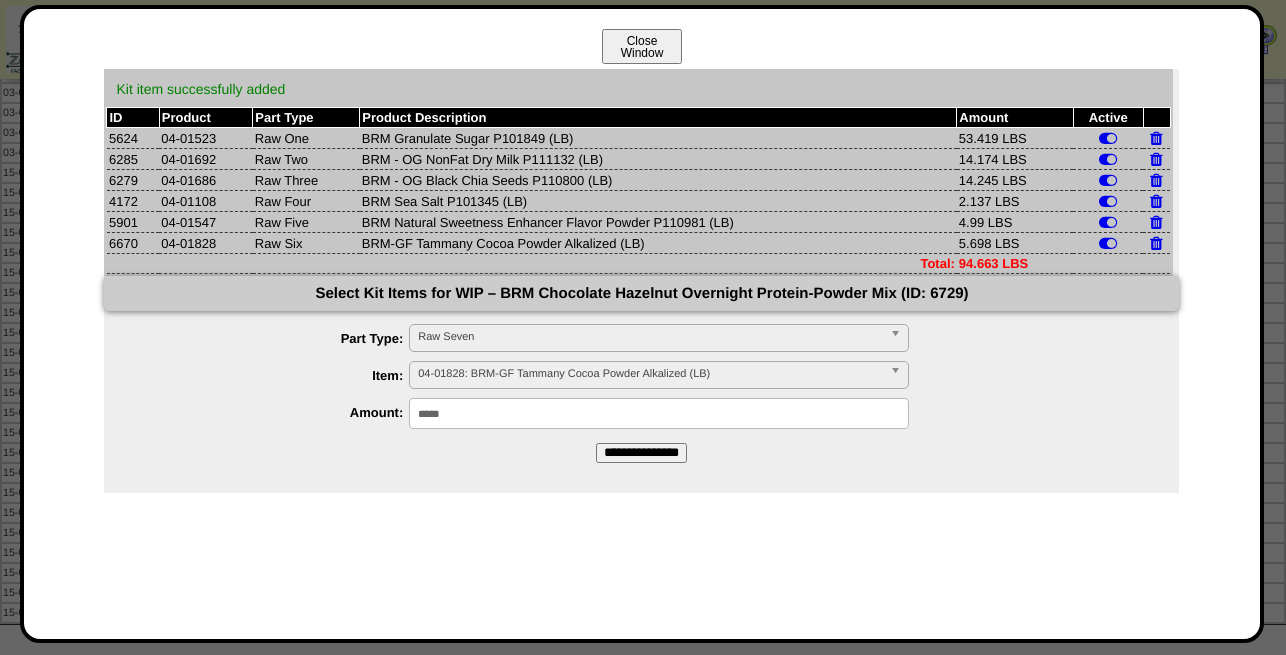 click on "Close Window" at bounding box center (642, 46) 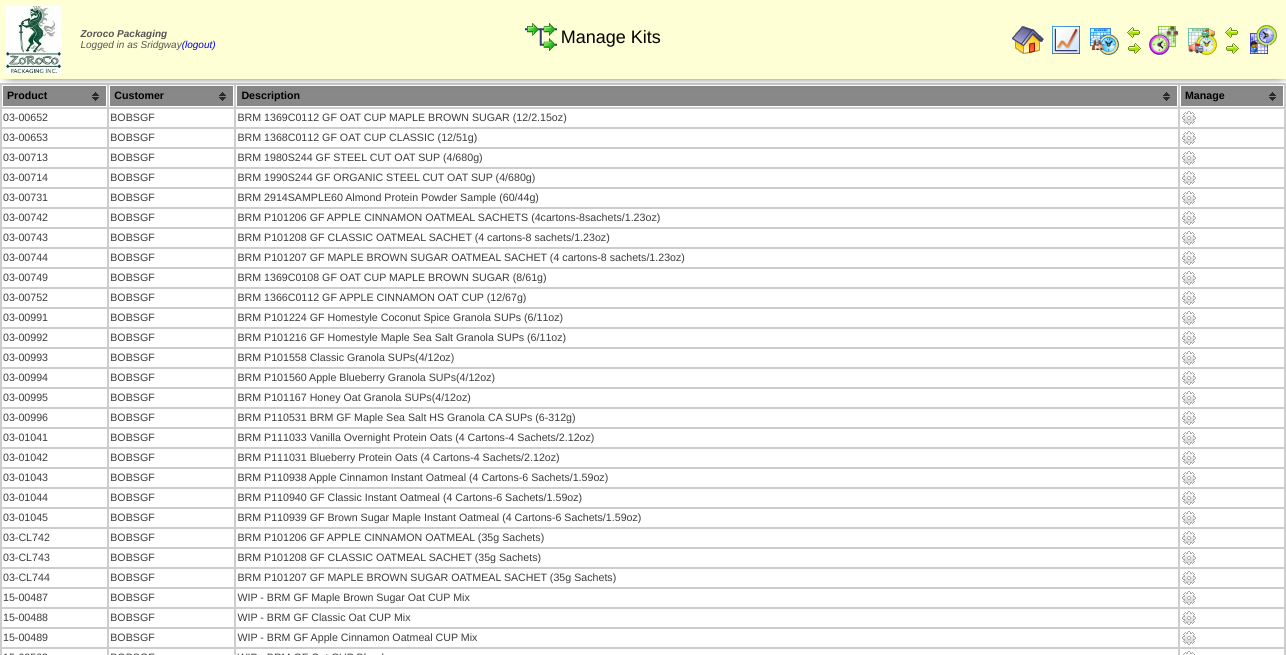 scroll, scrollTop: 0, scrollLeft: 0, axis: both 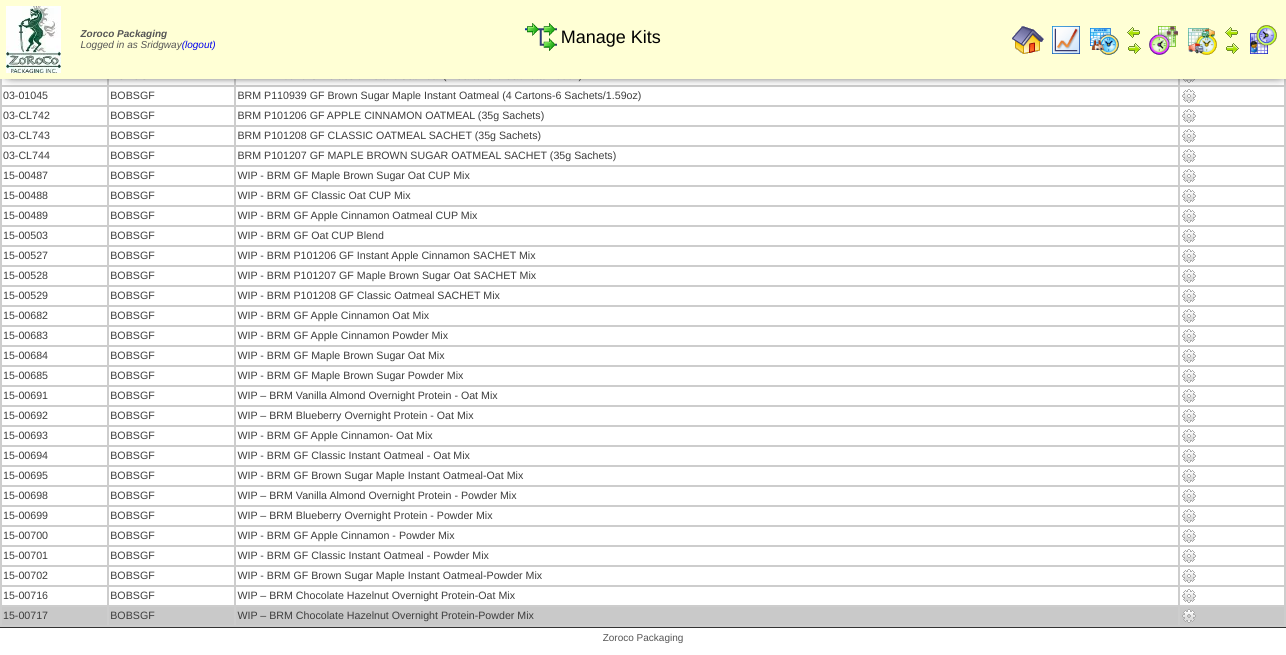 click at bounding box center (1189, 616) 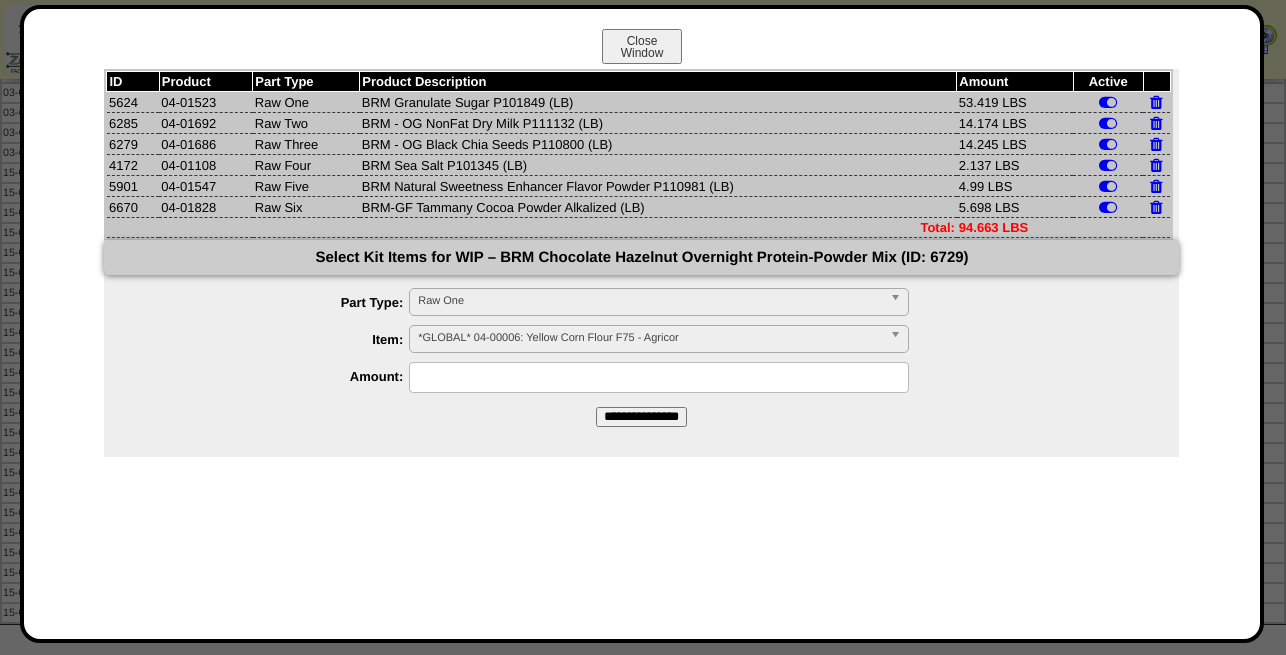 click on "Raw One" at bounding box center (650, 301) 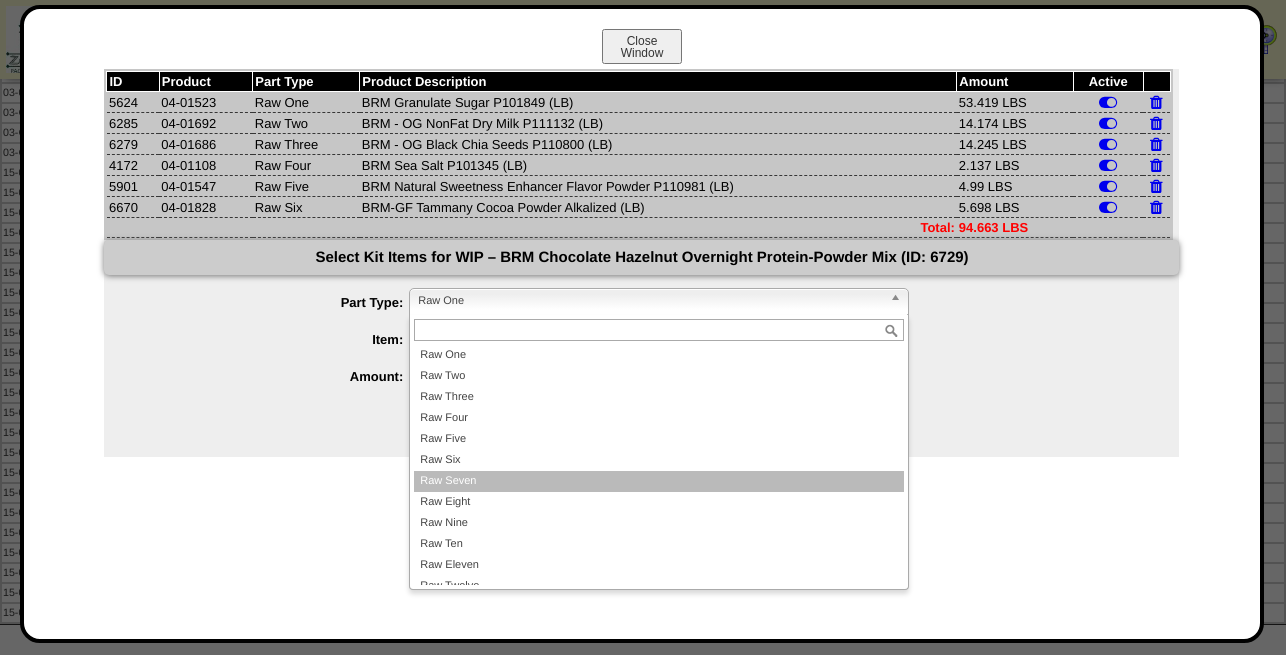 click on "Raw Seven" at bounding box center [659, 481] 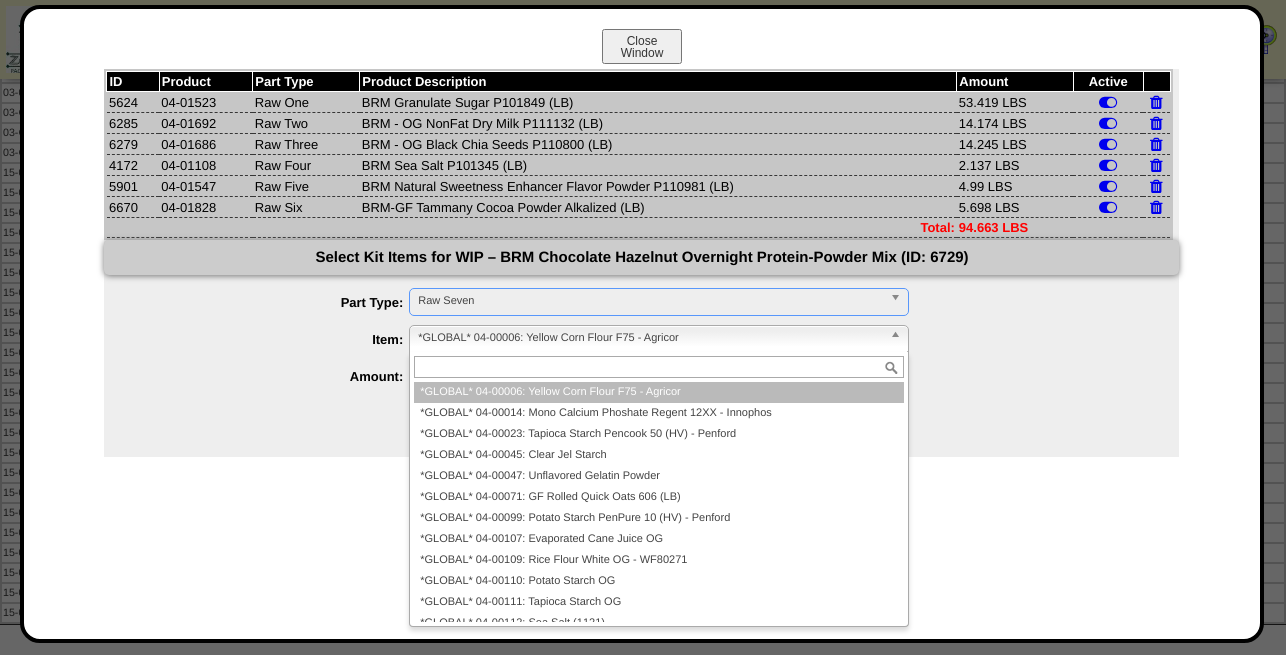 click on "*GLOBAL*  04-00006: Yellow Corn Flour F75 - Agricor" at bounding box center (650, 338) 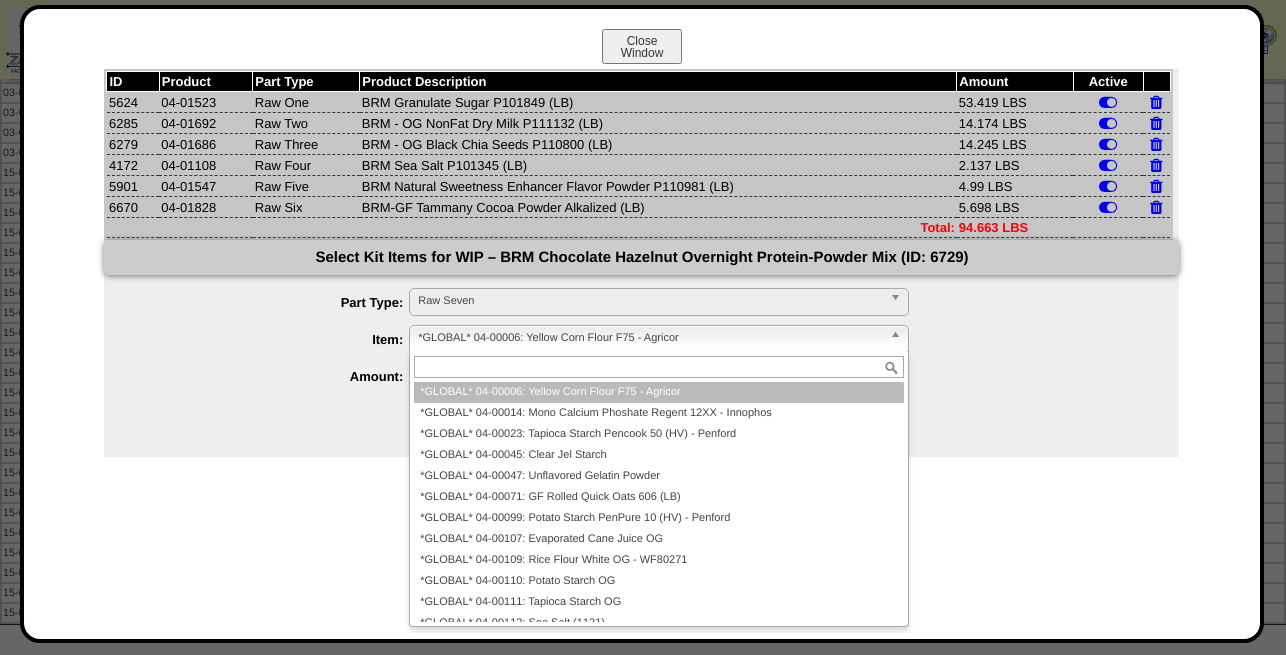 paste on "********" 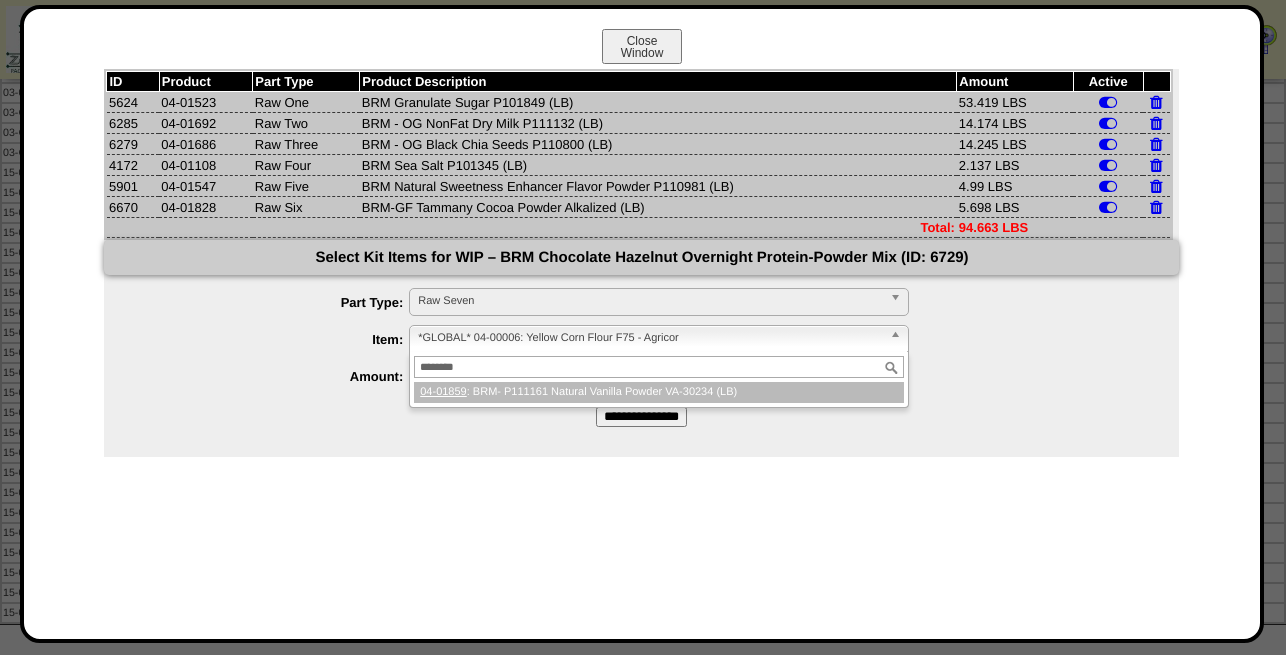 type on "********" 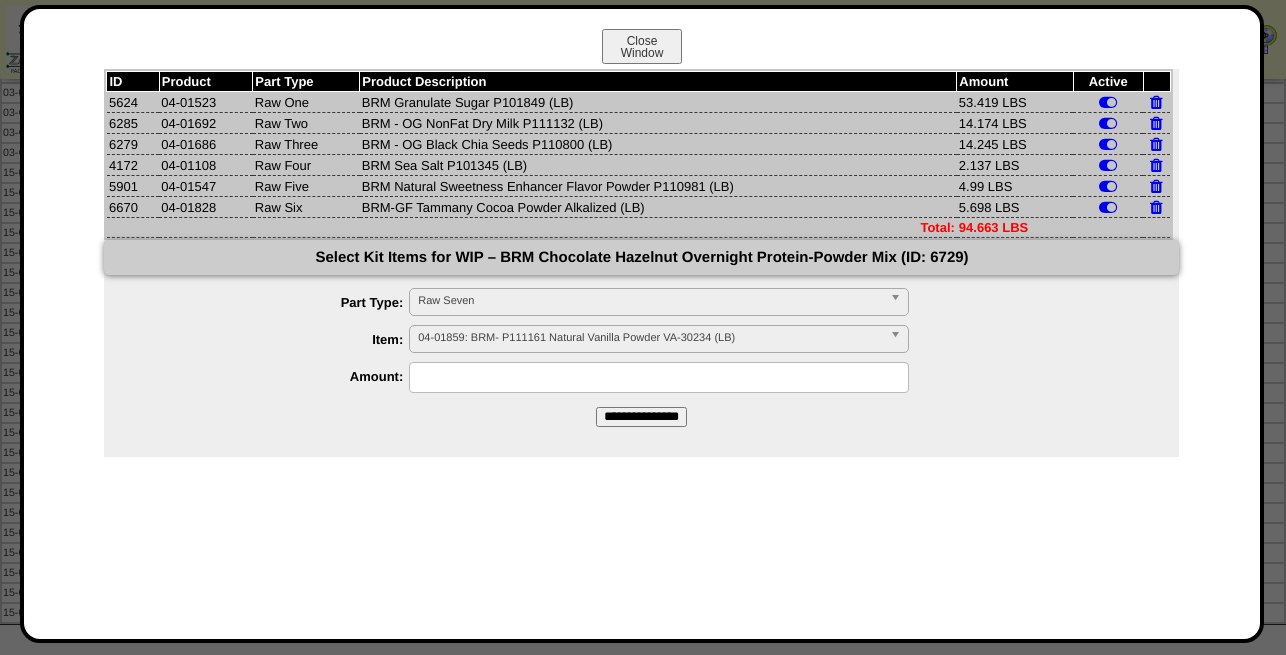 click at bounding box center [659, 377] 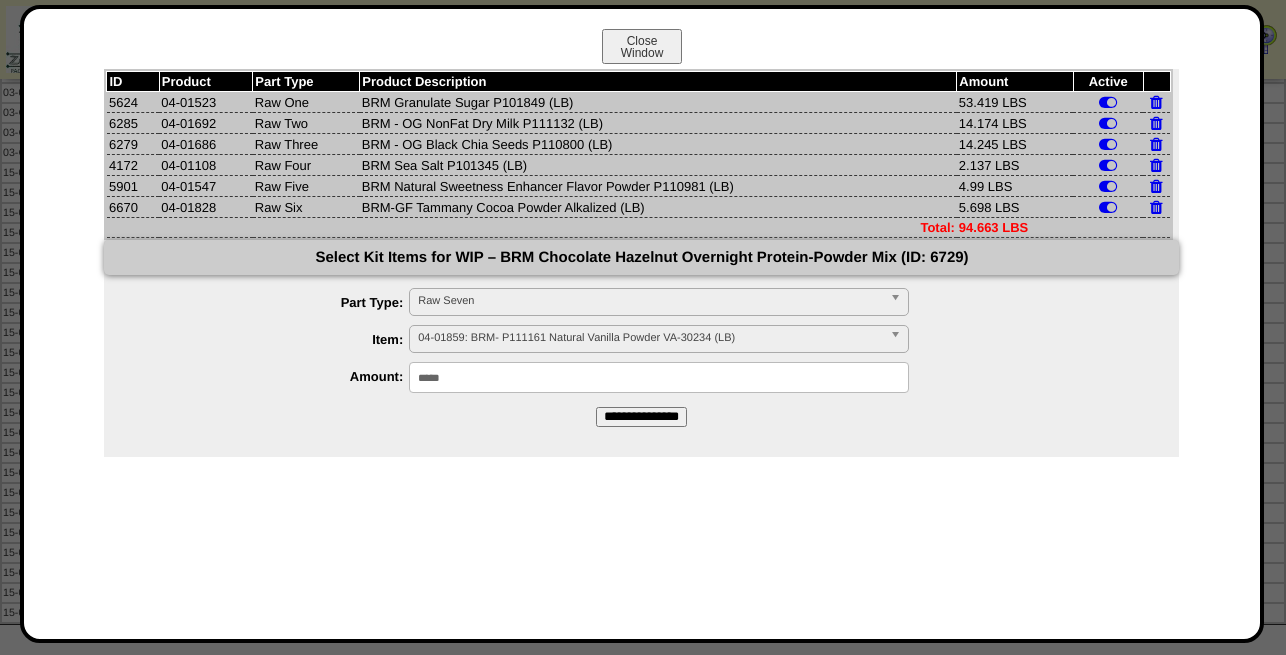 type on "*****" 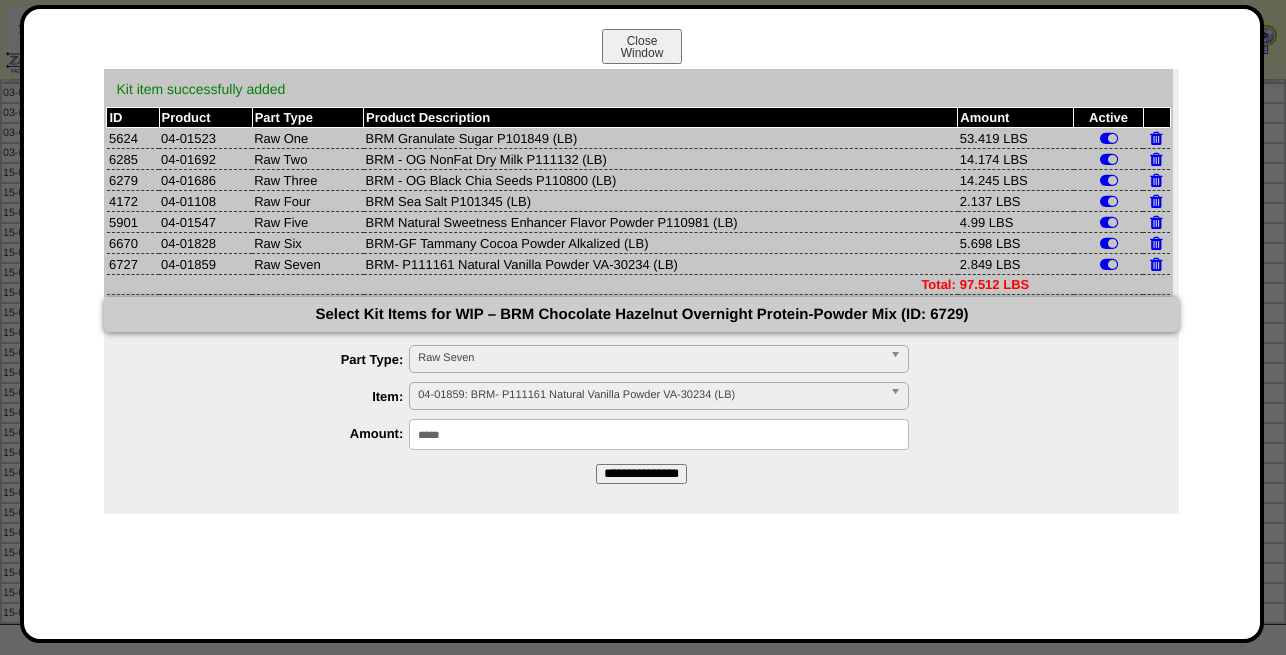 click on "Raw Seven" at bounding box center (650, 358) 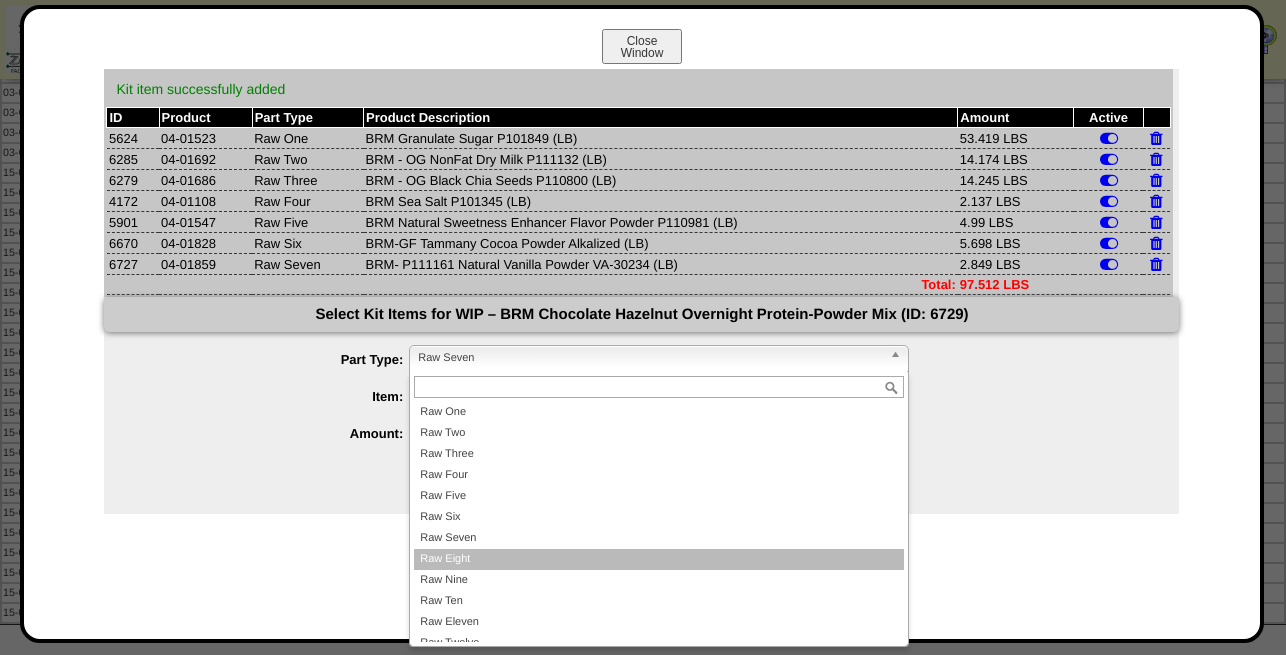 click on "Raw Eight" at bounding box center (659, 559) 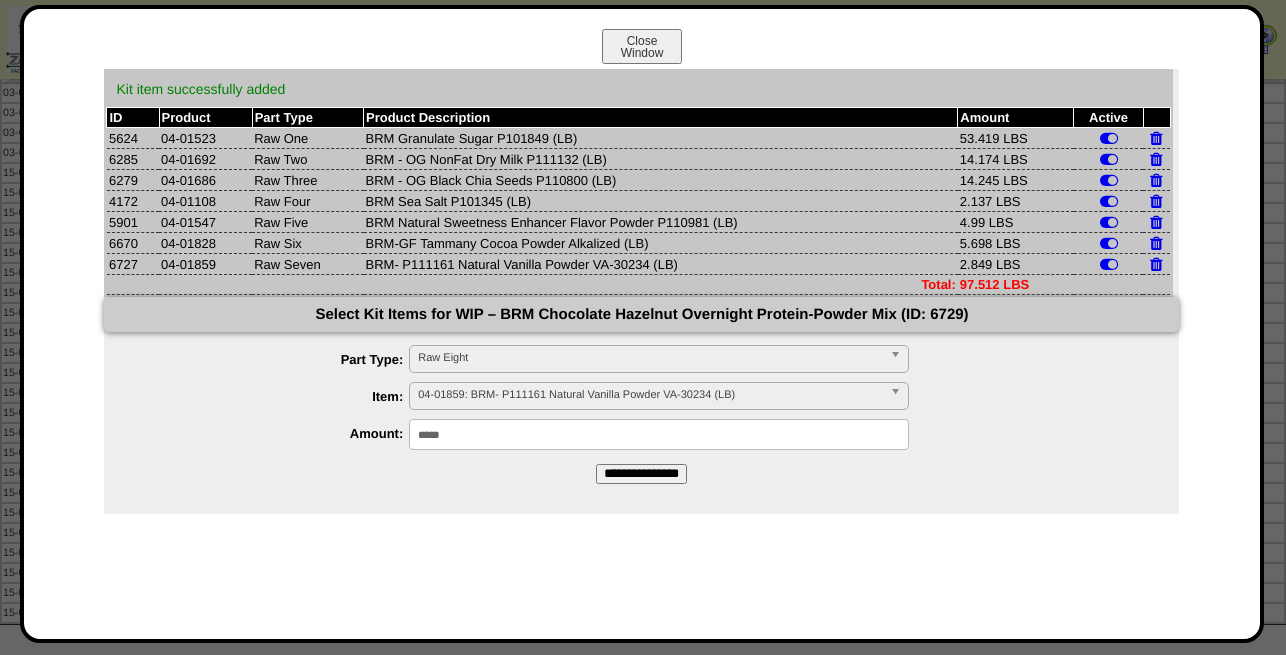 click on "04-01859: BRM- P111161 Natural Vanilla Powder VA-30234 (LB)" at bounding box center [650, 395] 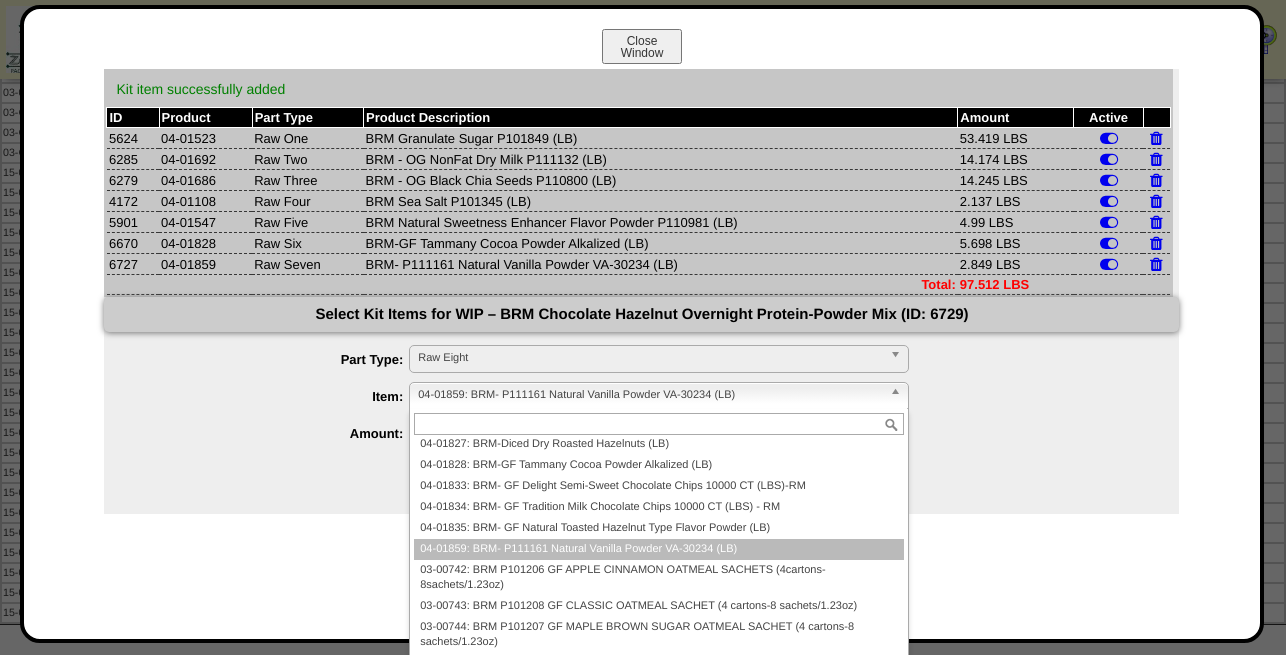 paste on "********" 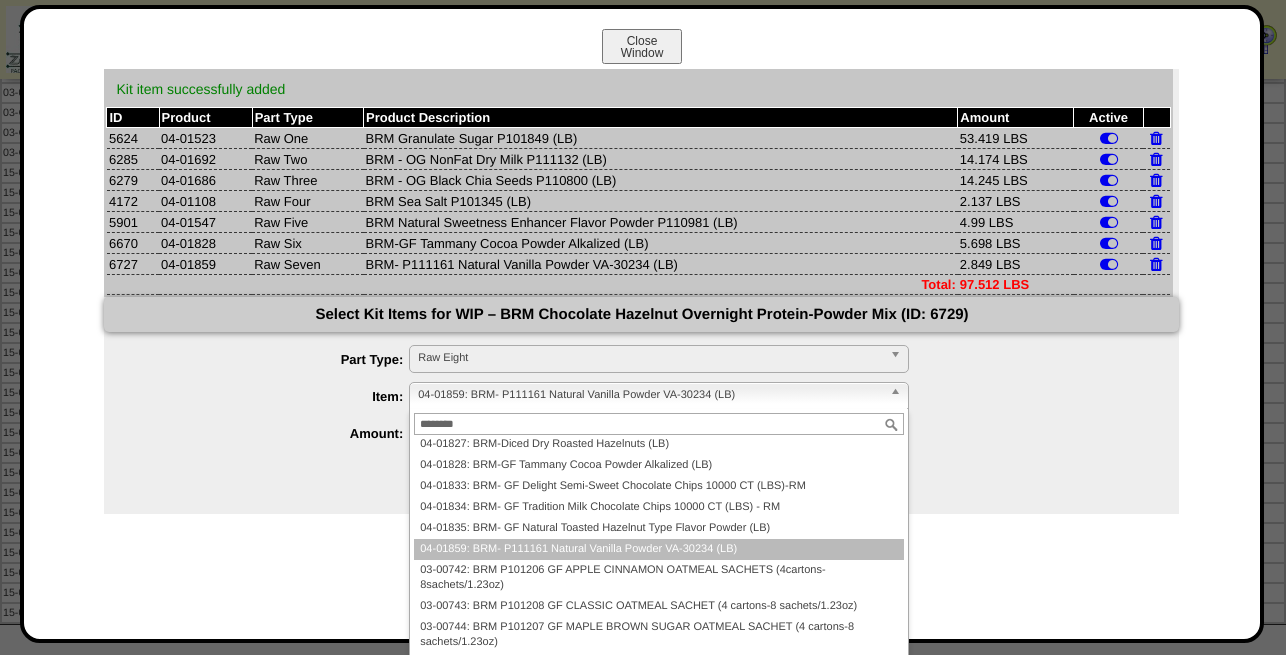 scroll, scrollTop: 0, scrollLeft: 0, axis: both 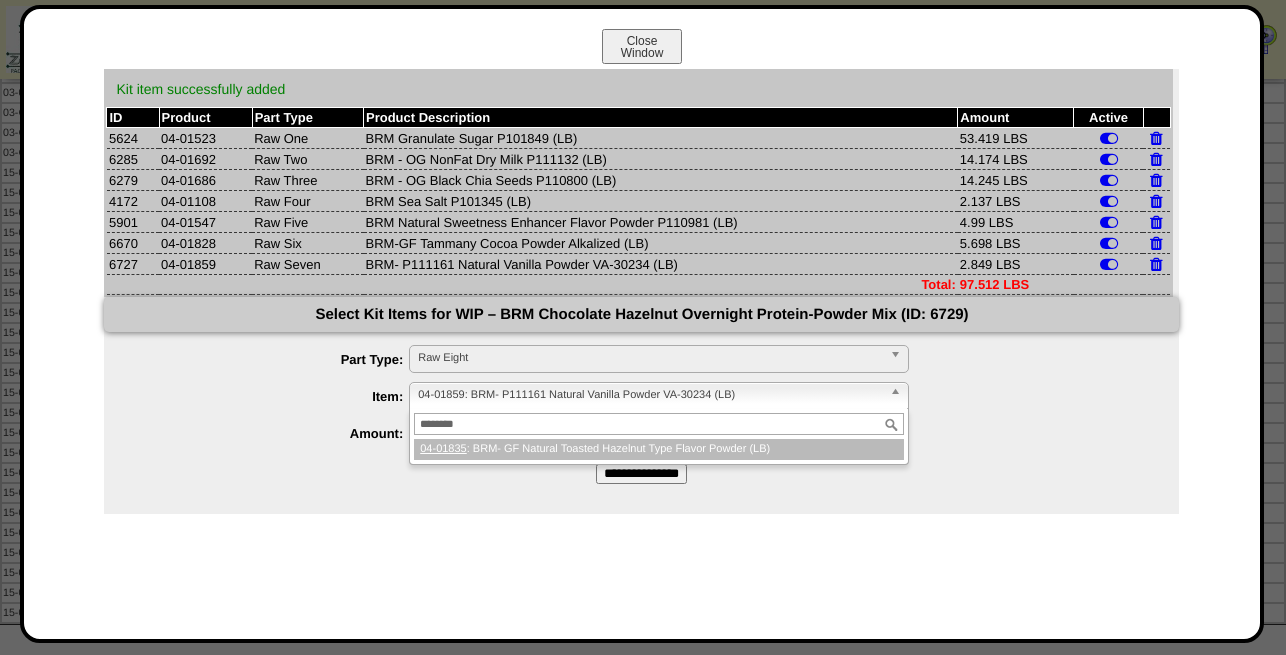 type on "********" 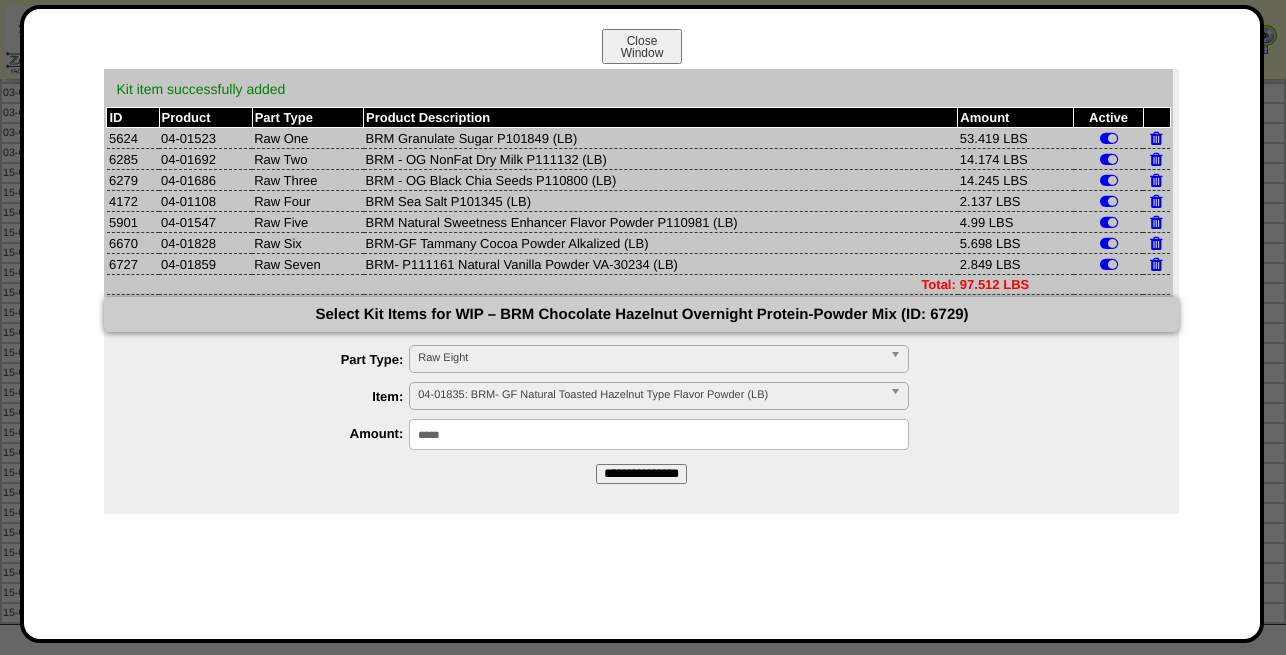 drag, startPoint x: 478, startPoint y: 436, endPoint x: 432, endPoint y: 436, distance: 46 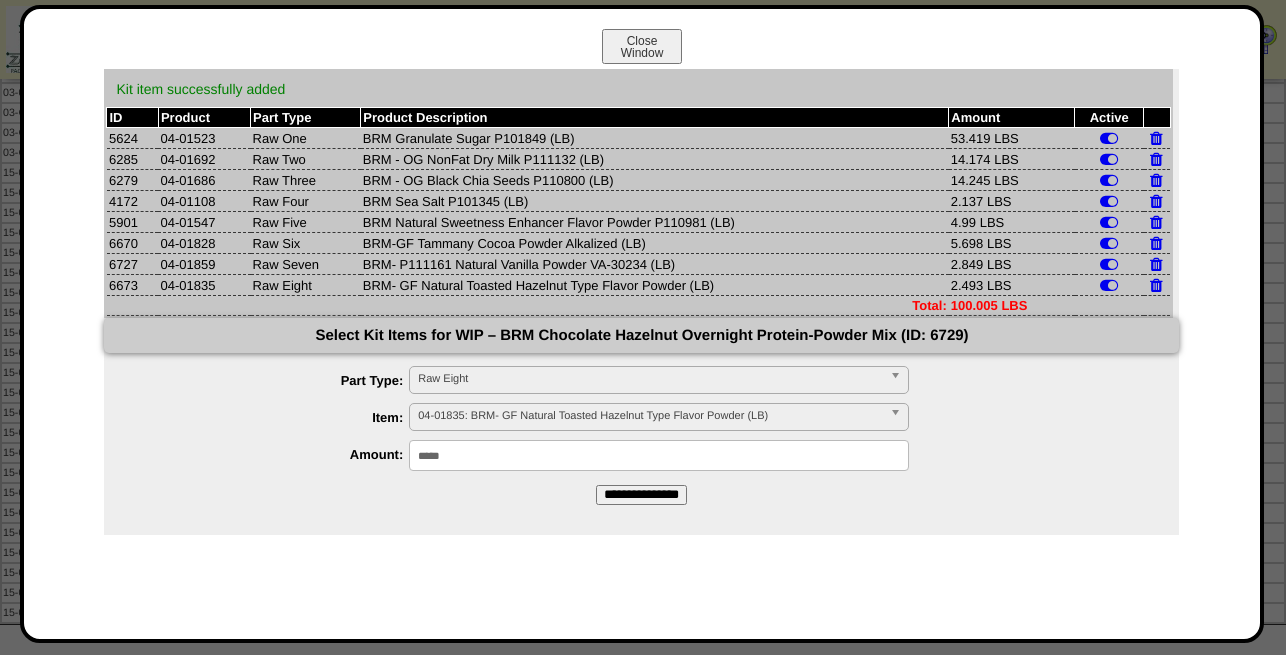 click on "Raw Eight" at bounding box center (650, 379) 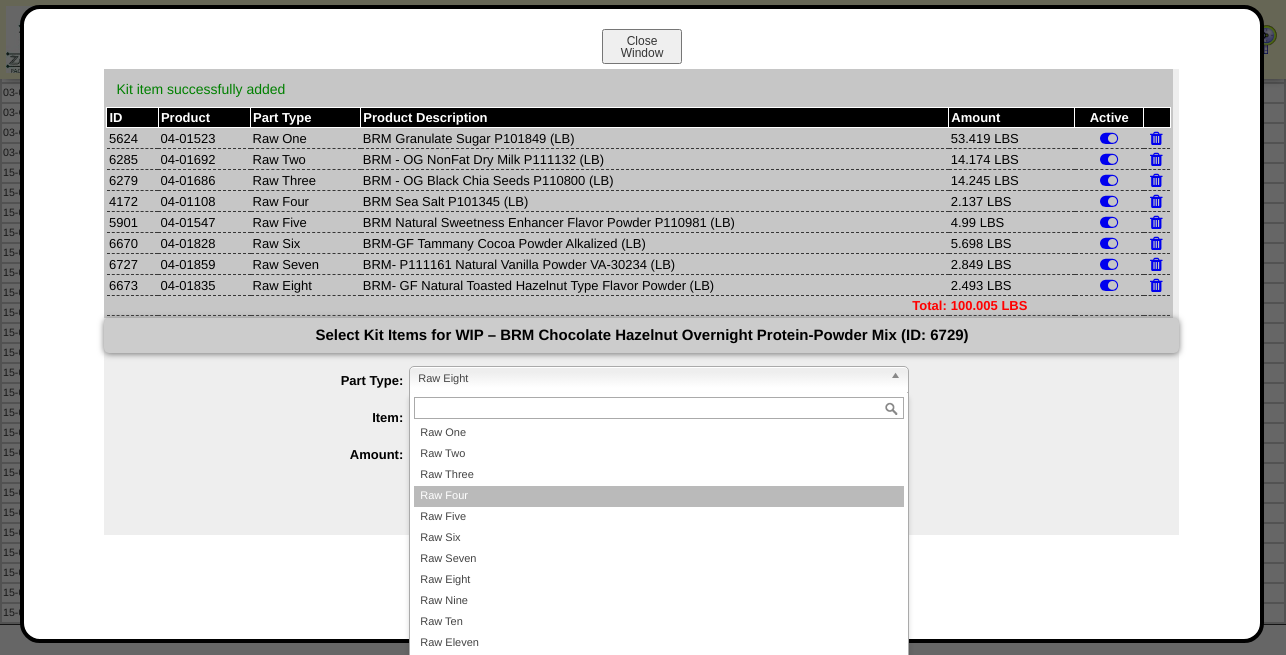 click on "Raw Four" at bounding box center (659, 496) 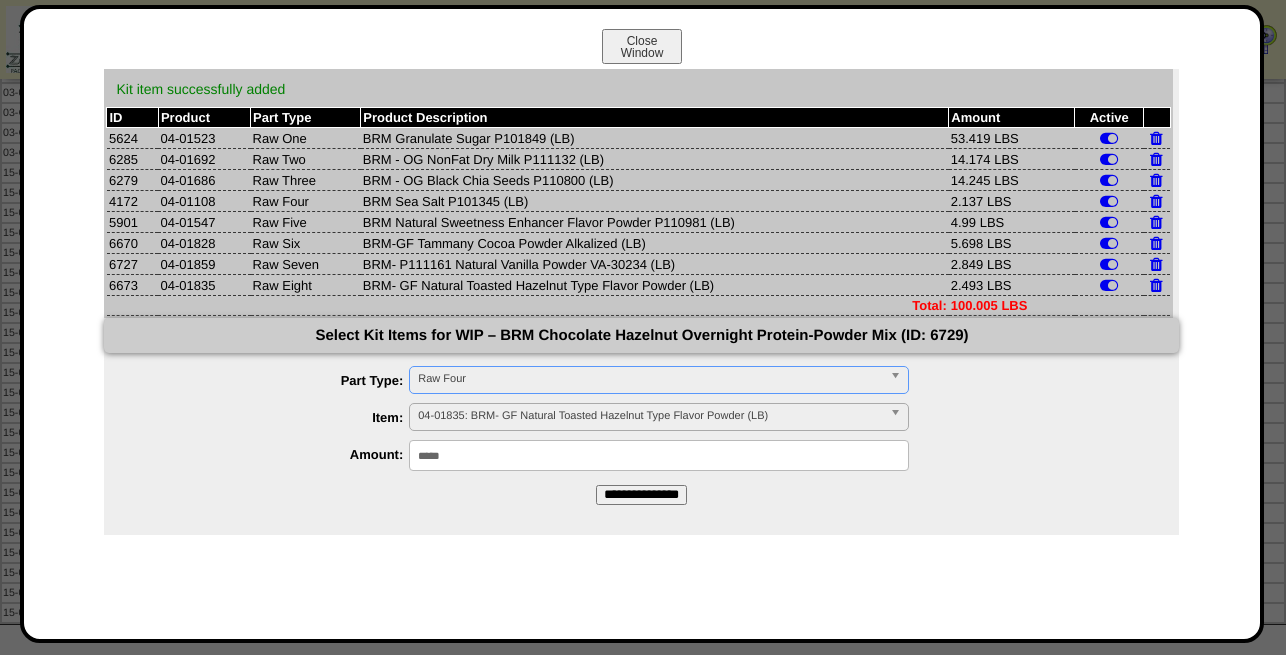 click on "04-01835: BRM- GF Natural Toasted Hazelnut Type Flavor Powder (LB)" at bounding box center (650, 416) 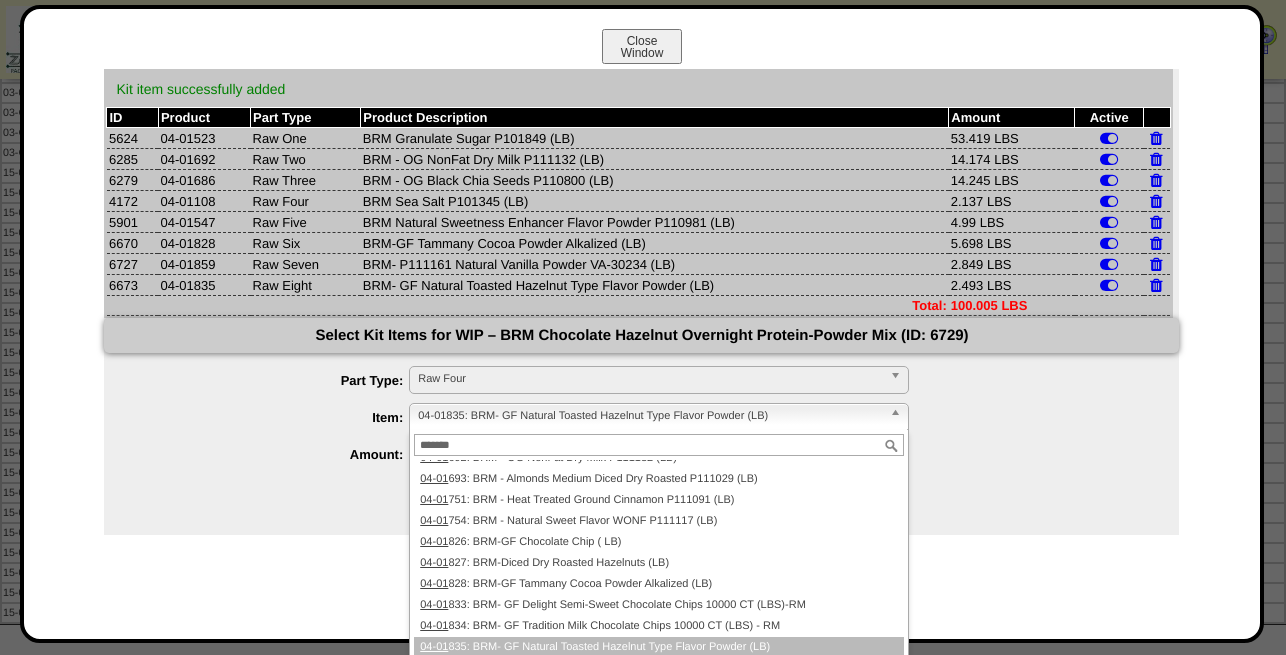 scroll, scrollTop: 0, scrollLeft: 0, axis: both 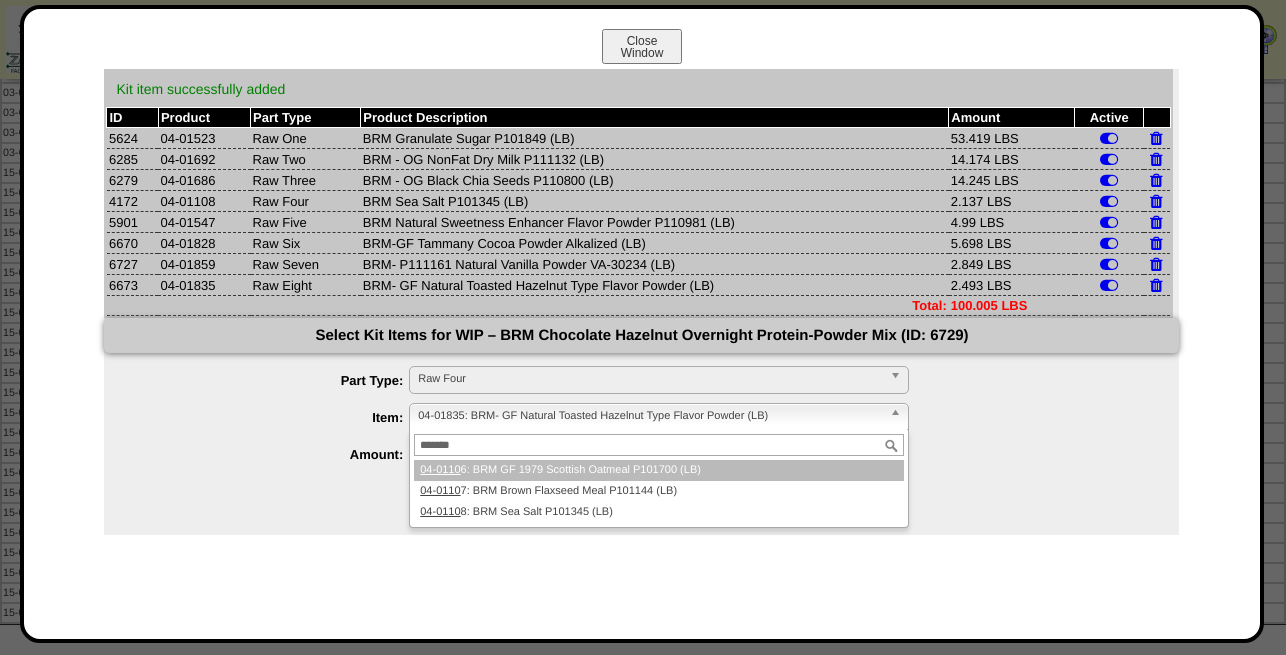 type on "********" 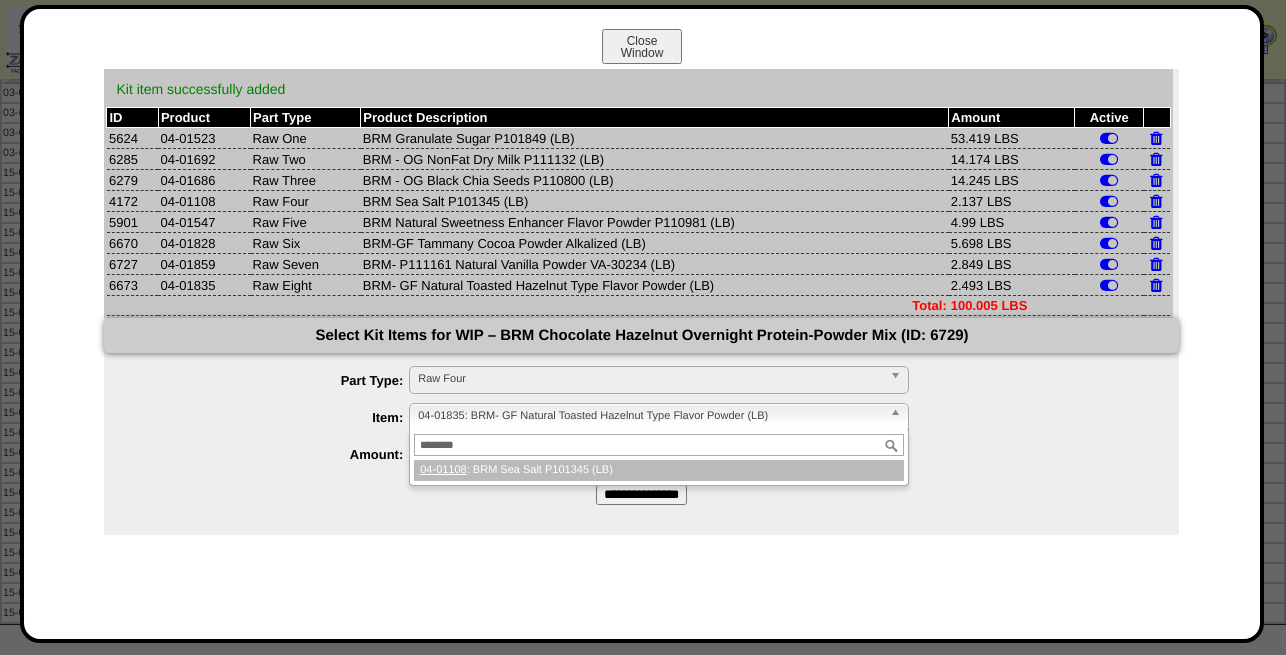 type 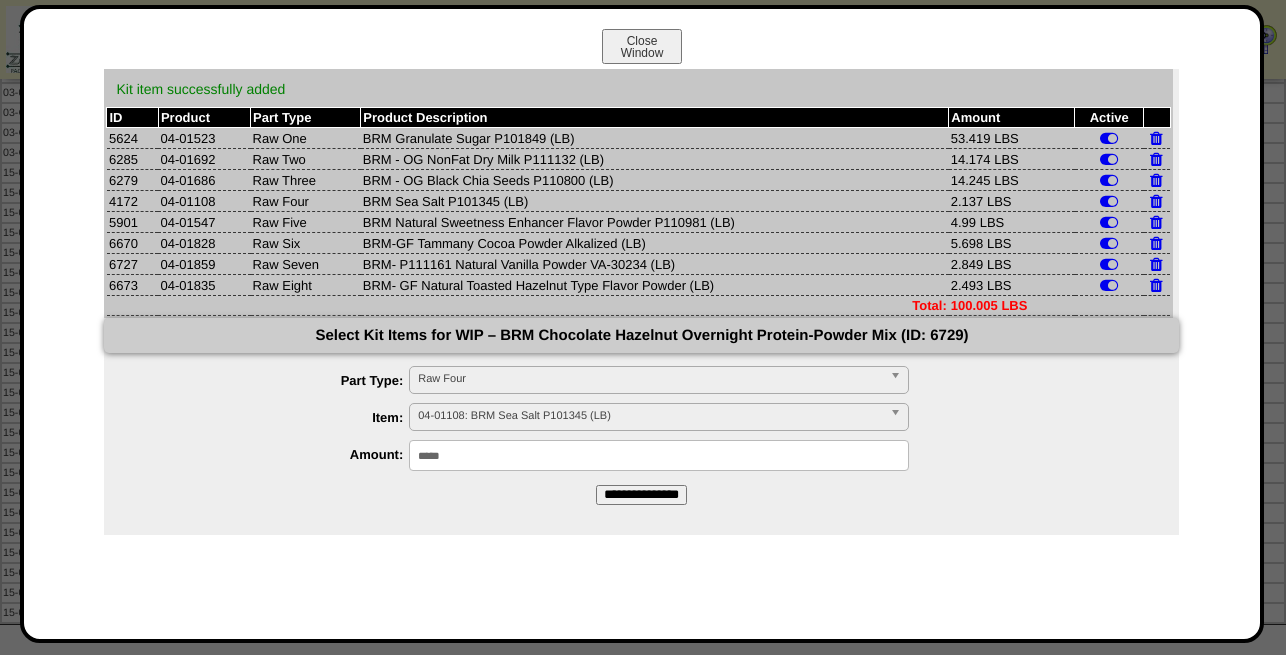 drag, startPoint x: 464, startPoint y: 455, endPoint x: 293, endPoint y: 470, distance: 171.65663 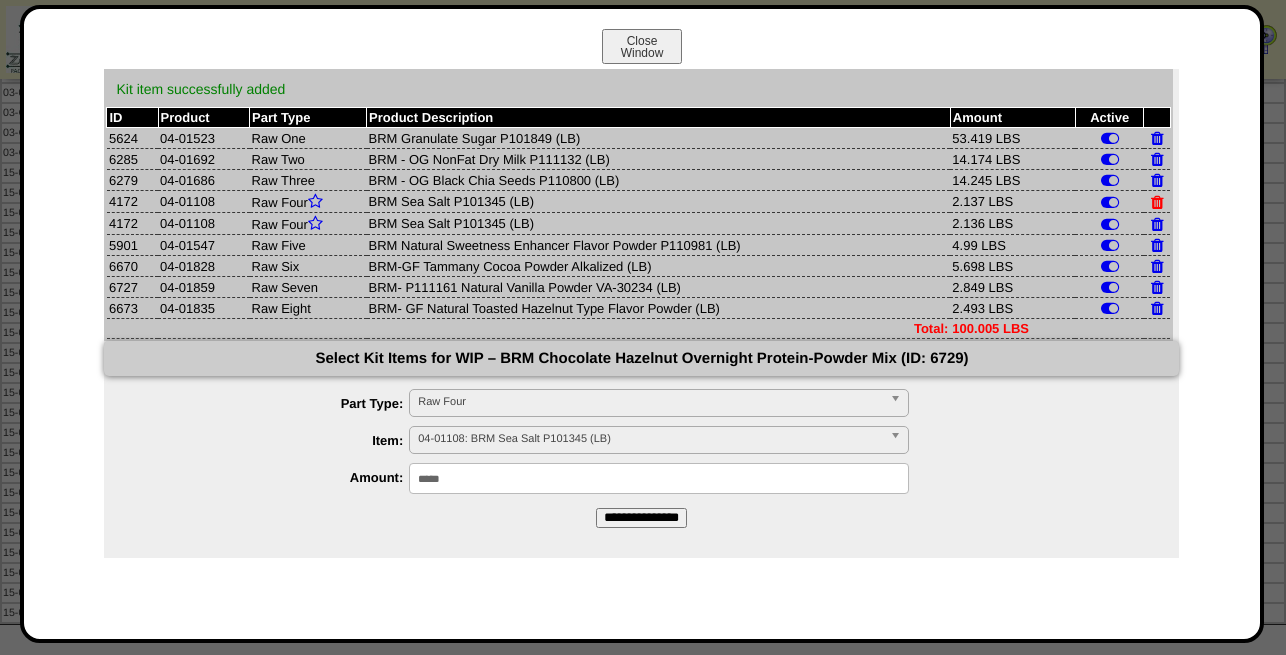 click at bounding box center [1157, 202] 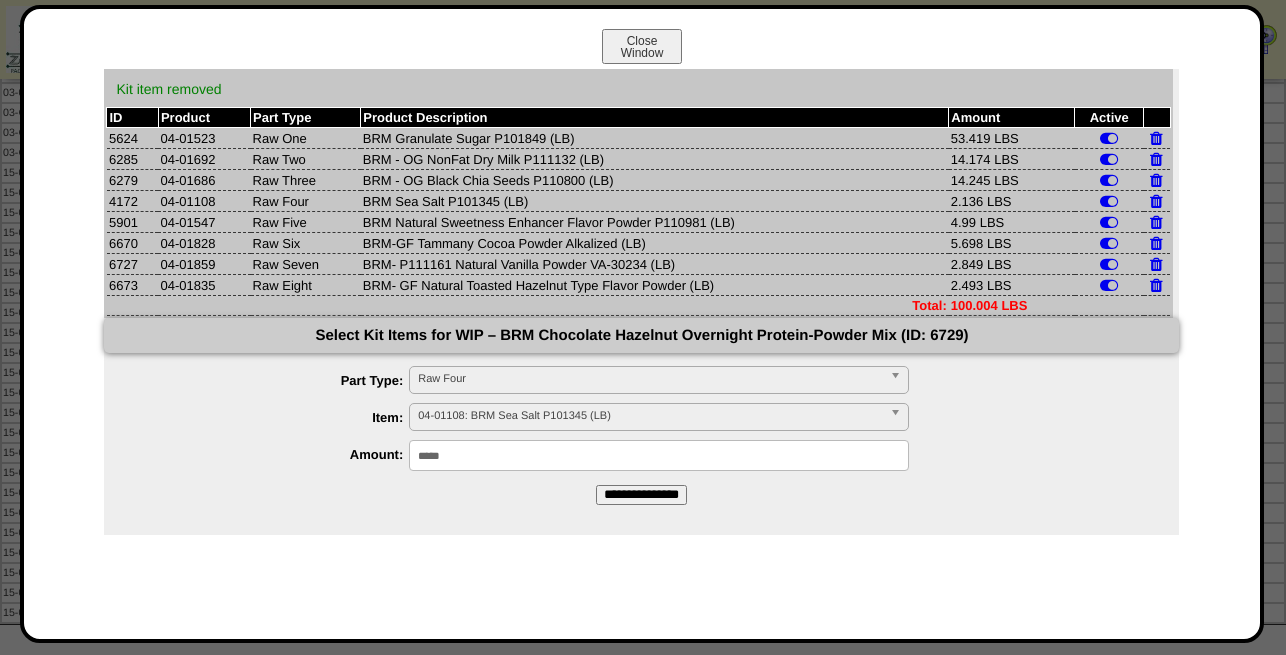 click on "Raw Four" at bounding box center (650, 379) 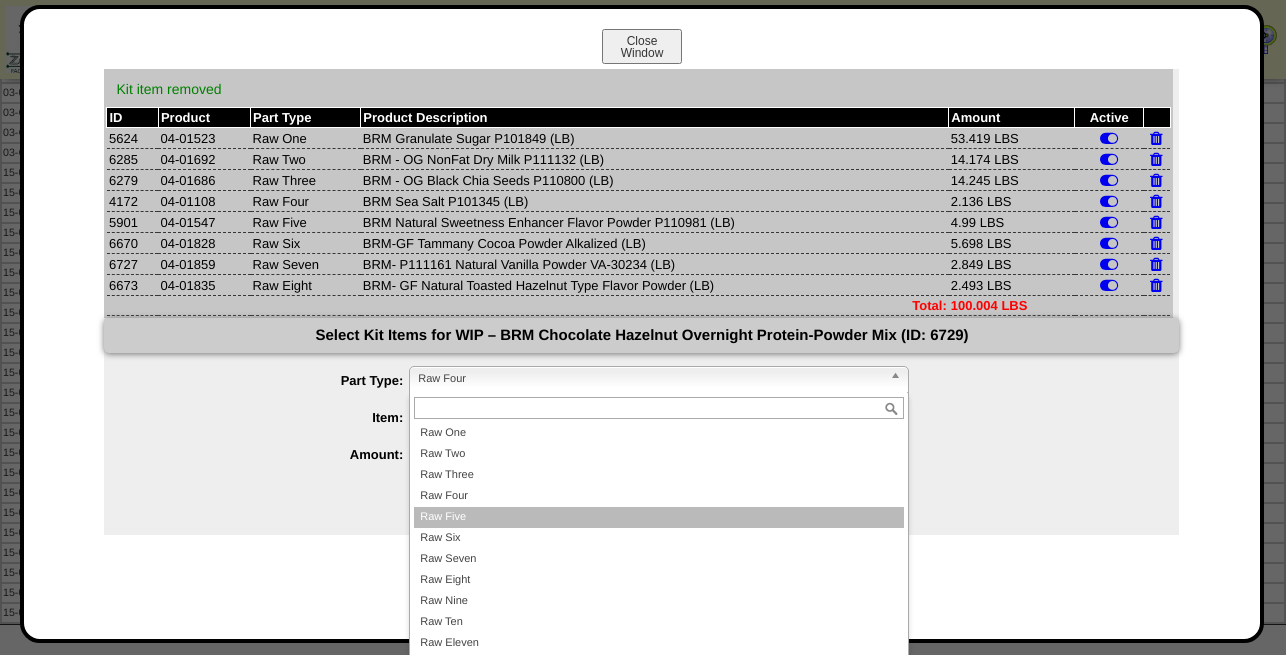 click on "Raw Five" at bounding box center (659, 517) 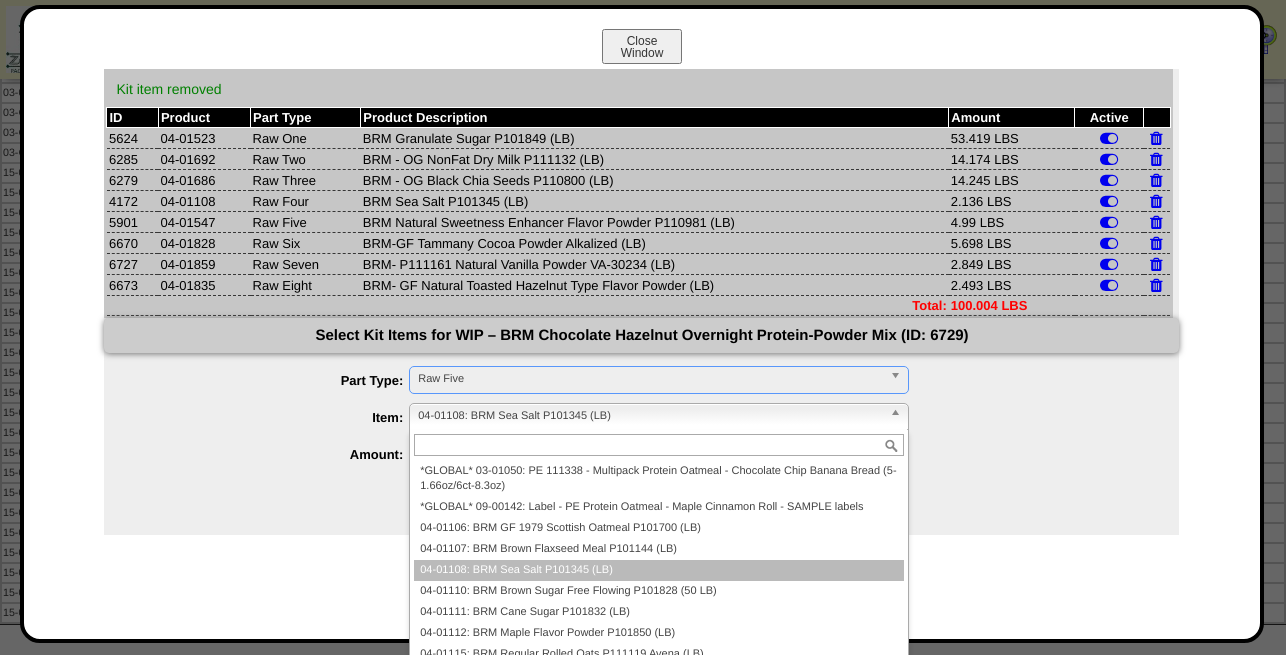 click on "04-01108: BRM Sea Salt P101345 (LB)" at bounding box center [650, 416] 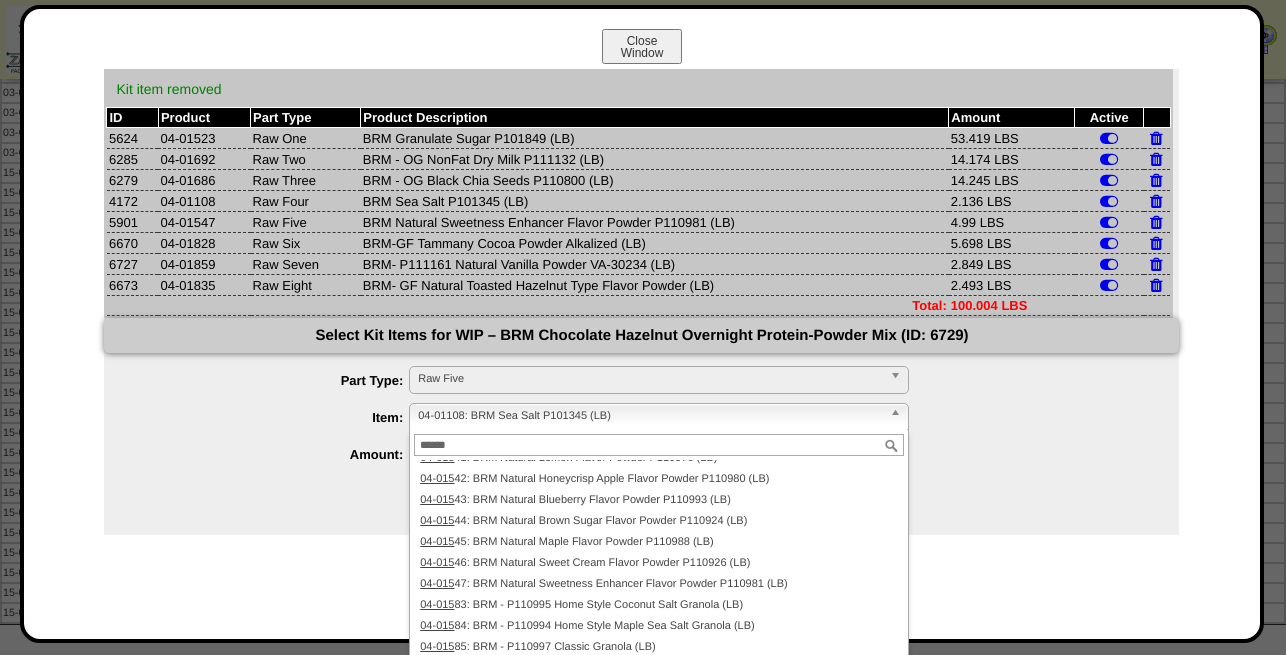 scroll, scrollTop: 0, scrollLeft: 0, axis: both 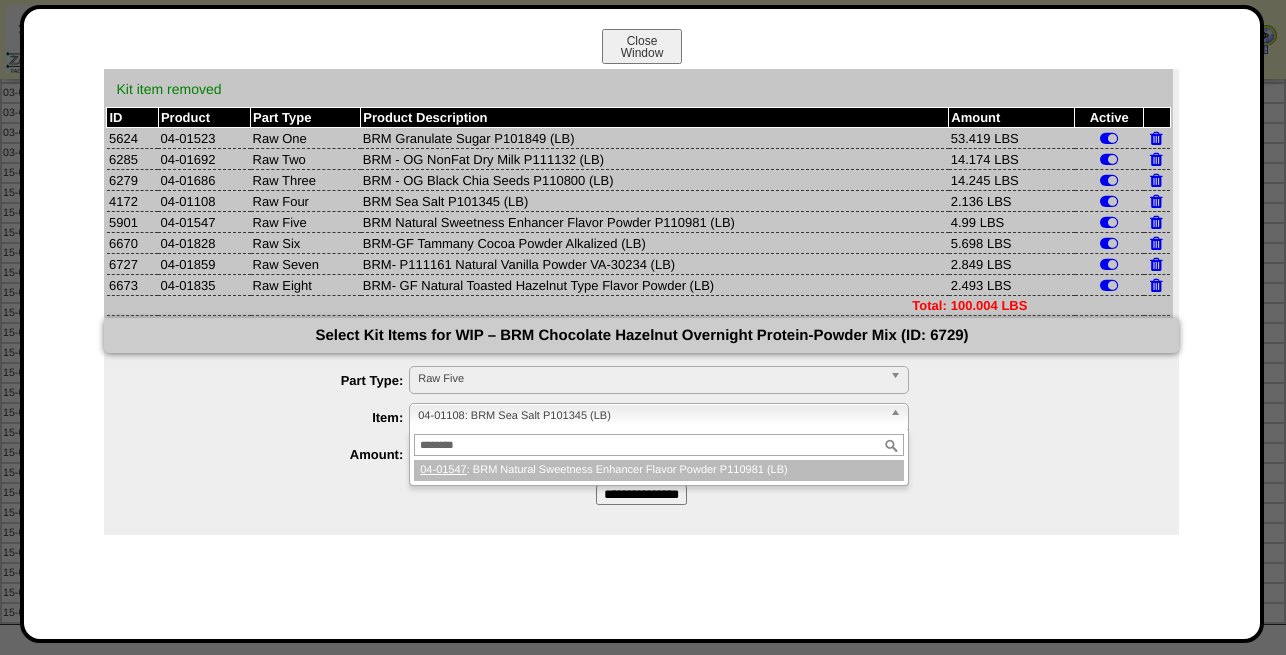 type on "********" 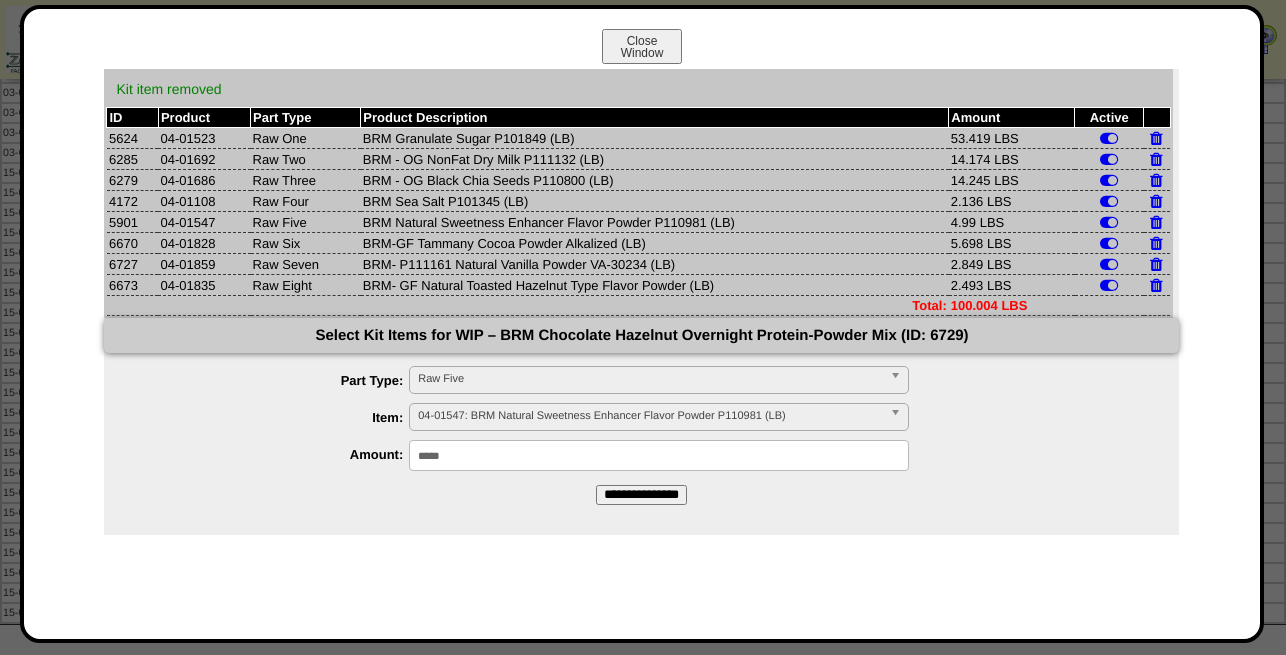 drag, startPoint x: 497, startPoint y: 454, endPoint x: 236, endPoint y: 459, distance: 261.04788 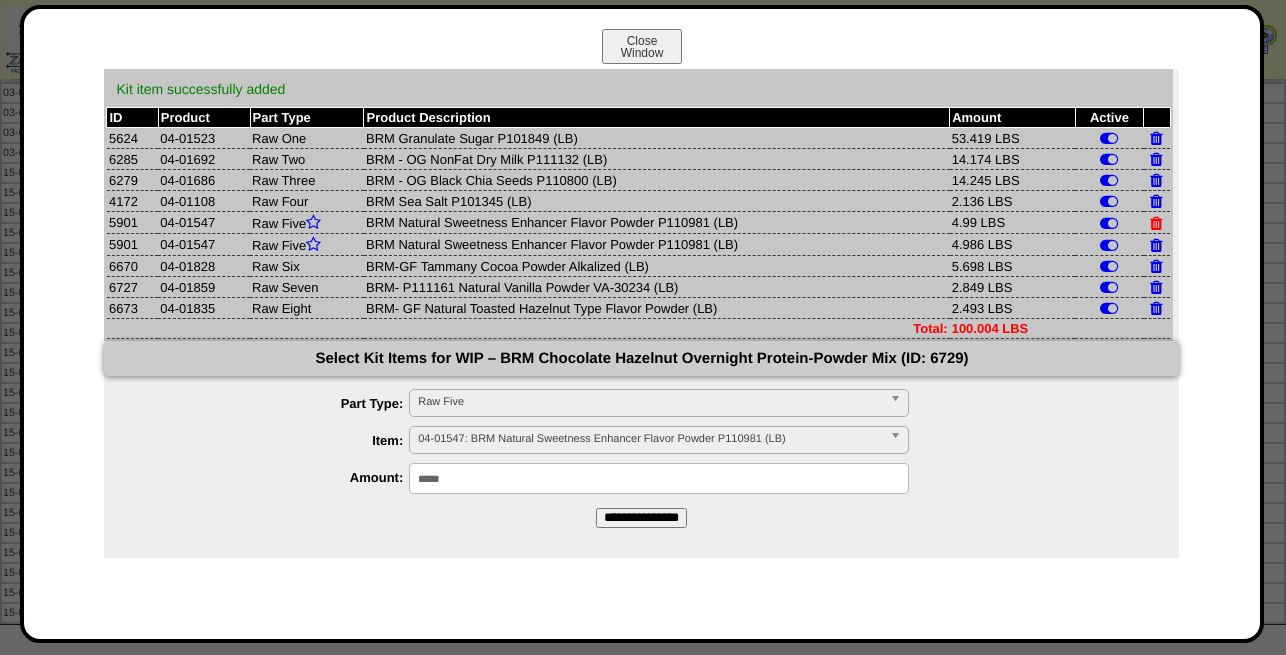 click at bounding box center [1156, 223] 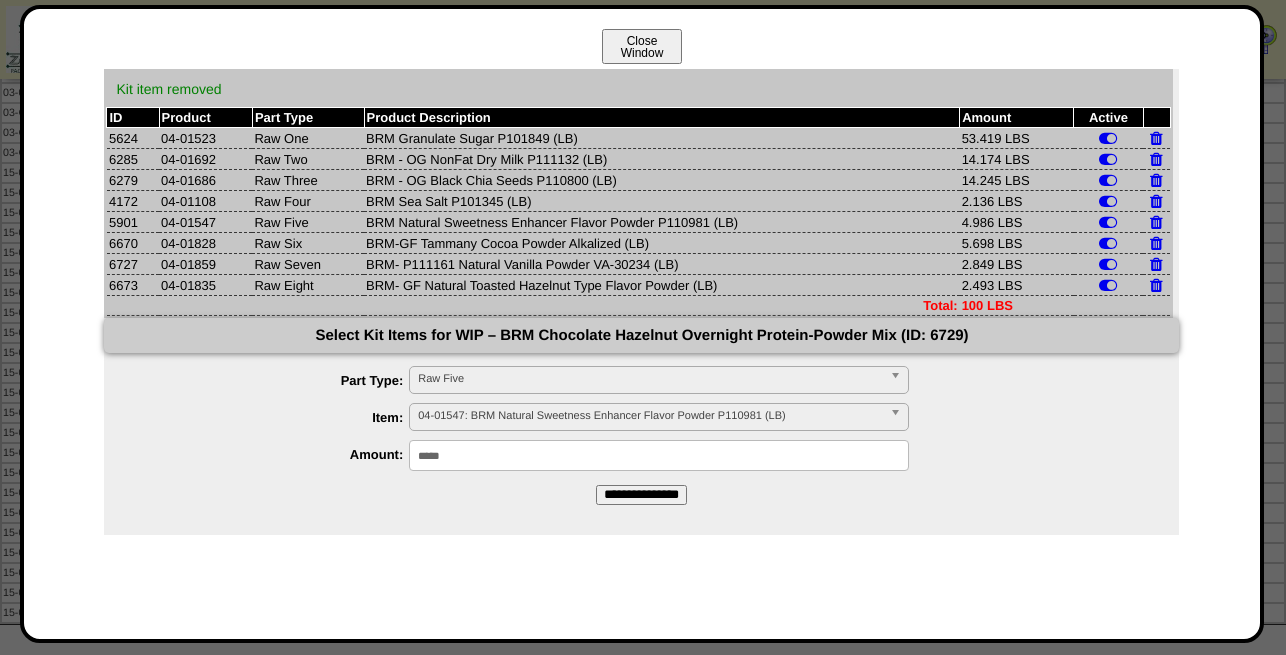click on "Close Window" at bounding box center (642, 46) 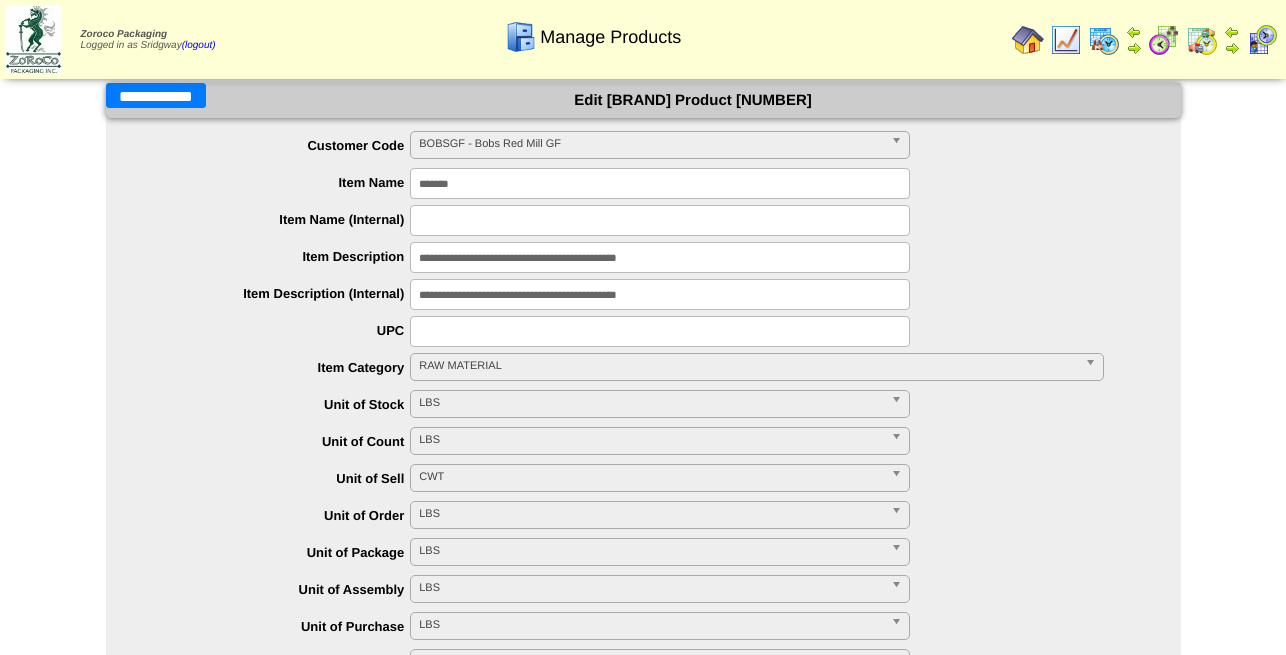scroll, scrollTop: 0, scrollLeft: 0, axis: both 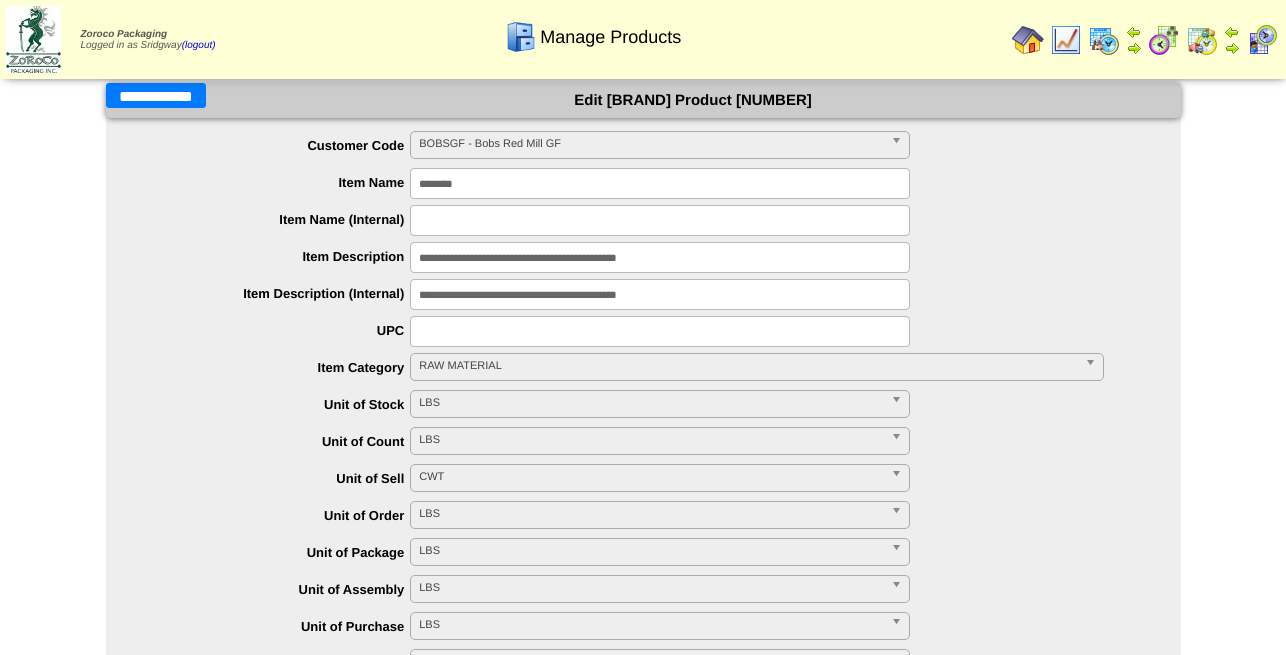 type on "********" 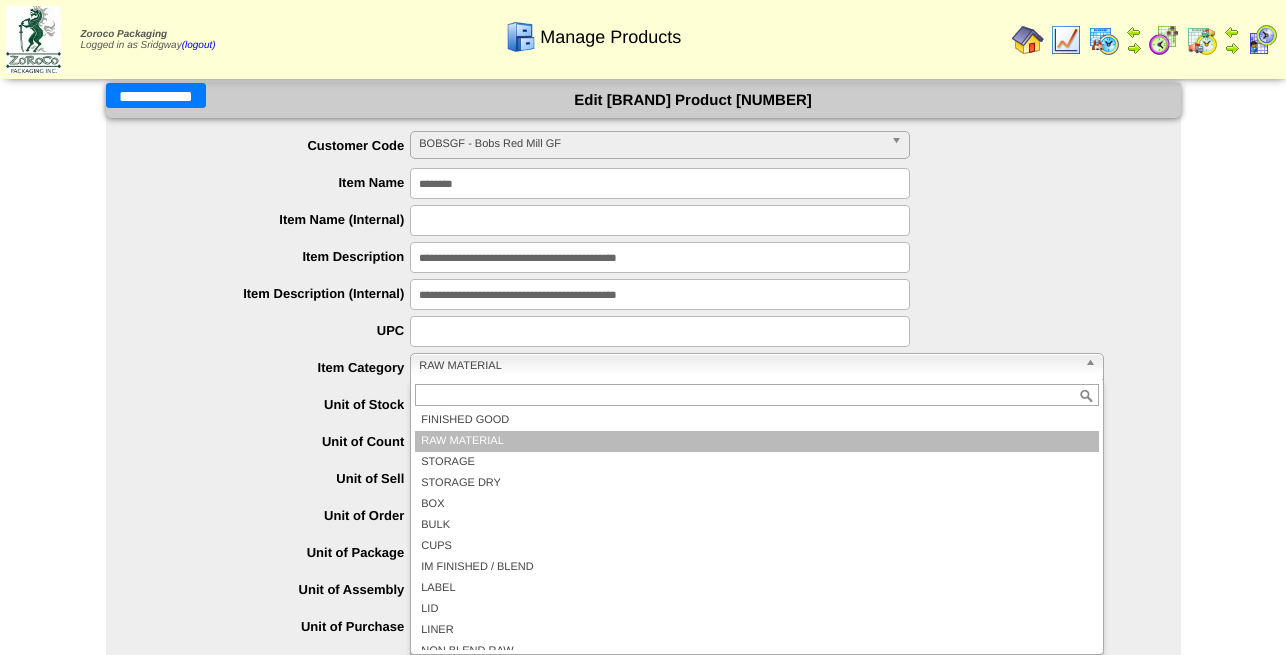 scroll, scrollTop: 256, scrollLeft: 0, axis: vertical 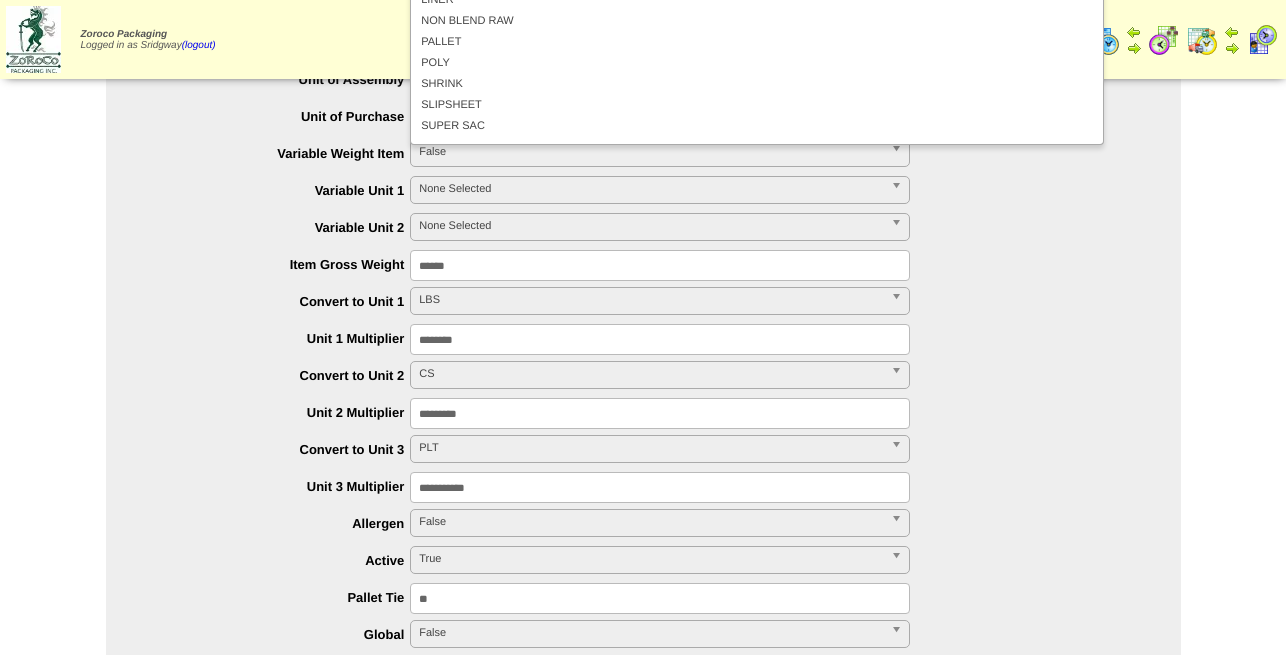 click on "**********" at bounding box center [643, 802] 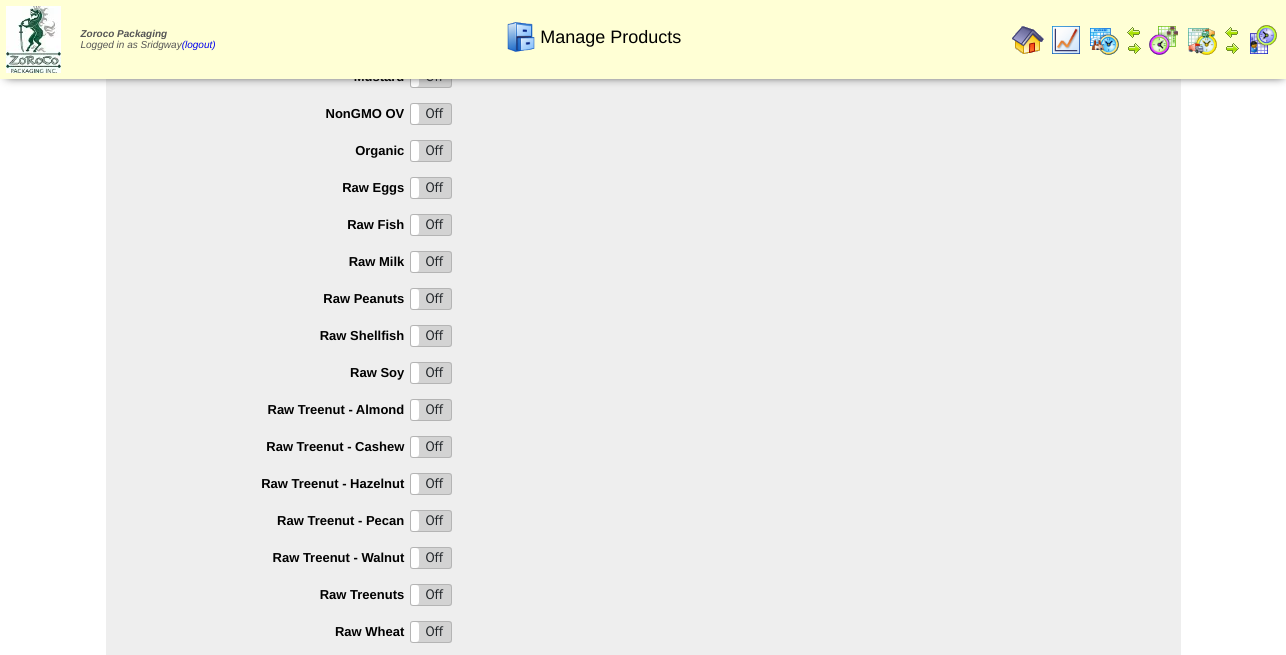 scroll, scrollTop: 1988, scrollLeft: 0, axis: vertical 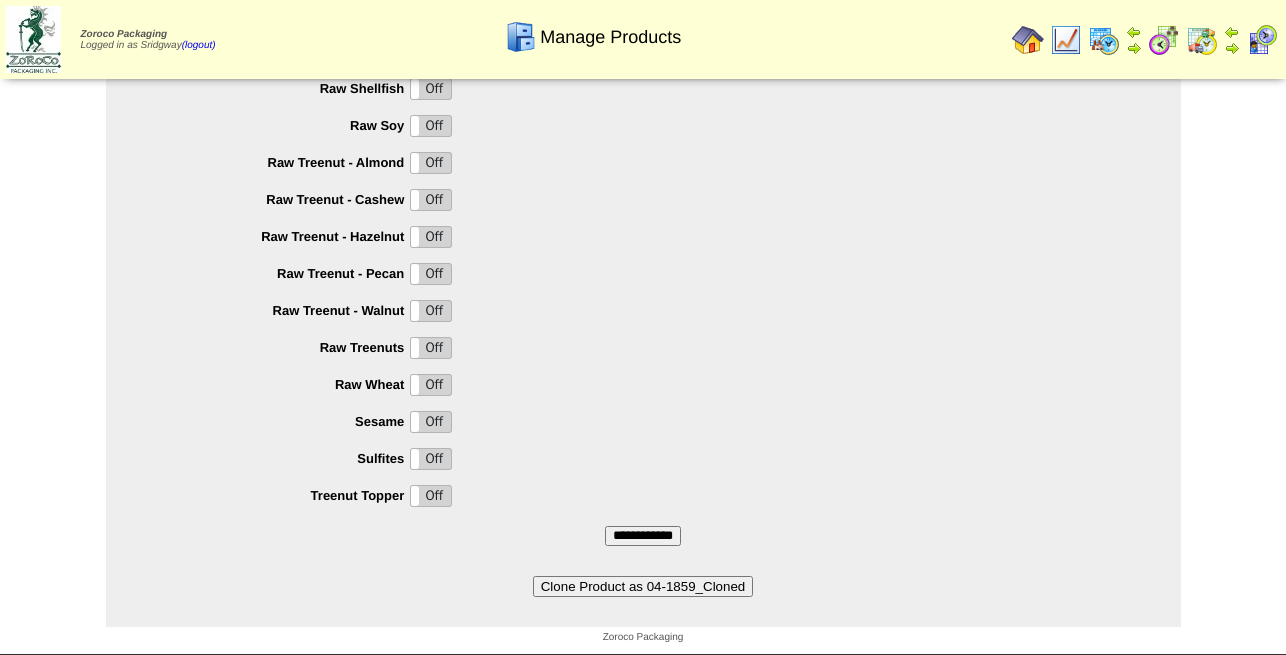 click on "**********" at bounding box center (643, 536) 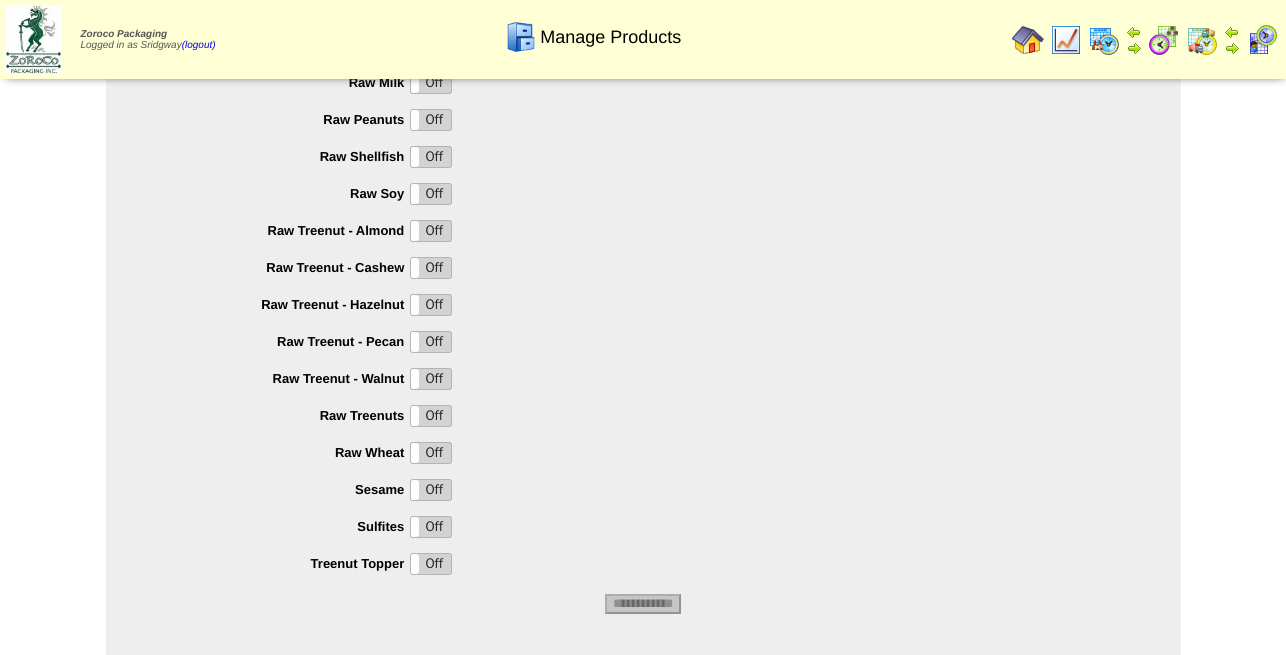 scroll, scrollTop: 1886, scrollLeft: 0, axis: vertical 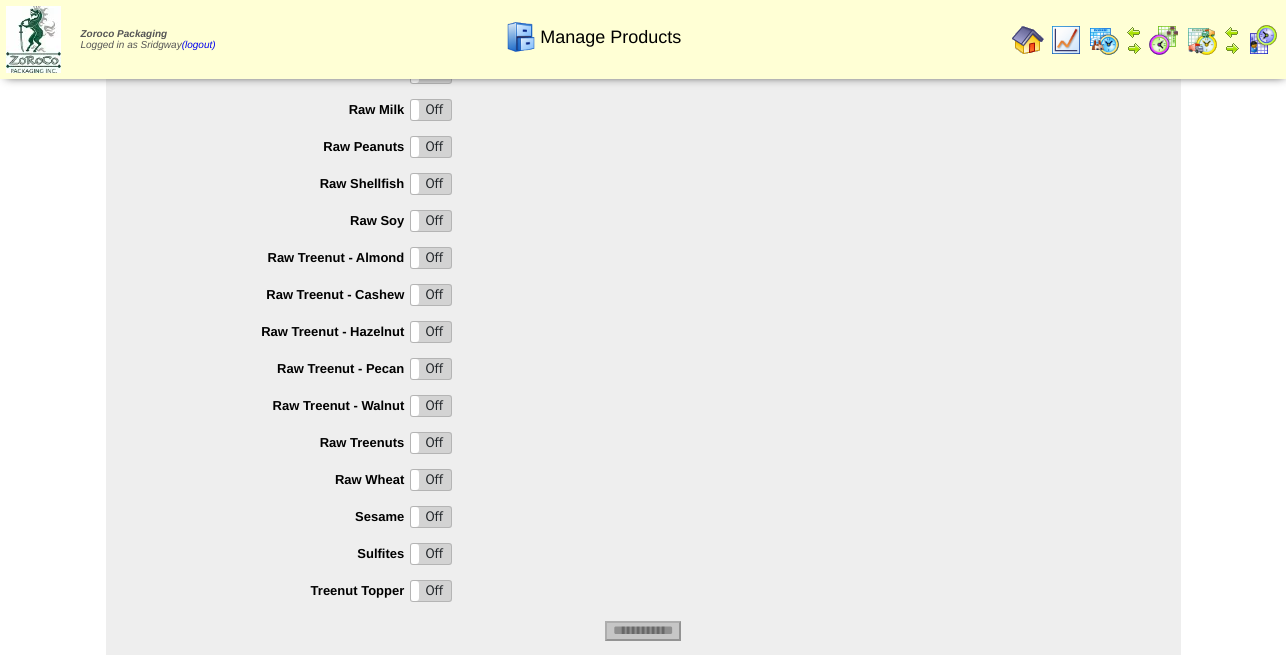 click on "On Off" at bounding box center [663, 369] 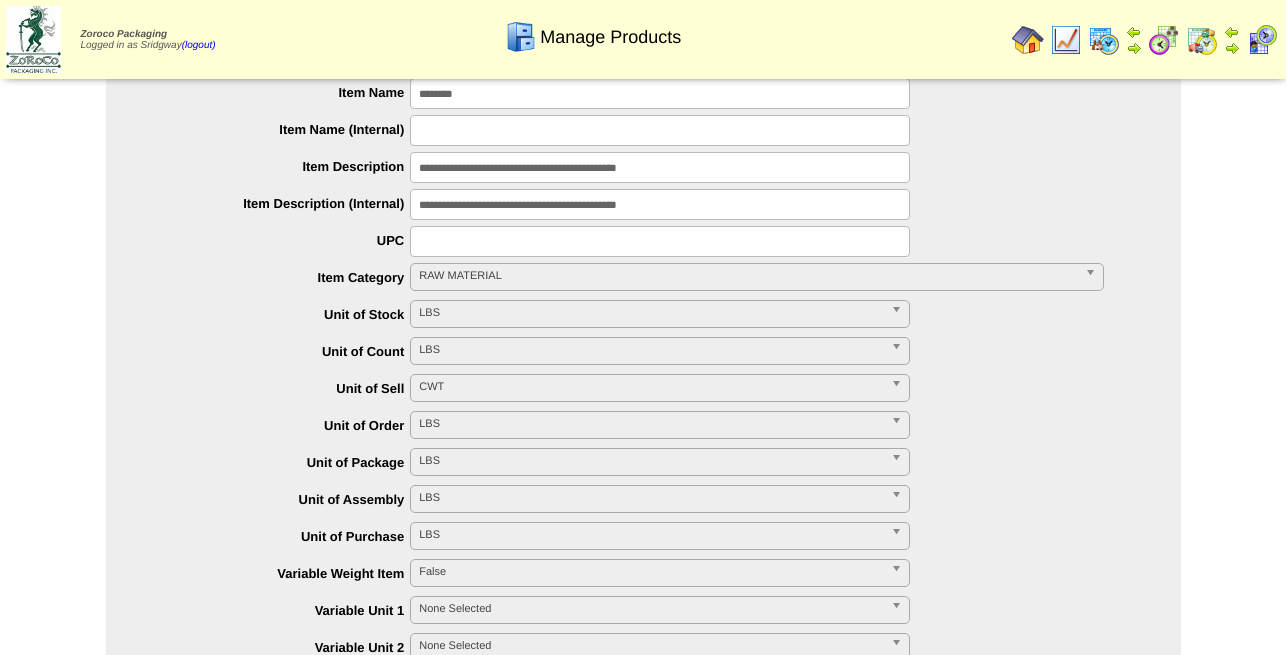 scroll, scrollTop: 0, scrollLeft: 0, axis: both 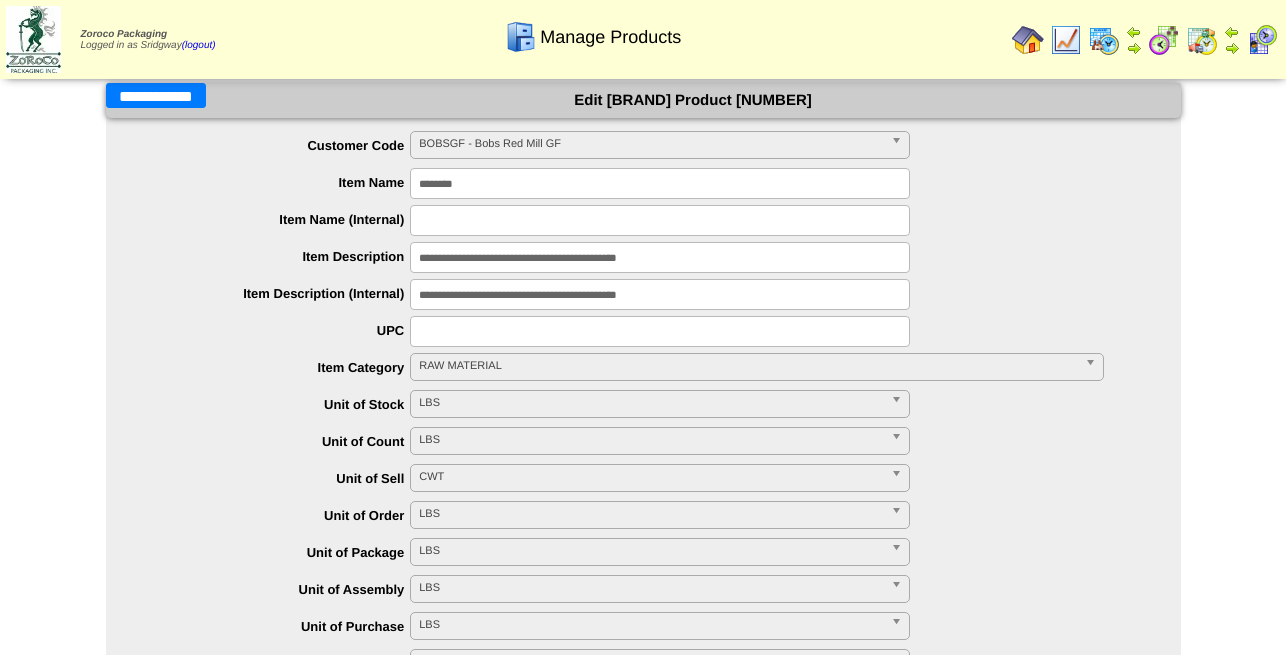 click on "**********" at bounding box center [156, 95] 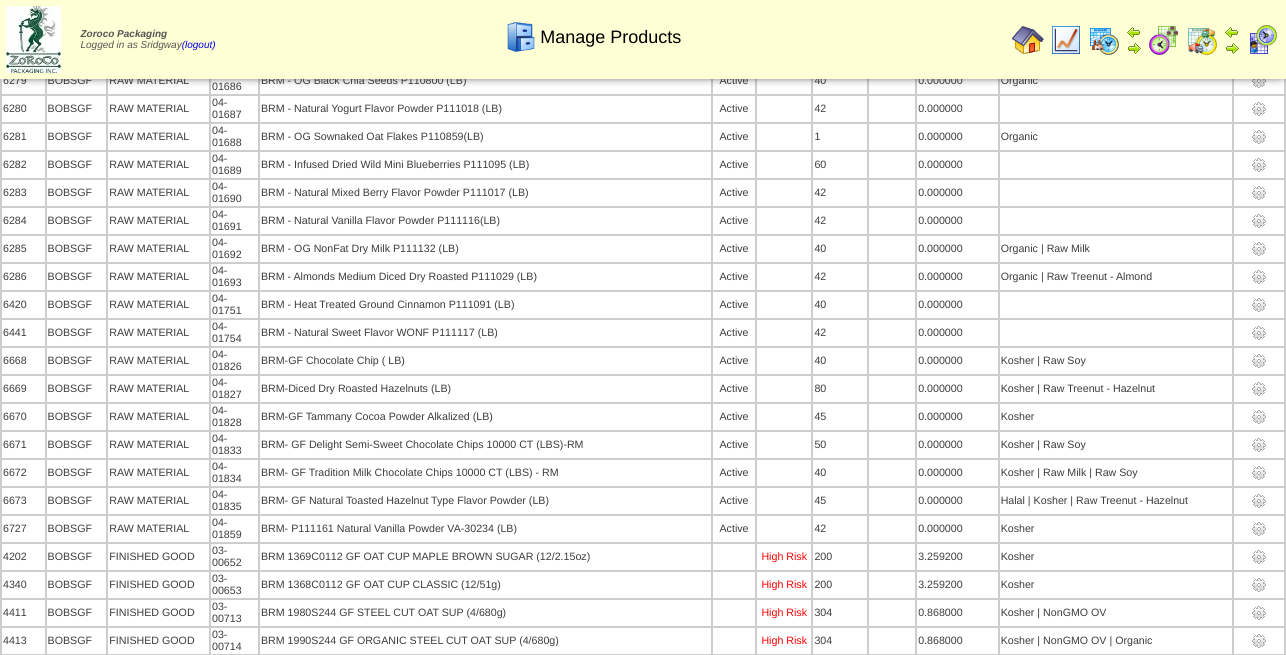 scroll, scrollTop: 959, scrollLeft: 0, axis: vertical 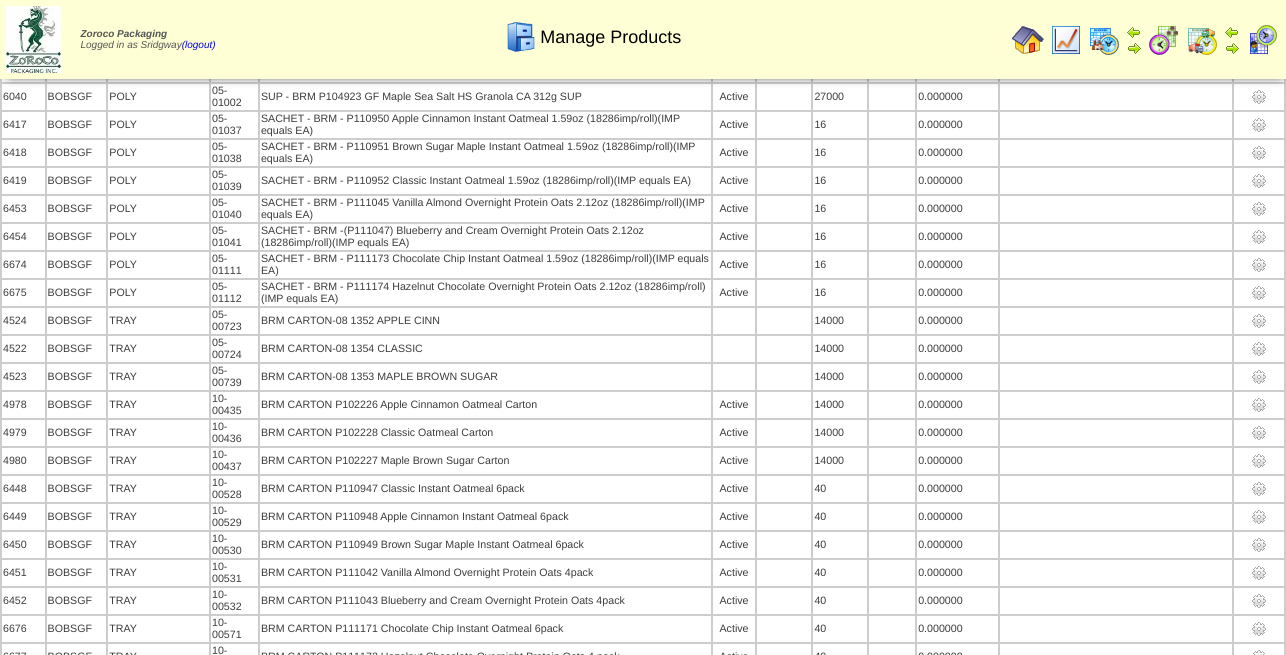 click at bounding box center (1259, 1301) 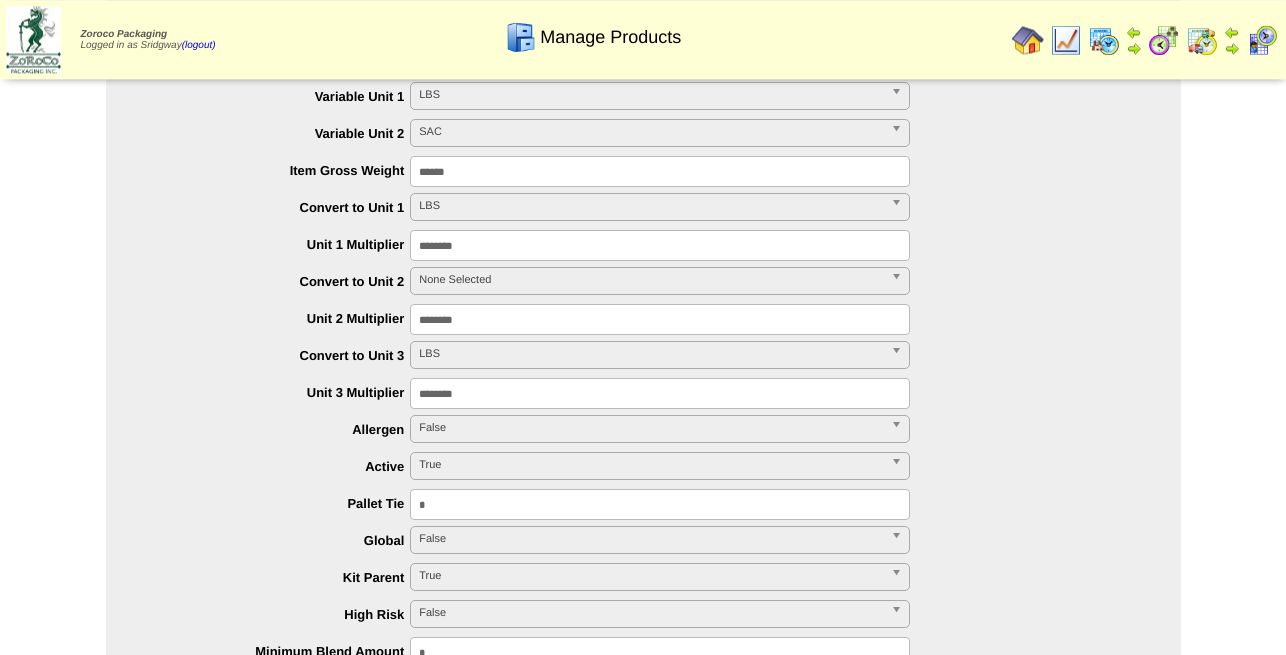 scroll, scrollTop: 714, scrollLeft: 0, axis: vertical 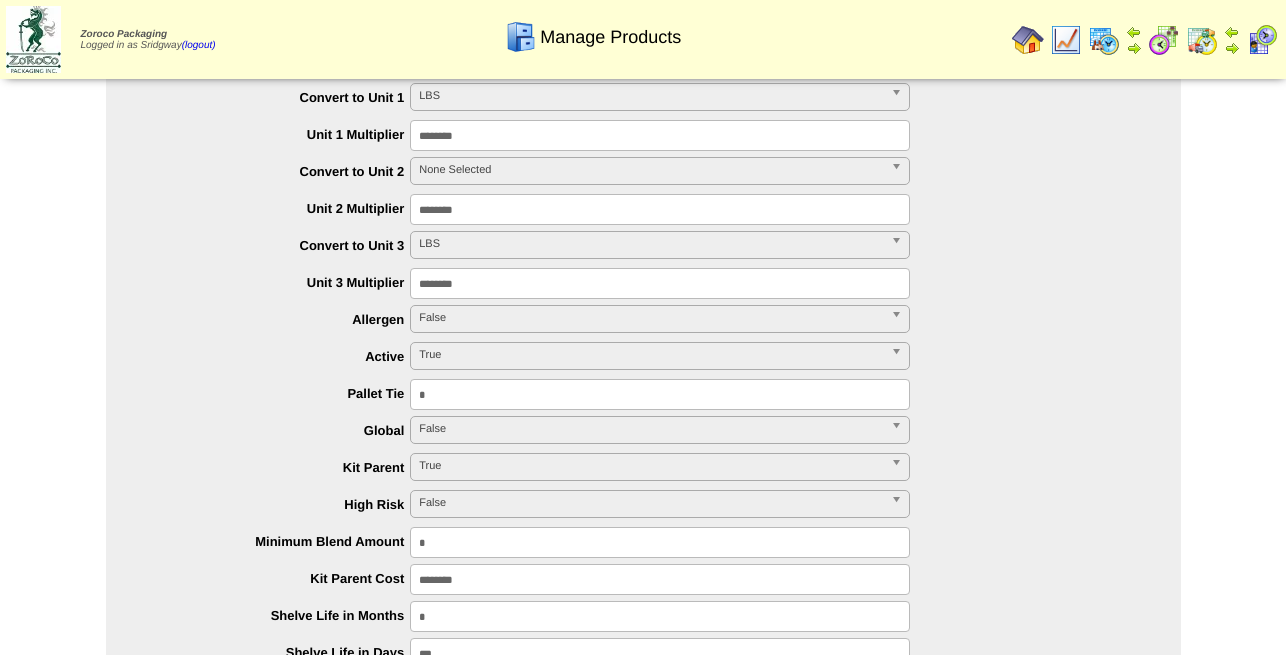 click on "False" at bounding box center [651, 318] 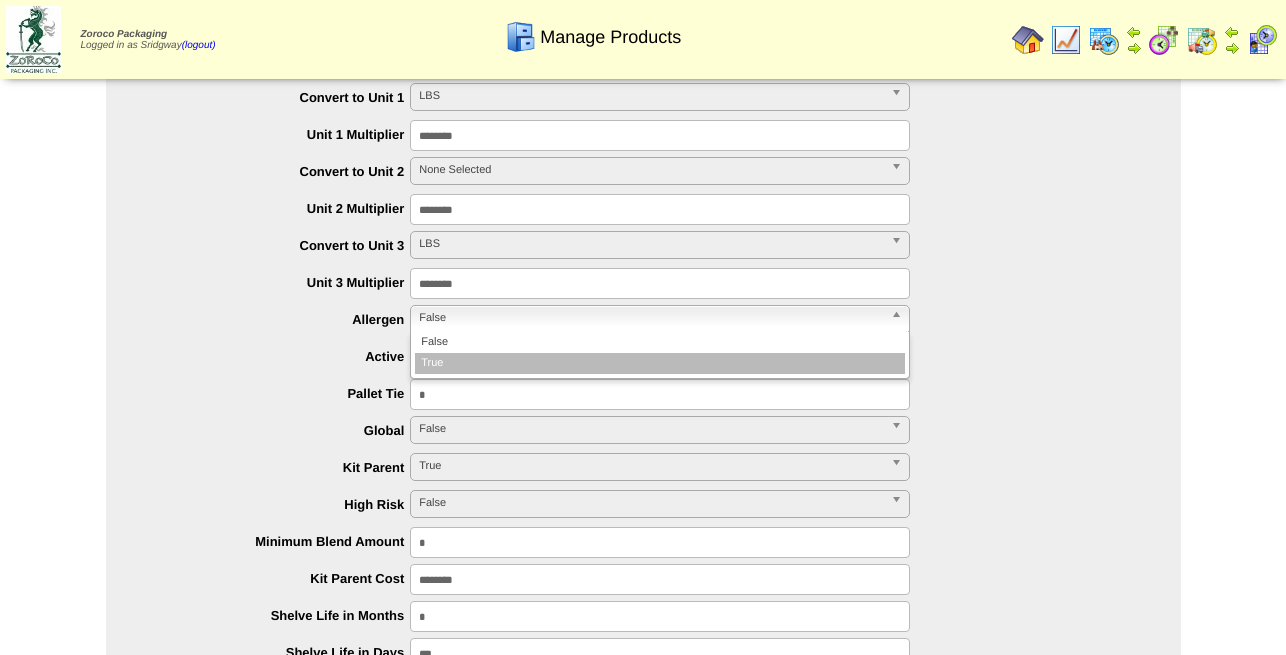 click on "True" at bounding box center (660, 363) 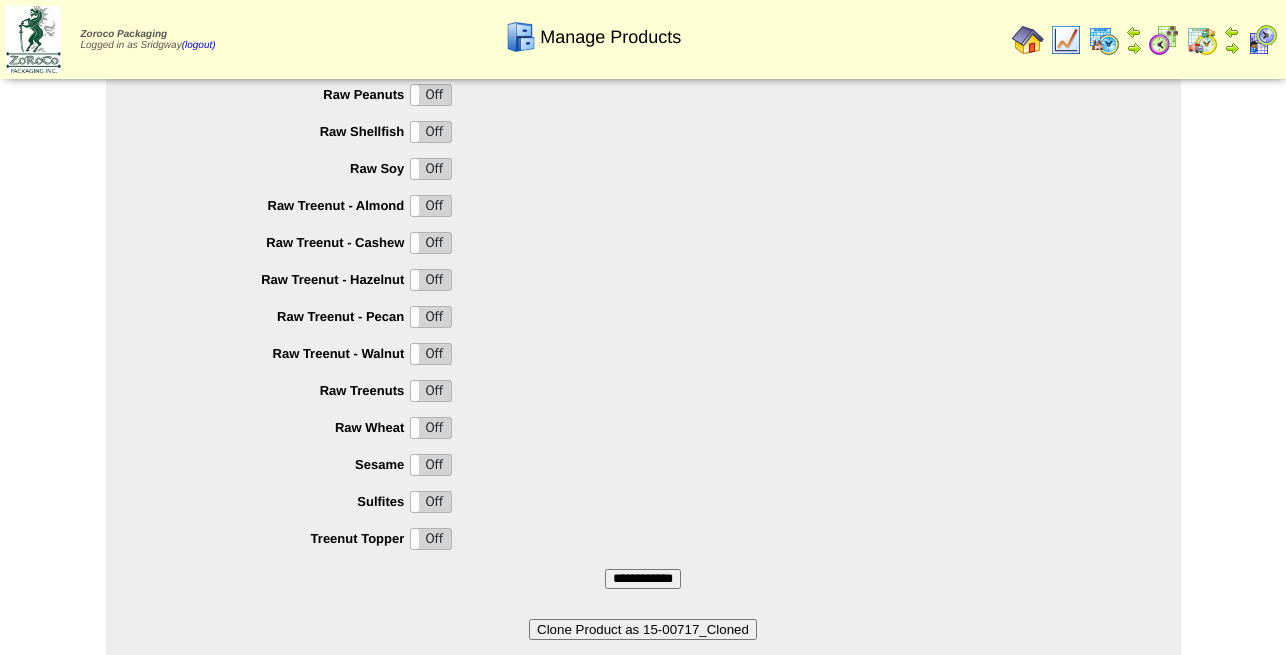 scroll, scrollTop: 1734, scrollLeft: 0, axis: vertical 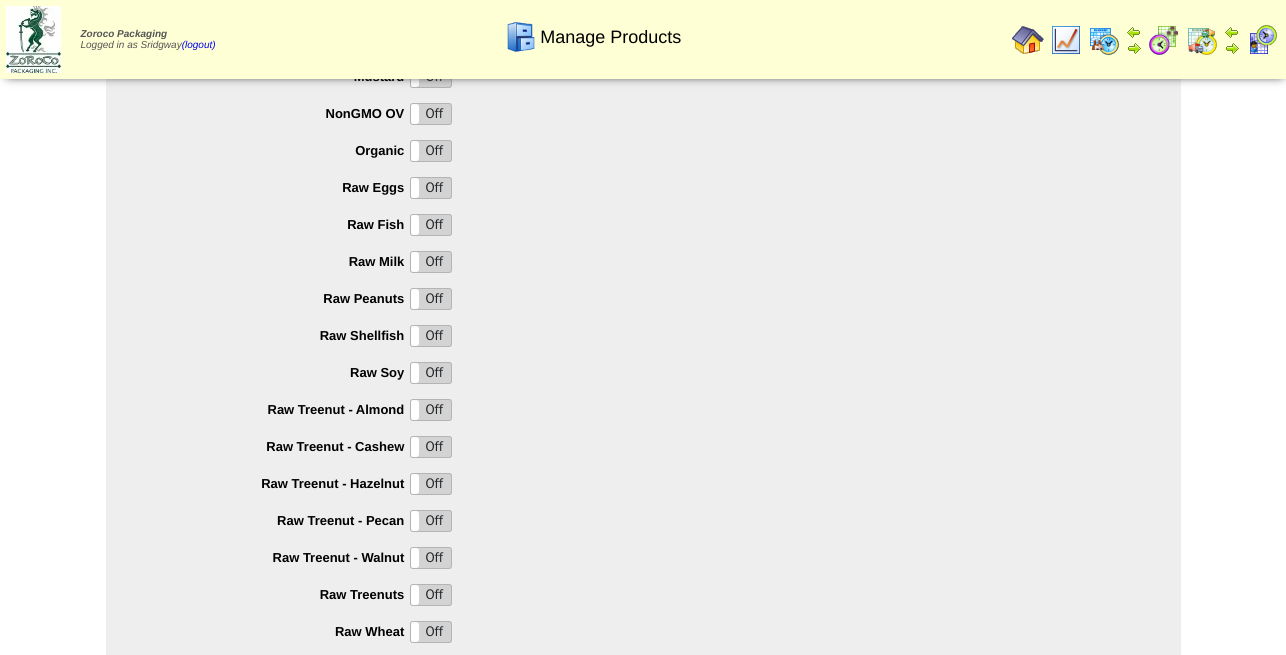 click on "Off" at bounding box center (431, 262) 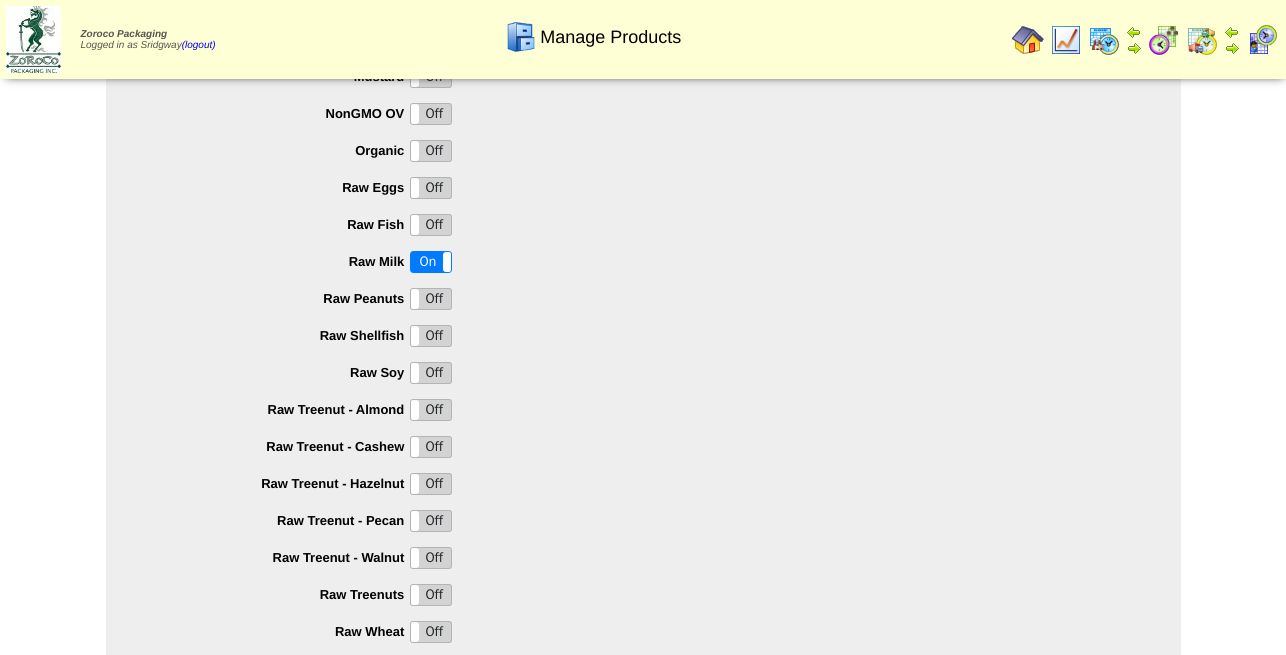 scroll, scrollTop: 1988, scrollLeft: 0, axis: vertical 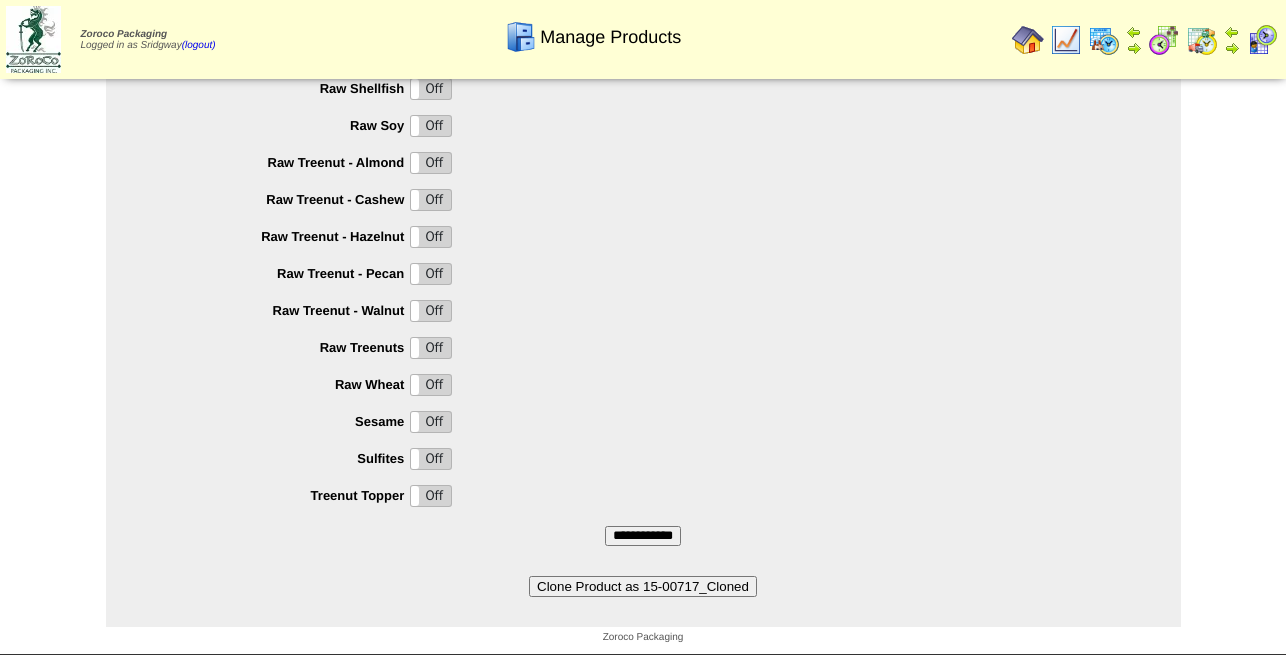 click on "**********" at bounding box center [643, 536] 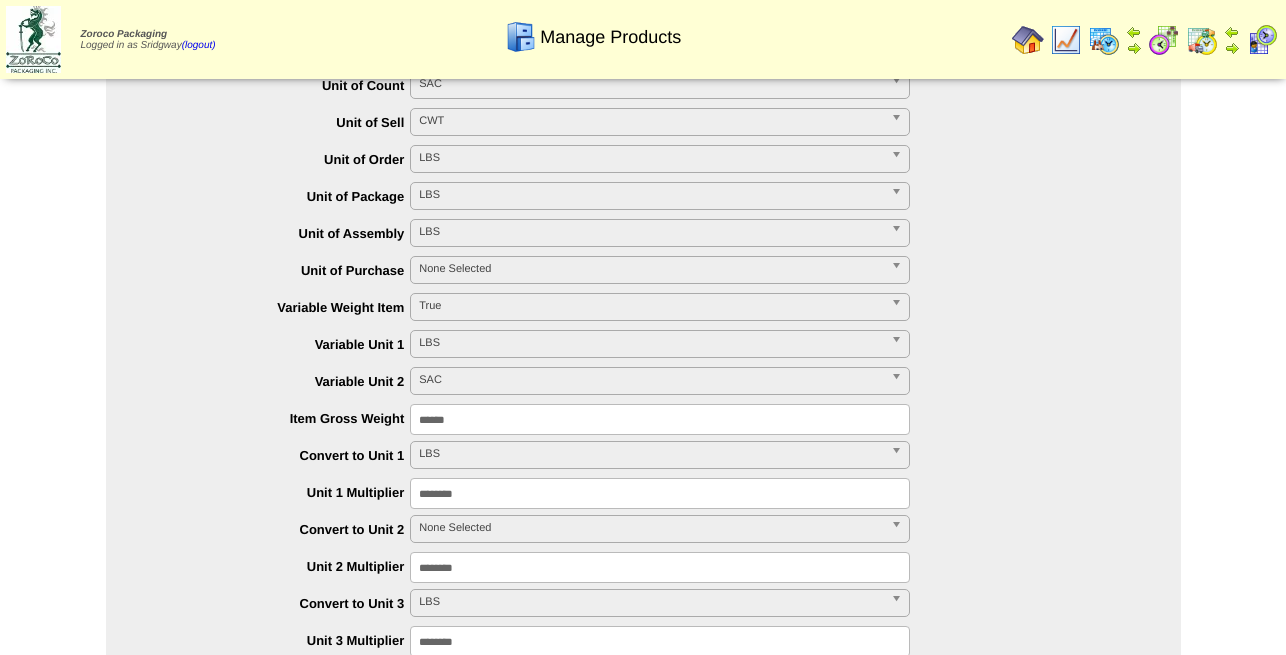 scroll, scrollTop: 0, scrollLeft: 0, axis: both 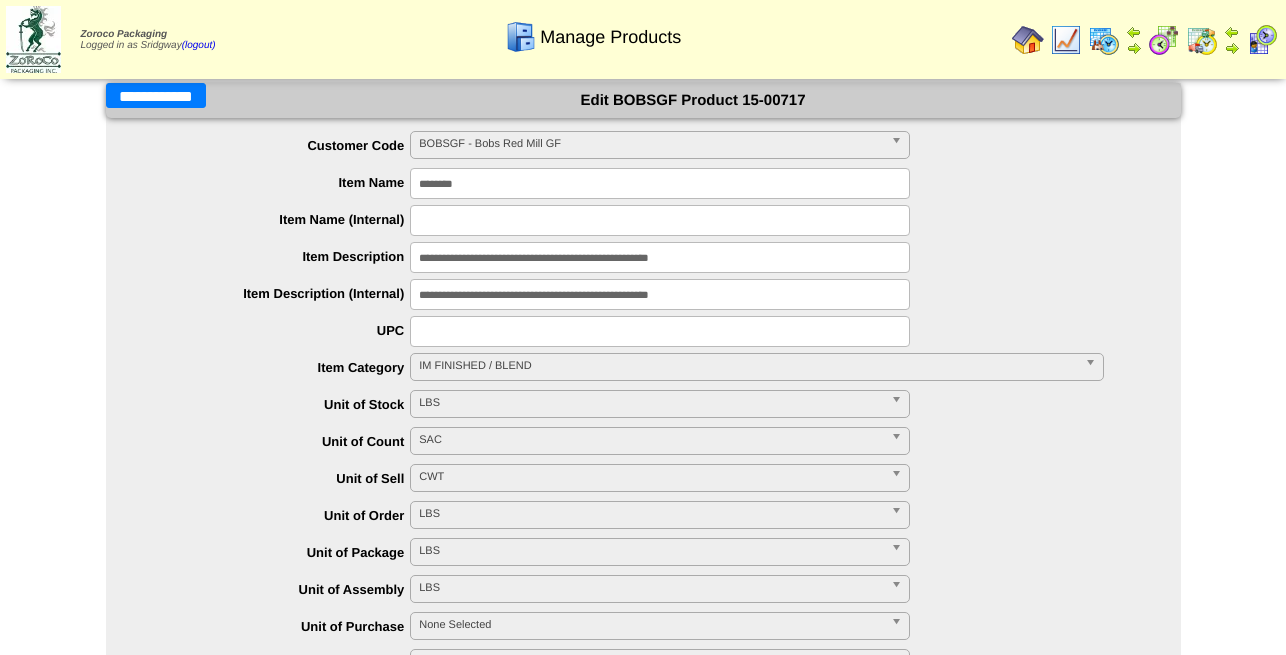 click on "**********" at bounding box center (156, 95) 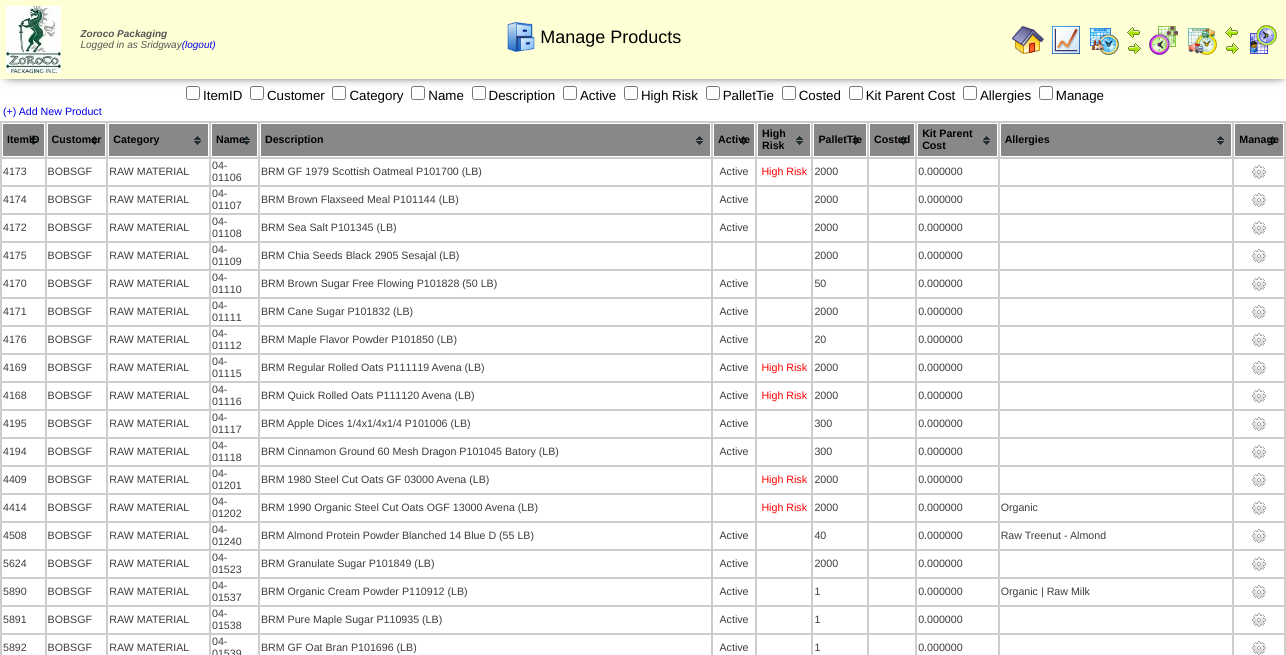 scroll, scrollTop: 2707, scrollLeft: 0, axis: vertical 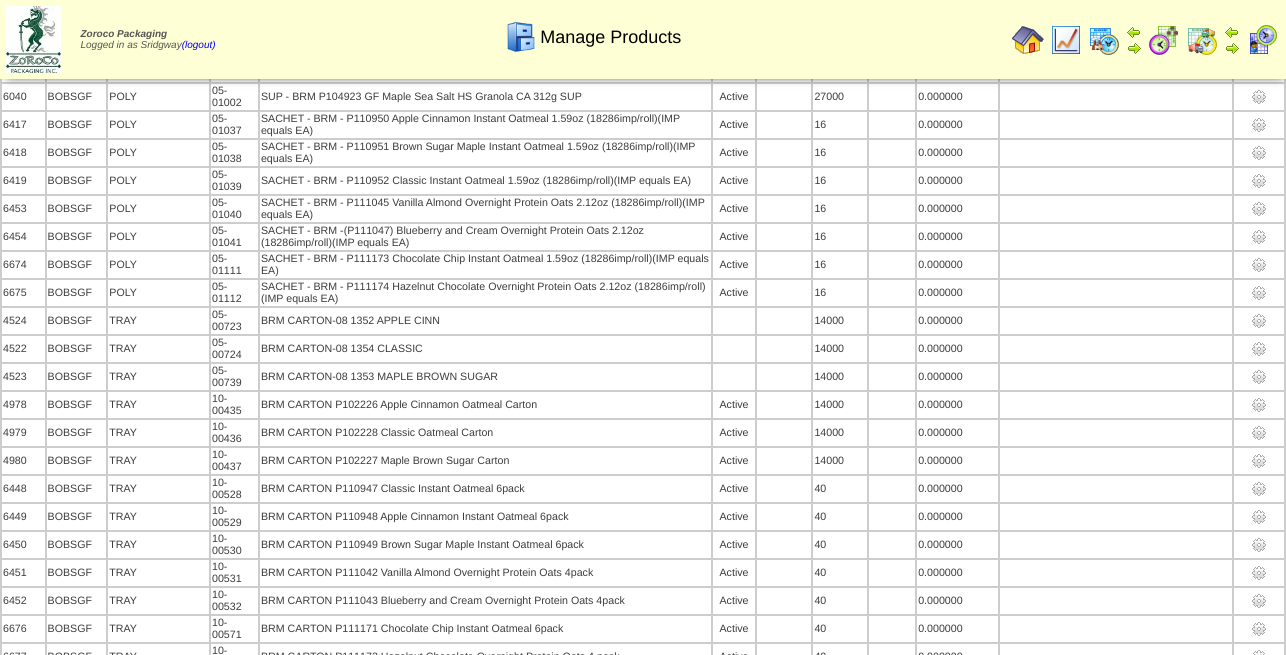 click at bounding box center [1259, 1301] 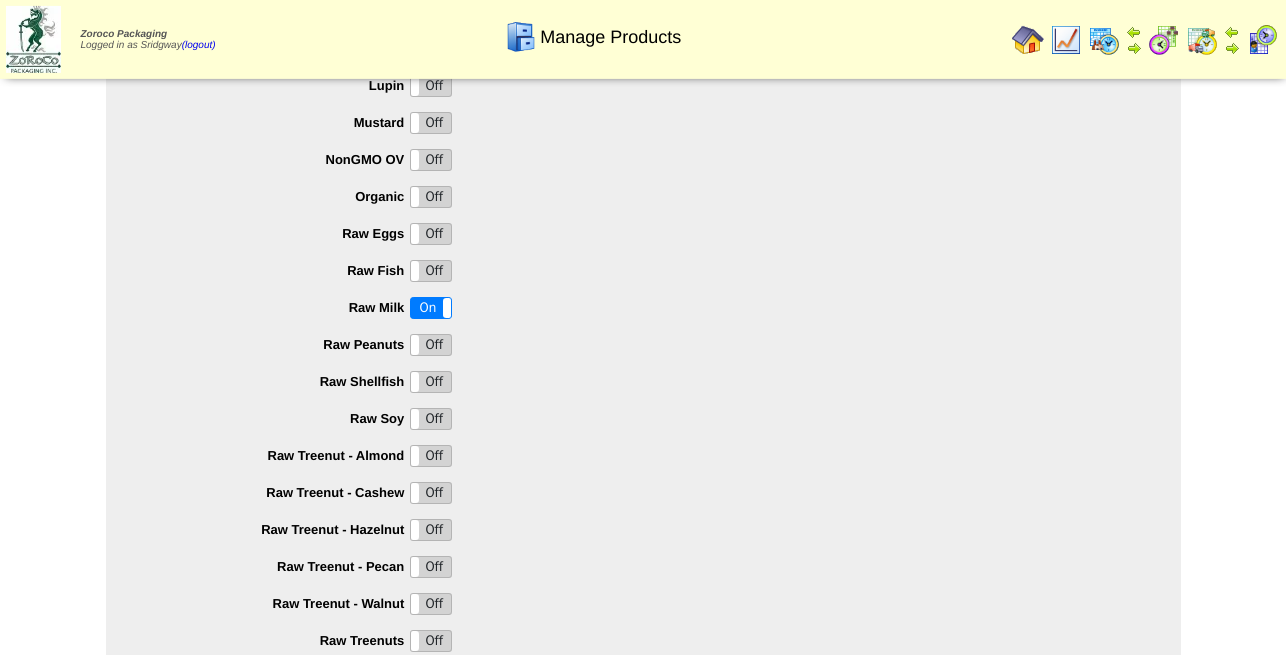 scroll, scrollTop: 1734, scrollLeft: 0, axis: vertical 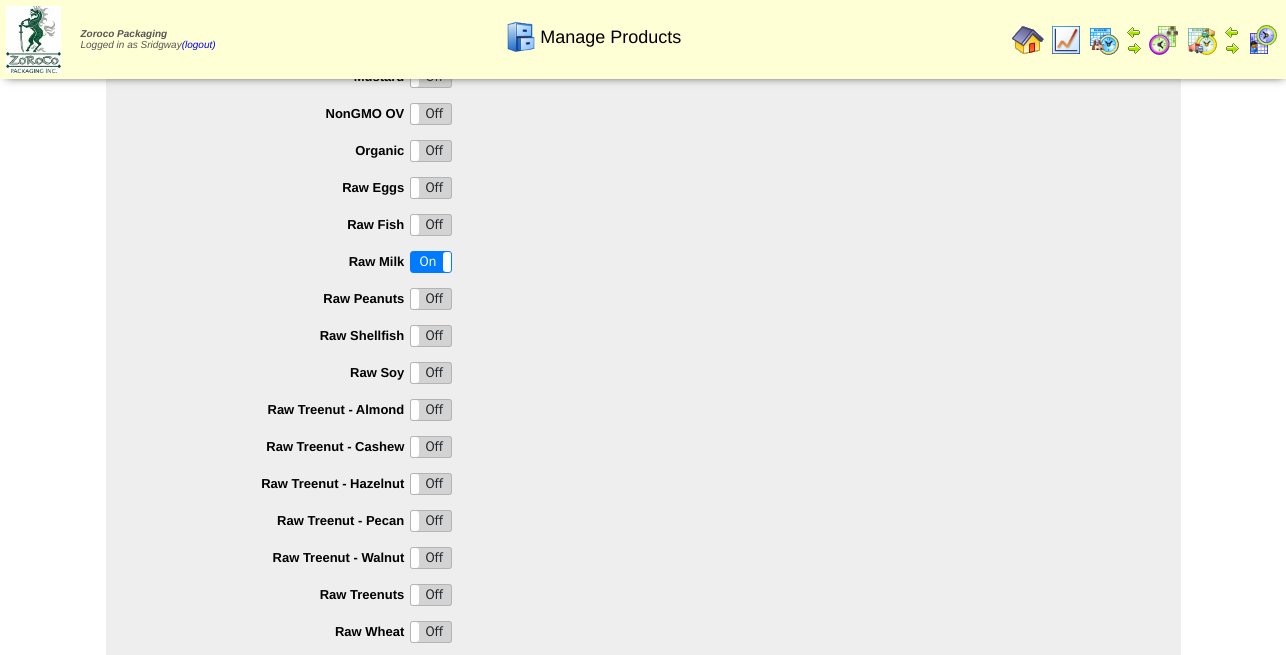 click on "Off" at bounding box center (431, 484) 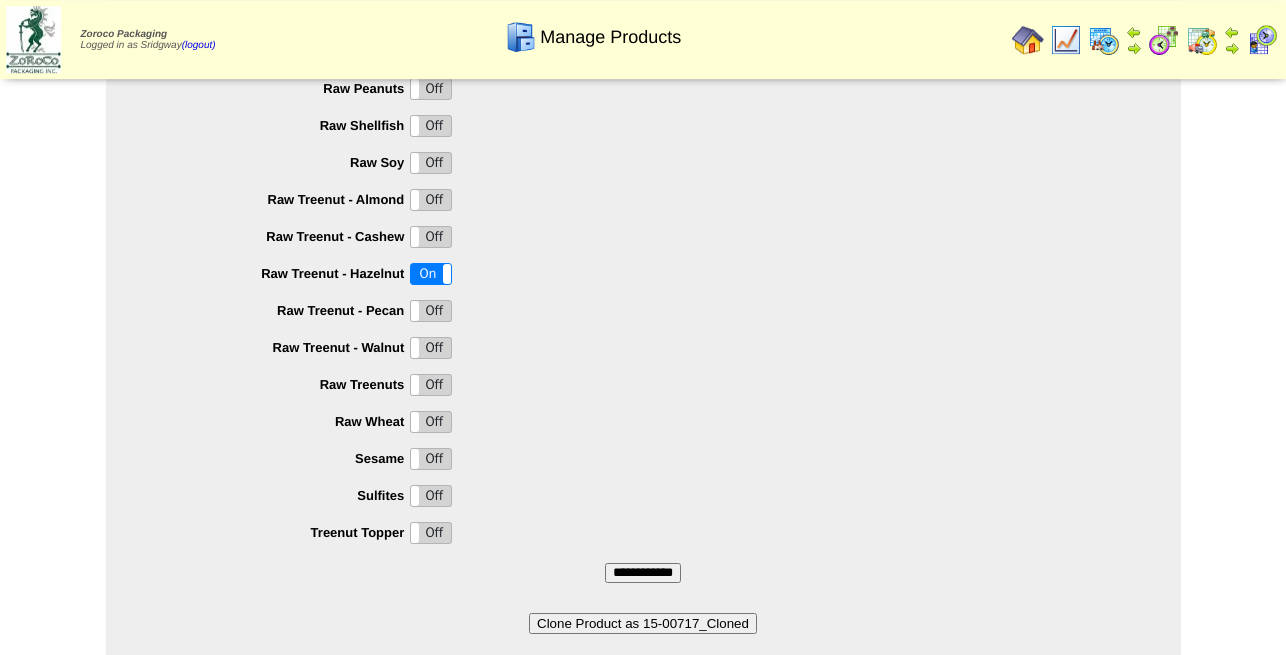 scroll, scrollTop: 1988, scrollLeft: 0, axis: vertical 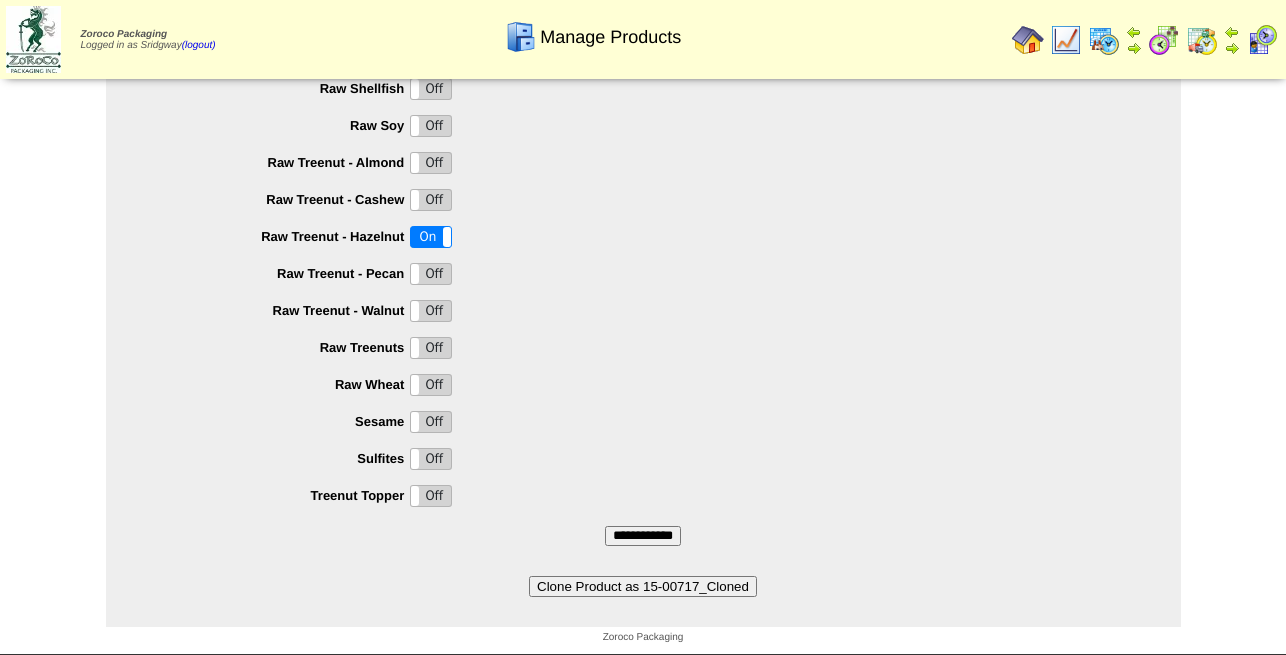 click on "**********" at bounding box center [643, 536] 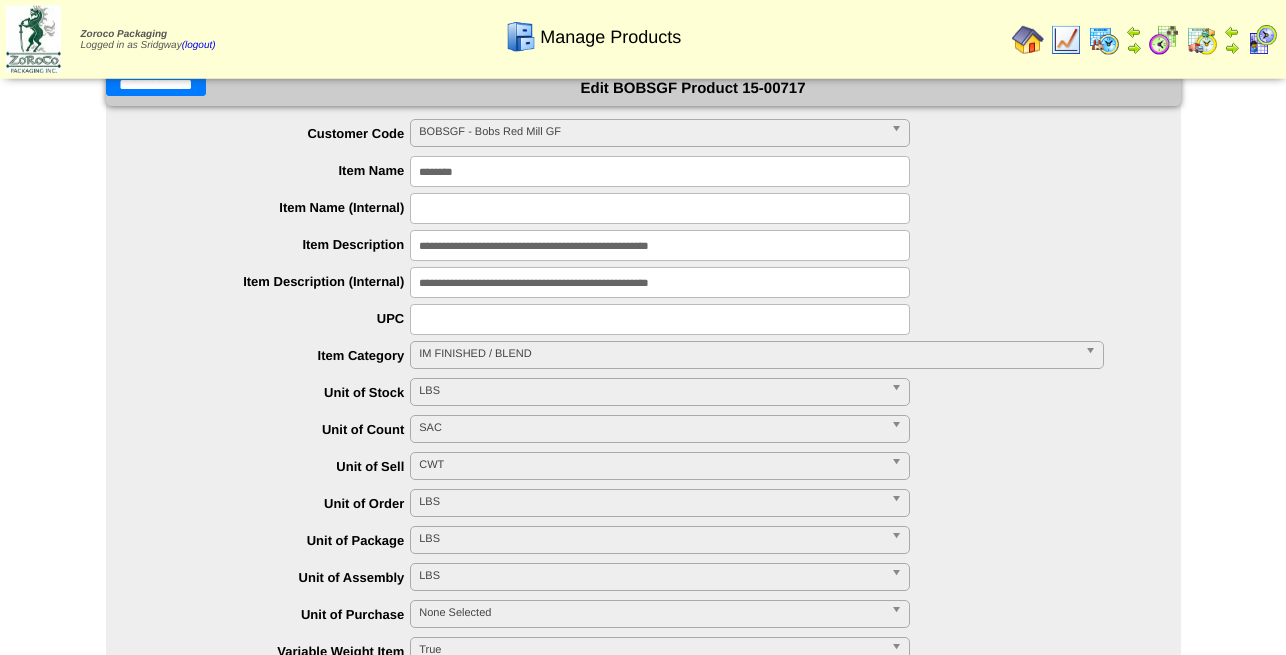 scroll, scrollTop: 0, scrollLeft: 0, axis: both 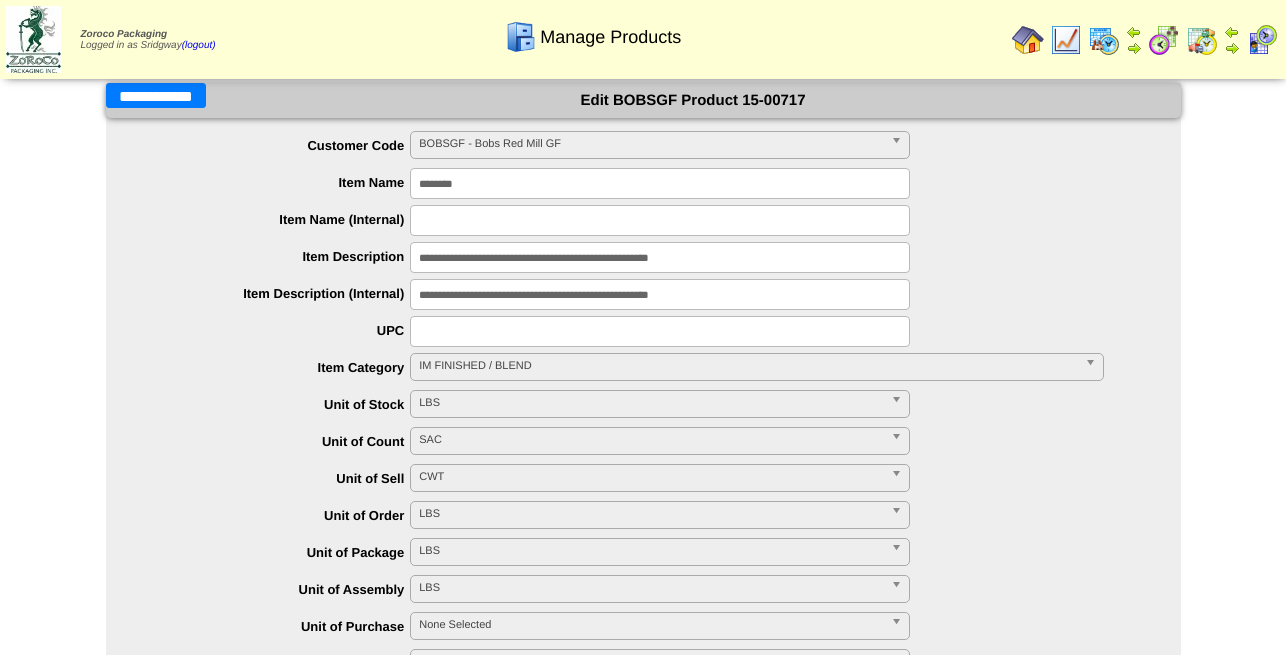 click on "**********" at bounding box center (156, 95) 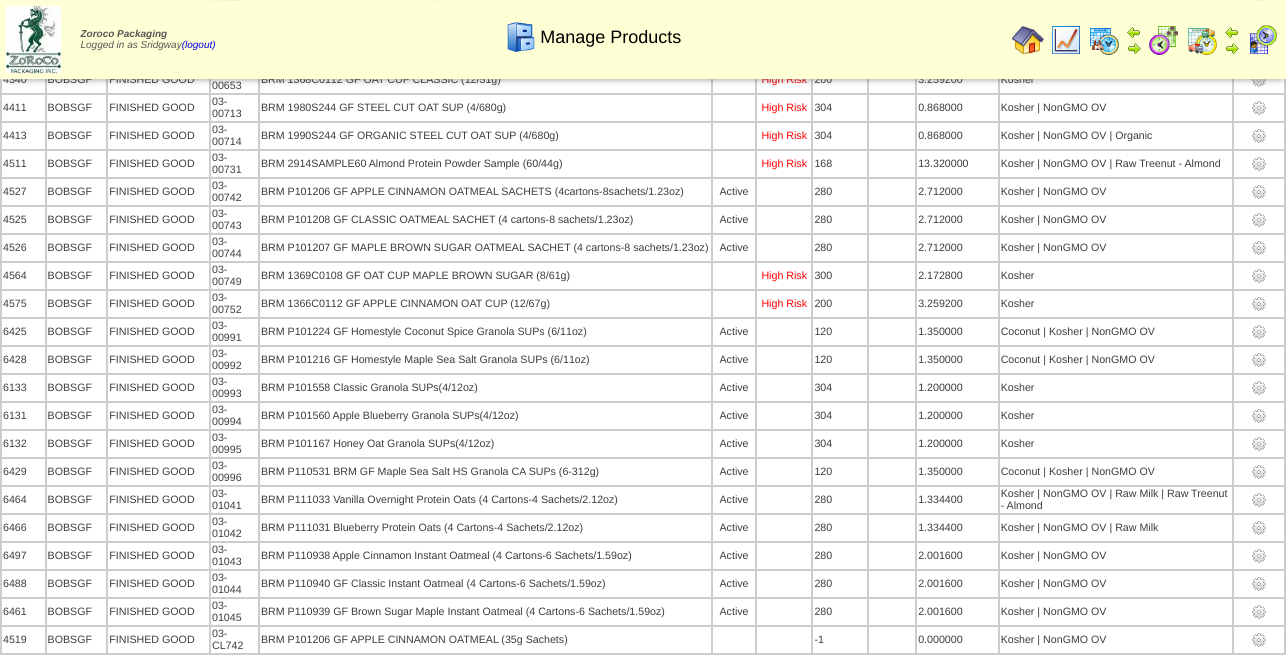 scroll, scrollTop: 1326, scrollLeft: 0, axis: vertical 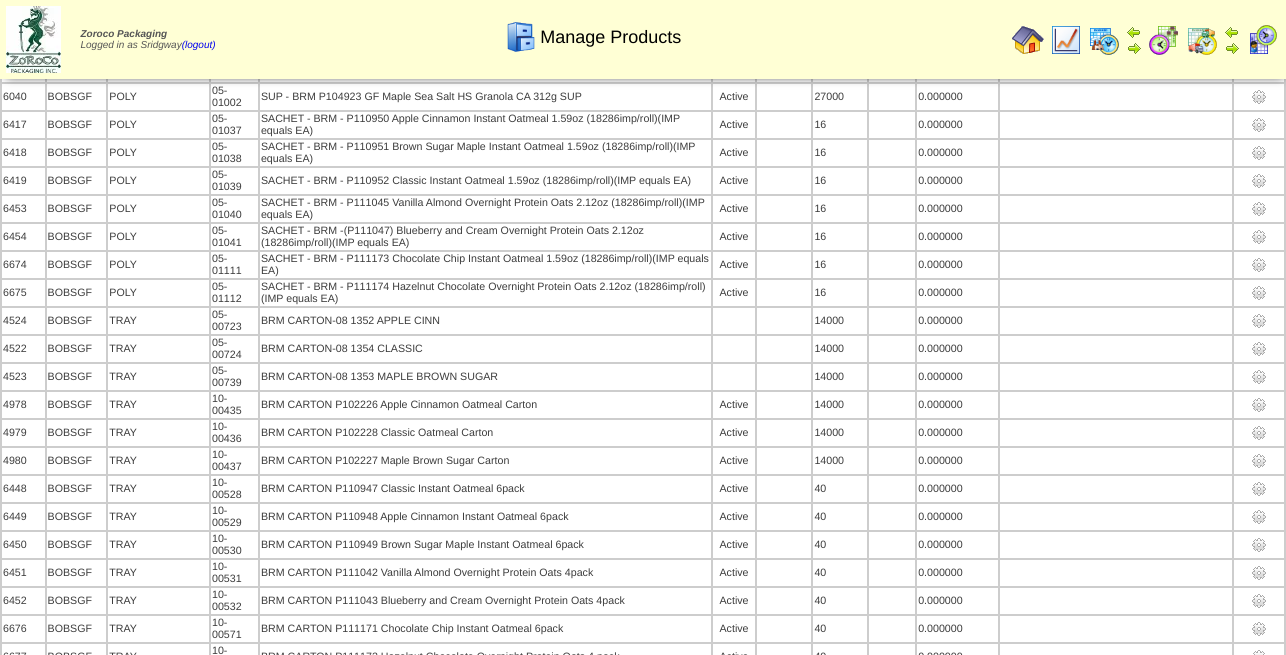 click at bounding box center (1259, 1273) 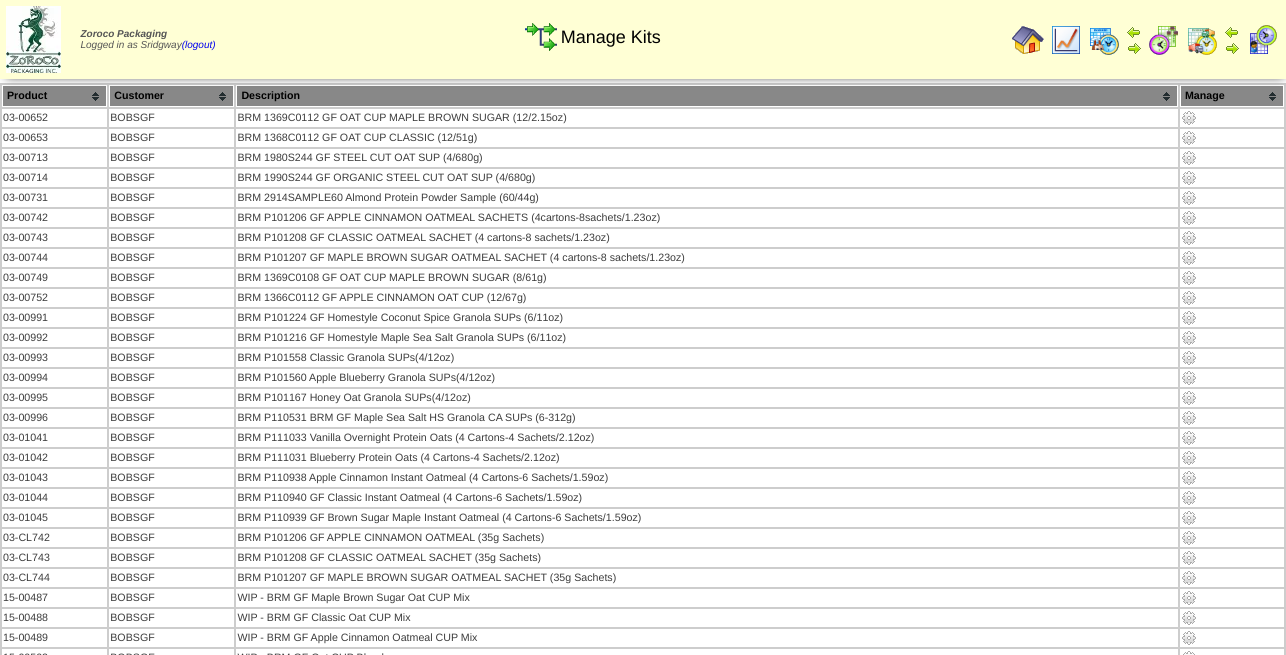 scroll, scrollTop: 0, scrollLeft: 0, axis: both 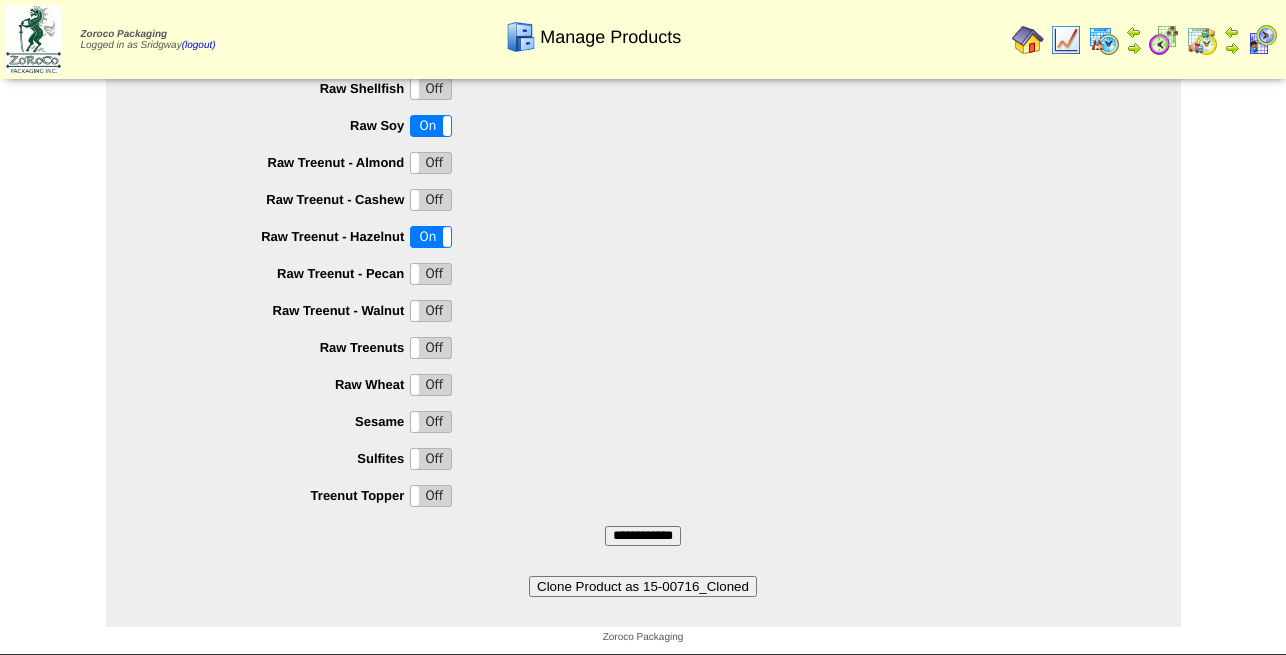 click on "Clone Product as 15-00716_Cloned" at bounding box center [643, 586] 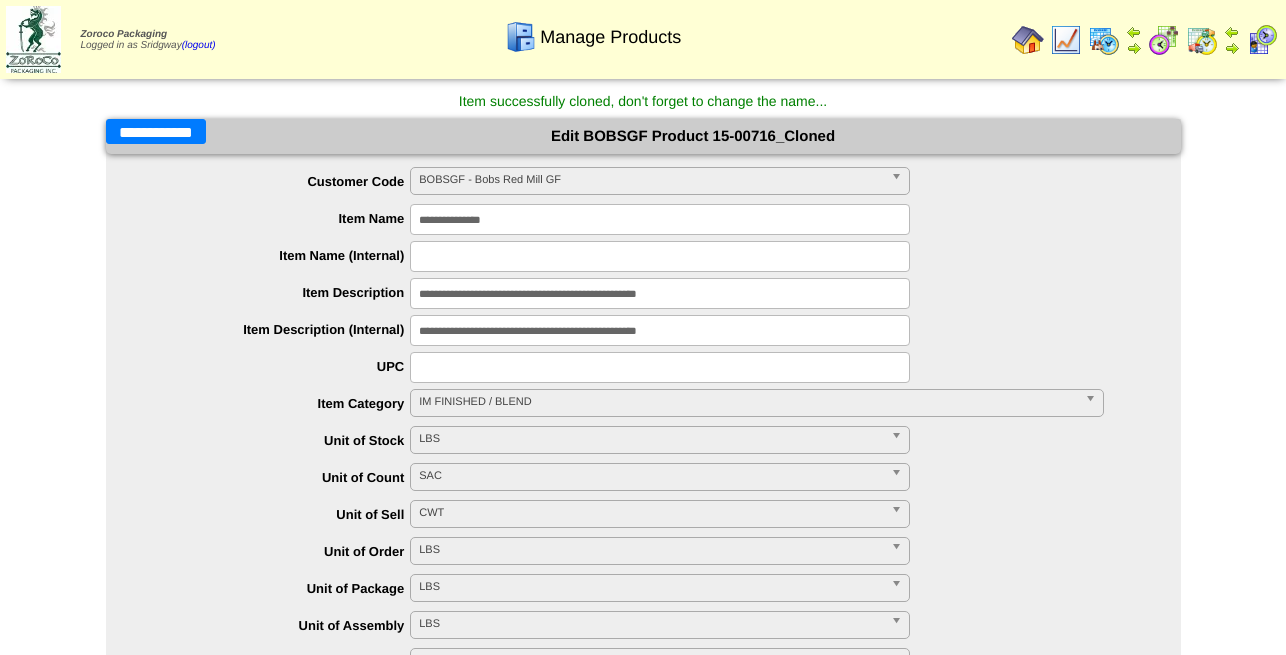 scroll, scrollTop: 0, scrollLeft: 0, axis: both 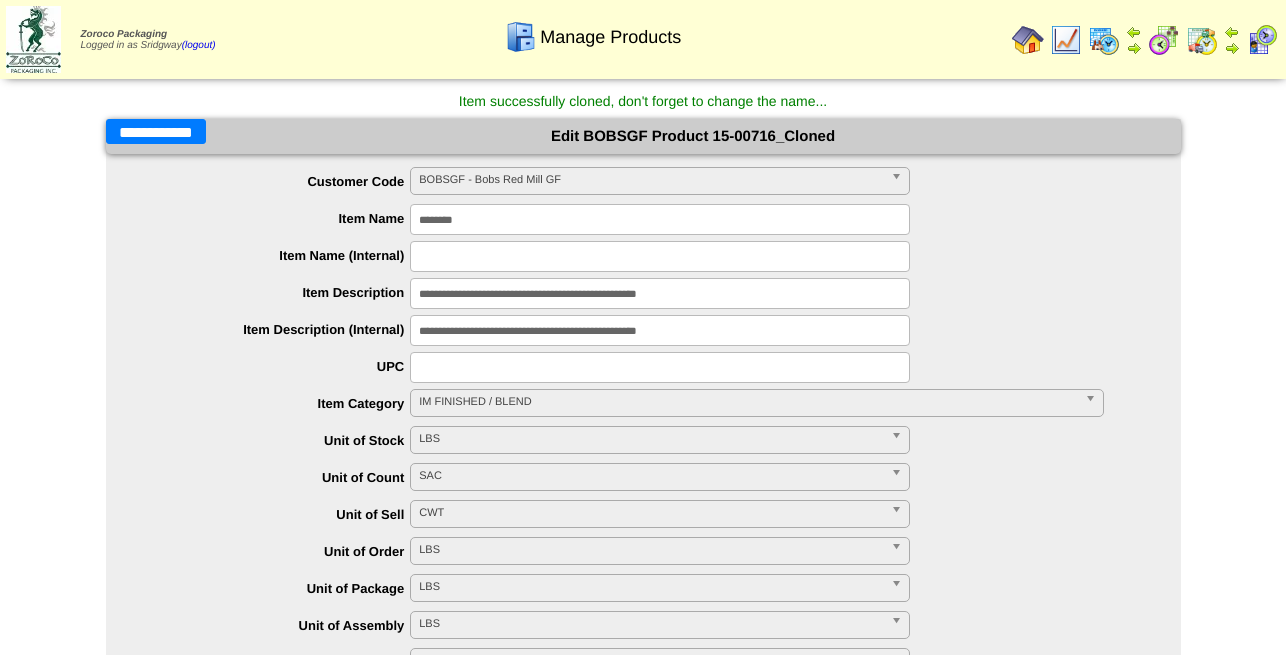 type on "********" 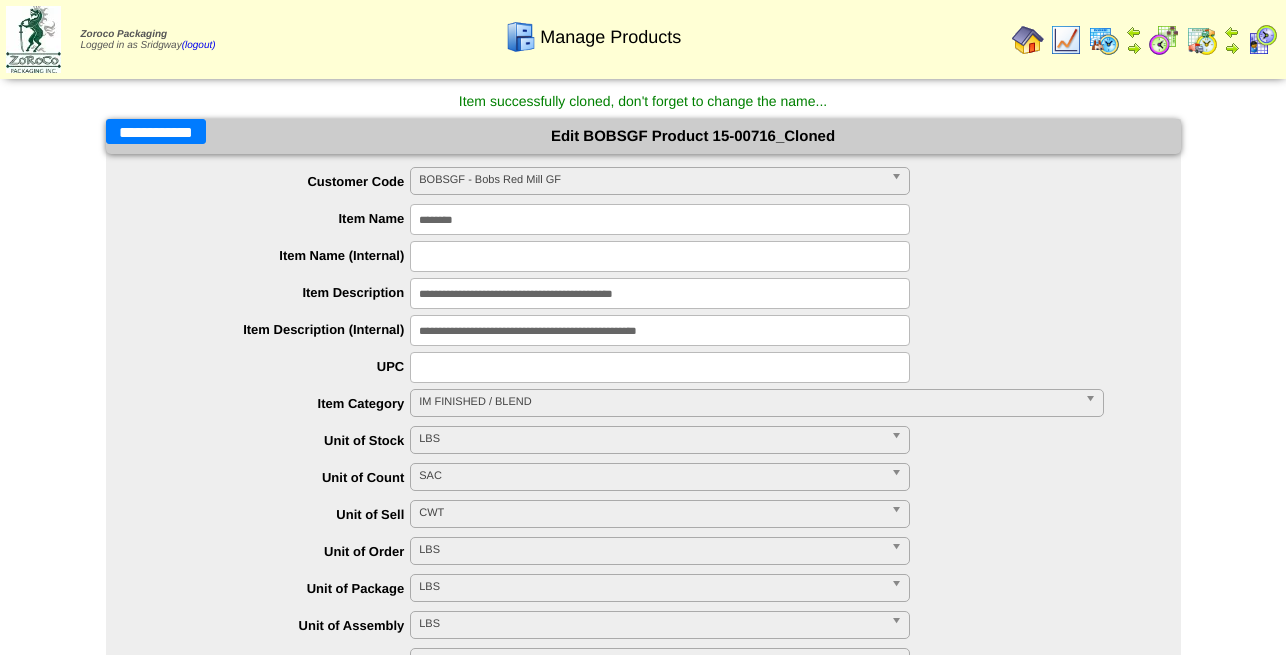 type on "**********" 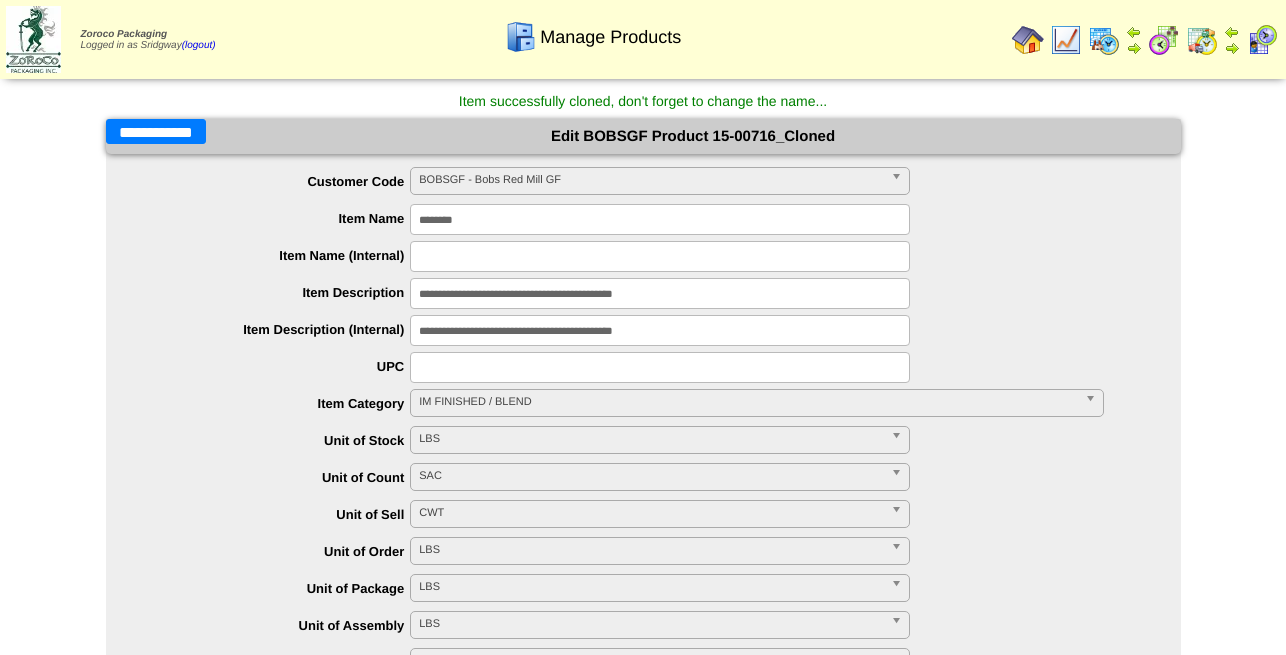 type on "**********" 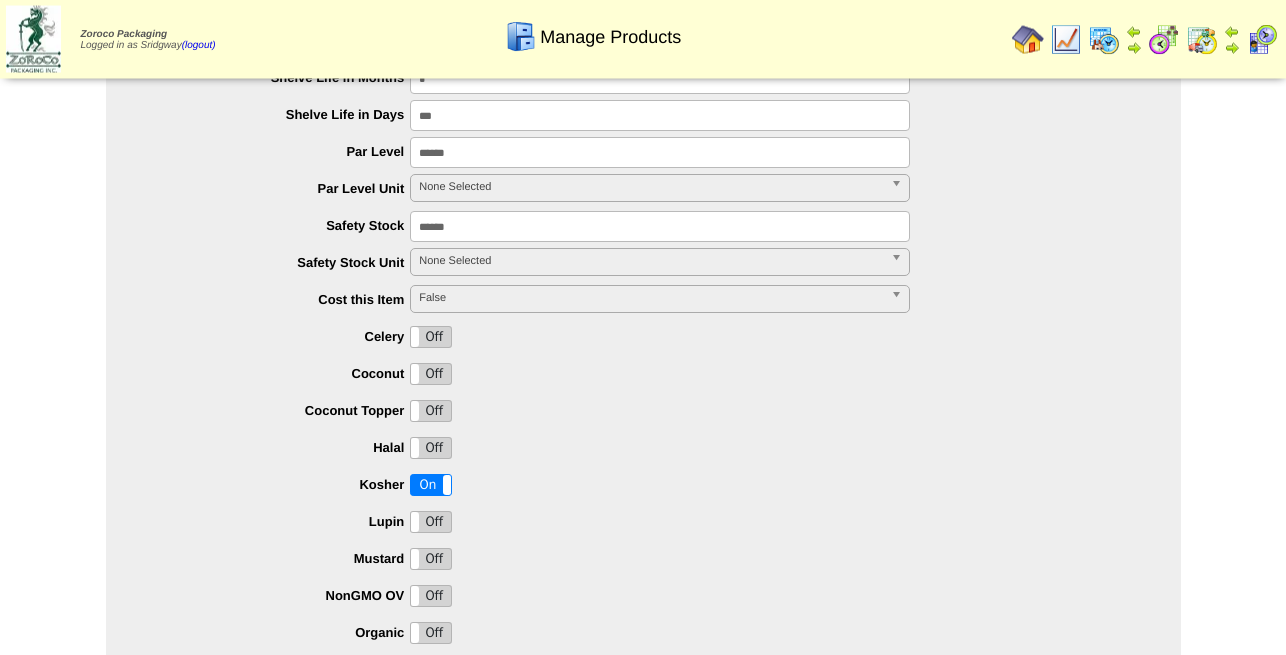 scroll, scrollTop: 1326, scrollLeft: 0, axis: vertical 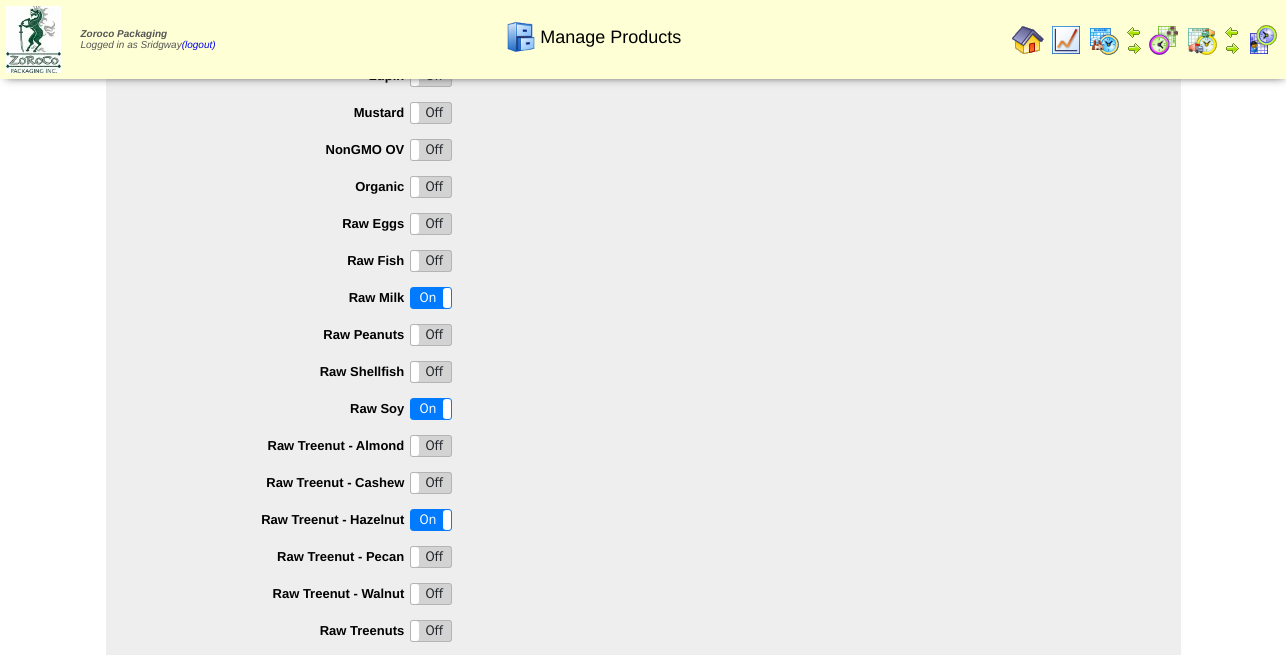 click on "On" at bounding box center (431, 520) 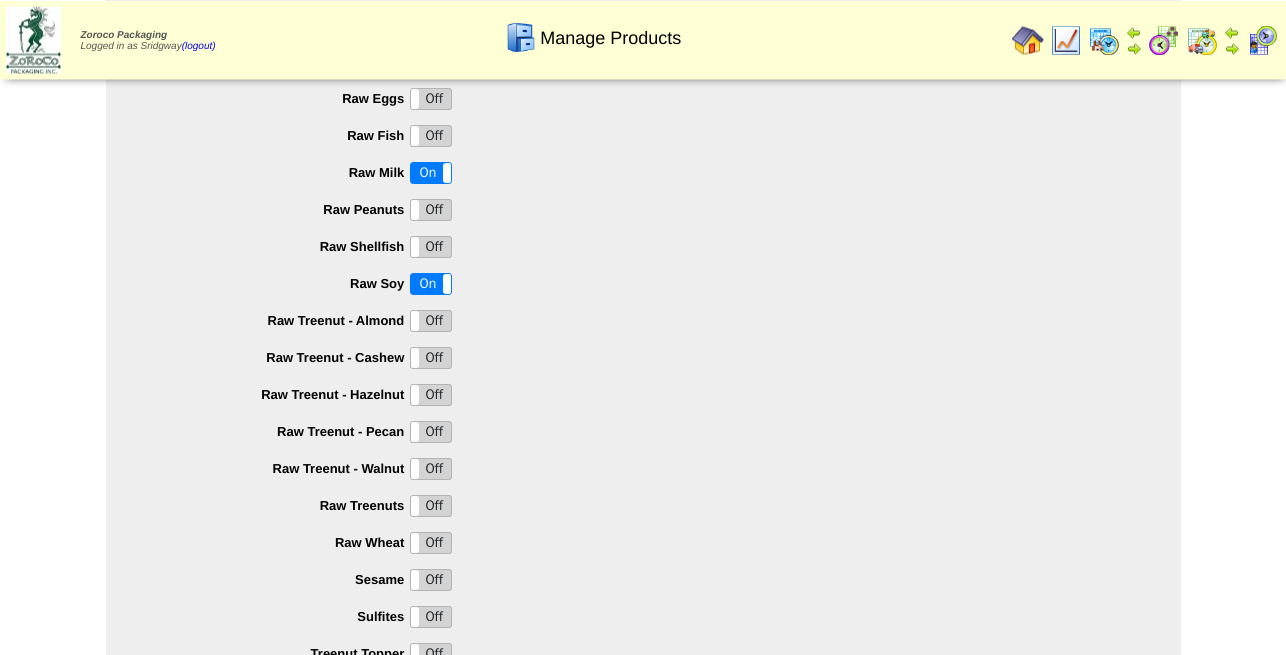scroll, scrollTop: 2003, scrollLeft: 0, axis: vertical 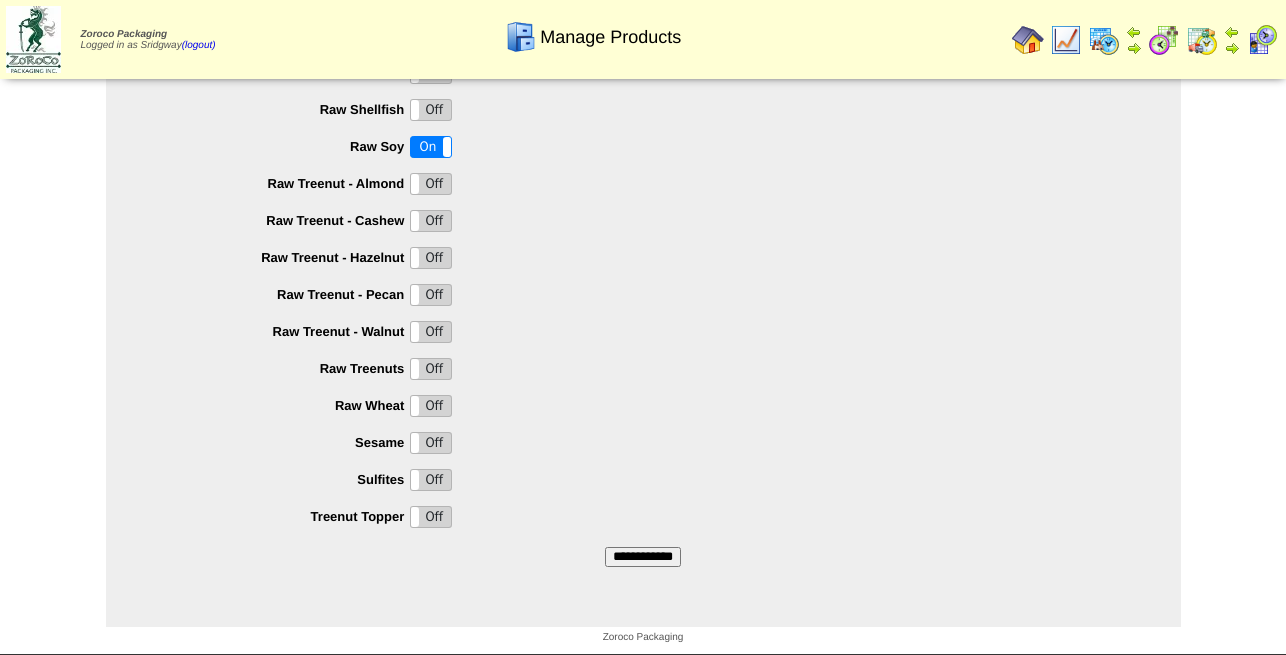 click on "**********" at bounding box center [643, 557] 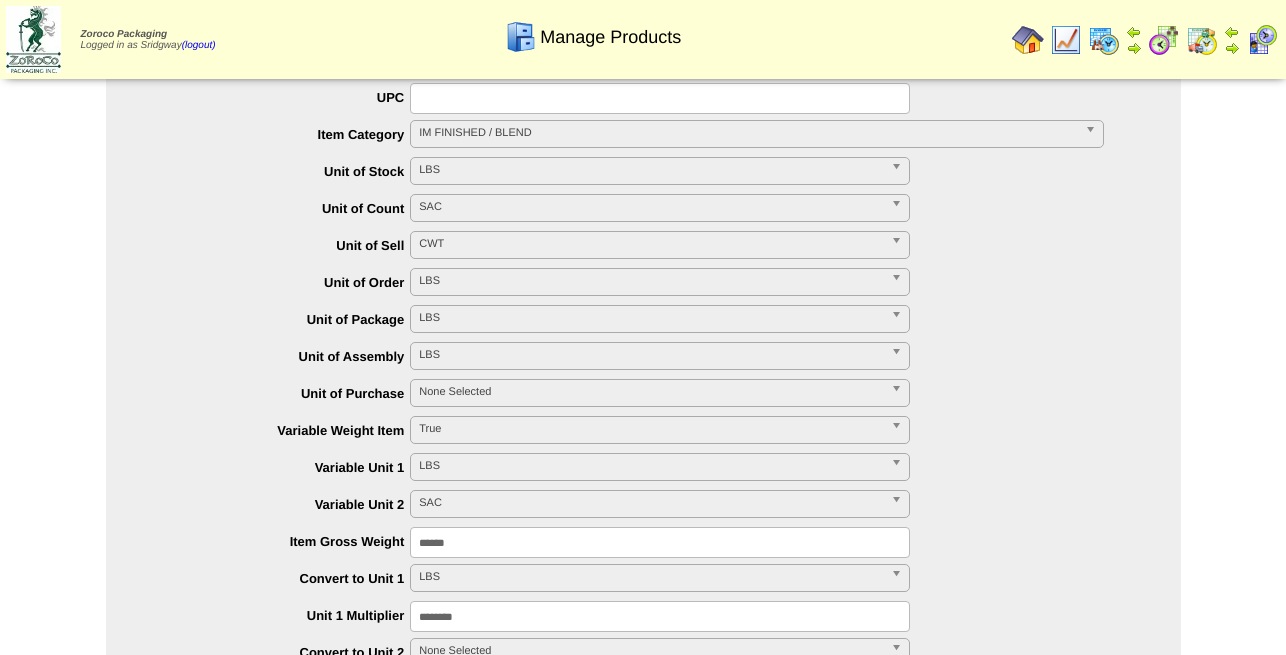 scroll, scrollTop: 0, scrollLeft: 0, axis: both 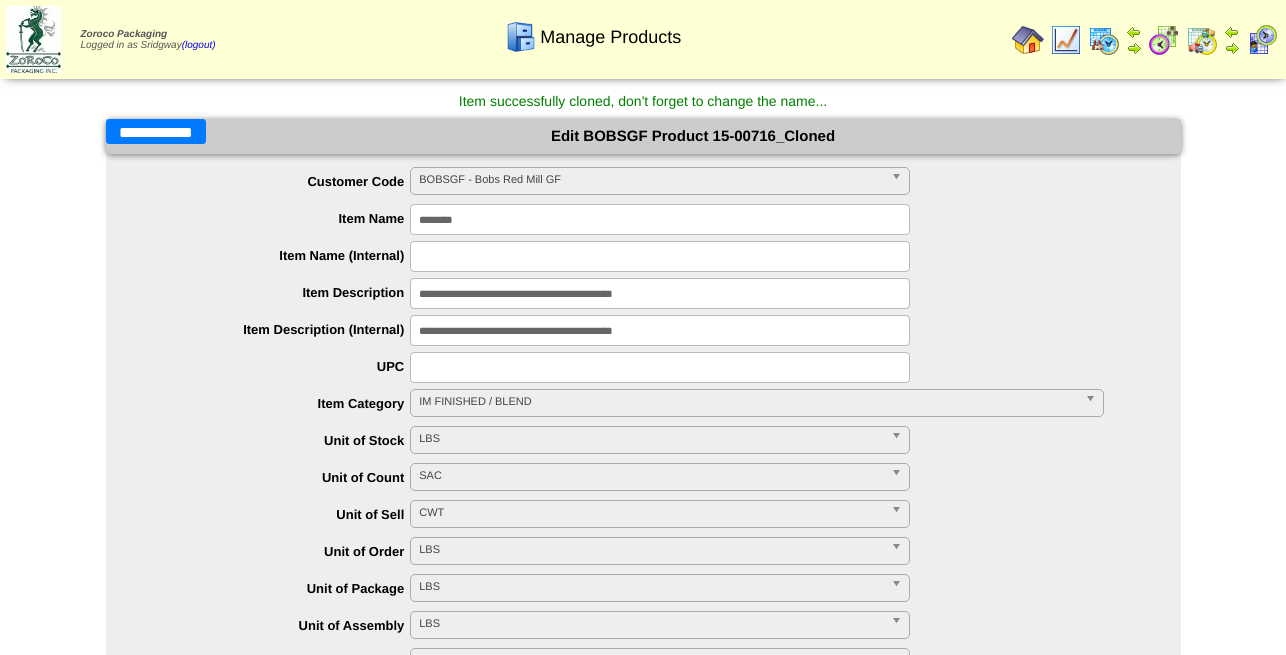click on "**********" at bounding box center (156, 131) 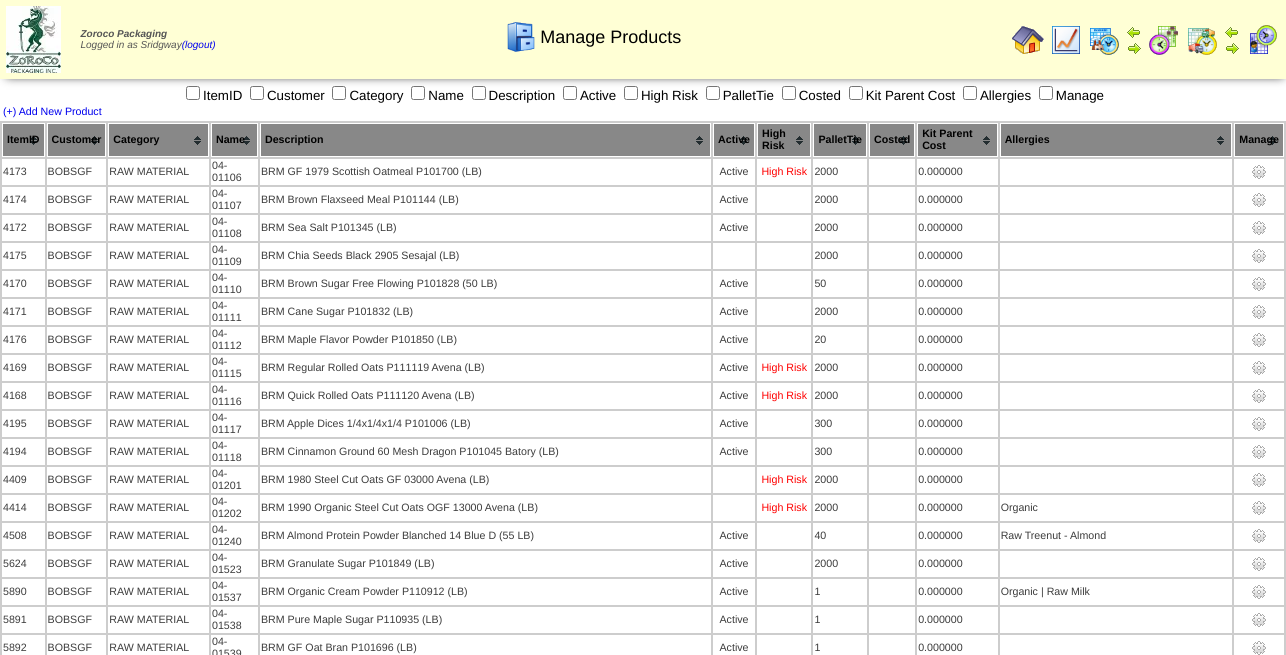 scroll, scrollTop: 2737, scrollLeft: 0, axis: vertical 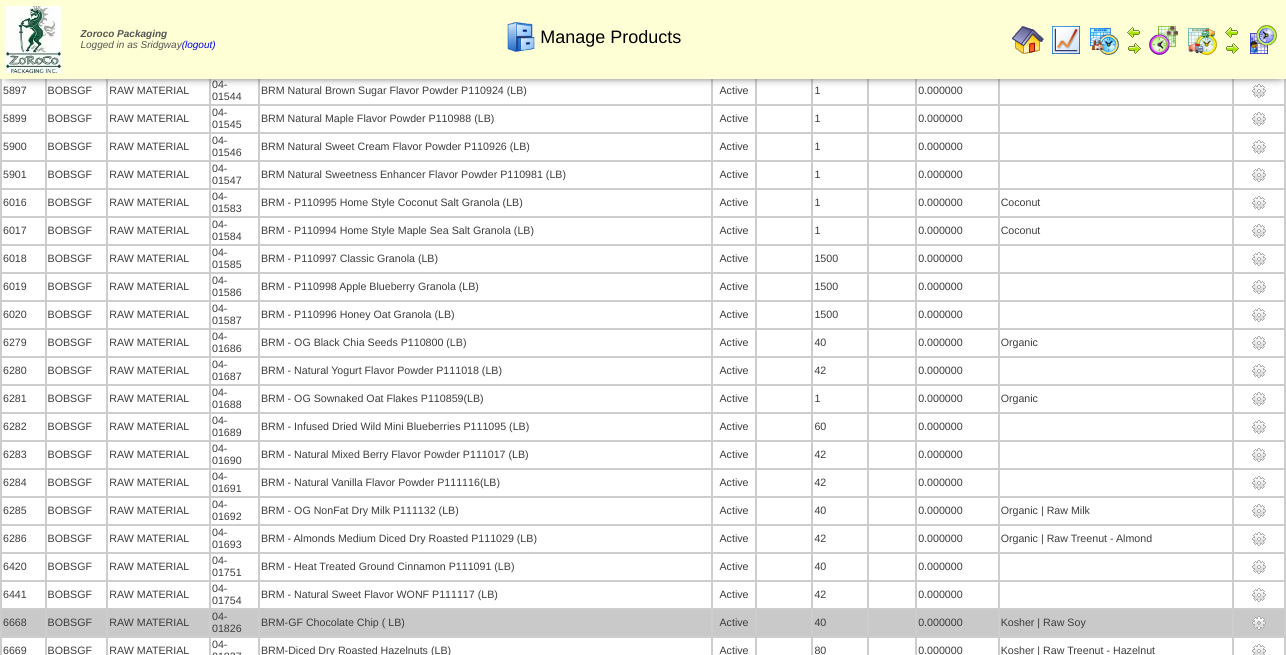 click on "BRM-GF Chocolate Chip ( LB)" at bounding box center (485, 623) 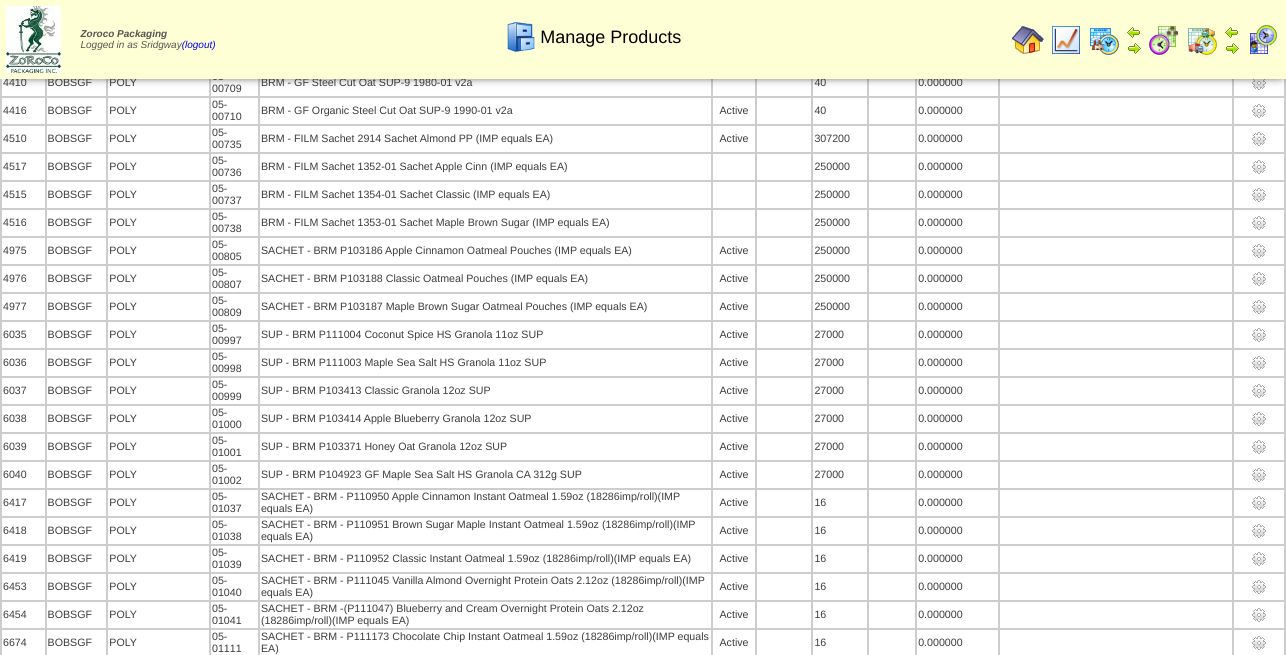 scroll, scrollTop: 2737, scrollLeft: 0, axis: vertical 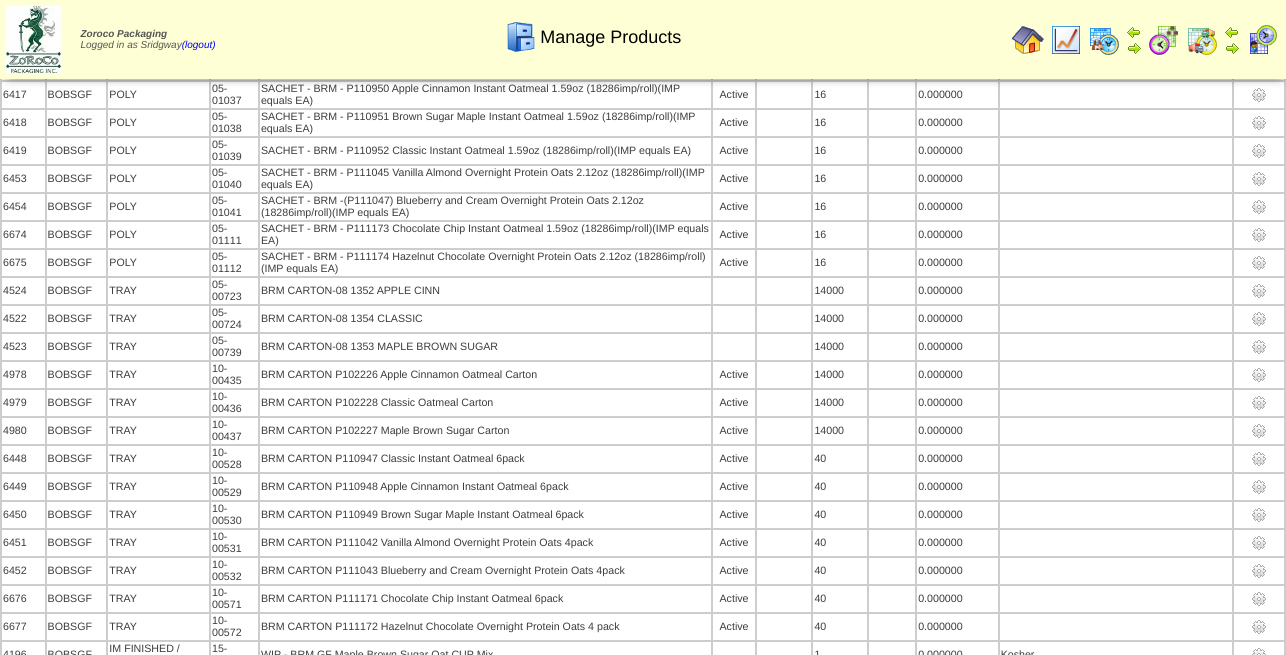 click at bounding box center [1259, 1243] 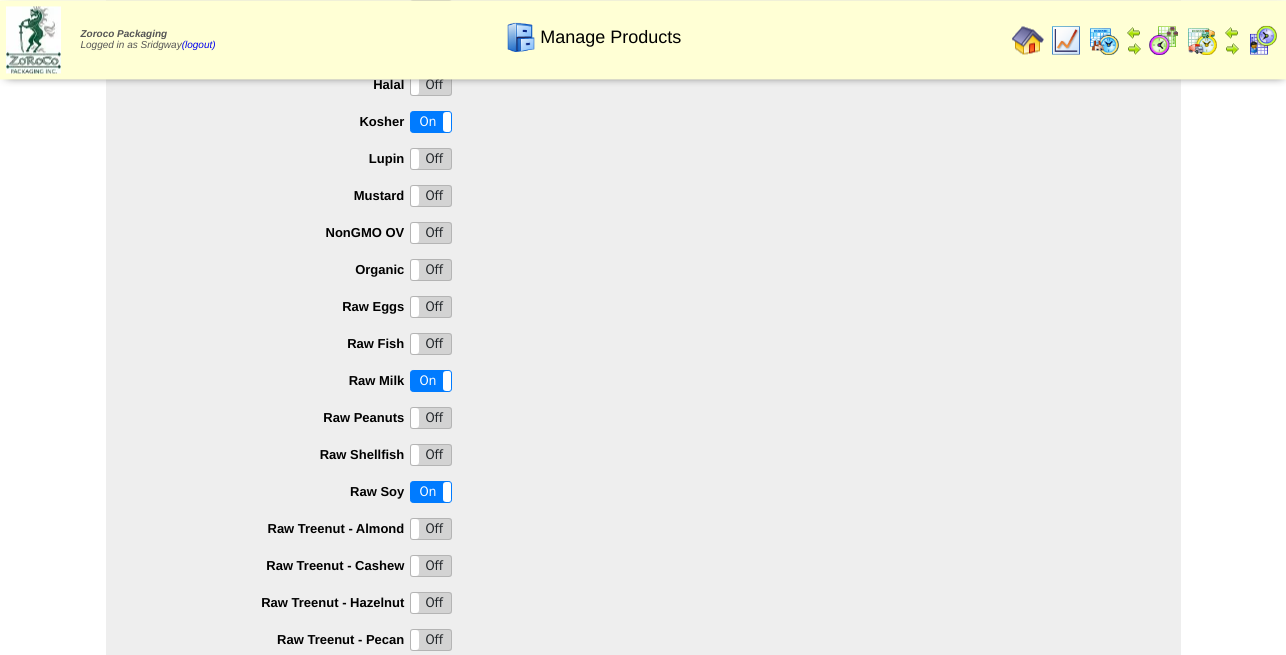 scroll, scrollTop: 1632, scrollLeft: 0, axis: vertical 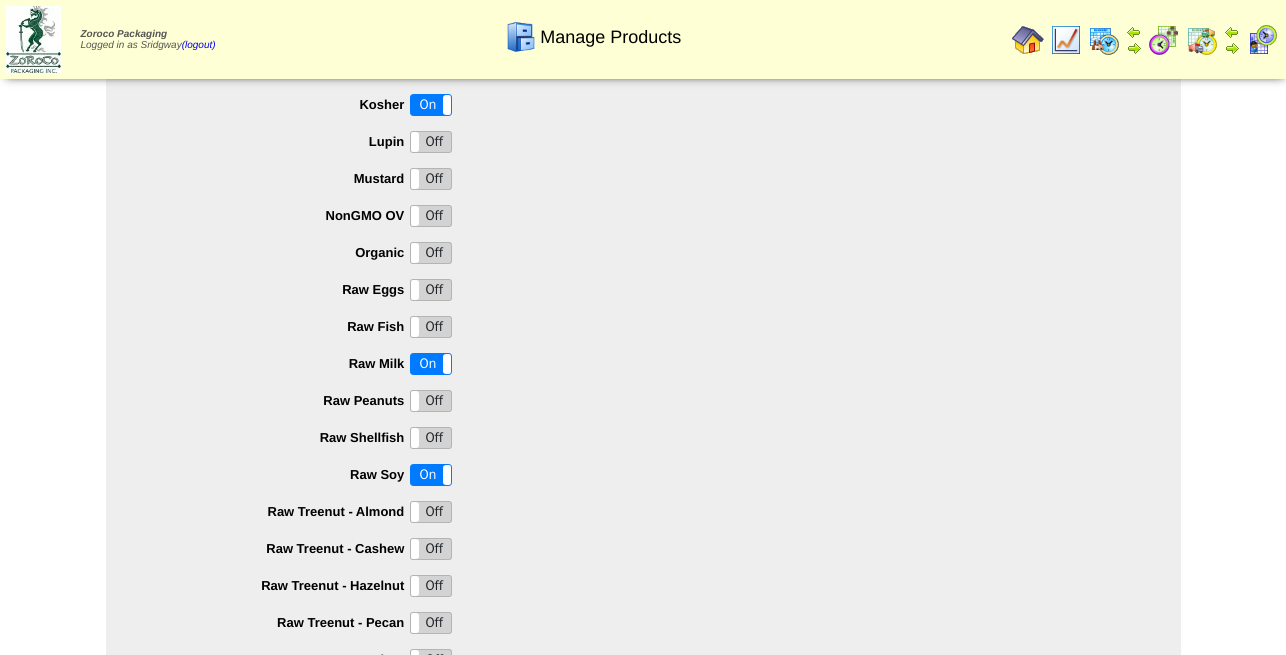 click on "On" at bounding box center [431, 364] 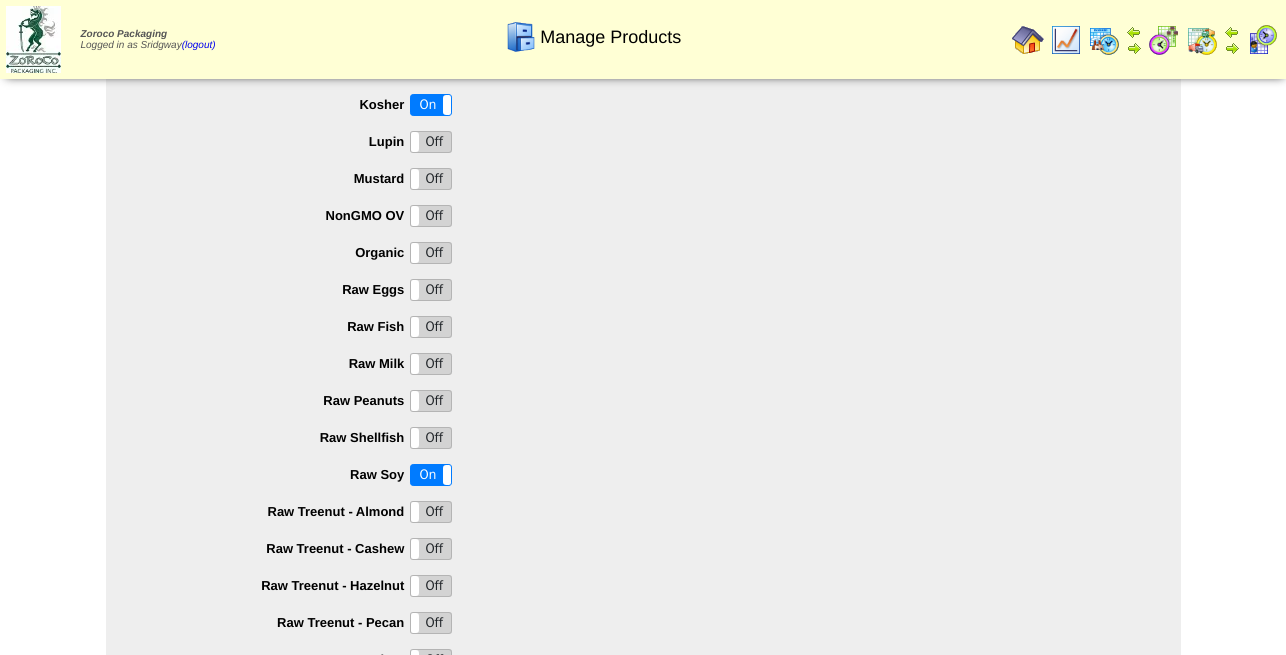 scroll, scrollTop: 1988, scrollLeft: 0, axis: vertical 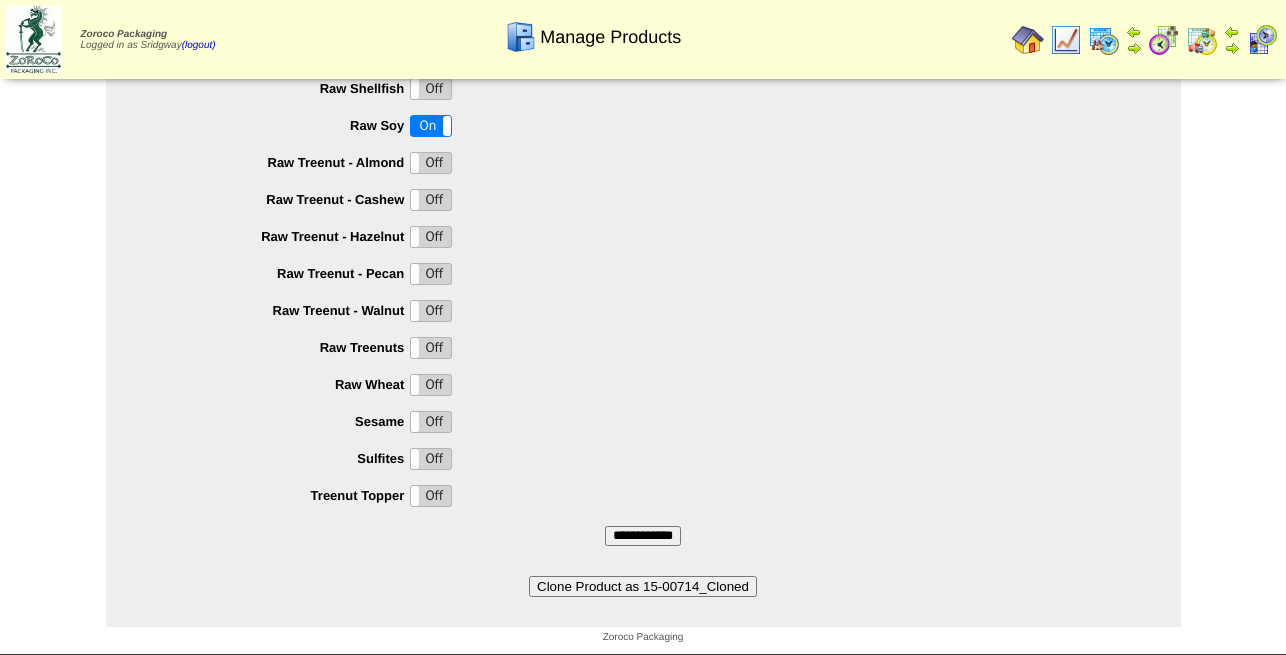 click on "**********" at bounding box center (643, 536) 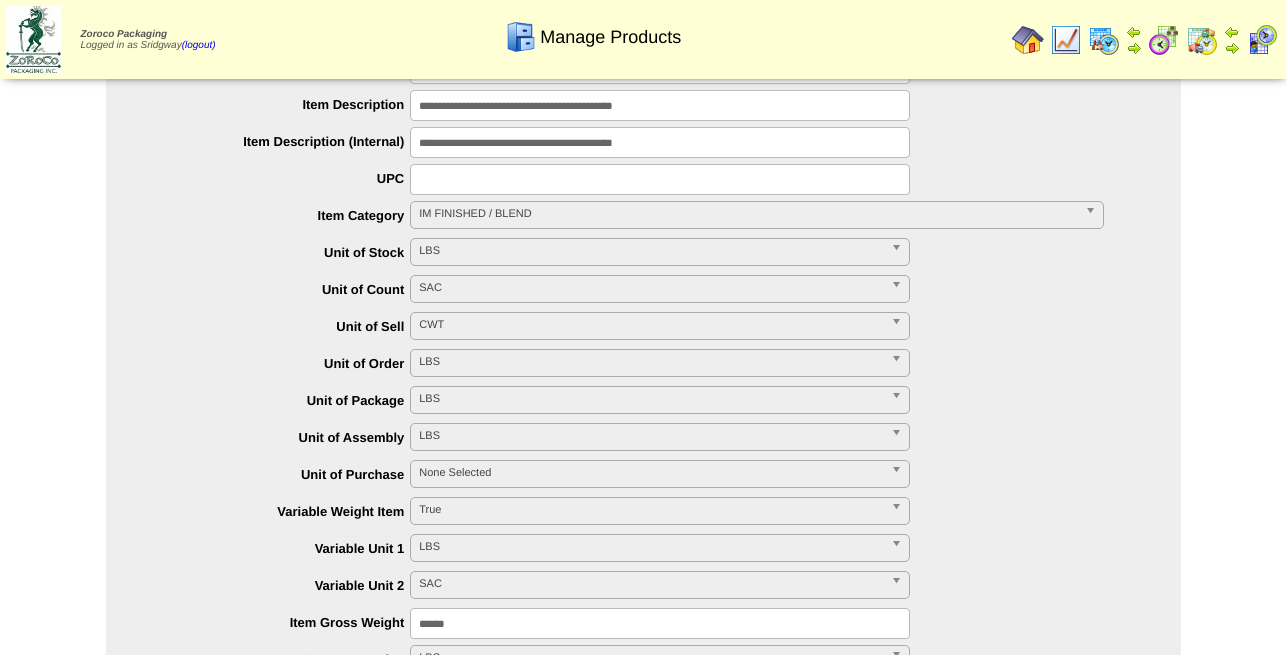 scroll, scrollTop: 0, scrollLeft: 0, axis: both 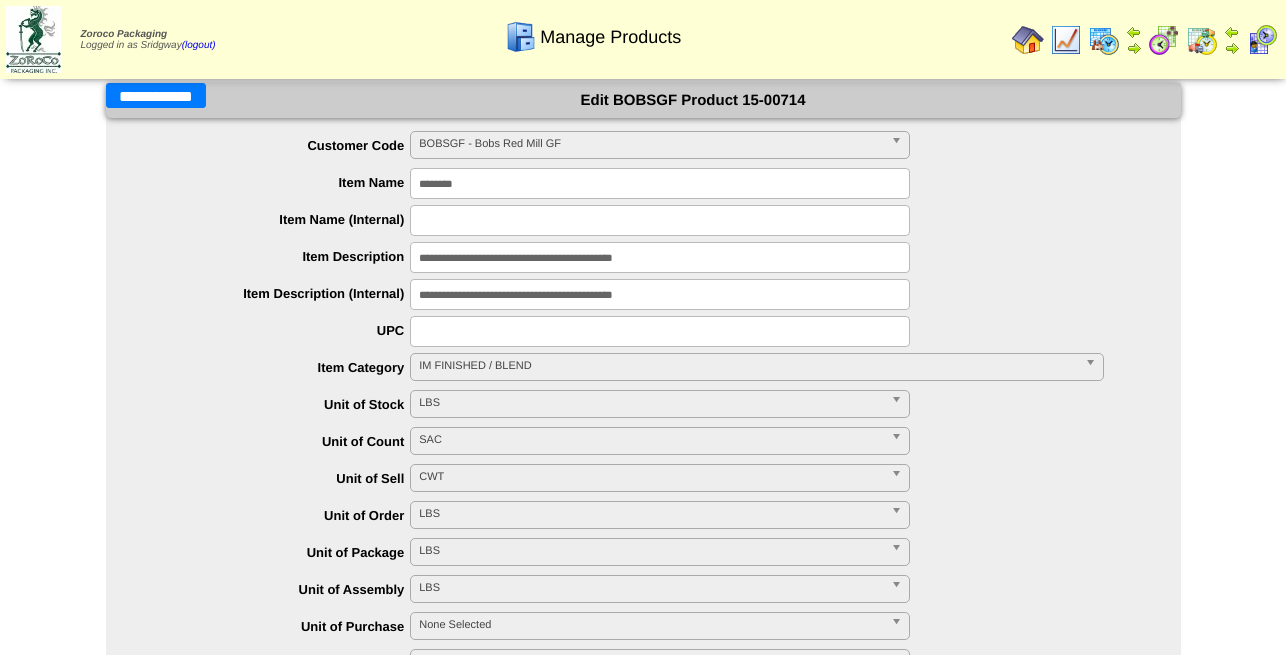 click on "**********" at bounding box center (156, 95) 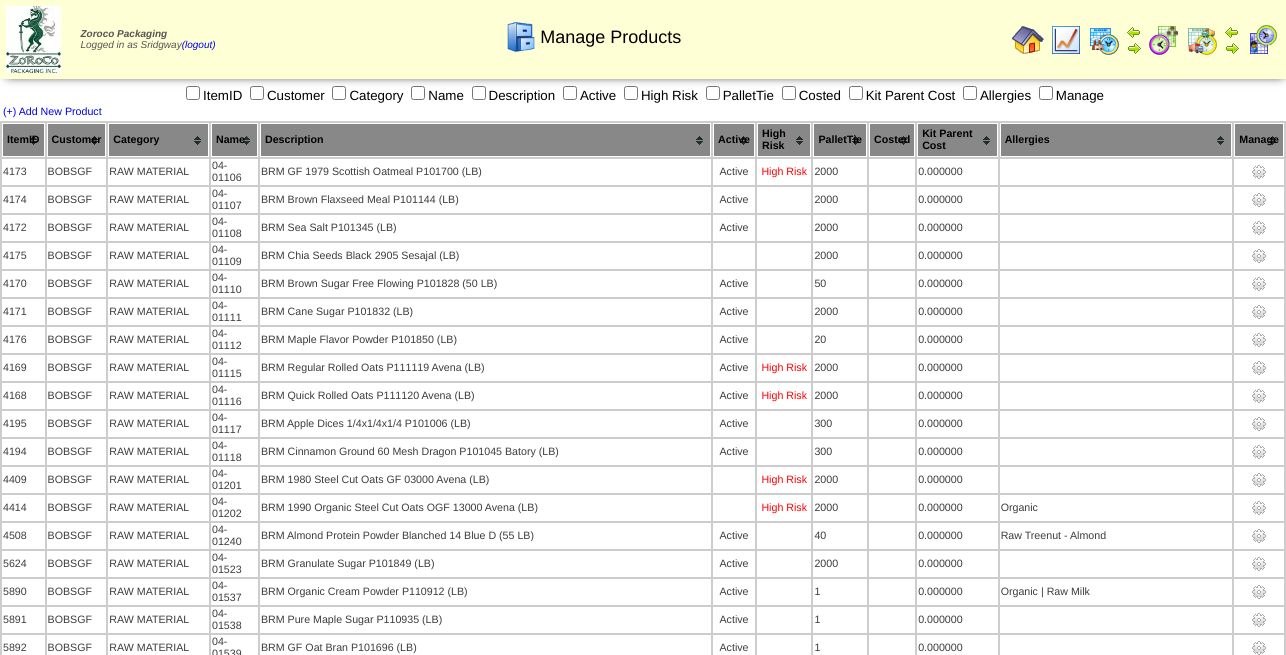 scroll, scrollTop: 2737, scrollLeft: 0, axis: vertical 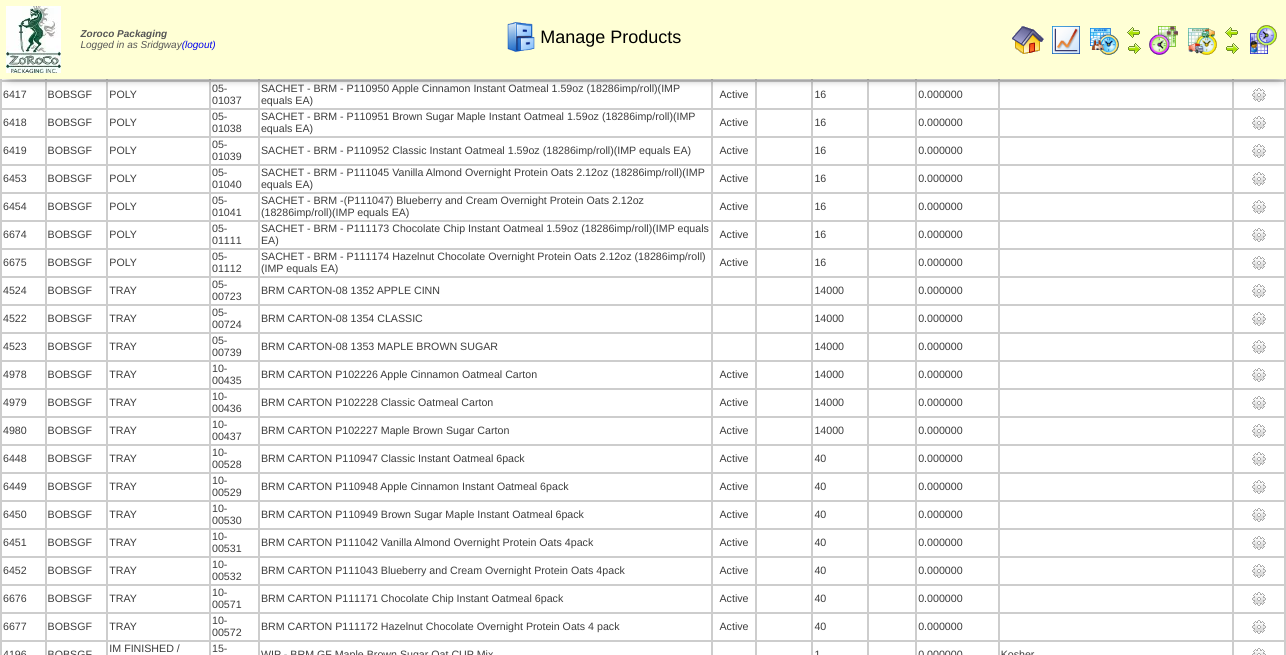 click at bounding box center [1259, 1299] 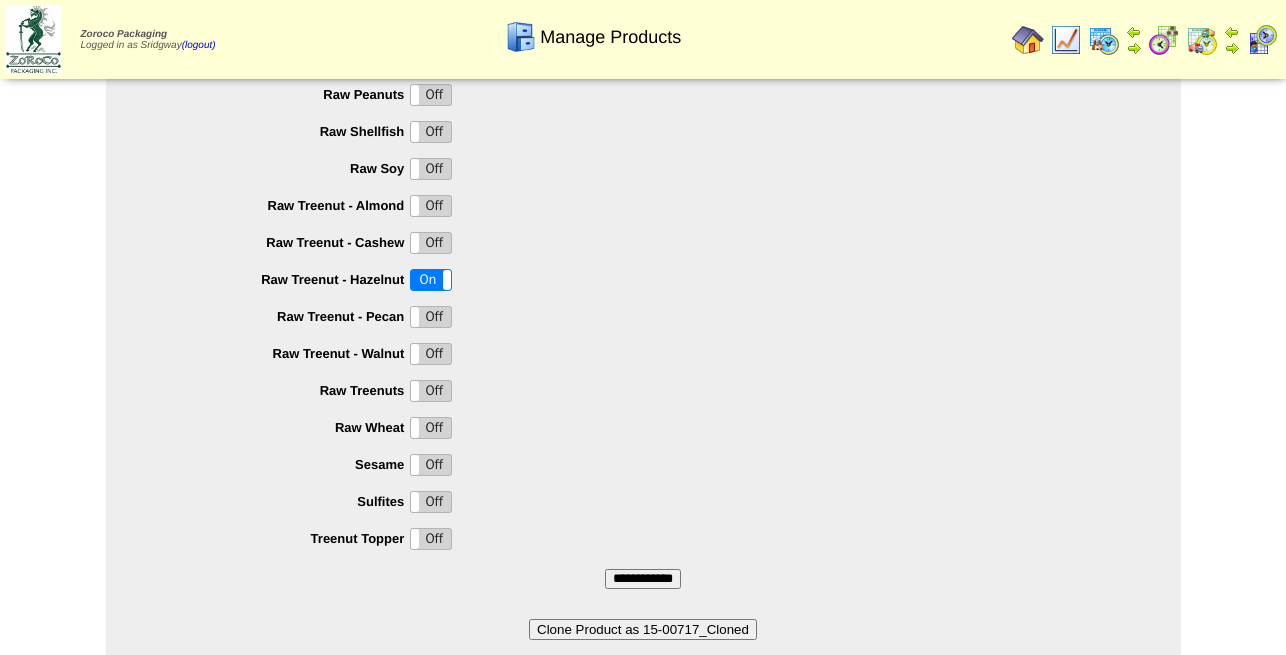 scroll, scrollTop: 1988, scrollLeft: 0, axis: vertical 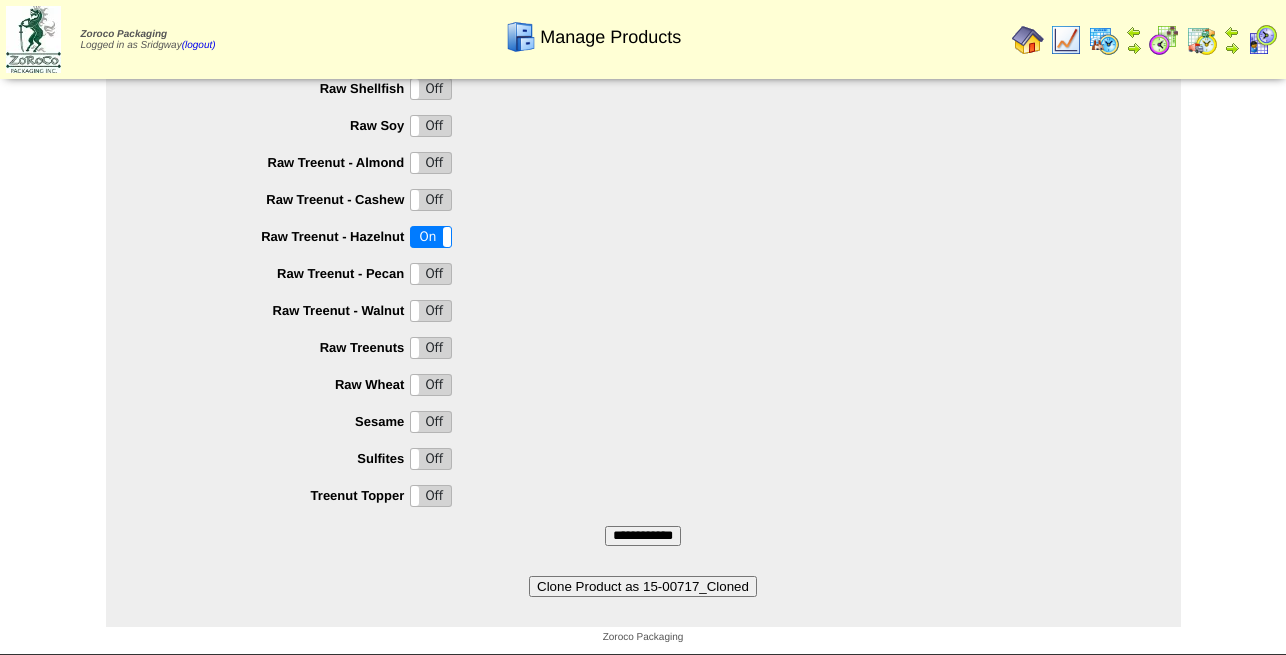 drag, startPoint x: 674, startPoint y: 583, endPoint x: 603, endPoint y: 372, distance: 222.62524 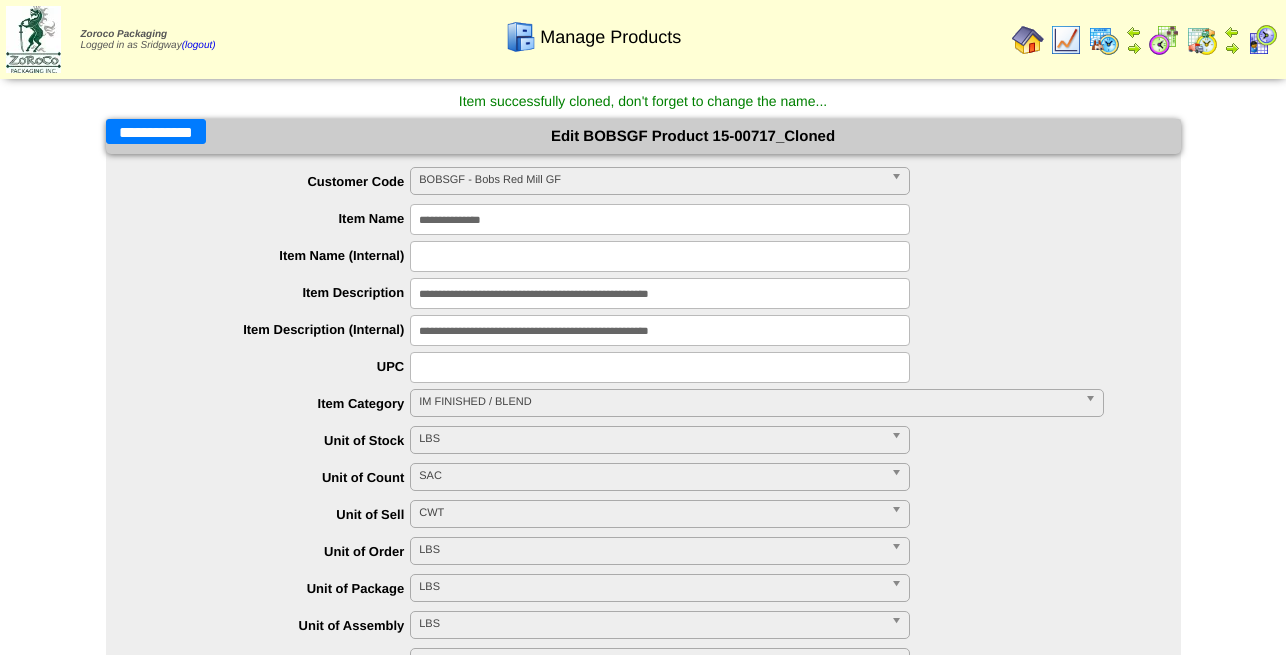 scroll, scrollTop: 0, scrollLeft: 0, axis: both 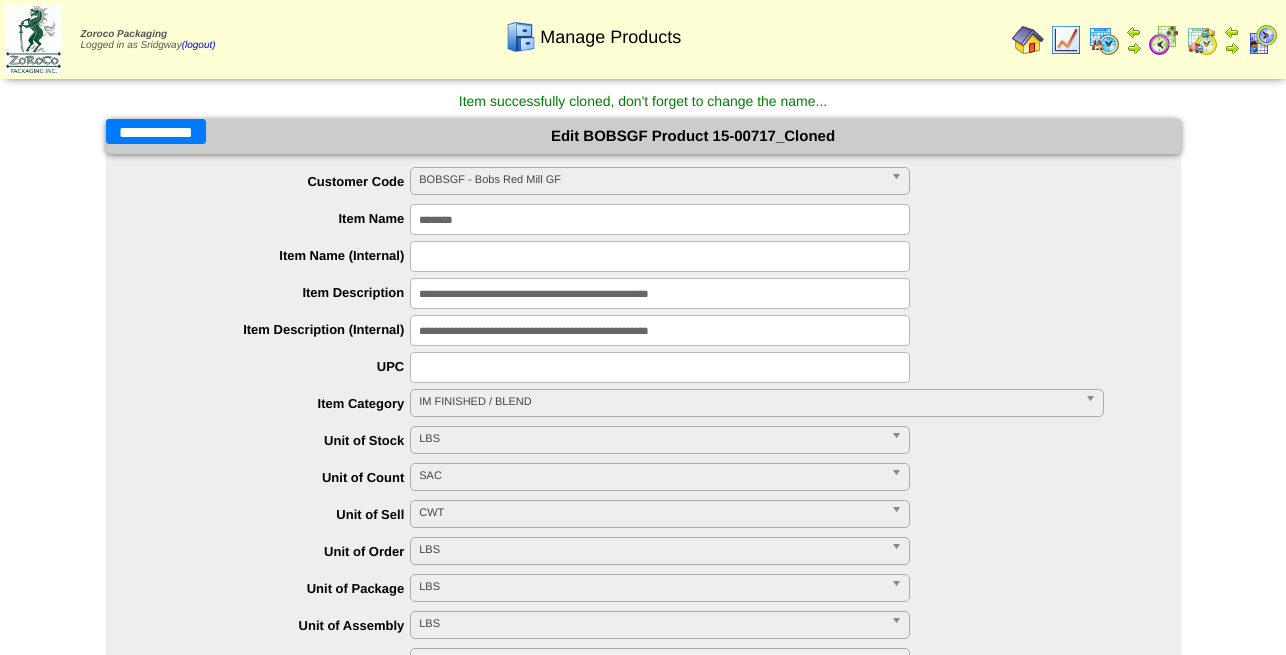 type on "********" 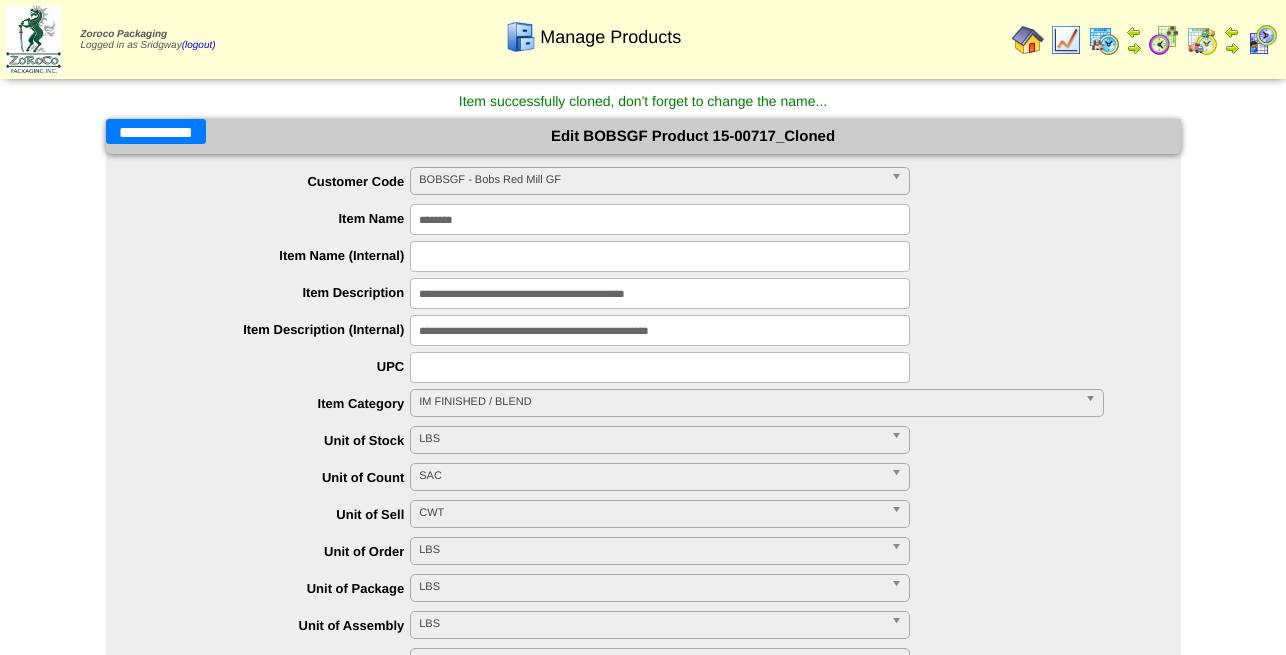 type on "**********" 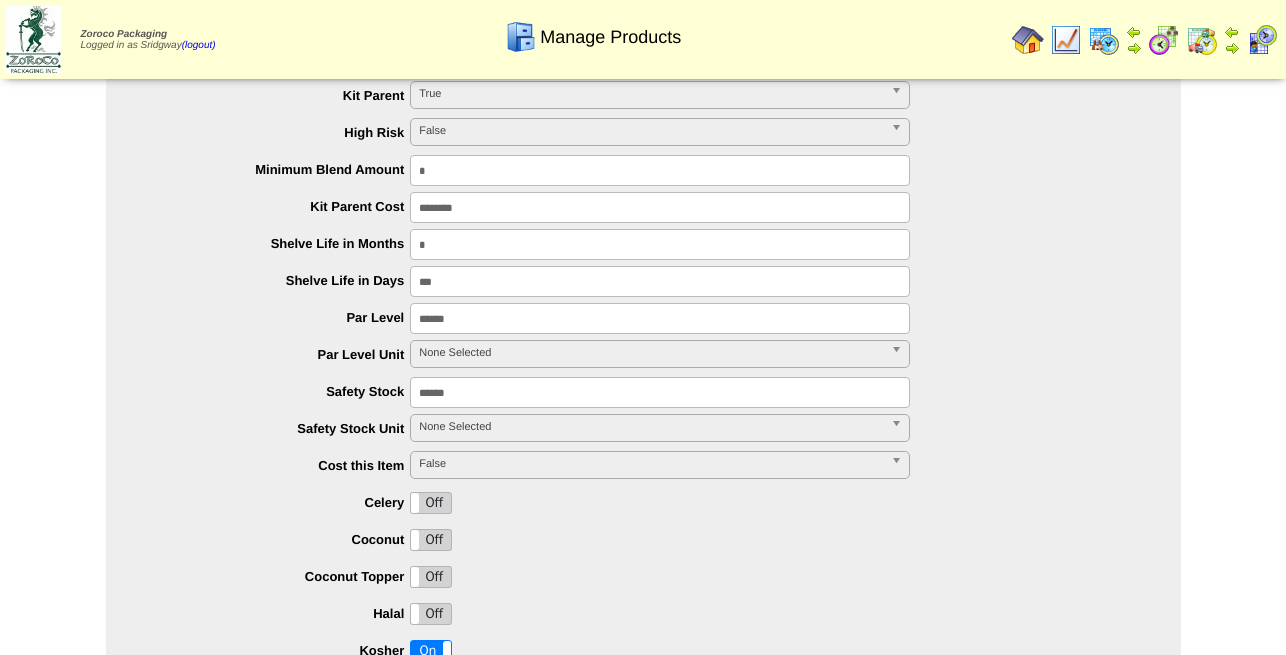 scroll, scrollTop: 1632, scrollLeft: 0, axis: vertical 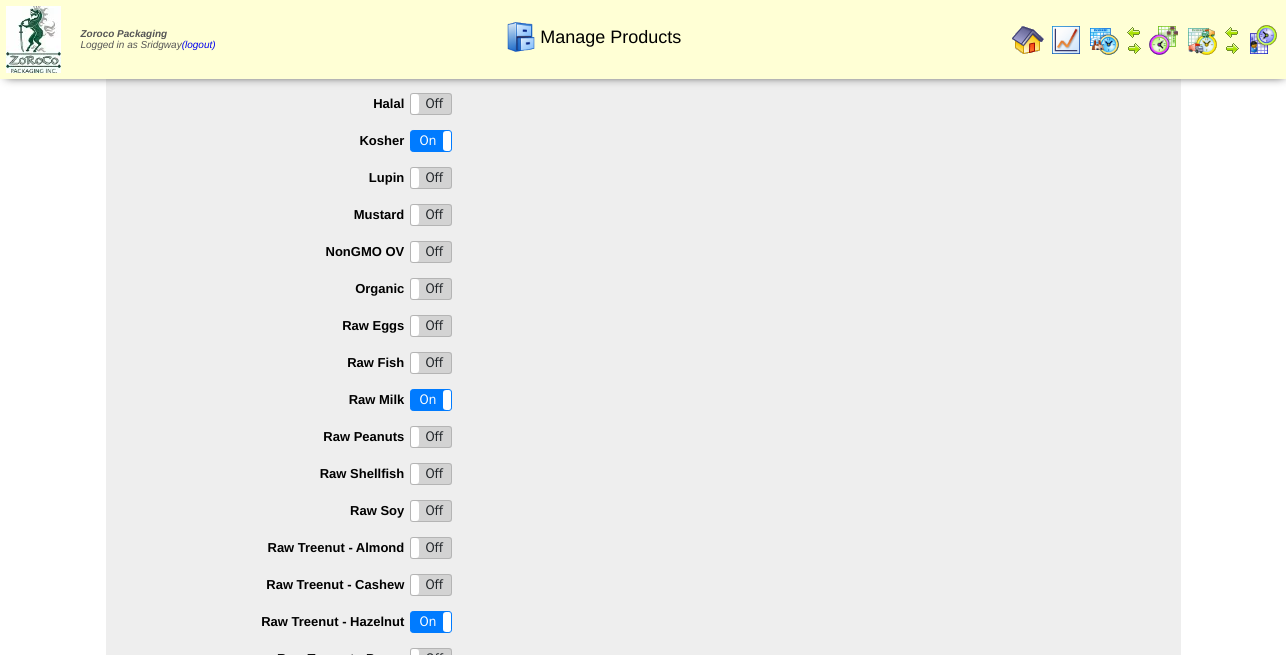 type on "**********" 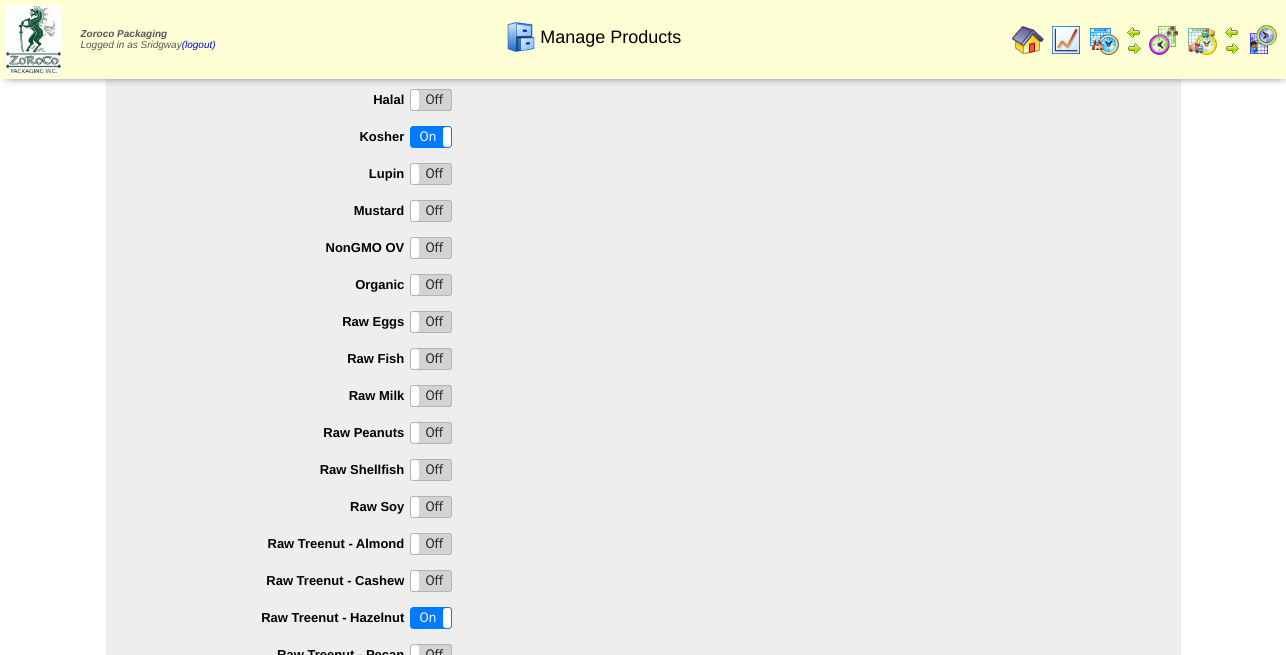 scroll, scrollTop: 1836, scrollLeft: 0, axis: vertical 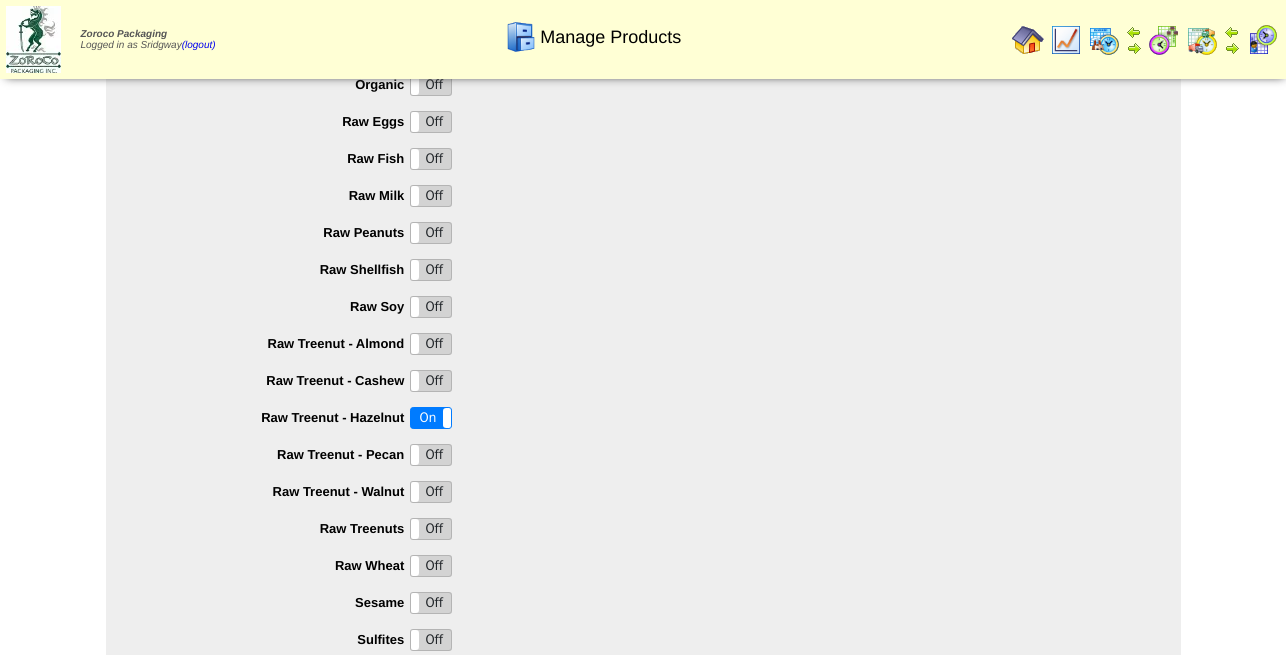 click on "On" at bounding box center (431, 418) 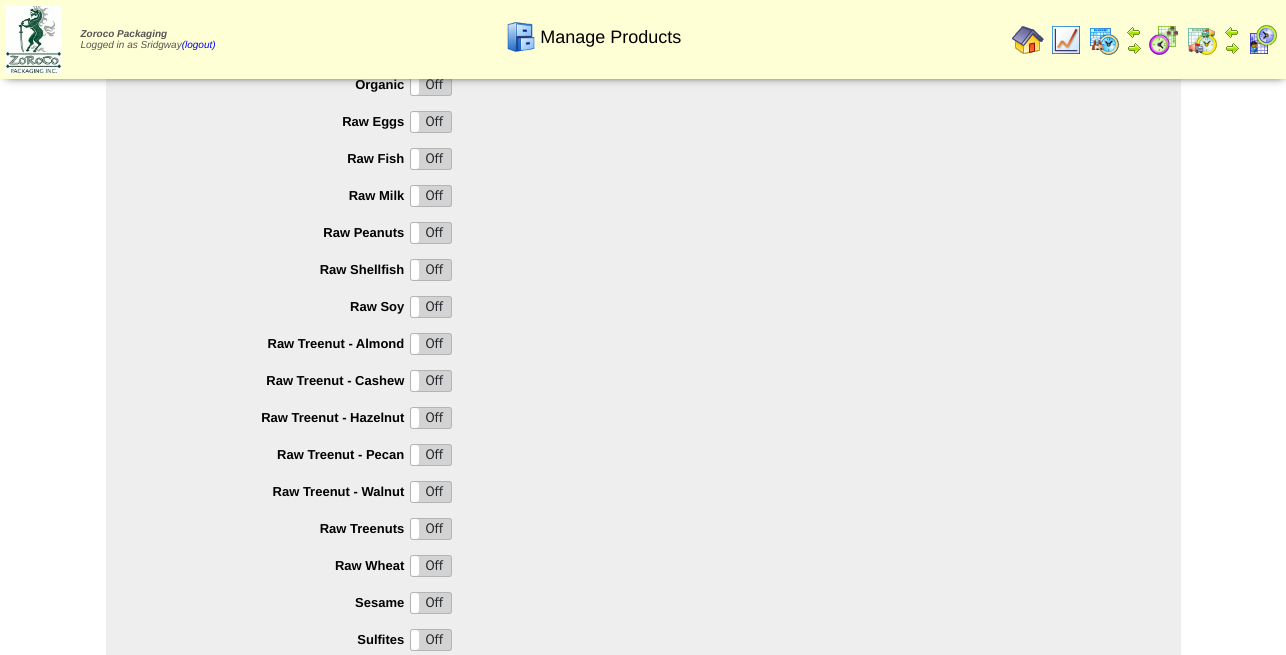 scroll, scrollTop: 2003, scrollLeft: 0, axis: vertical 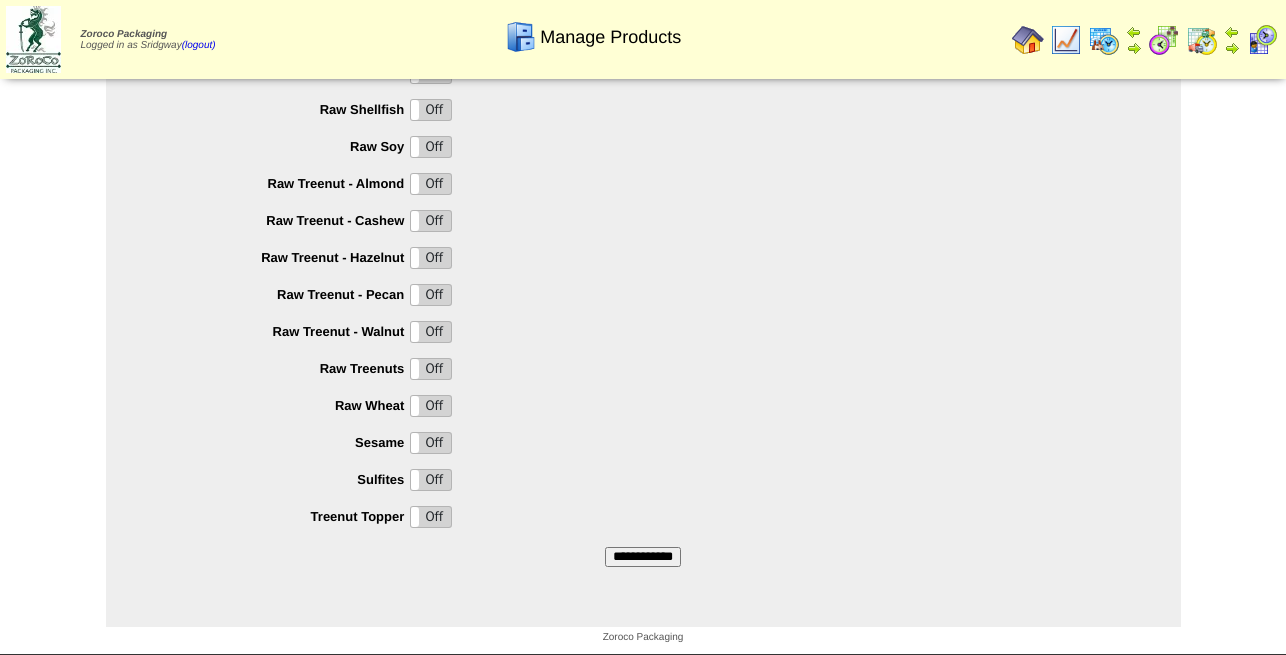 click on "**********" at bounding box center [643, 557] 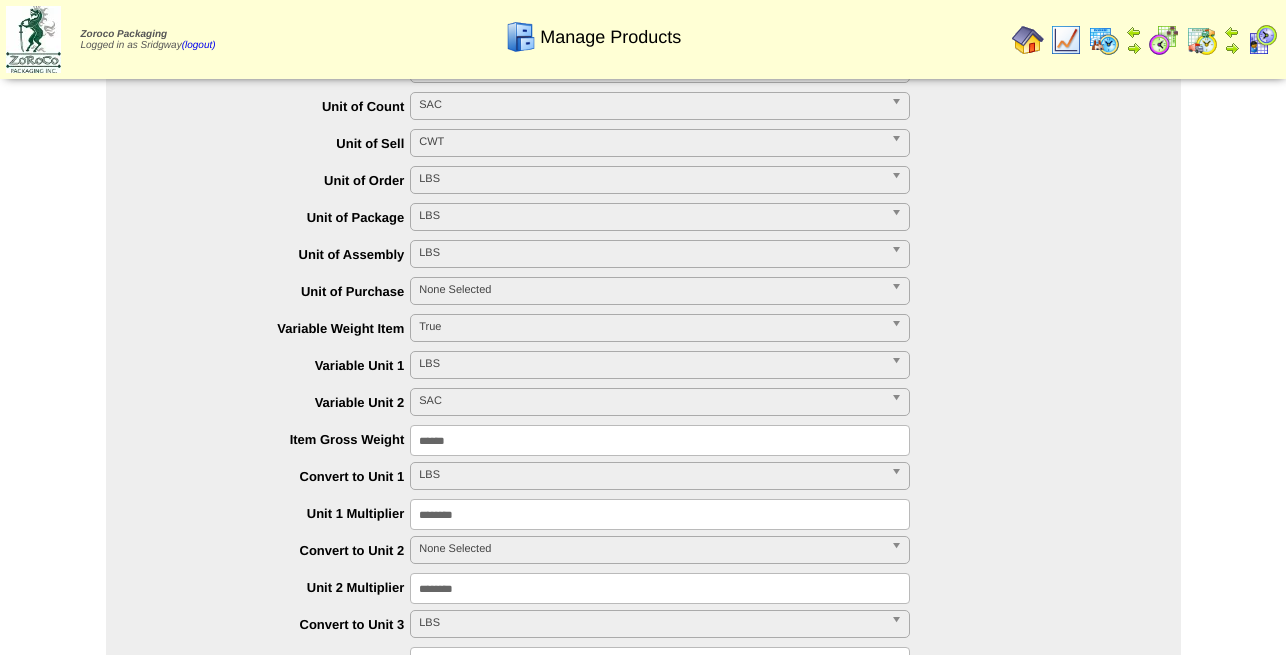scroll, scrollTop: 0, scrollLeft: 0, axis: both 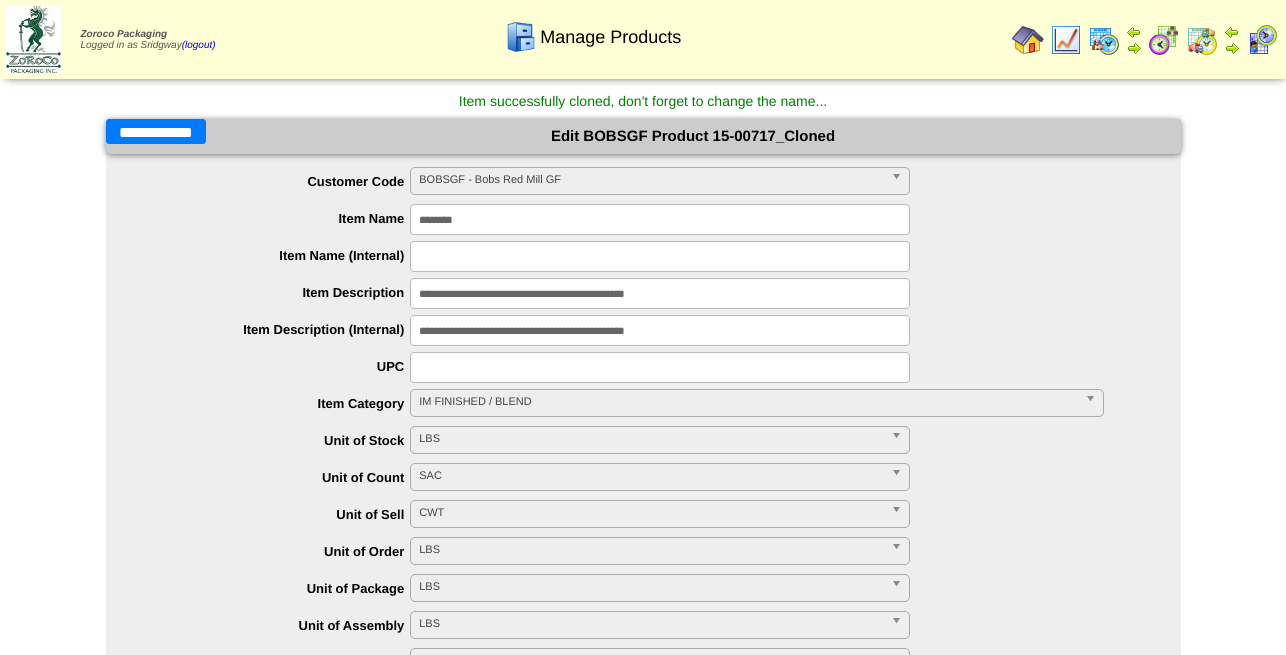 click on "**********" at bounding box center (156, 131) 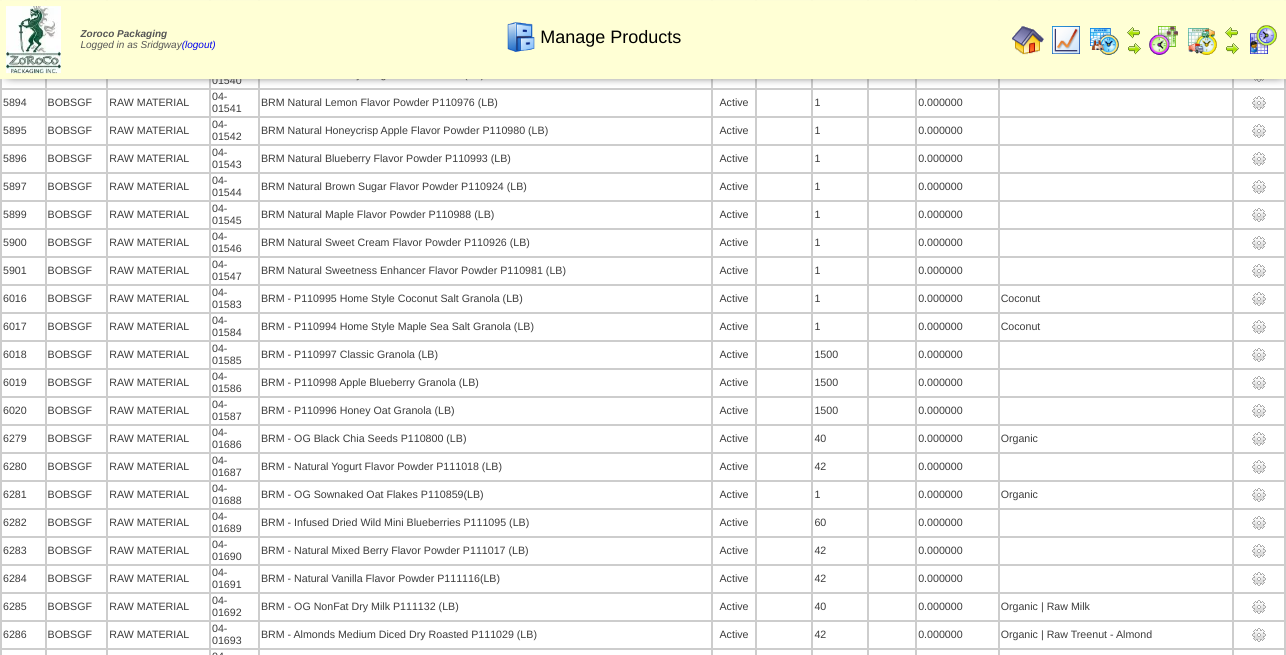 scroll, scrollTop: 625, scrollLeft: 0, axis: vertical 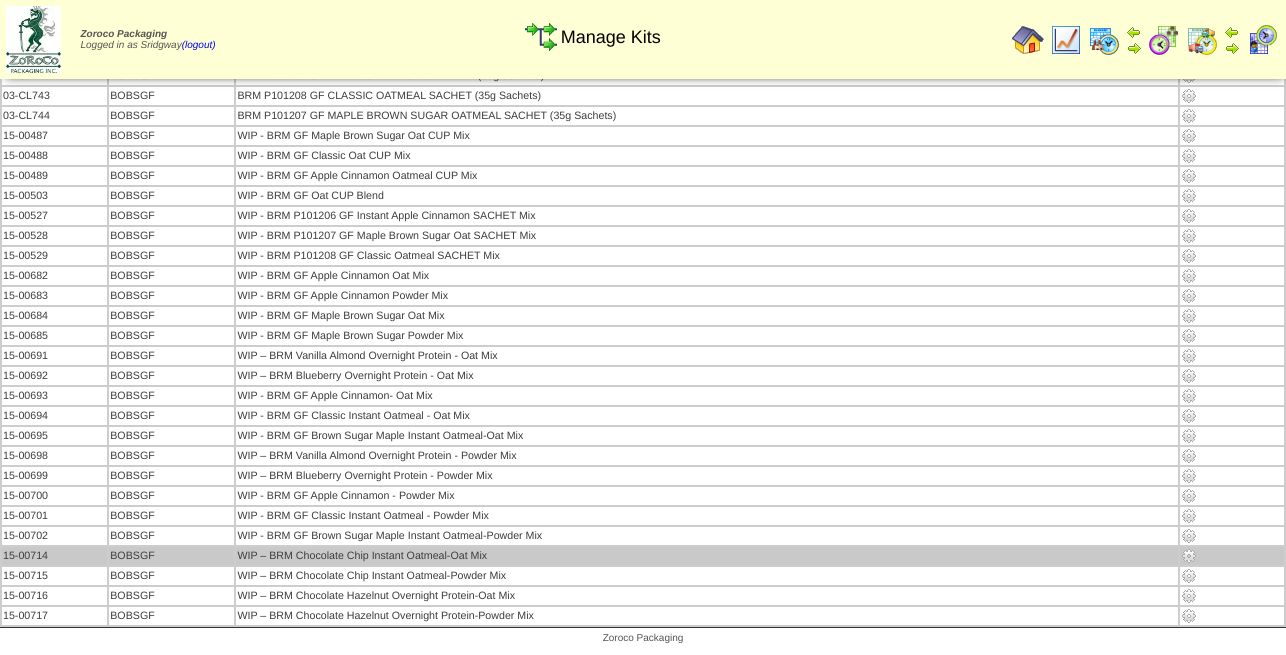 click at bounding box center (1189, 556) 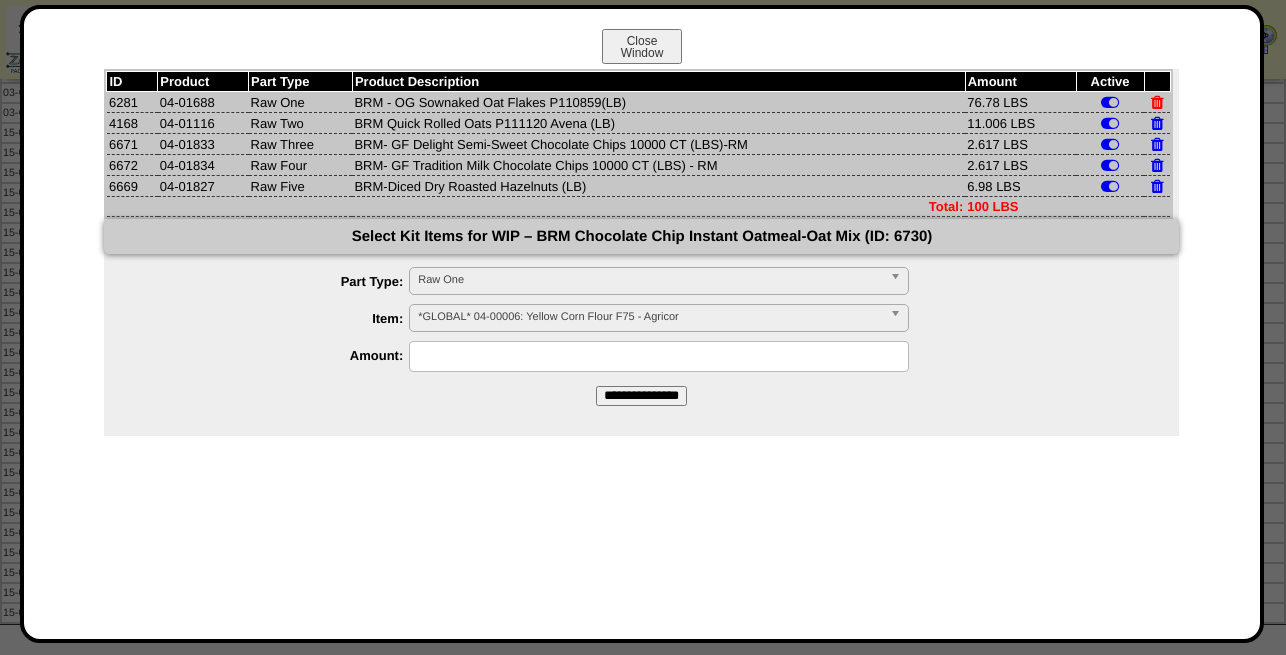 click at bounding box center [1157, 102] 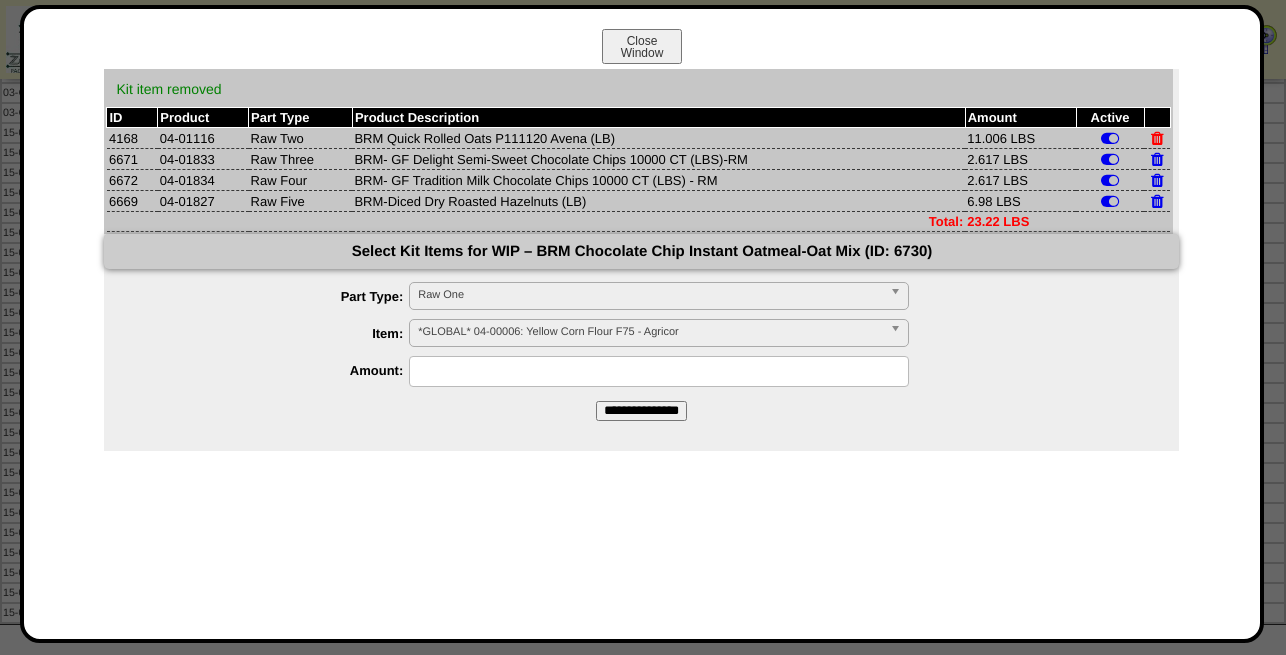 click at bounding box center (1157, 138) 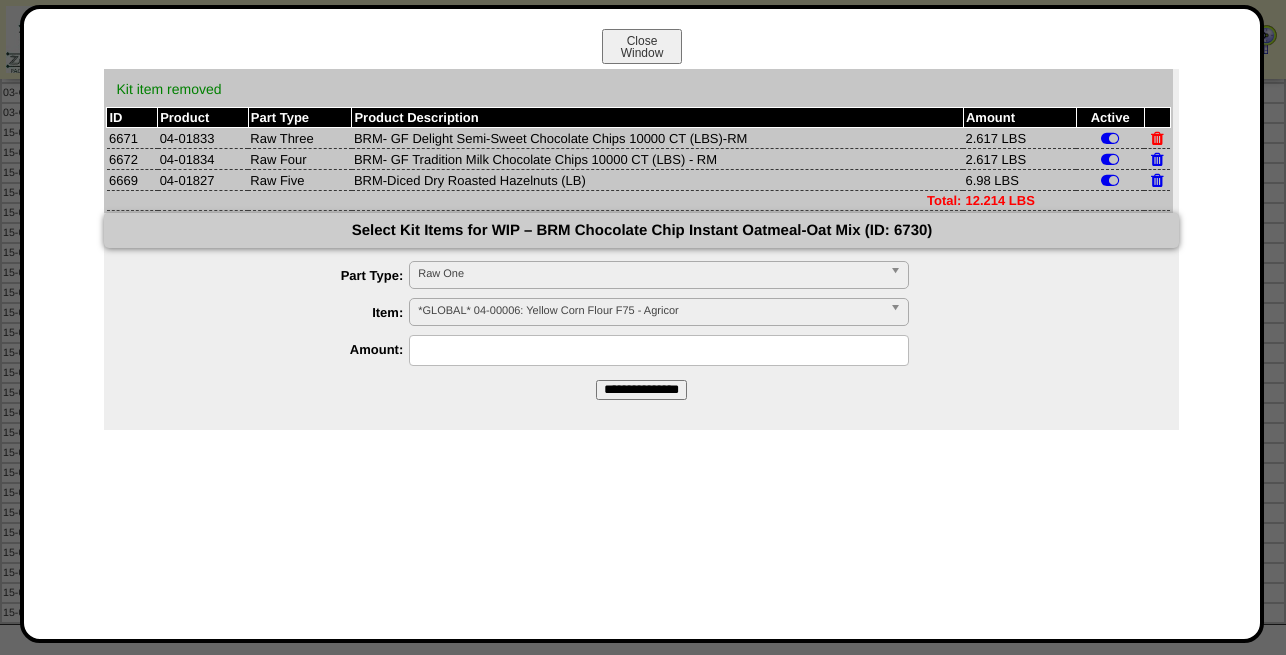 click at bounding box center [1157, 138] 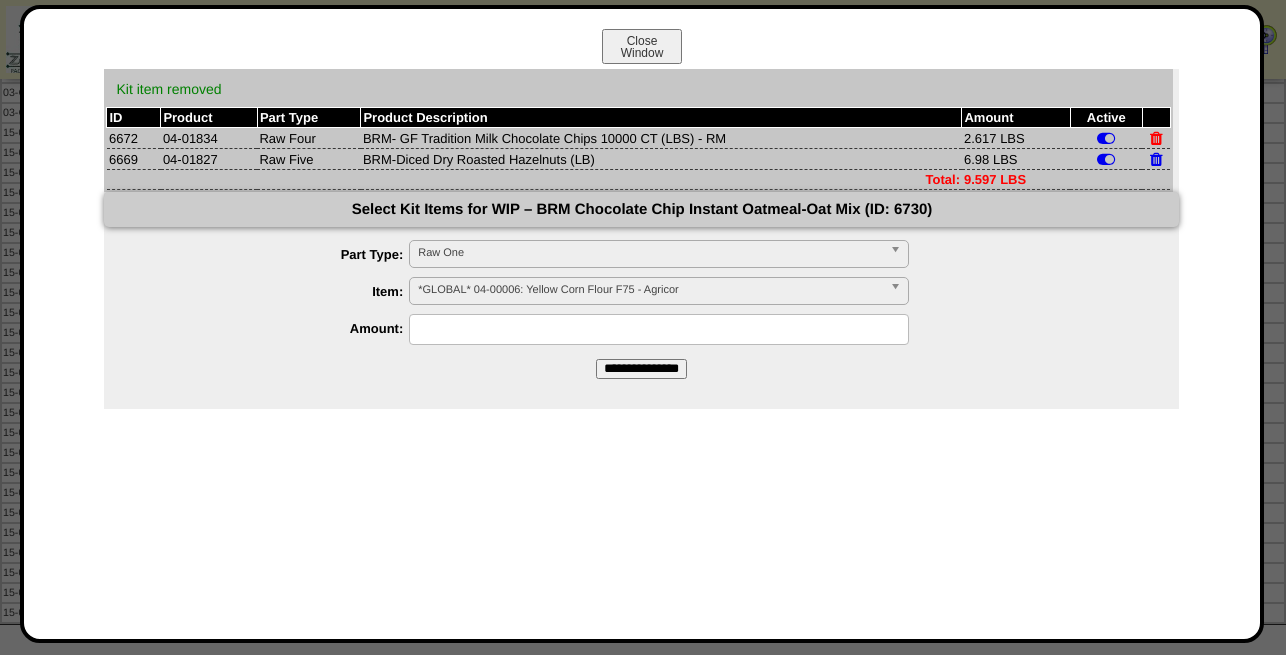 click at bounding box center [1156, 138] 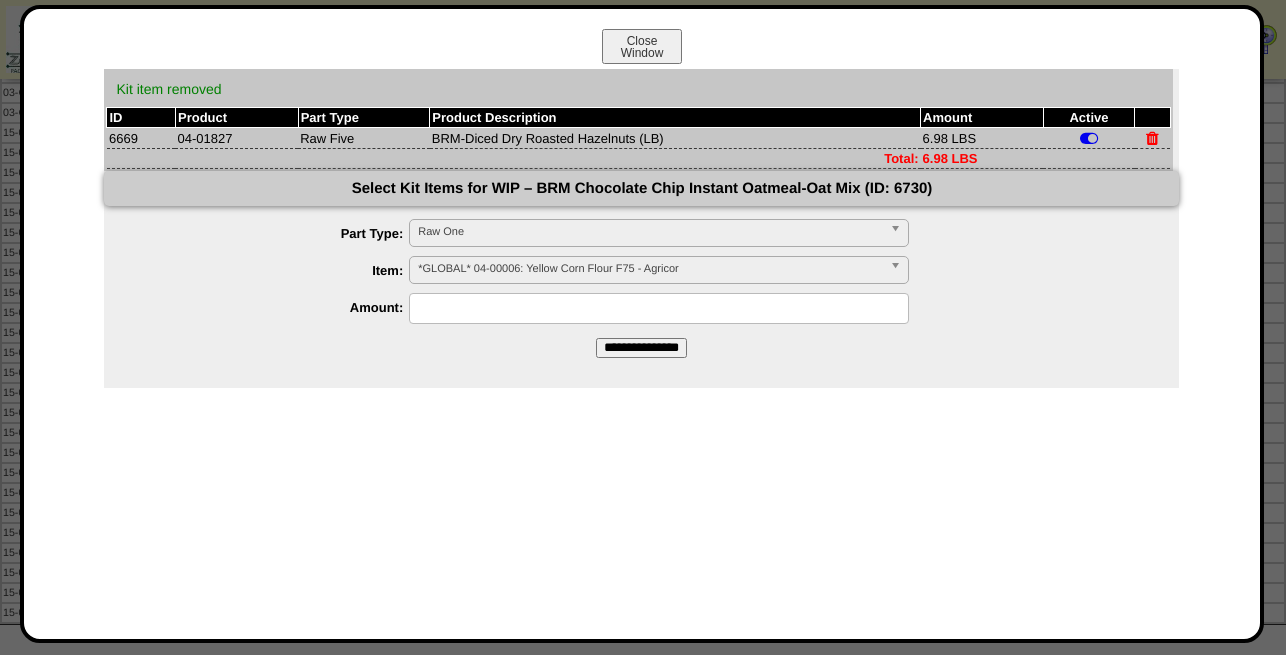 click at bounding box center [1152, 138] 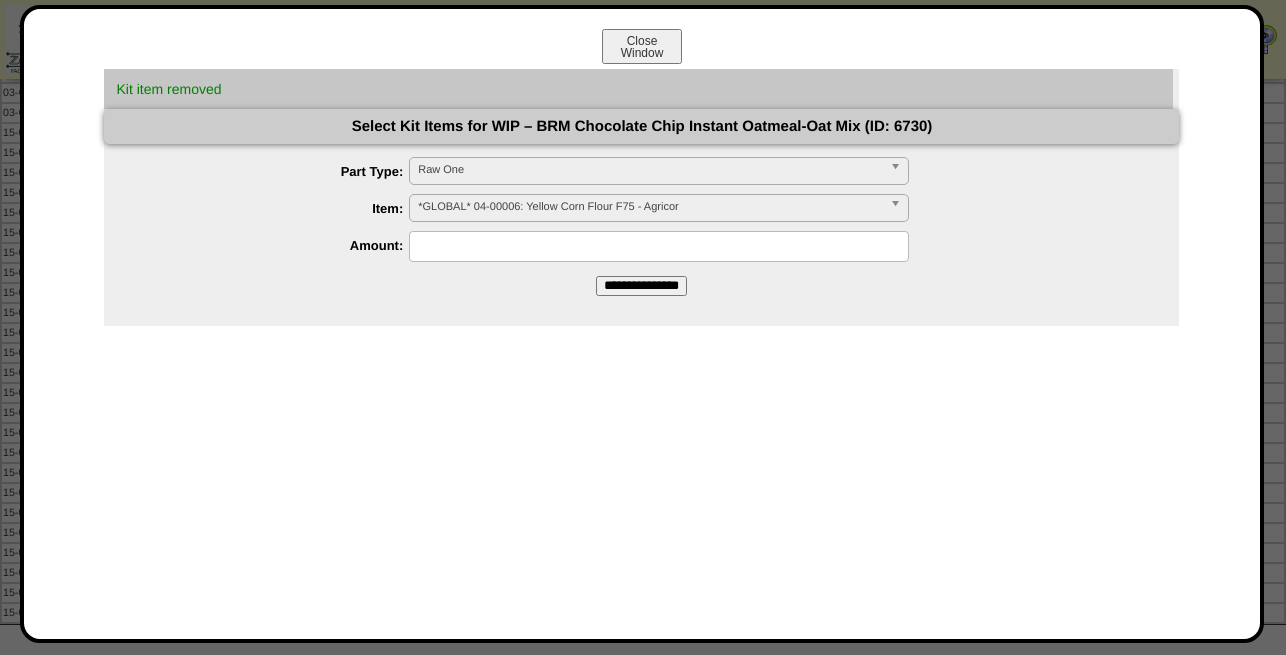 click on "*GLOBAL*  04-00006: Yellow Corn Flour F75 - Agricor" at bounding box center [650, 207] 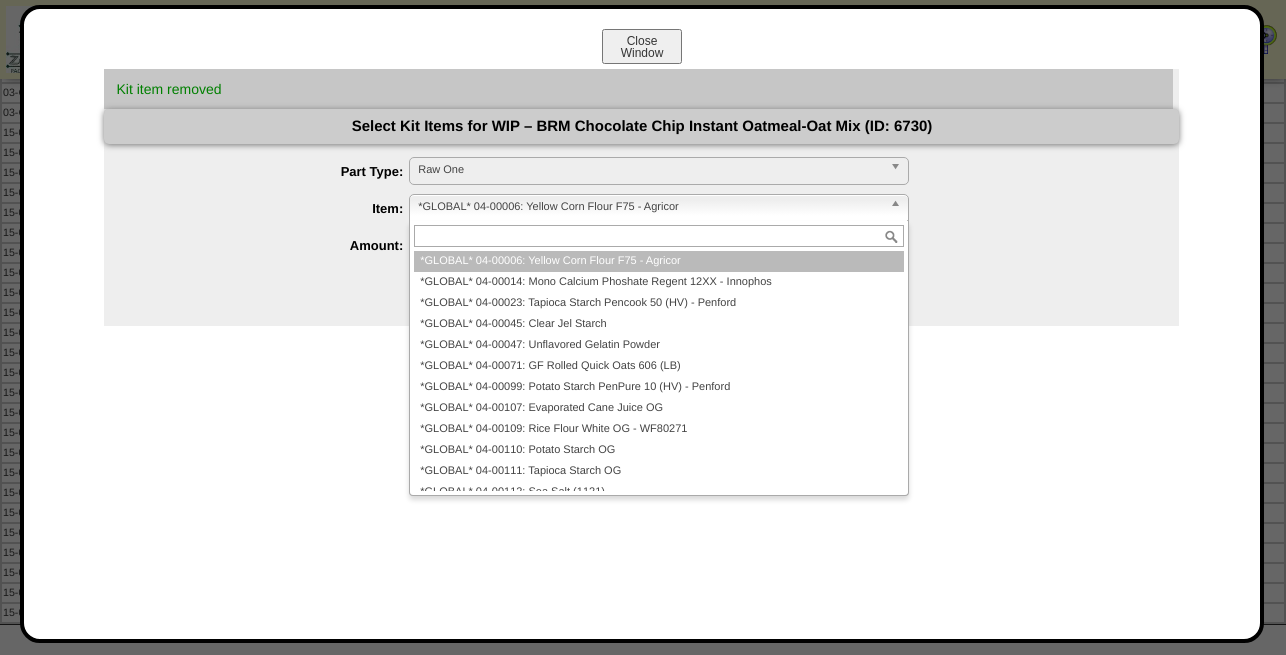 paste on "********" 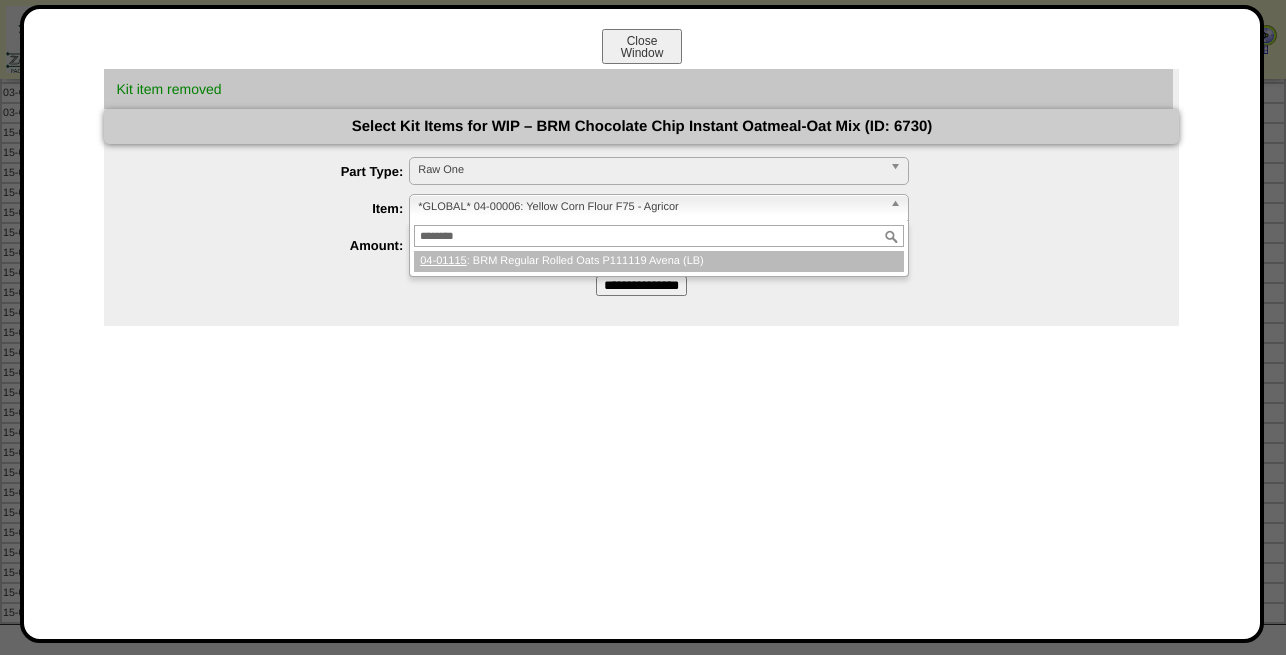 type on "********" 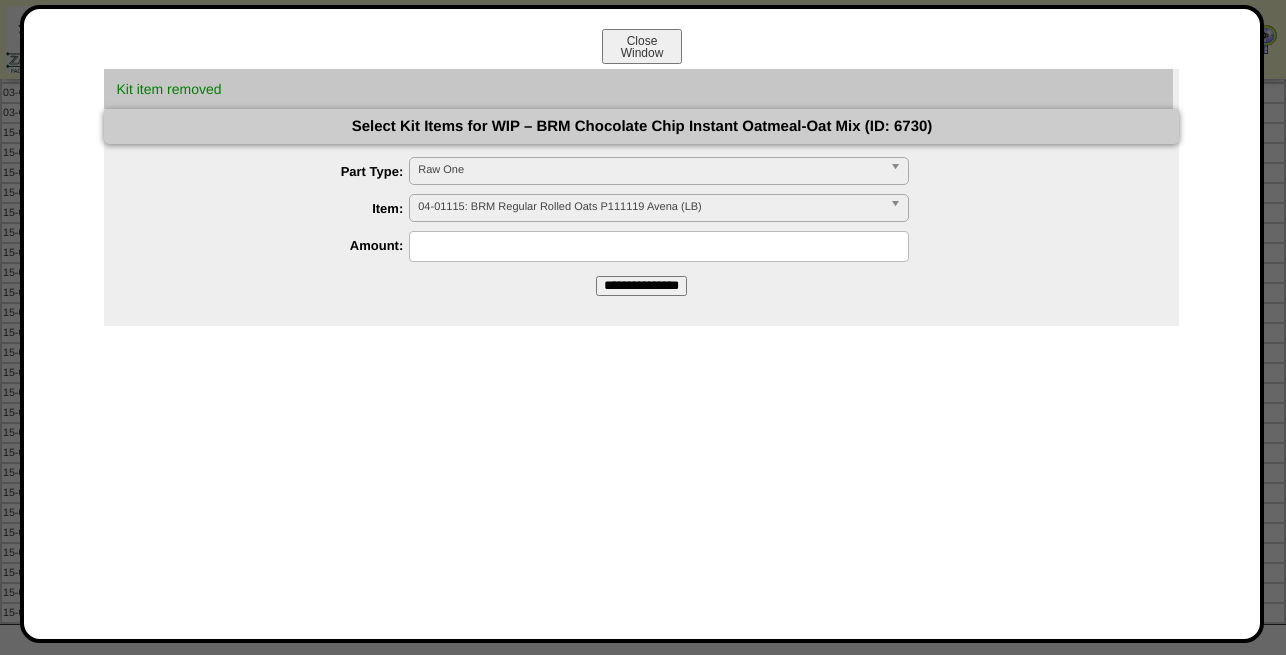 click at bounding box center (659, 246) 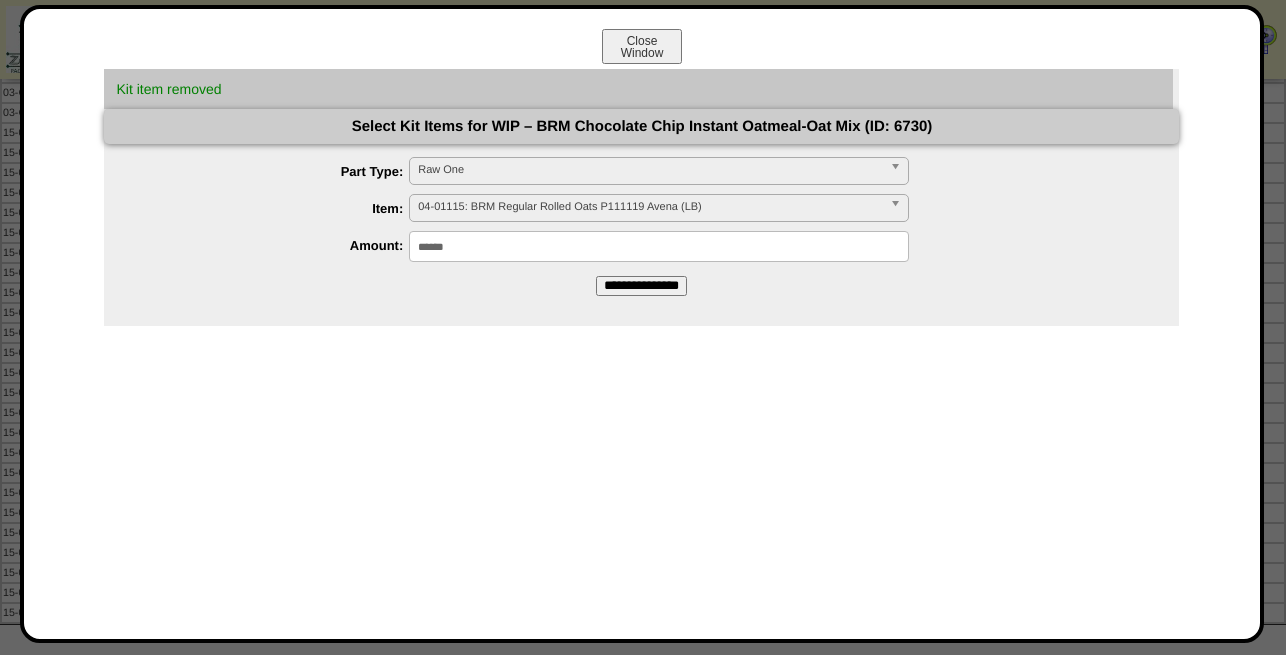 type on "******" 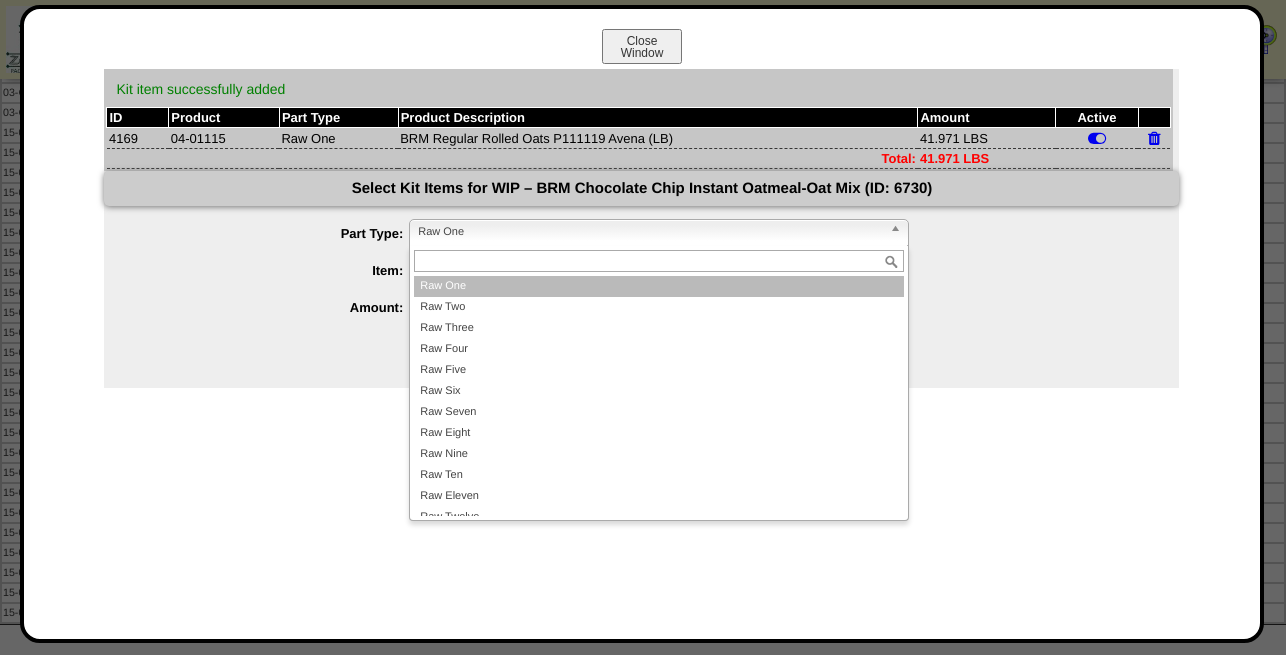 click on "Raw One" at bounding box center [650, 232] 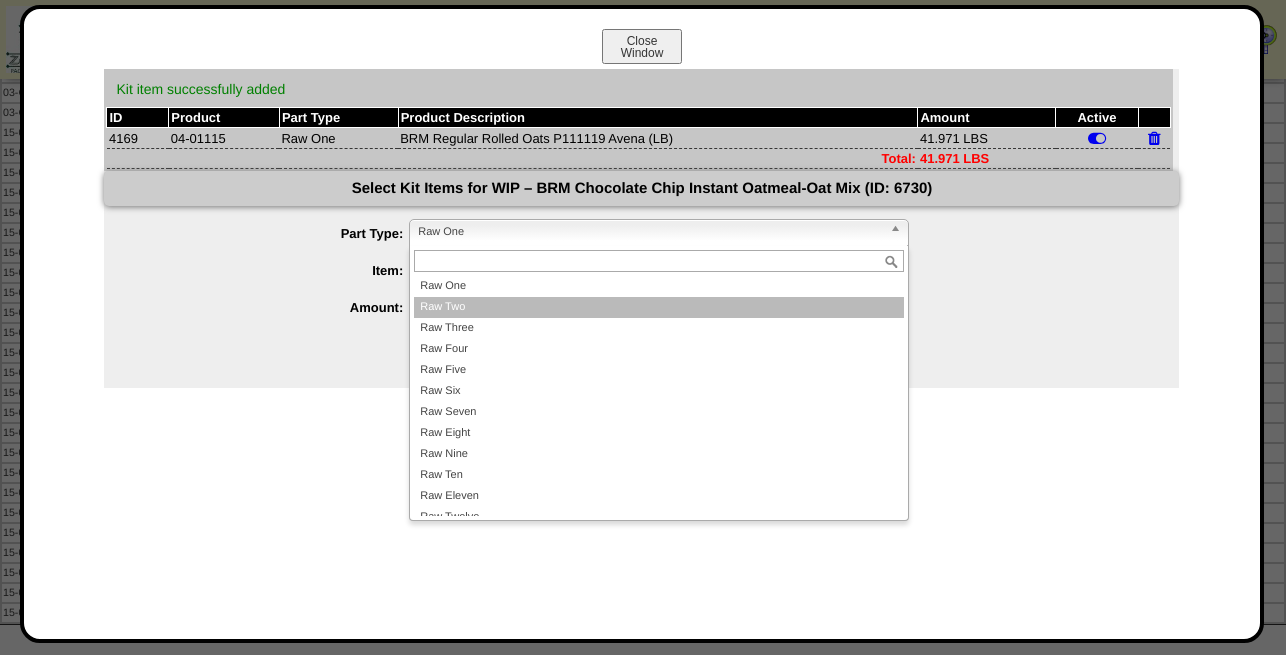 click on "Raw Two" at bounding box center [659, 307] 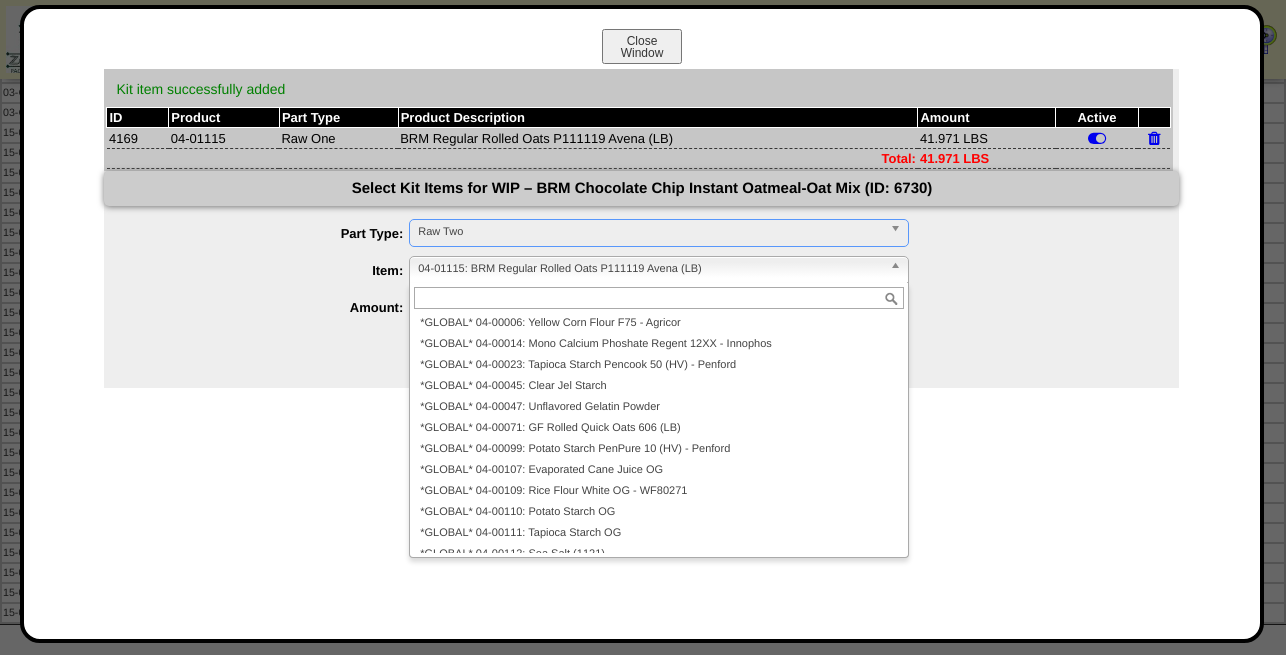 click on "04-01115: BRM Regular Rolled Oats P111119 Avena (LB)" at bounding box center (650, 269) 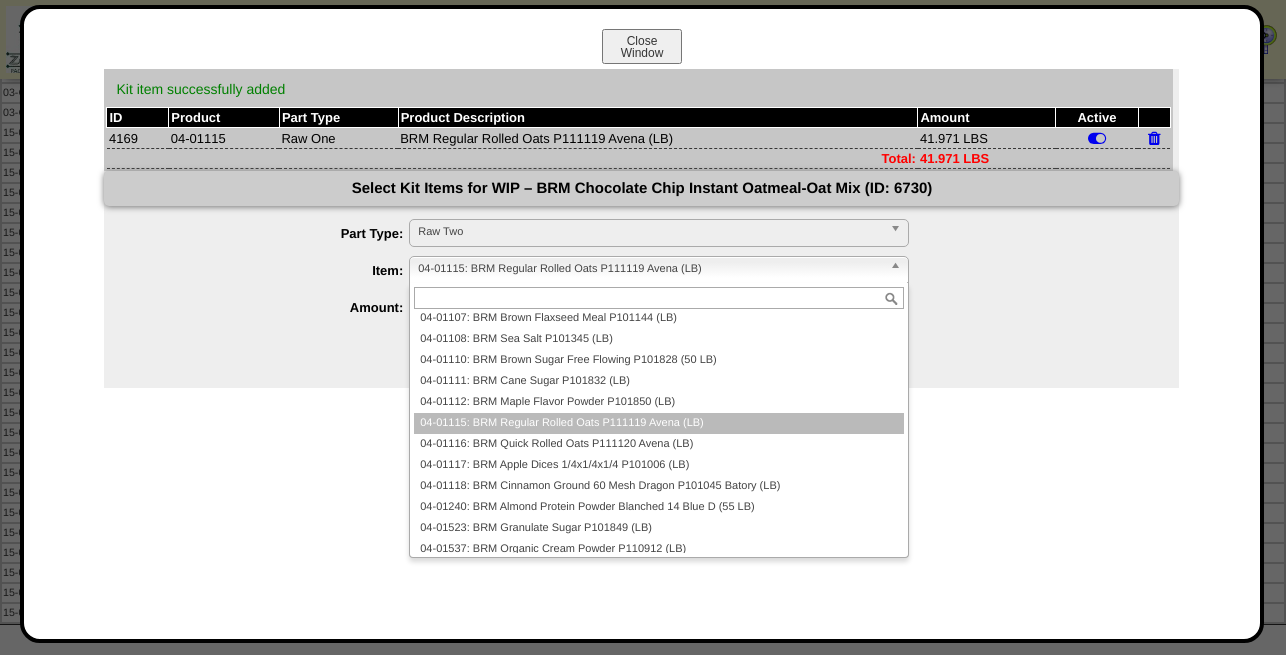 paste on "********" 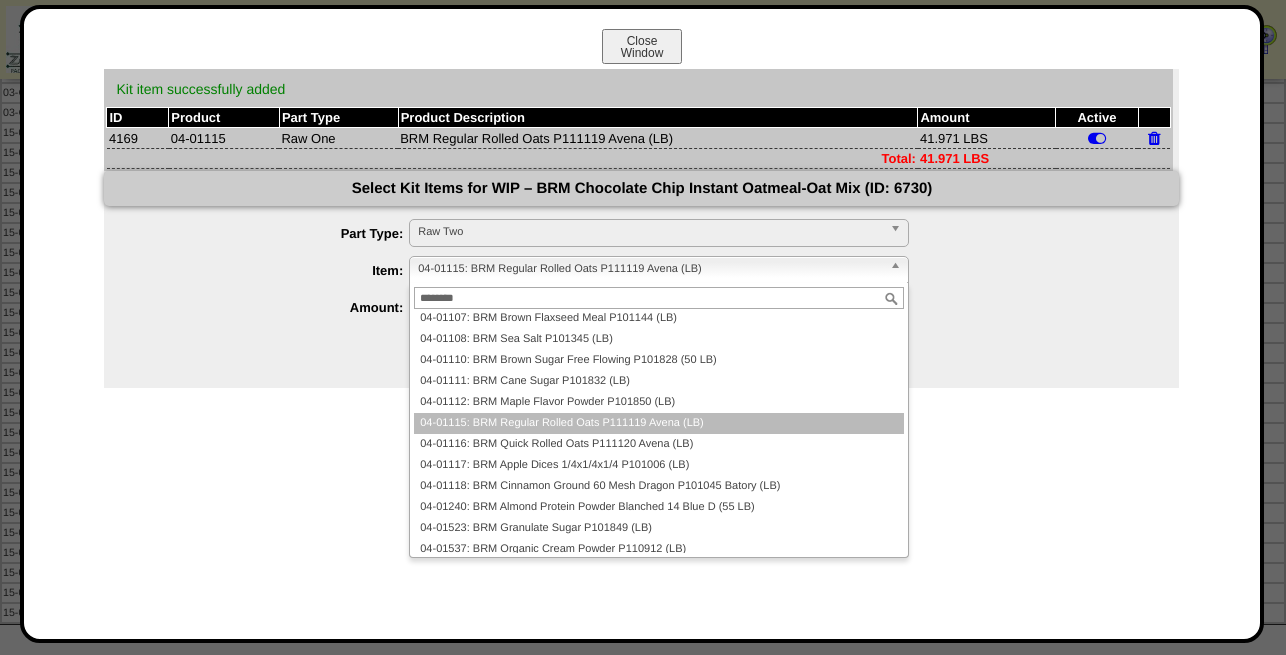 scroll, scrollTop: 0, scrollLeft: 0, axis: both 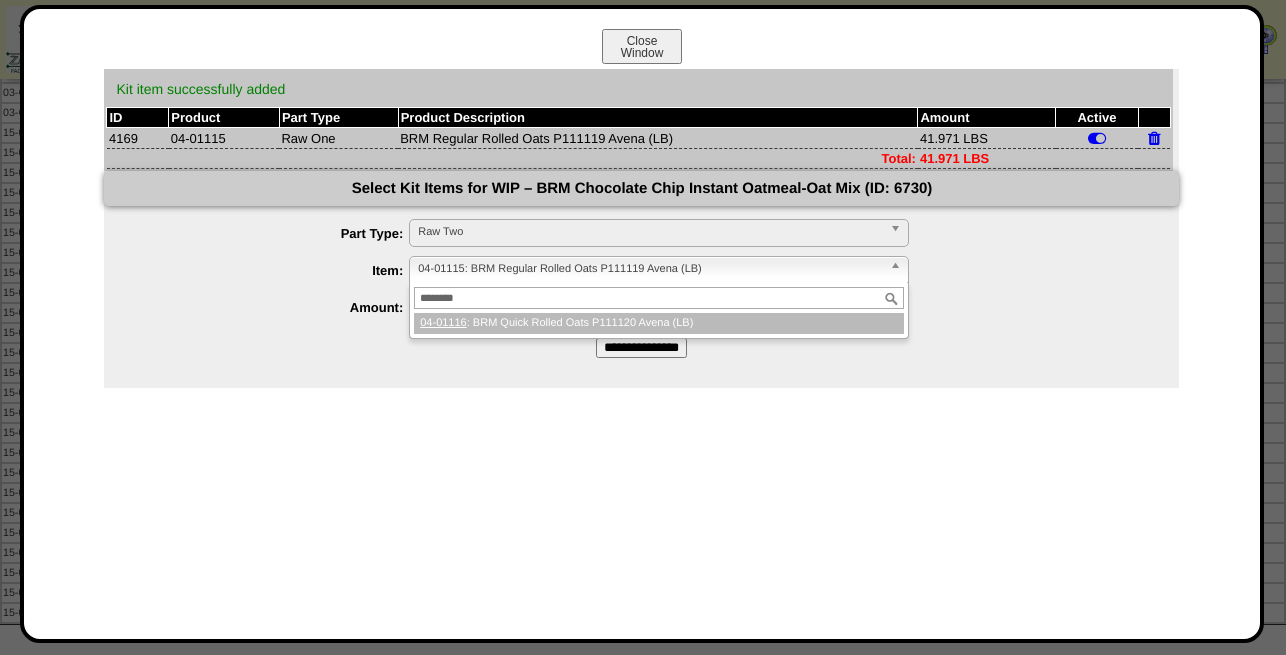 type on "********" 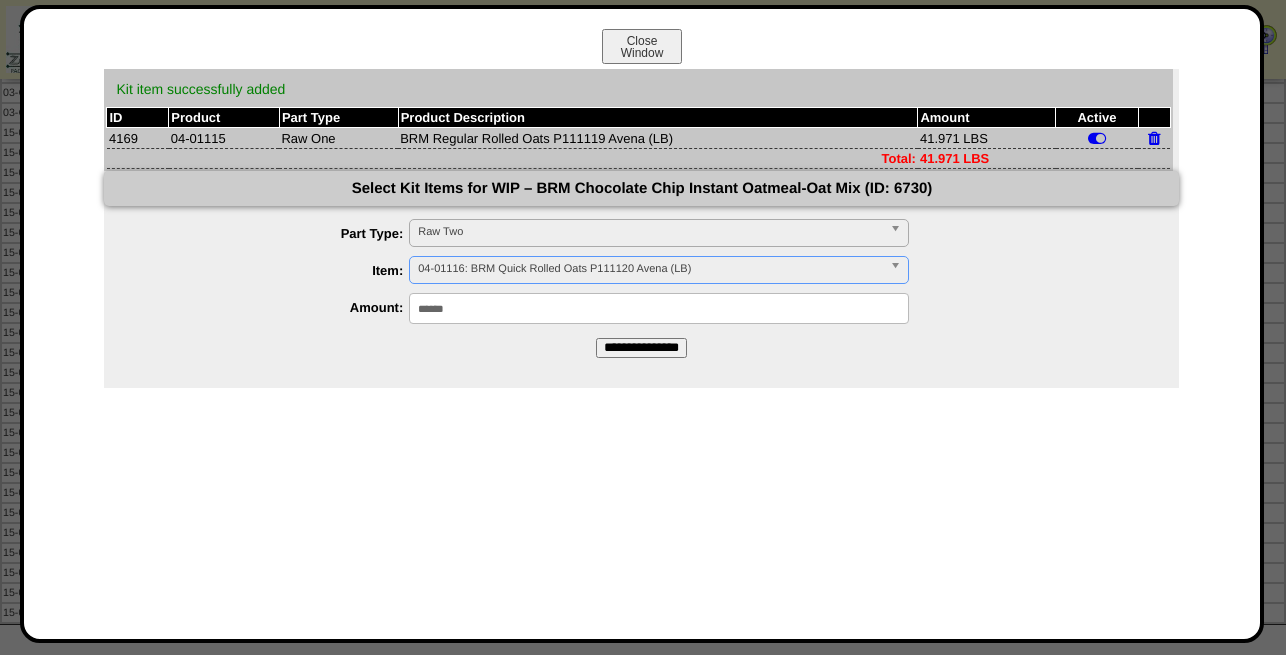 type 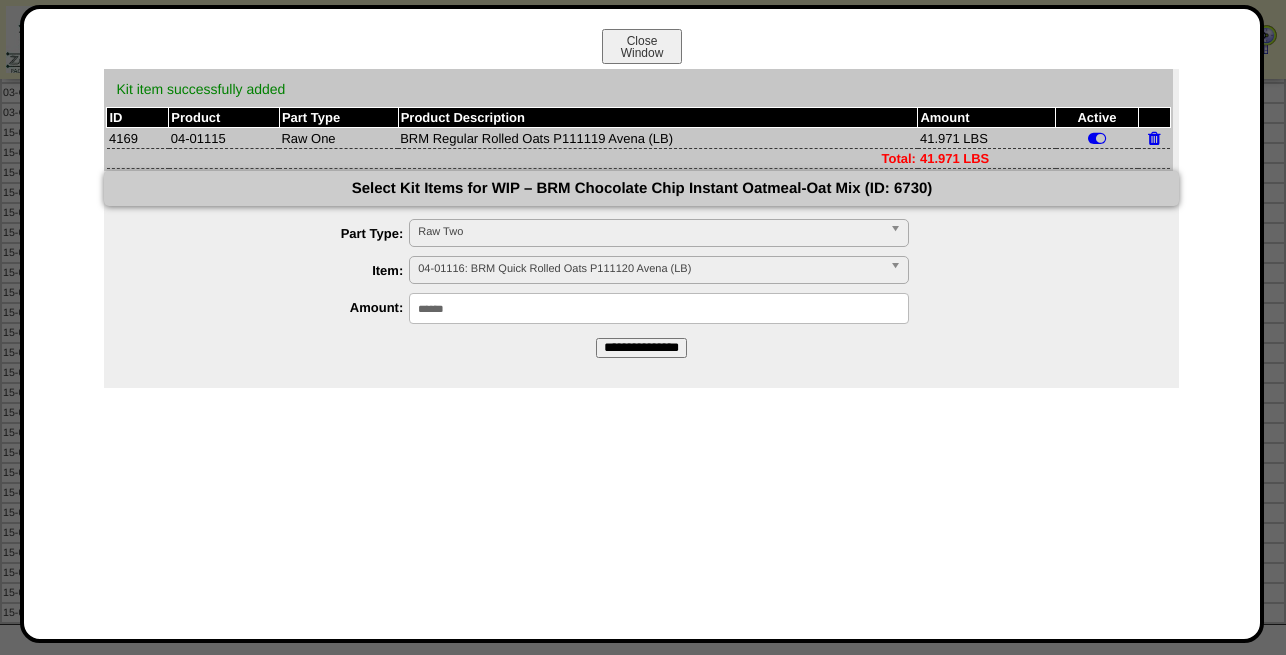 drag, startPoint x: 520, startPoint y: 309, endPoint x: 19, endPoint y: 318, distance: 501.08084 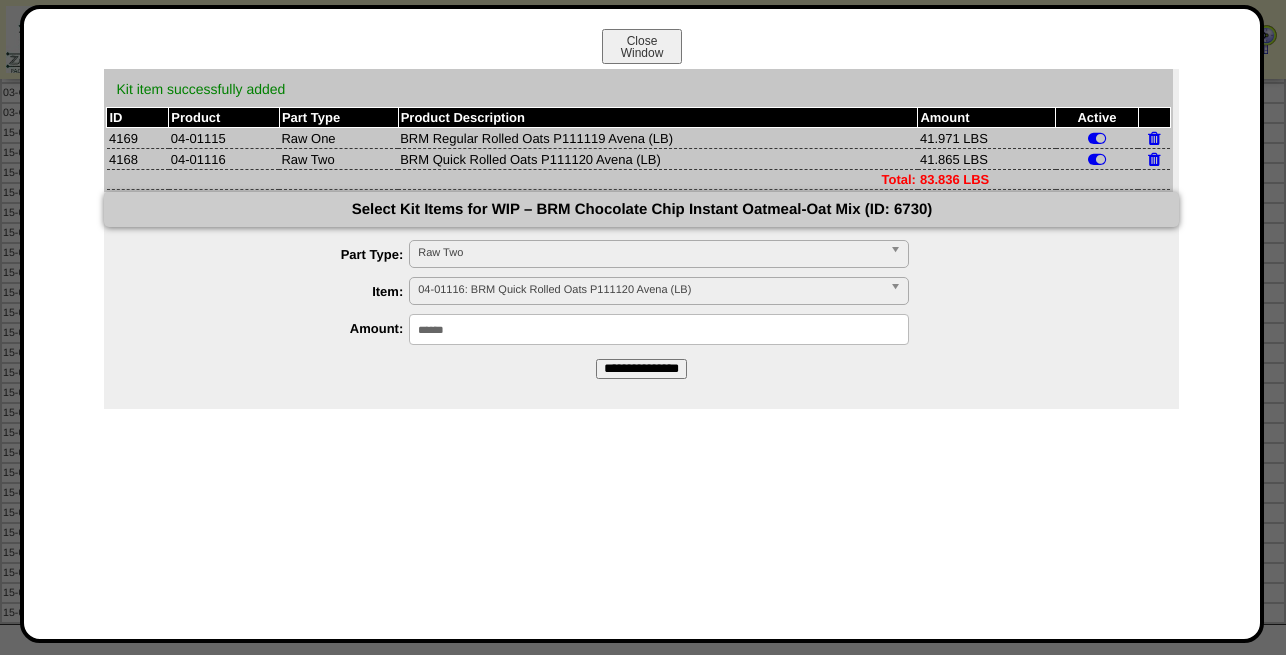 click on "Raw Two" at bounding box center (650, 253) 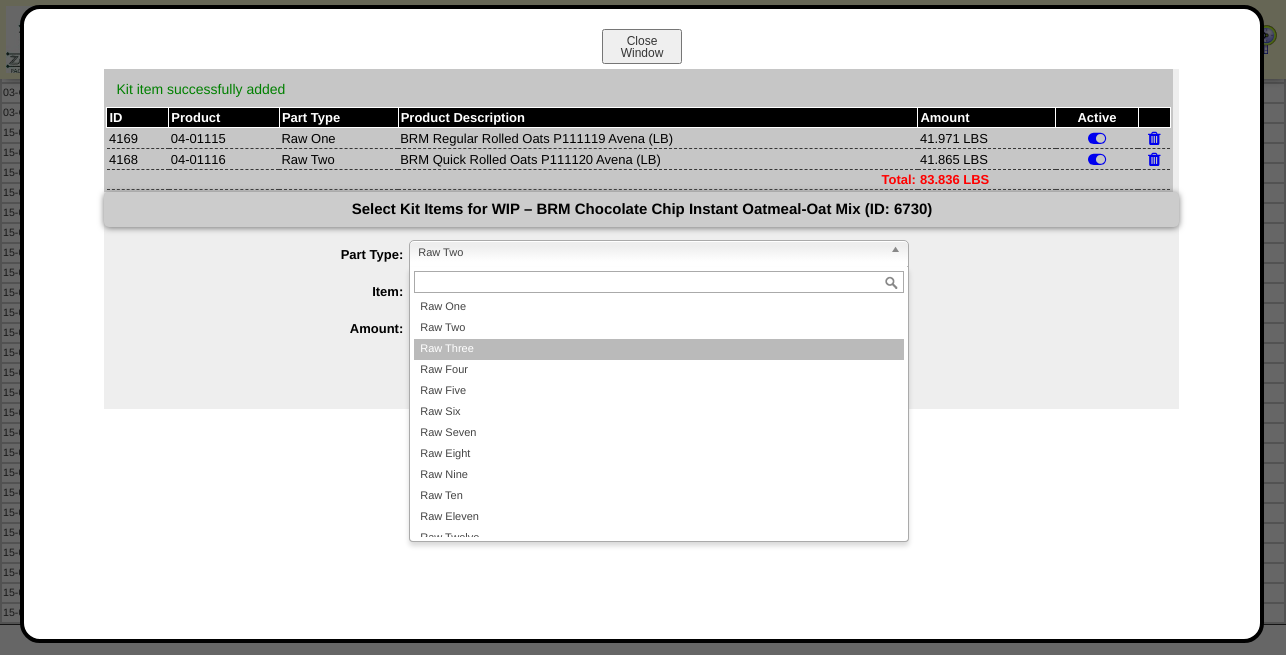 click on "Raw Three" at bounding box center [659, 349] 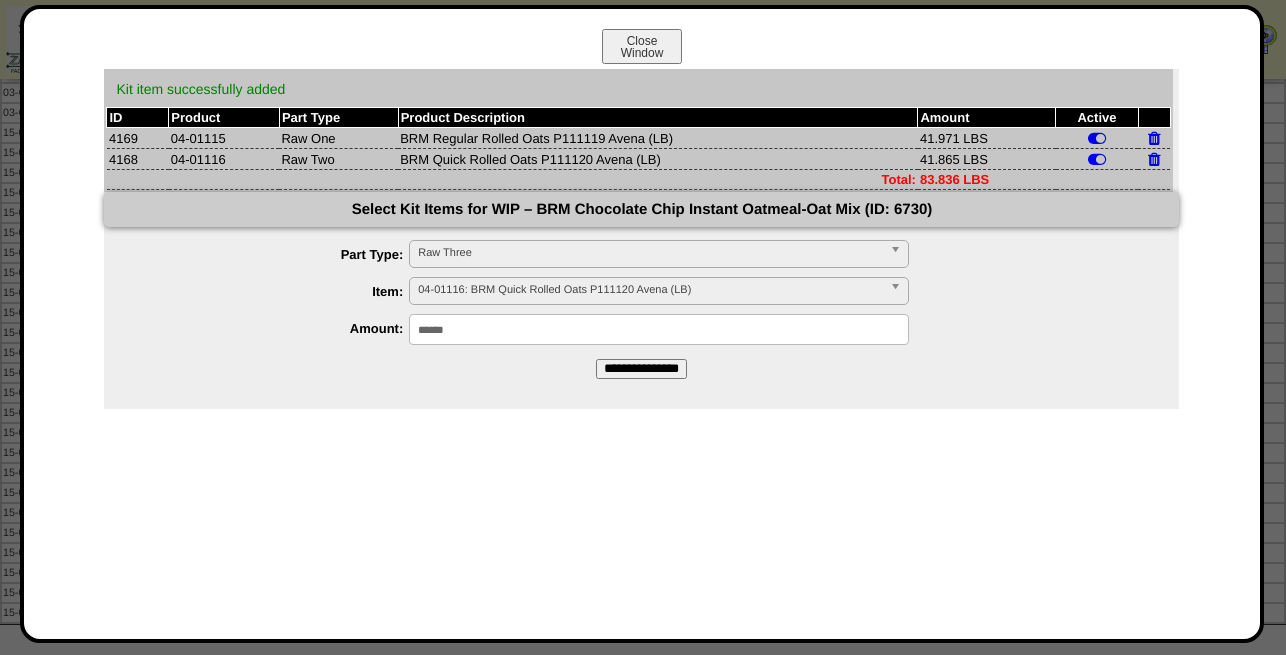 click on "04-01116: BRM Quick Rolled Oats P111120 Avena (LB)" at bounding box center [650, 290] 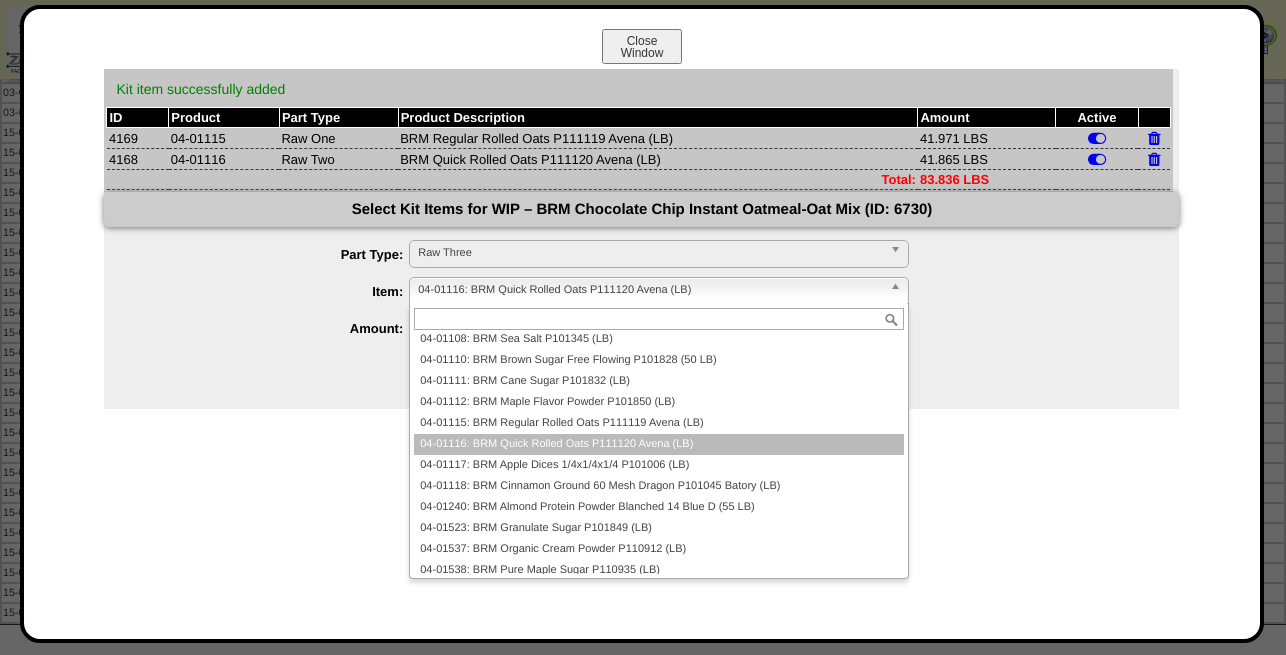 paste on "********" 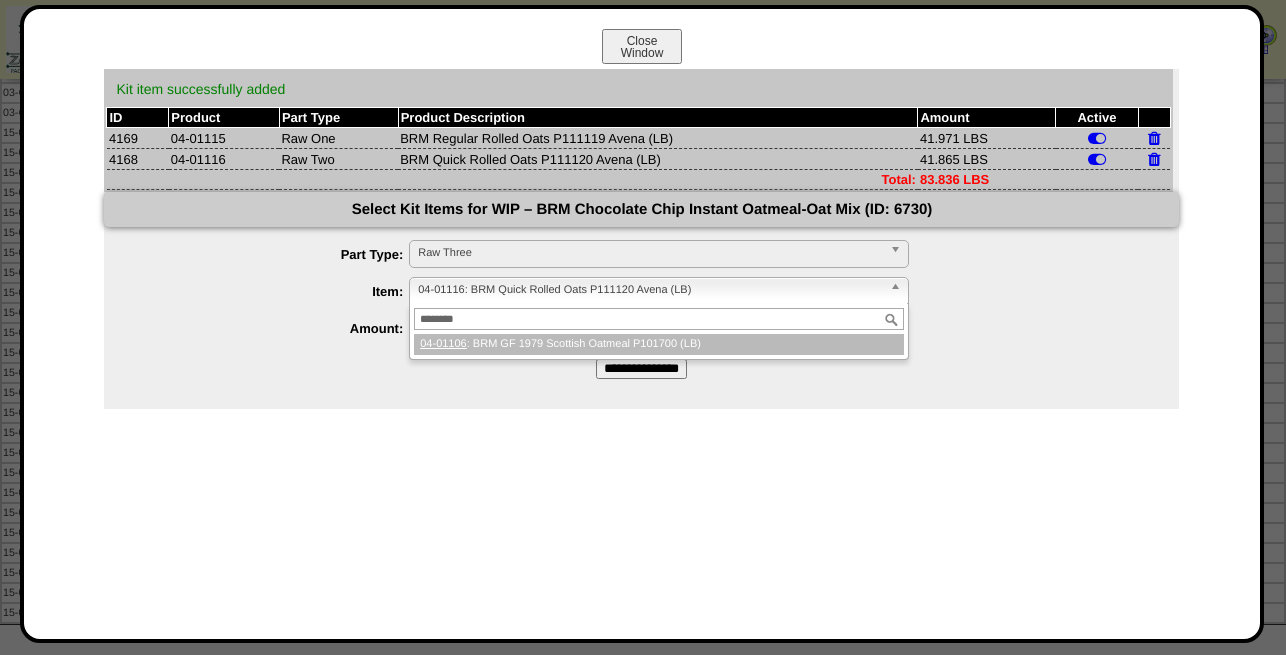 scroll, scrollTop: 0, scrollLeft: 0, axis: both 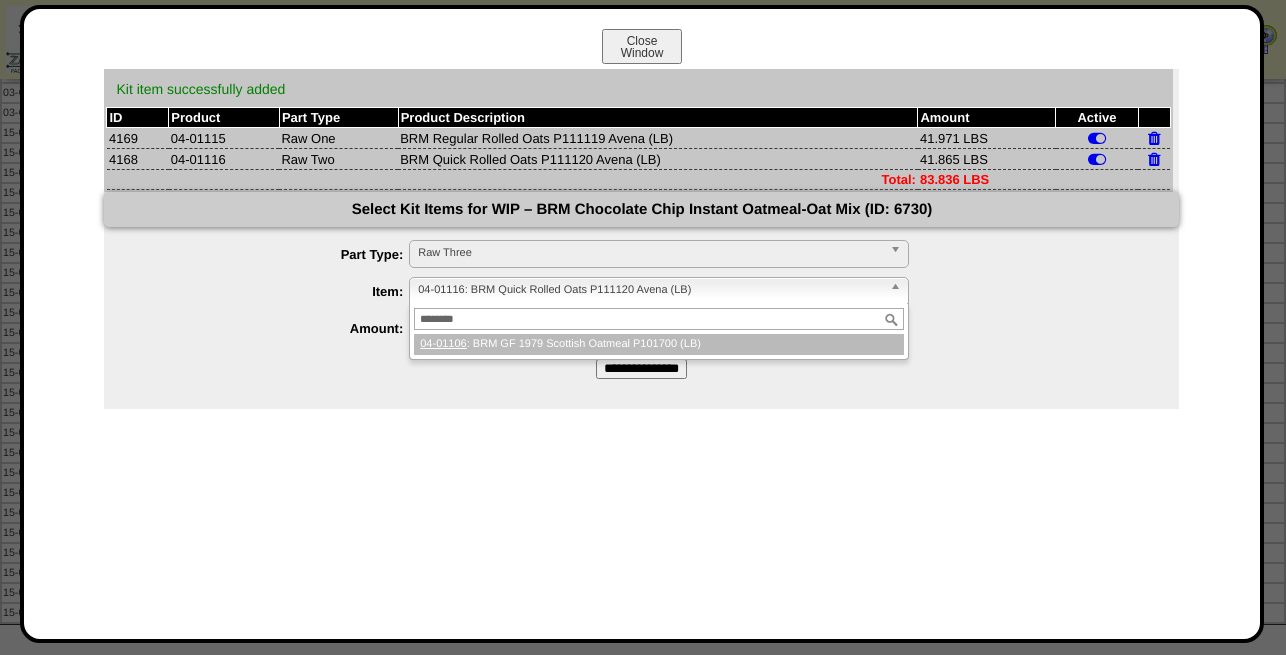 type on "********" 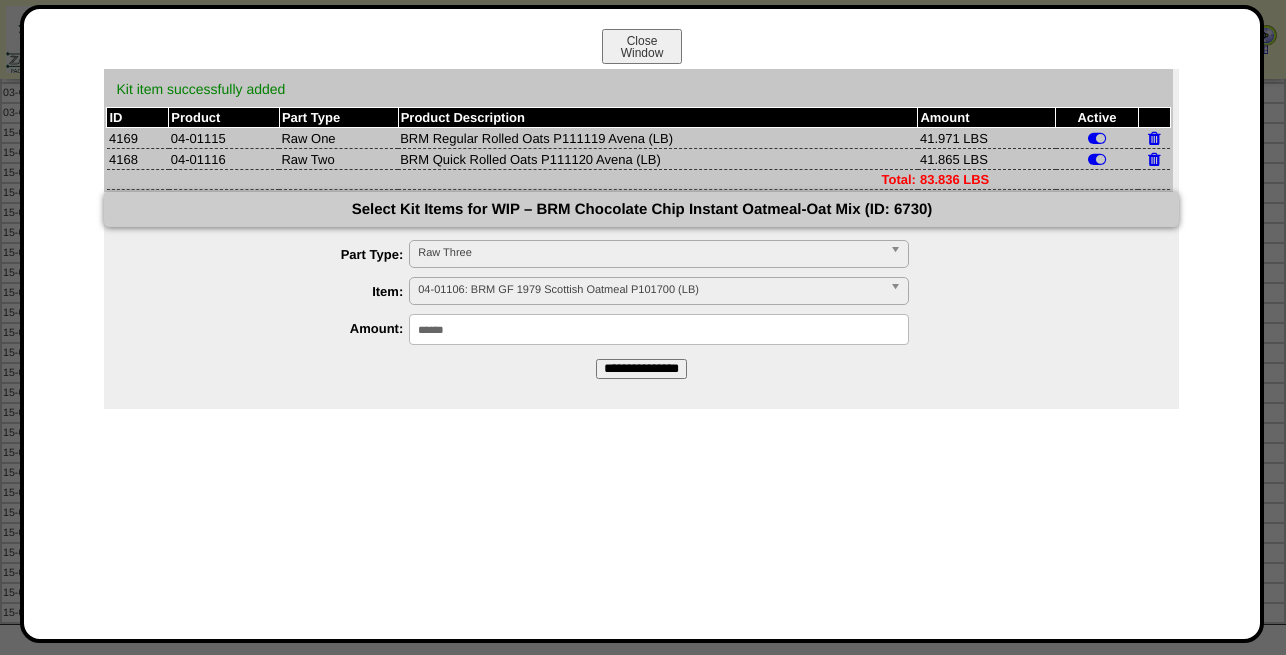 drag, startPoint x: 457, startPoint y: 320, endPoint x: 124, endPoint y: 317, distance: 333.01352 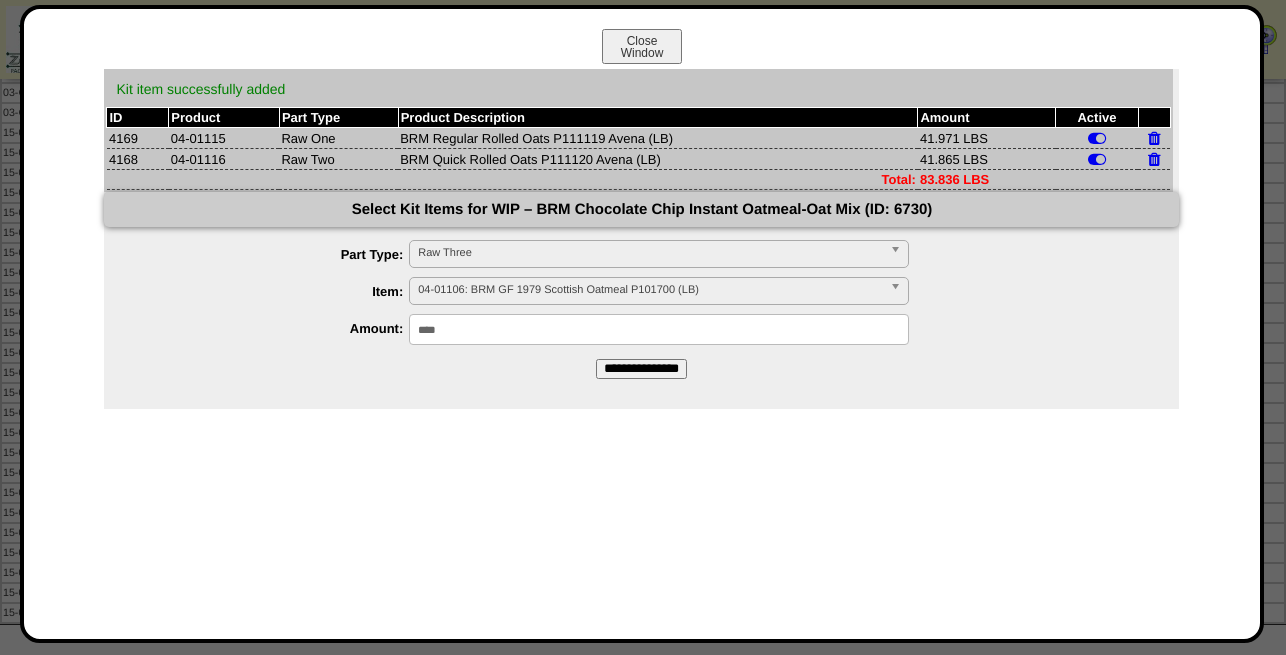 type on "****" 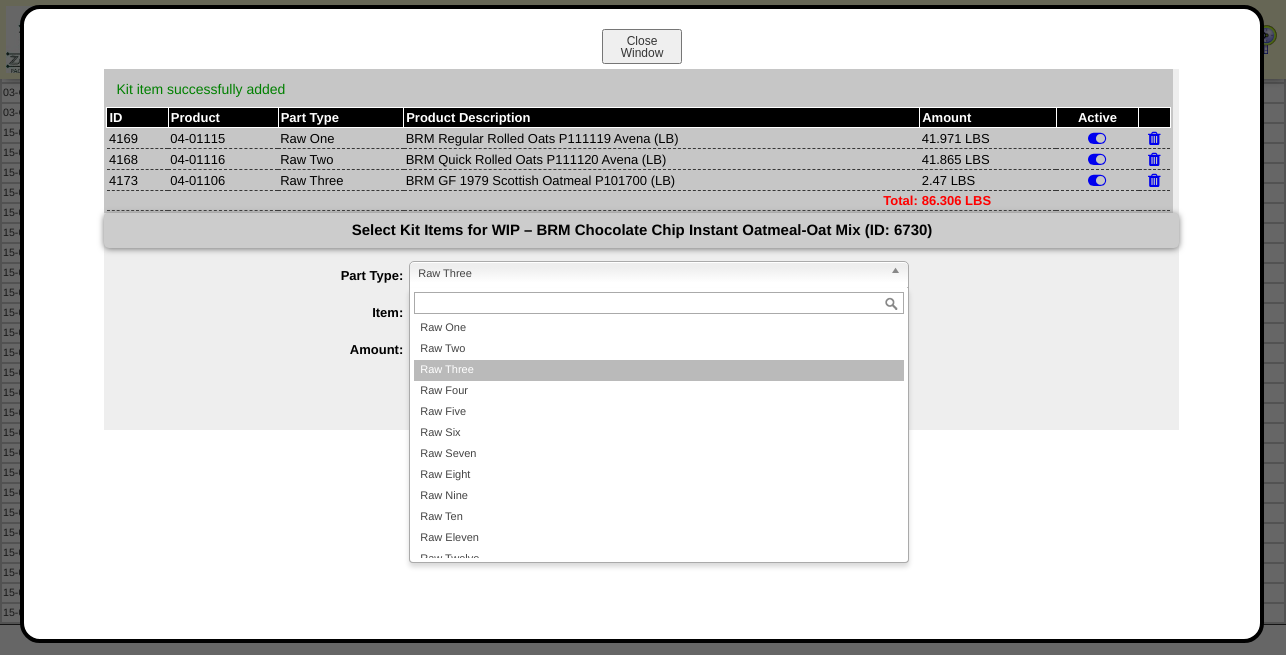 click on "Raw Three" at bounding box center (650, 274) 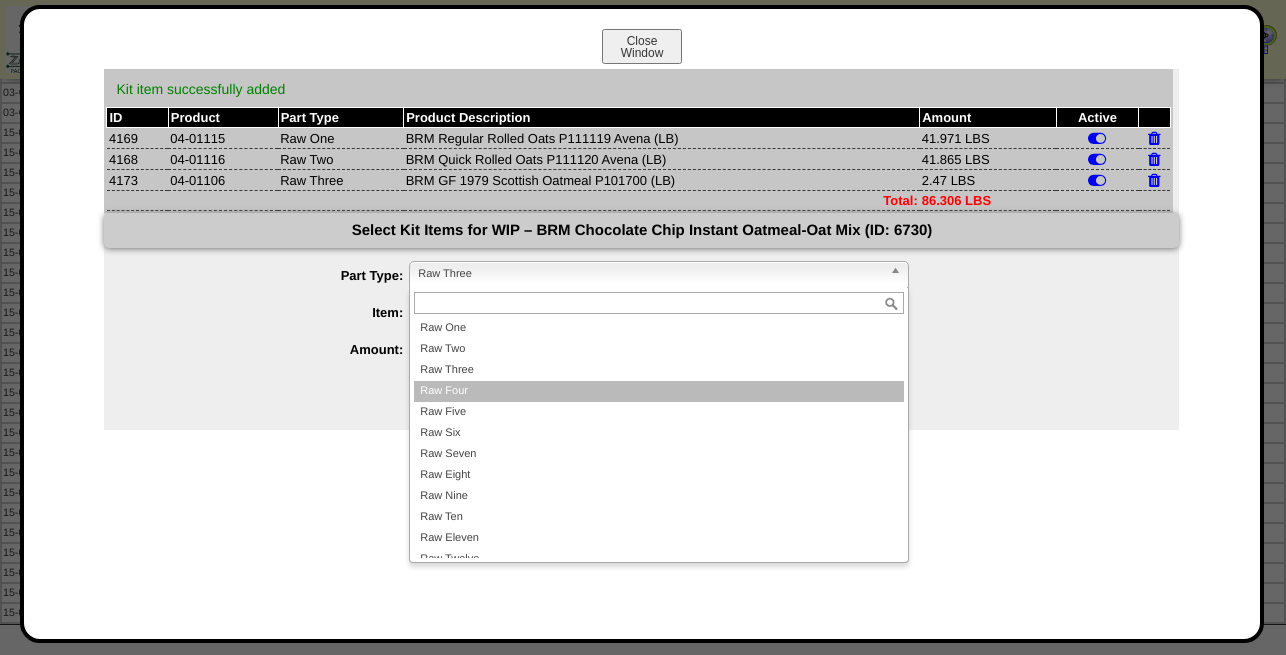 click on "Raw Four" at bounding box center [659, 391] 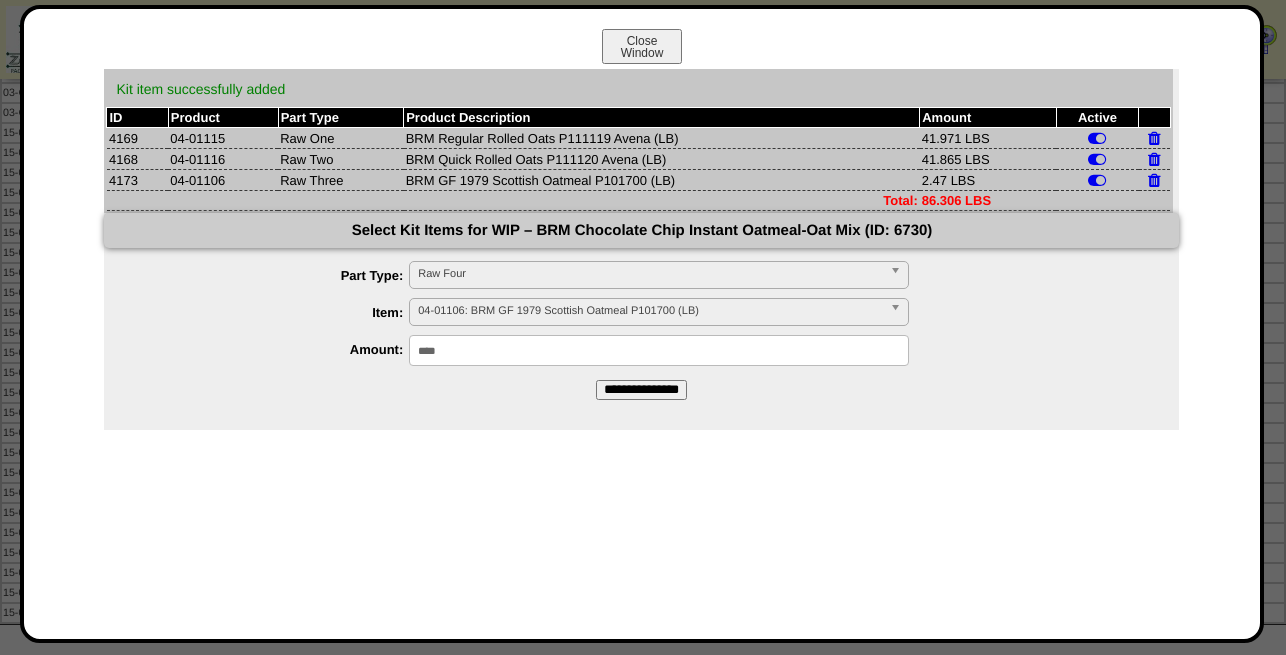 click on "Raw Four" at bounding box center (650, 274) 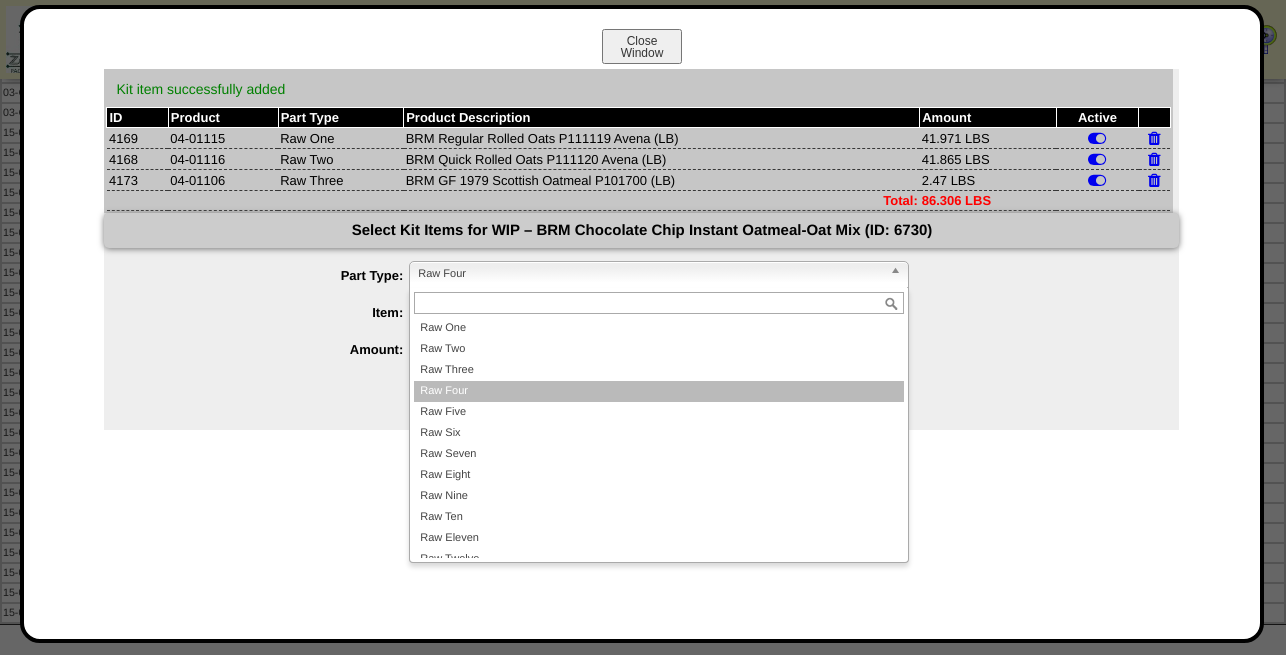 click on "Raw Four" at bounding box center (659, 391) 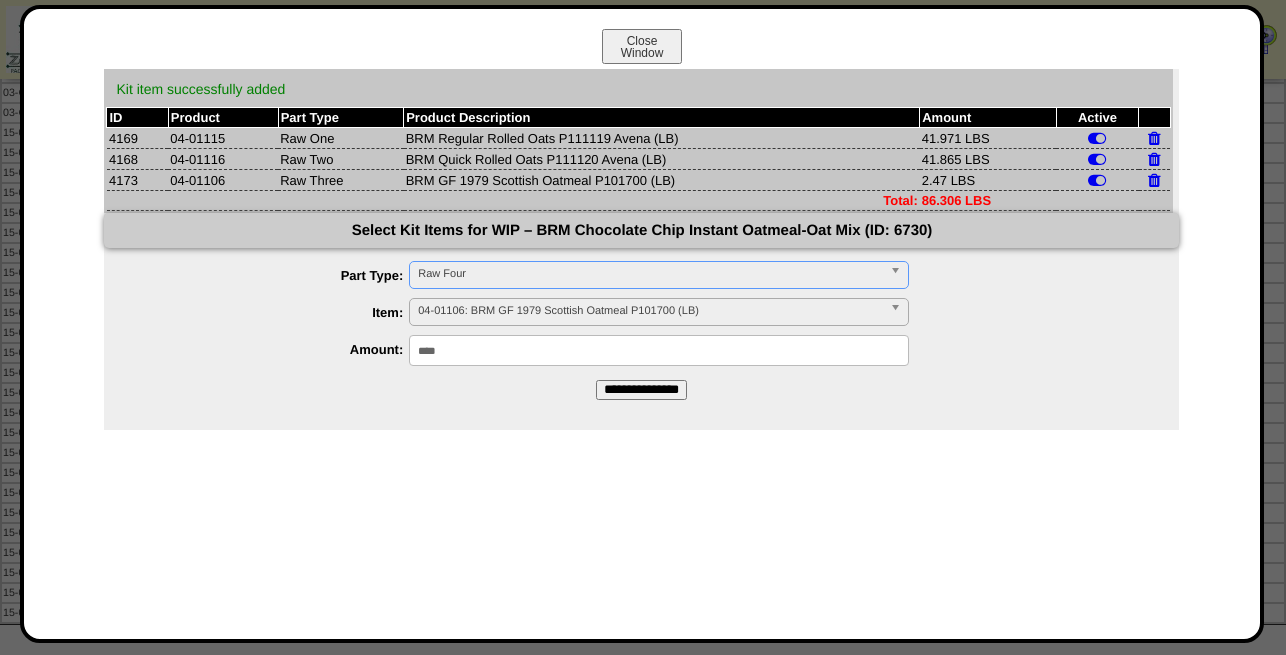 click on "04-01106: BRM GF 1979 Scottish Oatmeal P101700 (LB)" at bounding box center (650, 311) 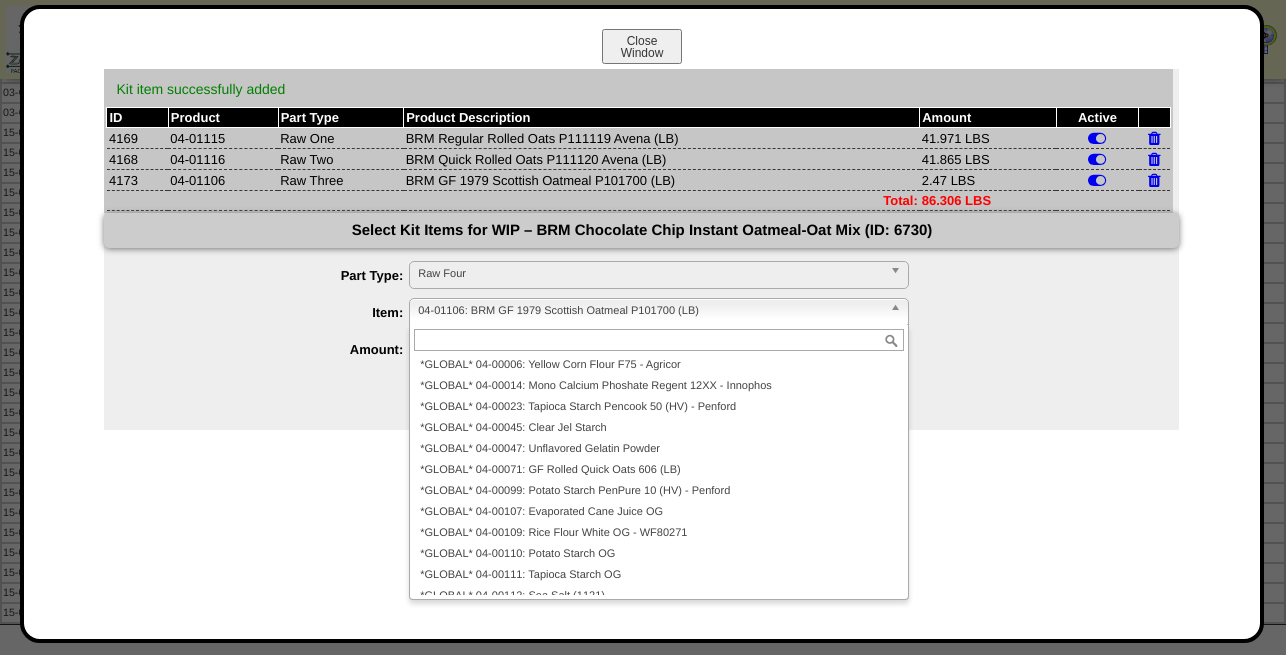 scroll, scrollTop: 12119, scrollLeft: 0, axis: vertical 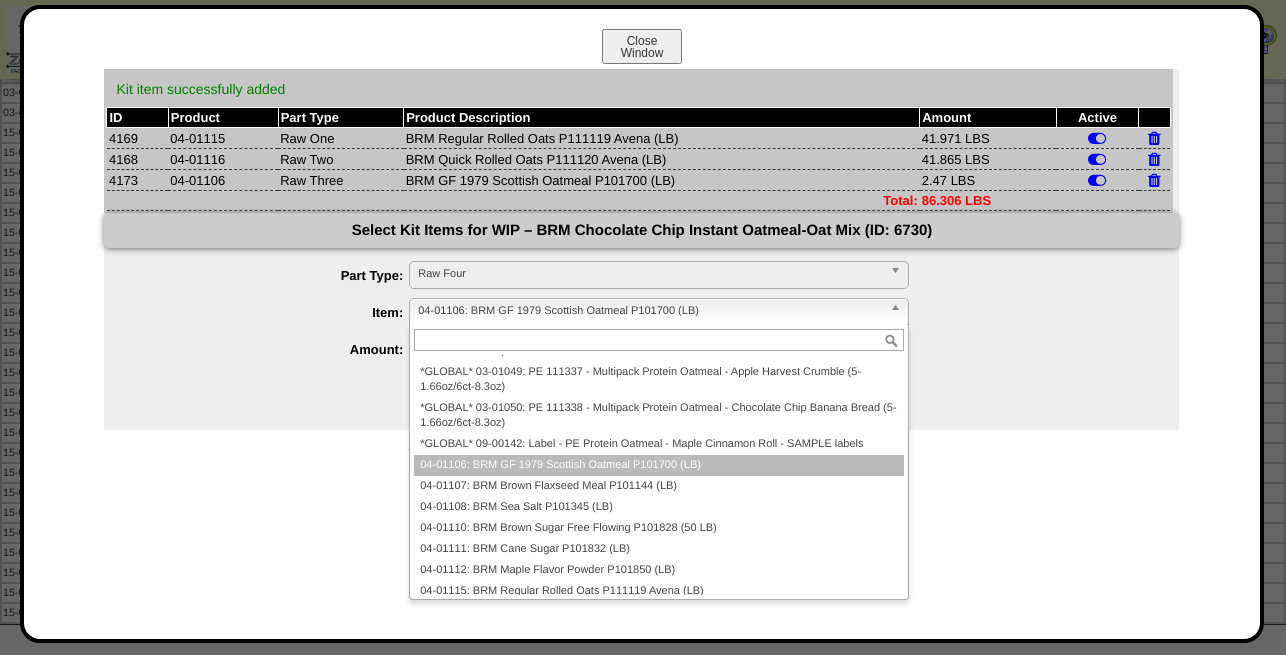 paste on "********" 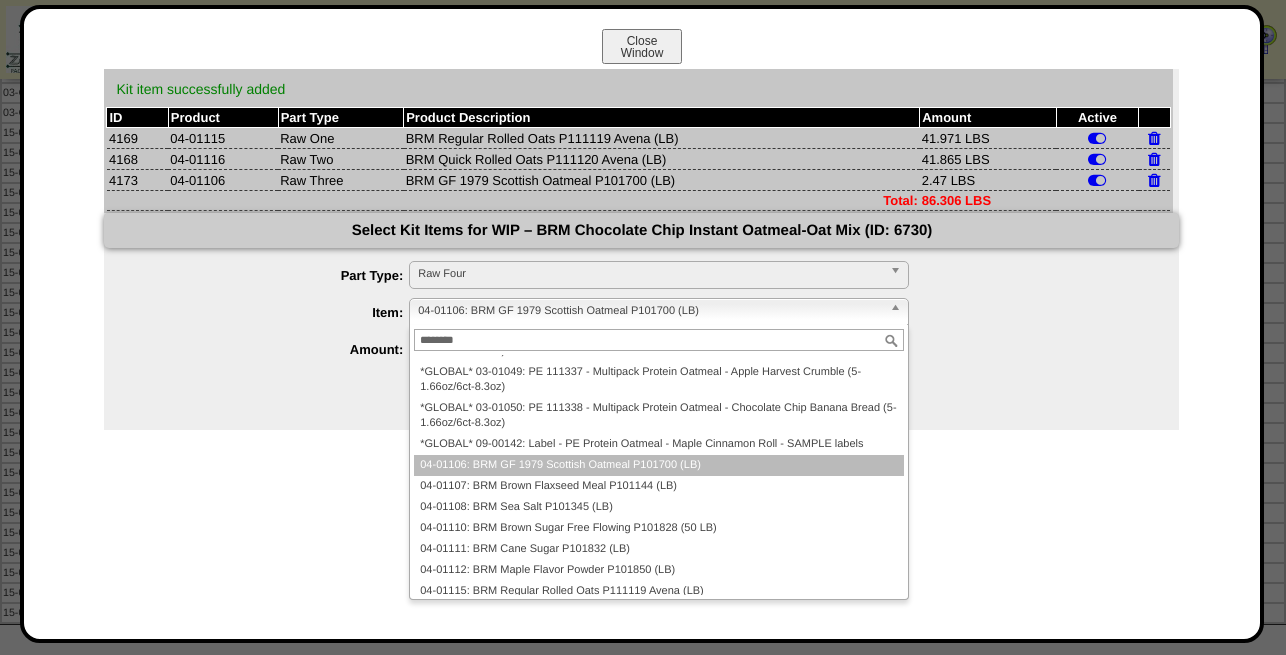 scroll, scrollTop: 0, scrollLeft: 0, axis: both 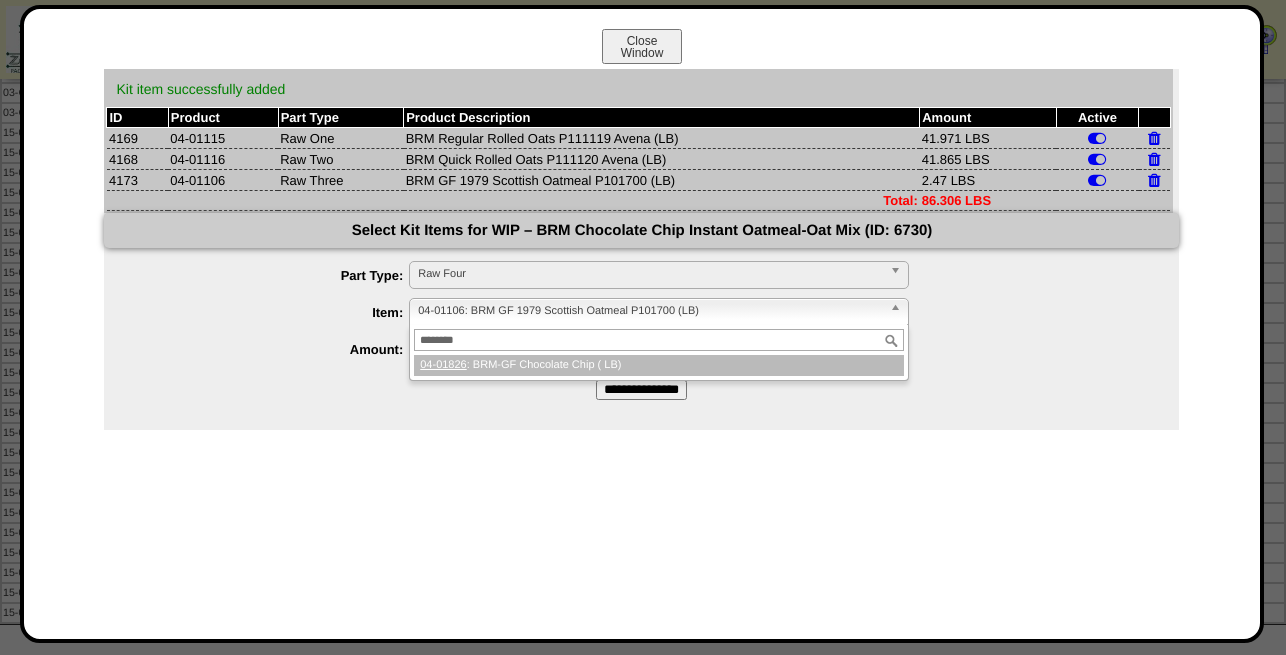 type on "********" 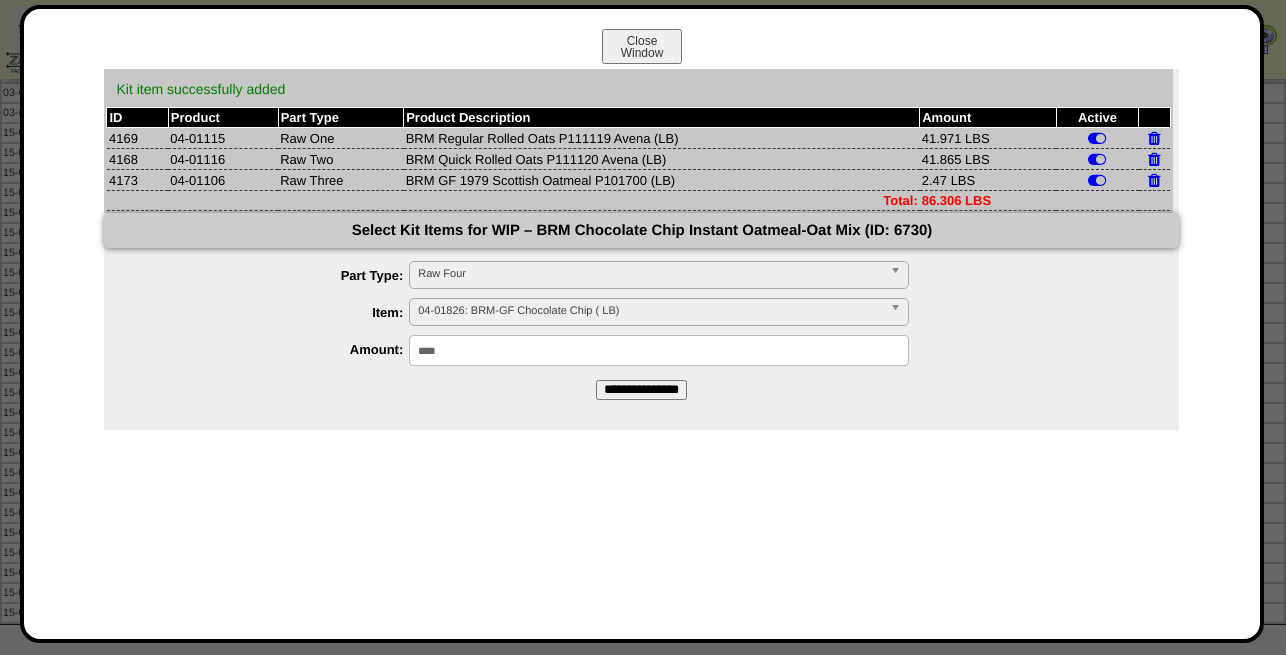 drag, startPoint x: 413, startPoint y: 346, endPoint x: 402, endPoint y: 341, distance: 12.083046 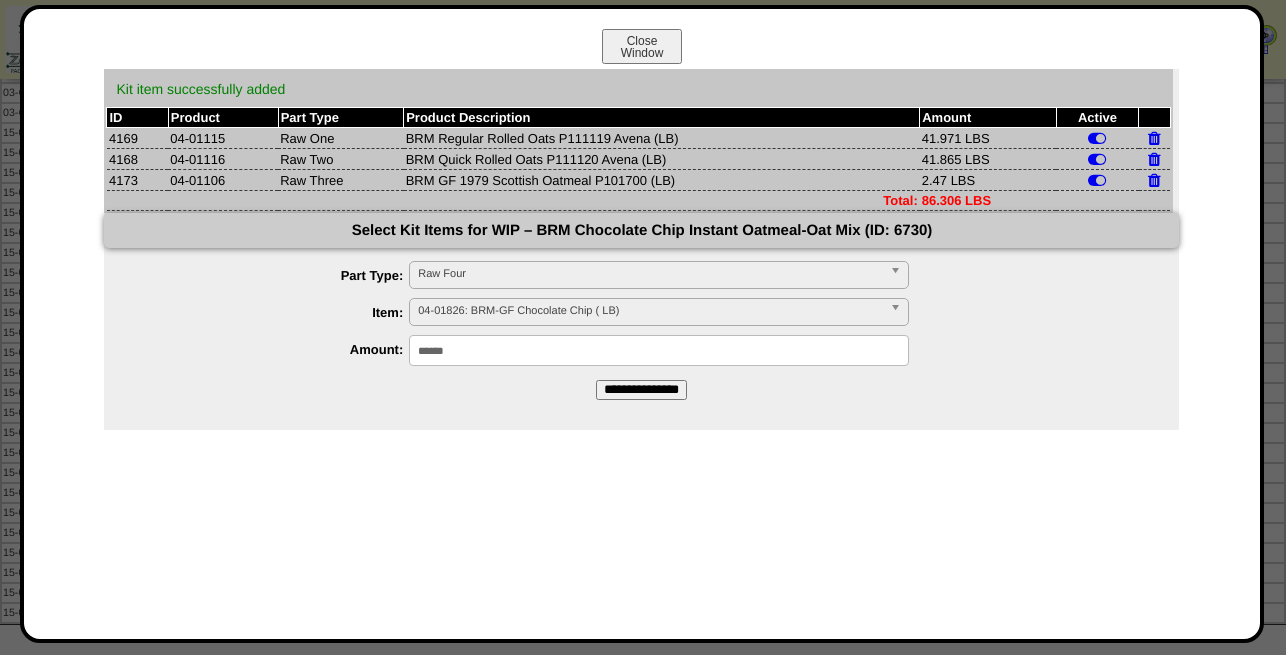 type on "******" 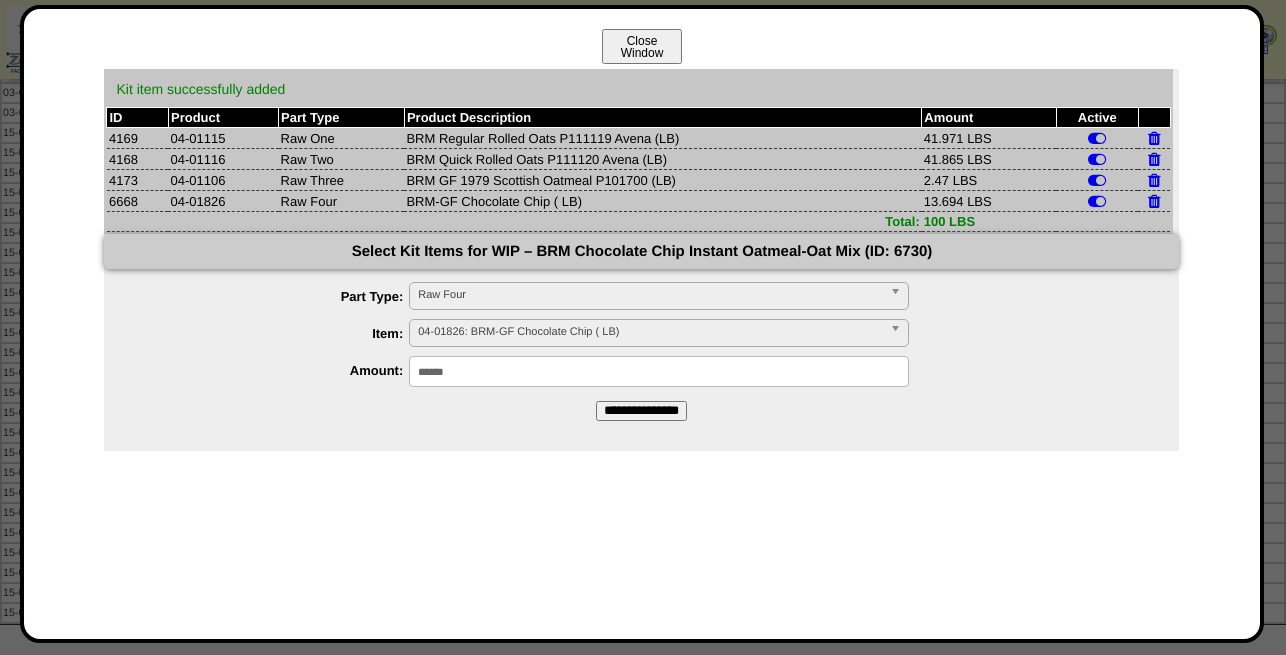 click on "Close Window" at bounding box center (642, 46) 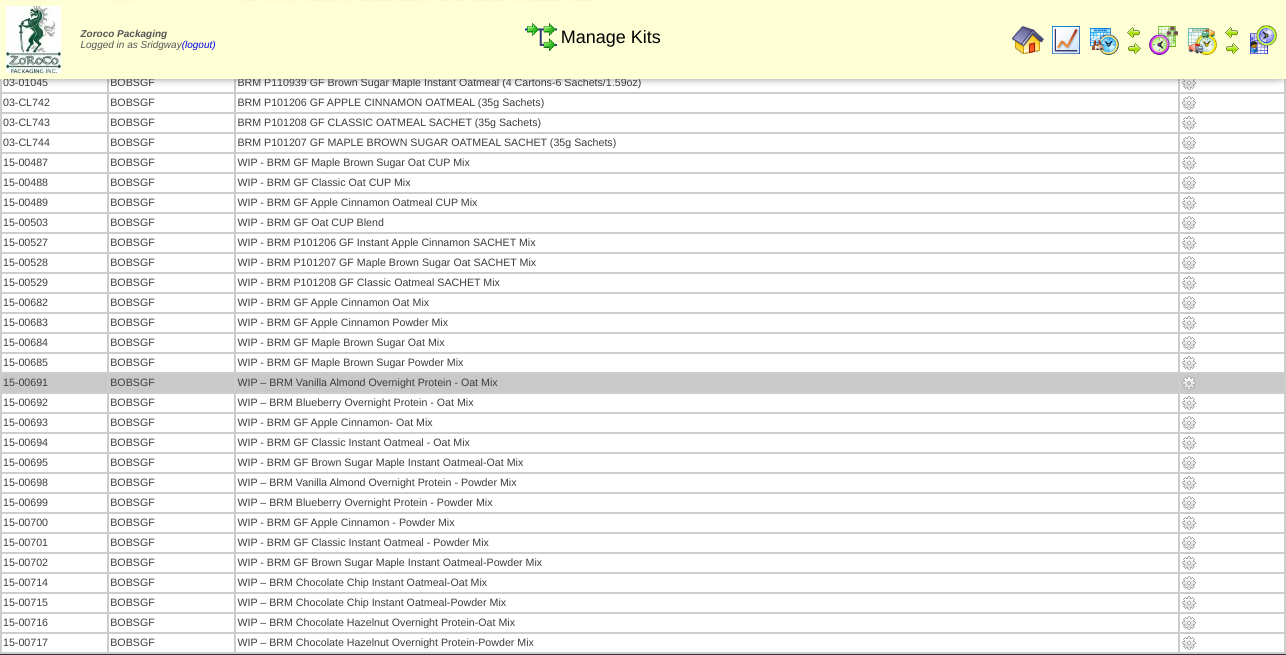 scroll, scrollTop: 465, scrollLeft: 0, axis: vertical 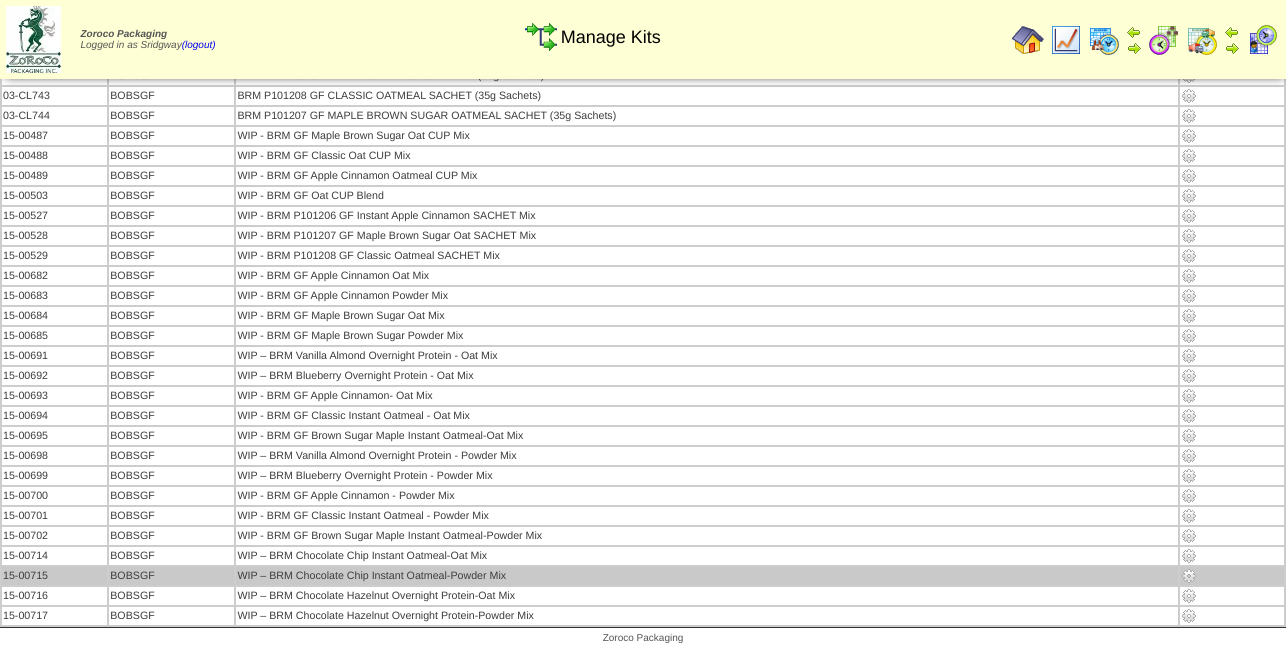 click at bounding box center (1189, 576) 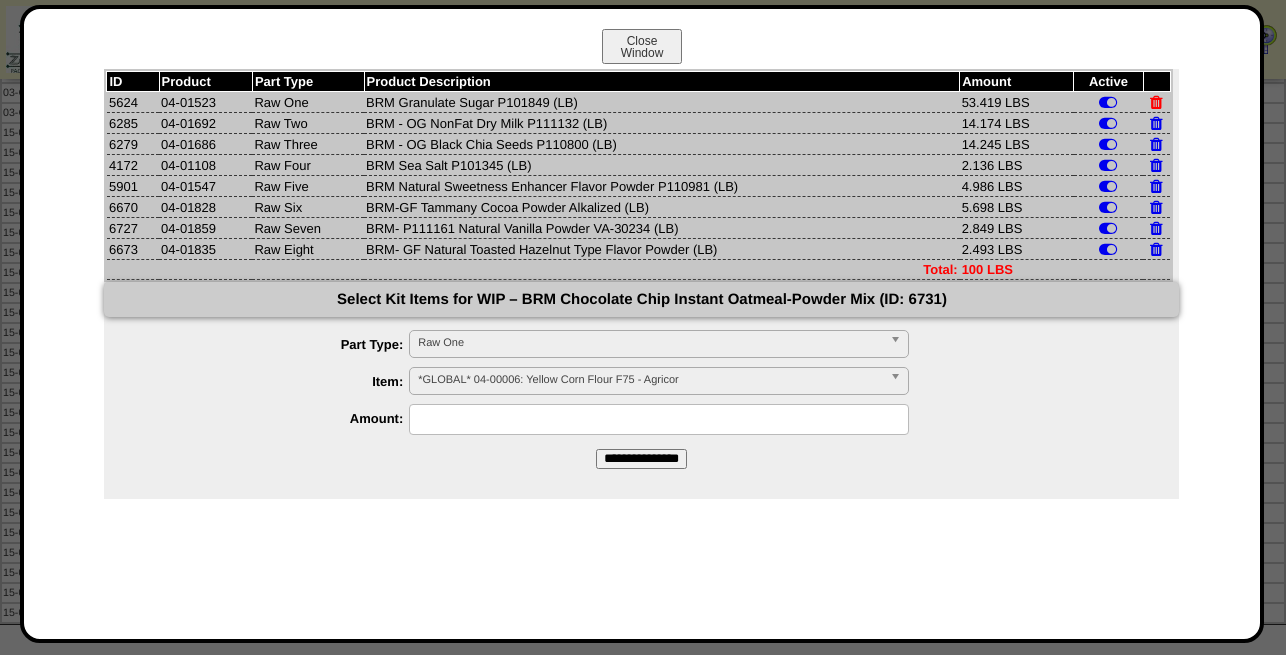 click at bounding box center (1156, 102) 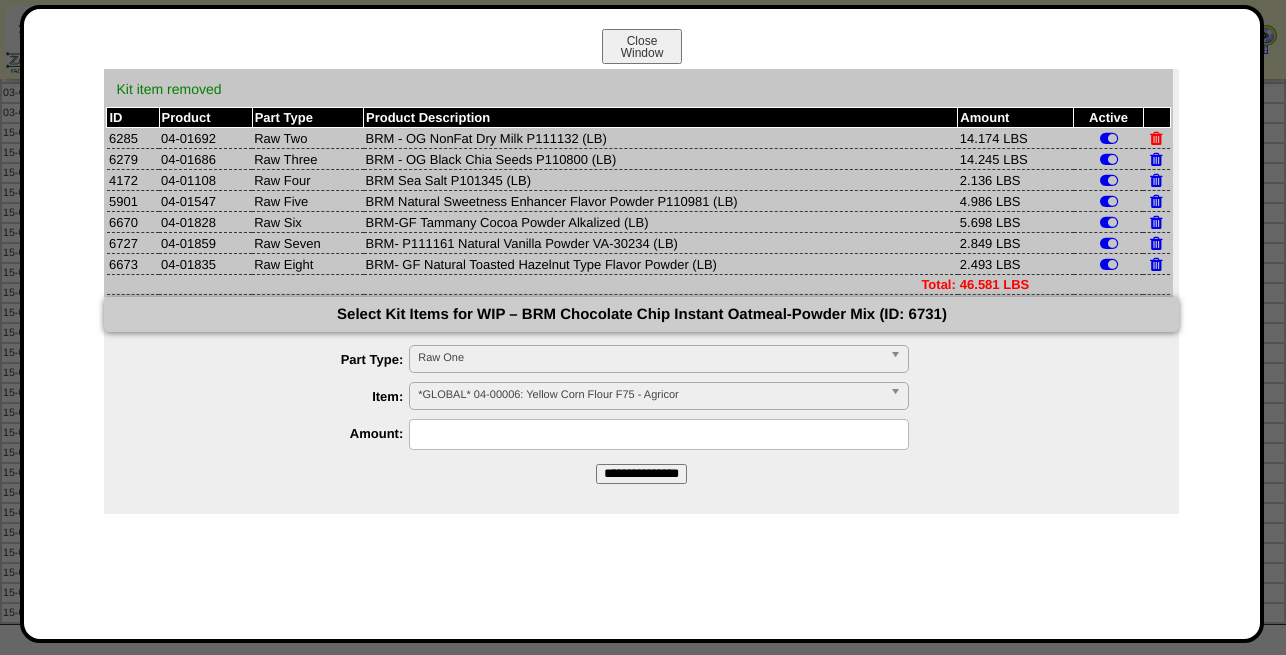 click at bounding box center (1156, 138) 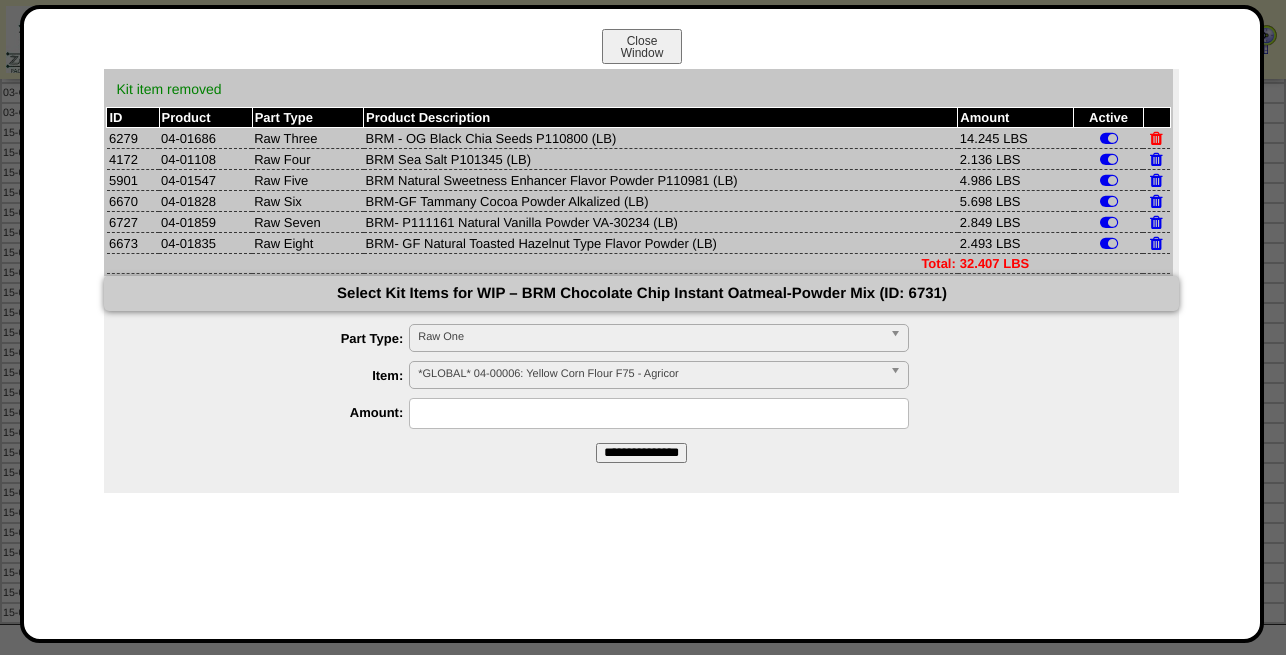 click at bounding box center [1156, 138] 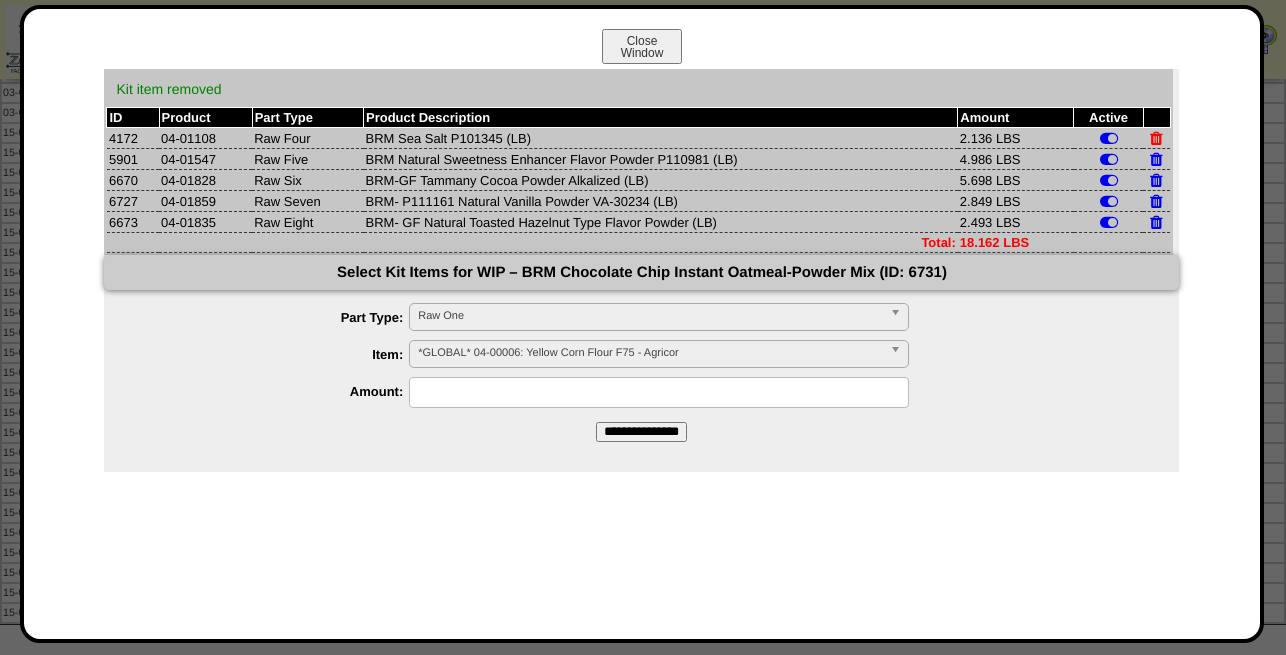 click at bounding box center [1156, 138] 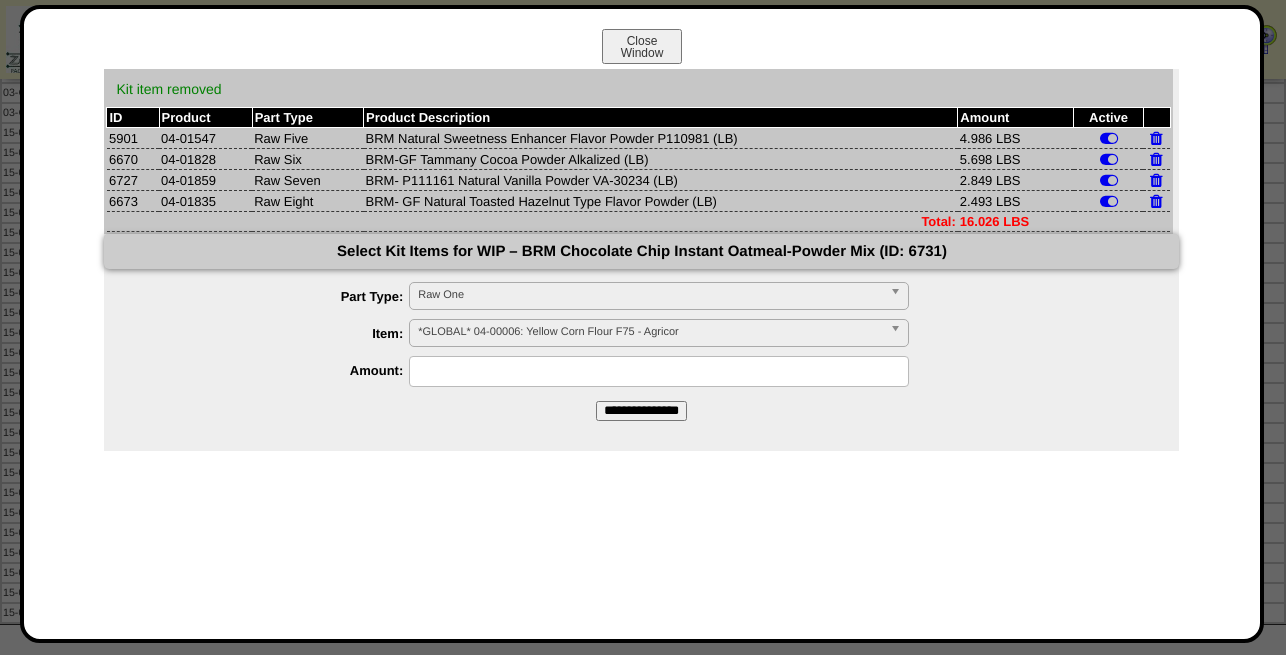 click at bounding box center [1156, 138] 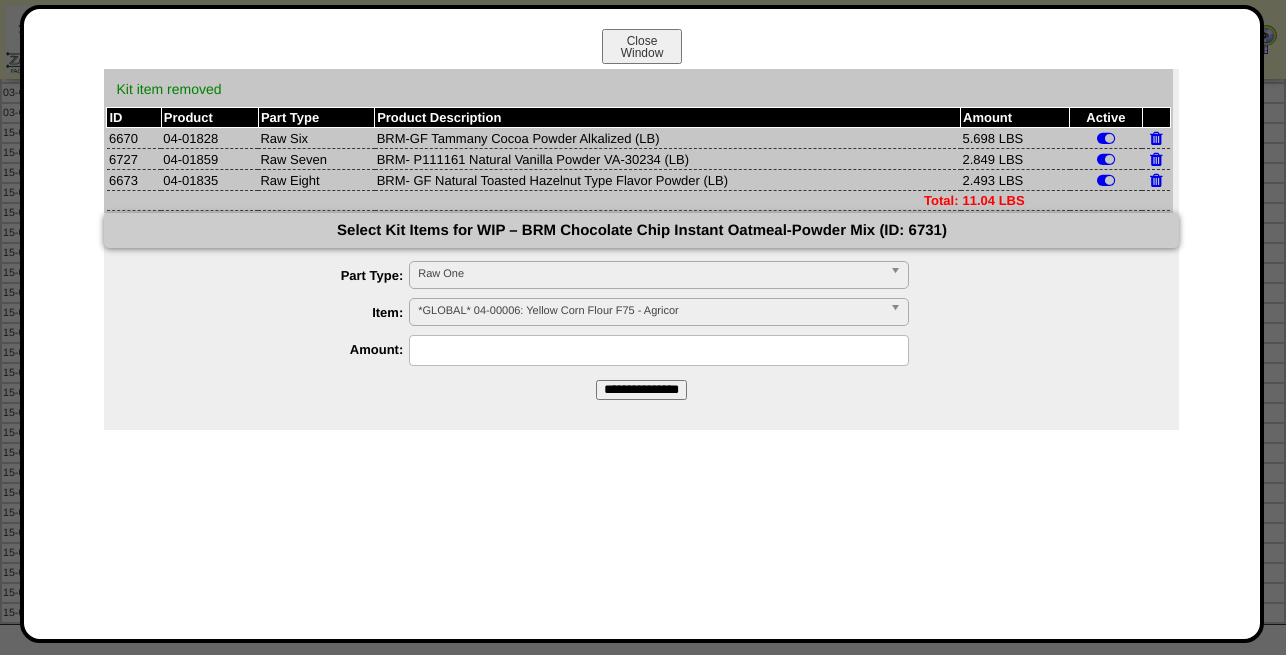 click at bounding box center (1156, 138) 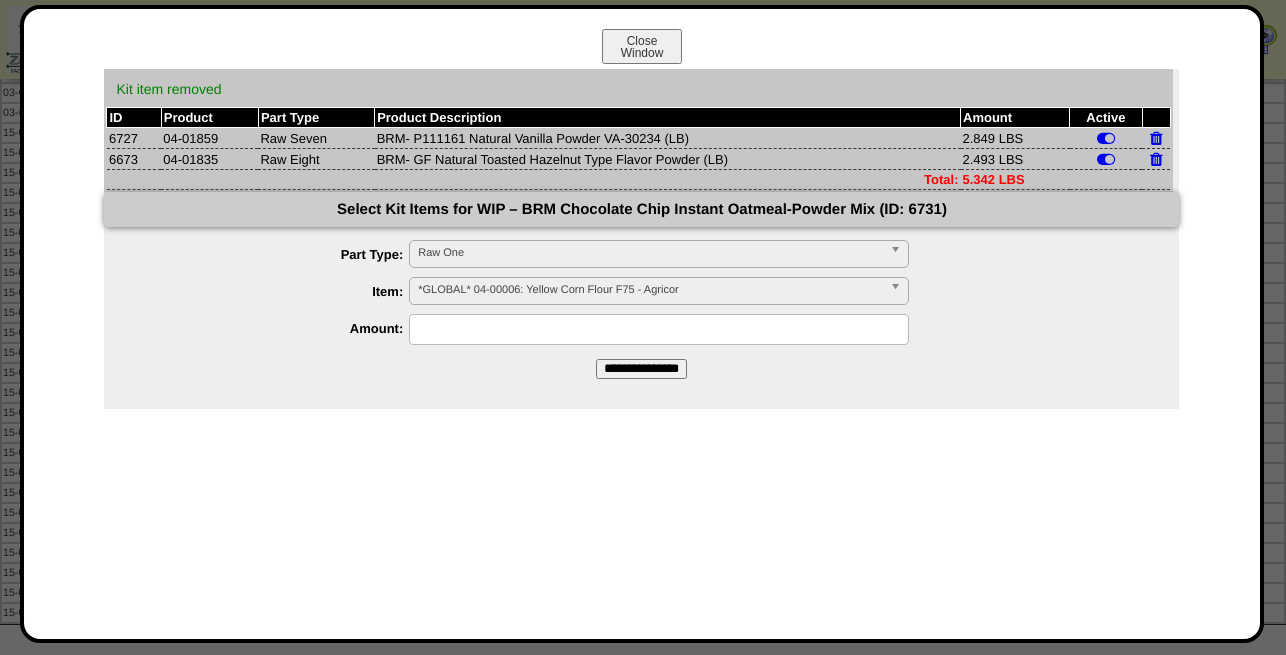 click at bounding box center [1156, 138] 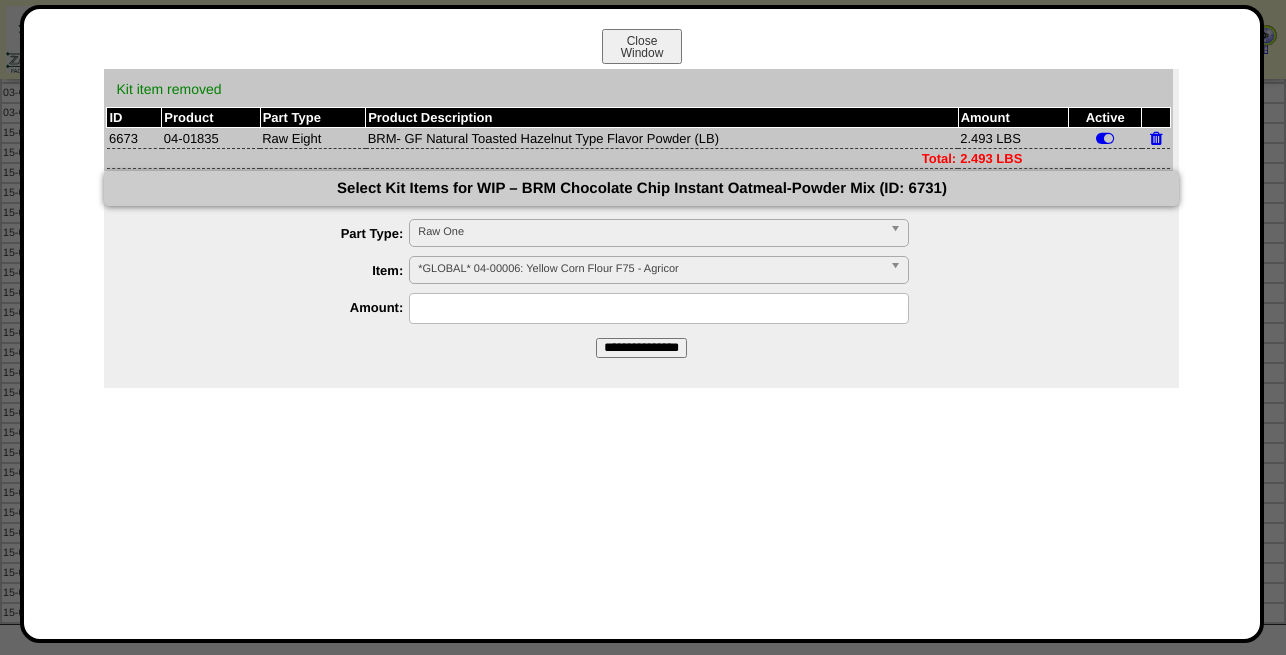 click at bounding box center (1156, 138) 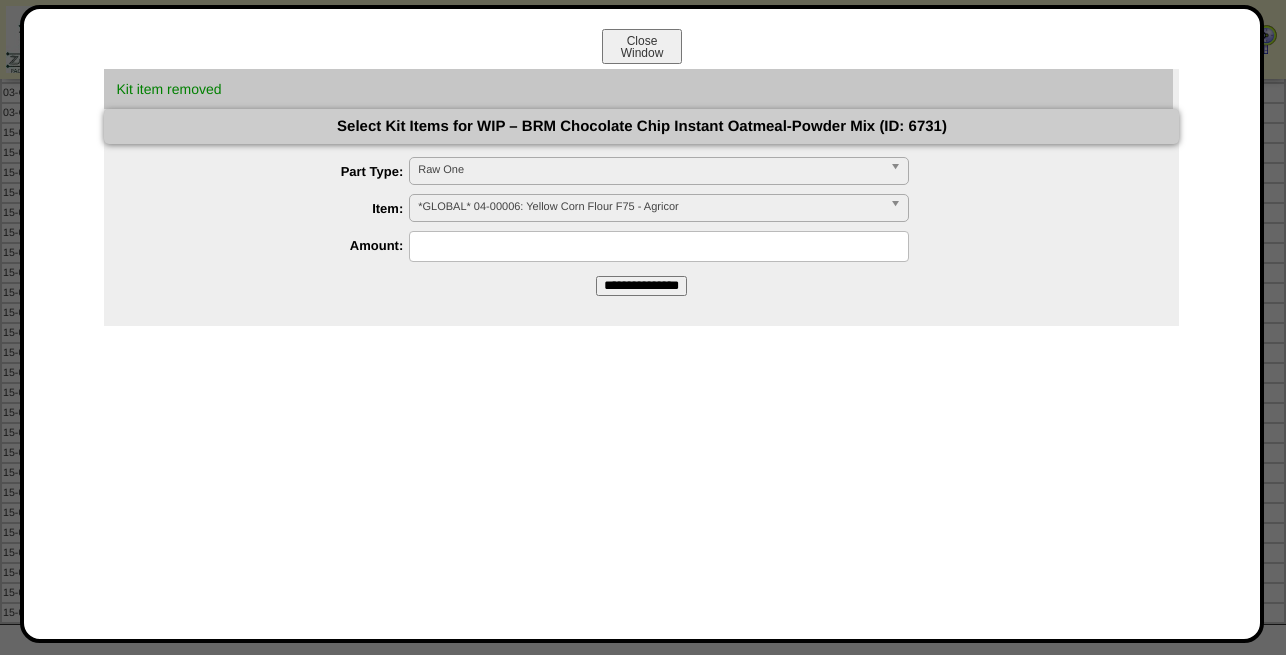 click on "*GLOBAL*  04-00006: Yellow Corn Flour F75 - Agricor" at bounding box center [650, 207] 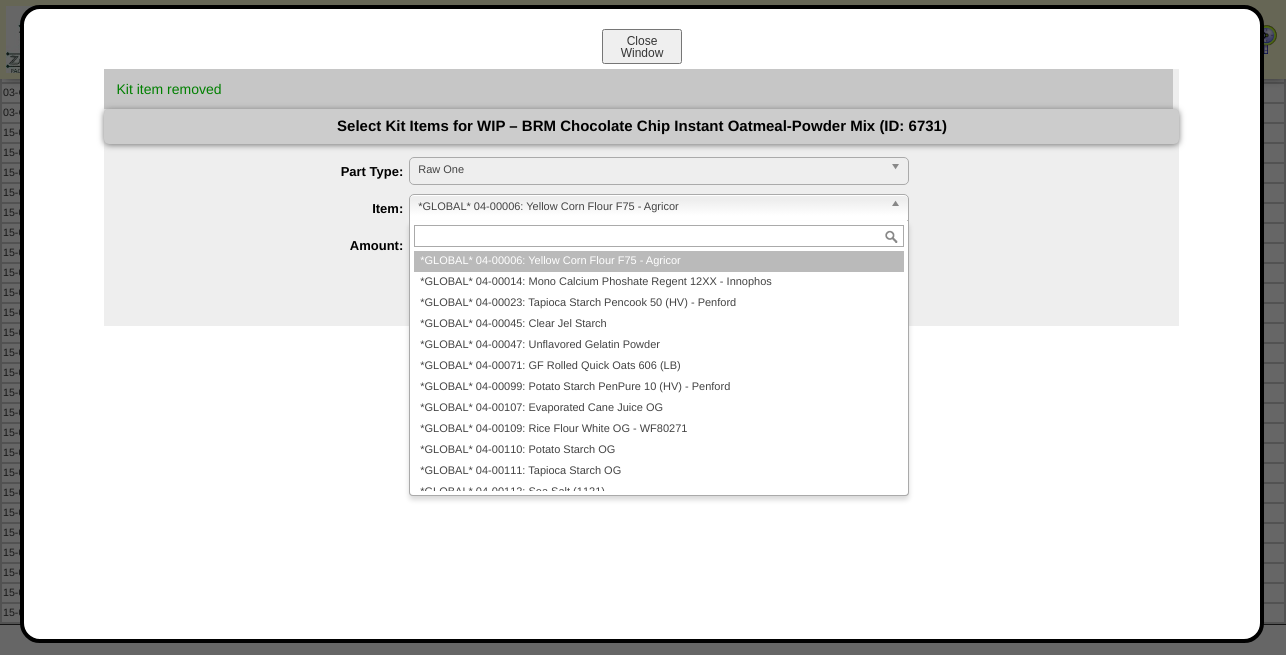 paste on "********" 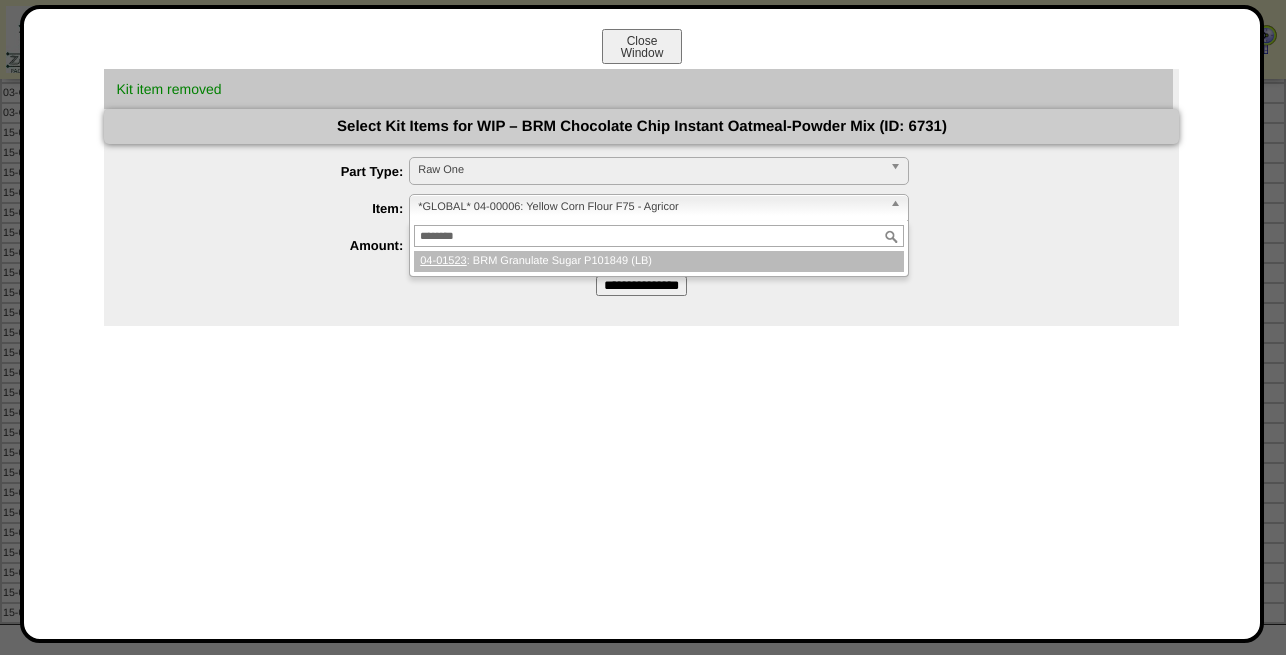 type on "********" 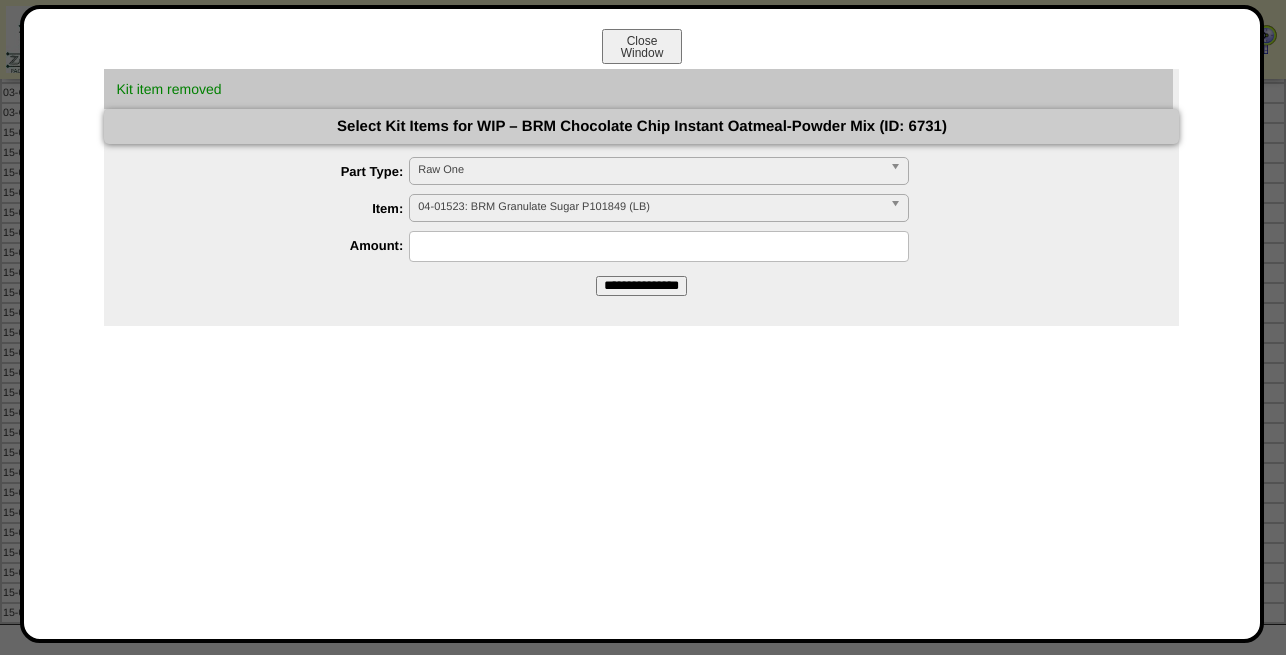 click at bounding box center [659, 246] 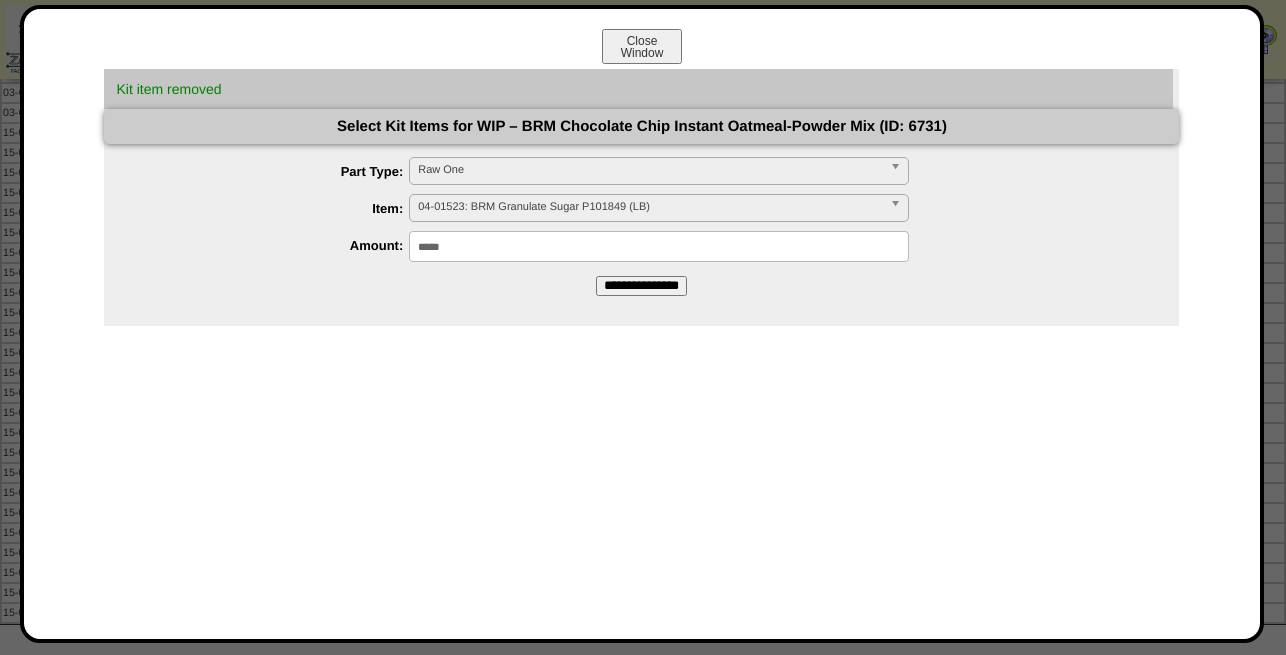 type on "*****" 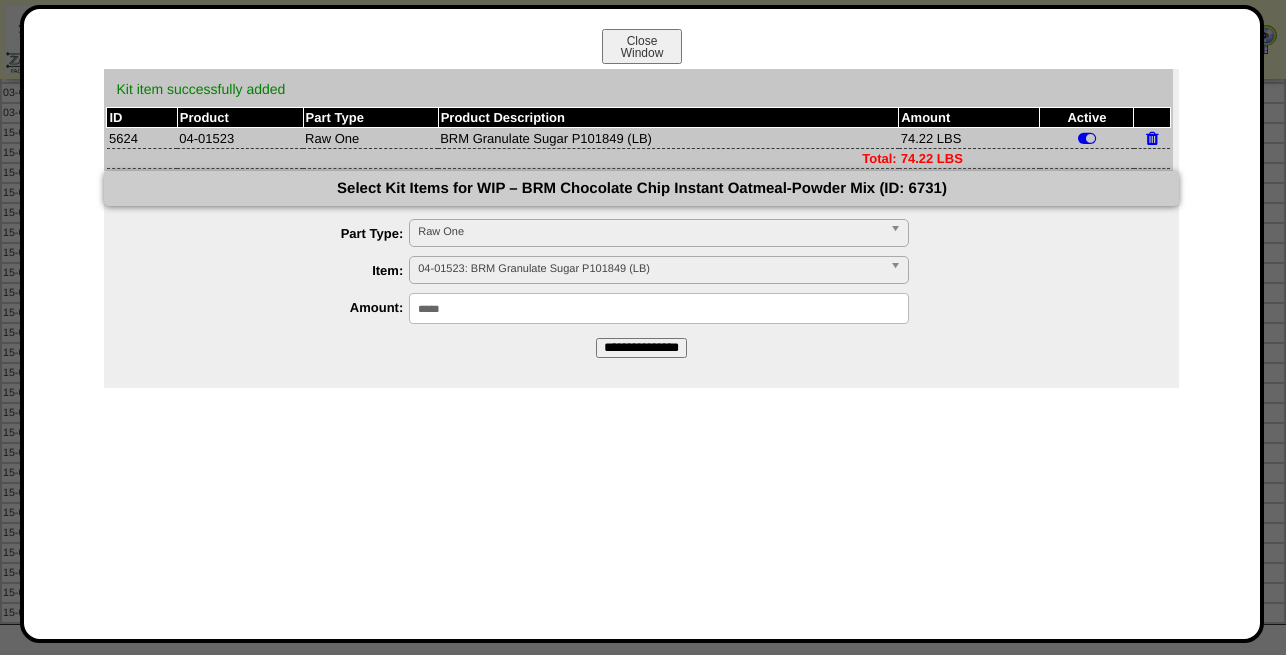 click on "Raw One" at bounding box center (650, 232) 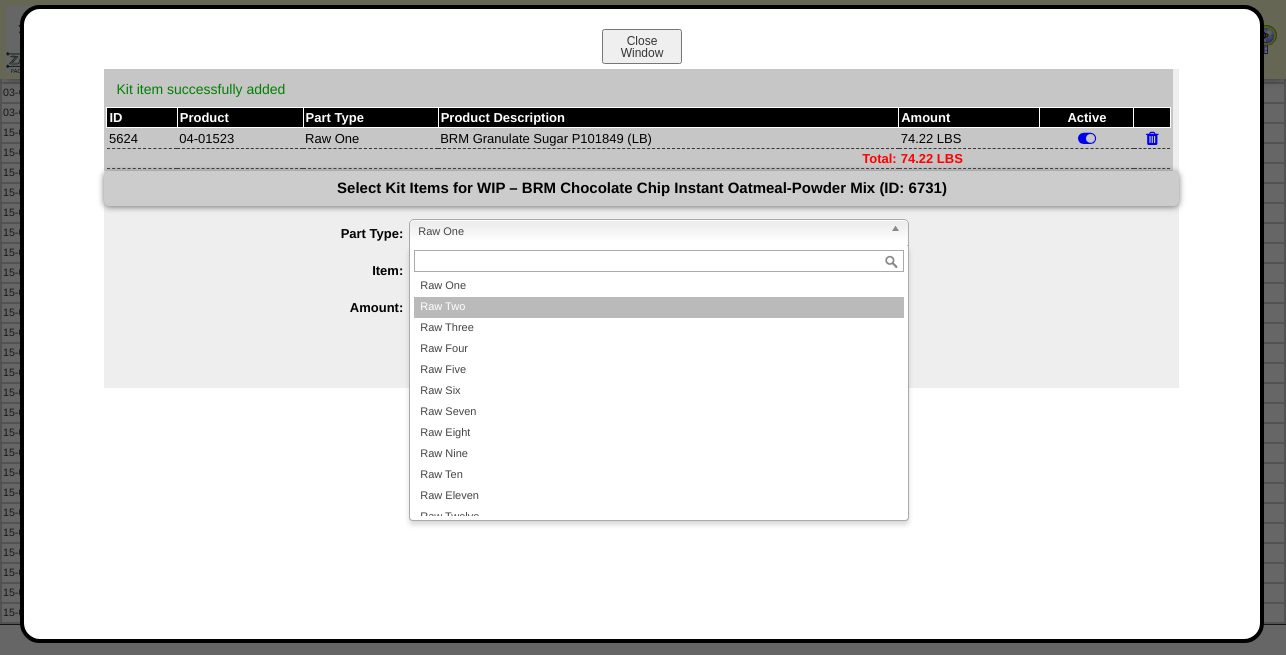 click on "Raw Two" at bounding box center (659, 307) 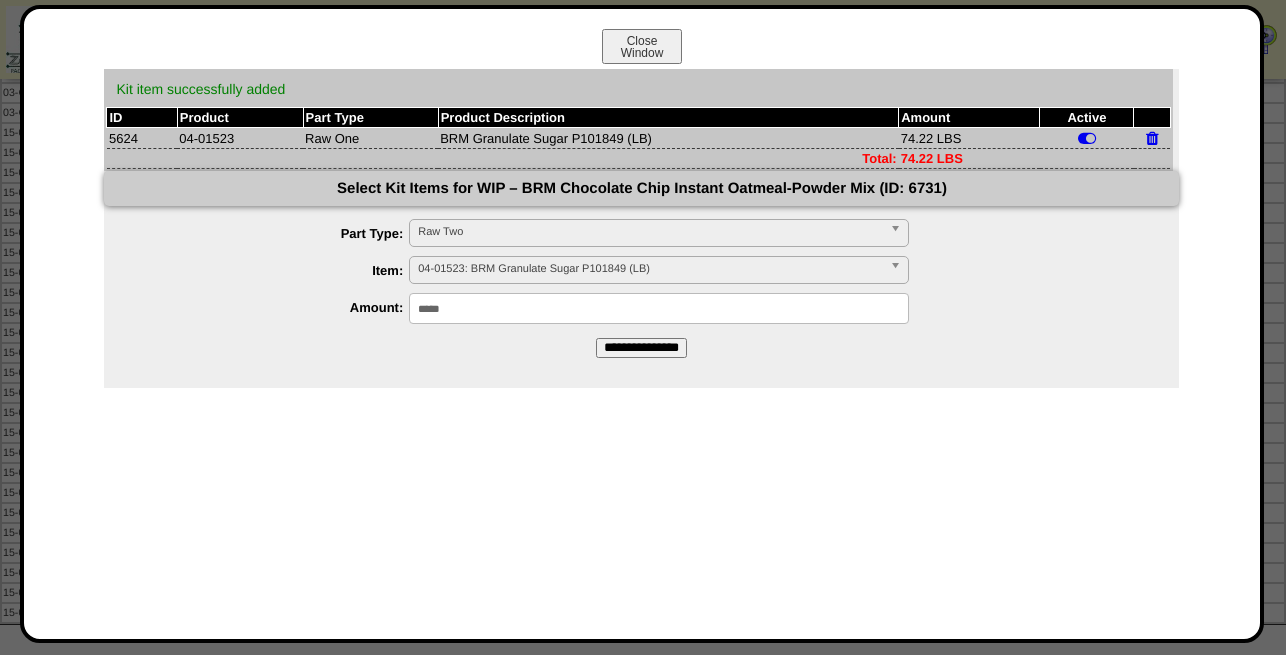 click on "04-01523: BRM Granulate Sugar P101849 (LB)" at bounding box center (650, 269) 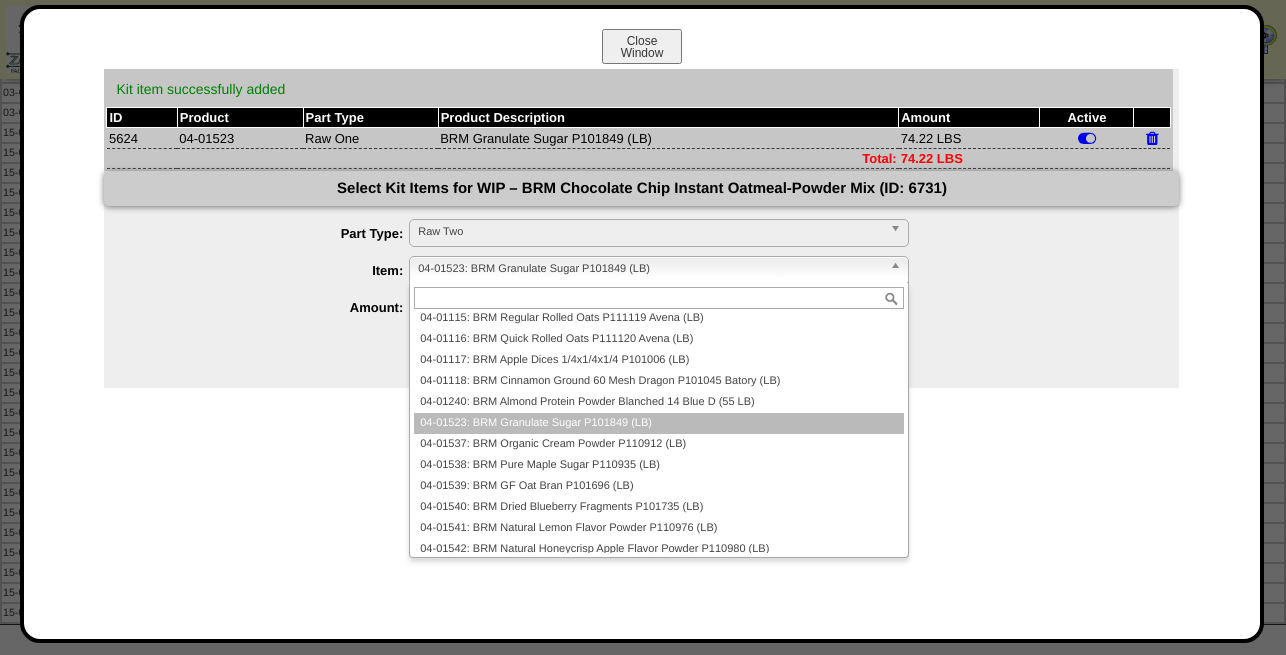 paste on "********" 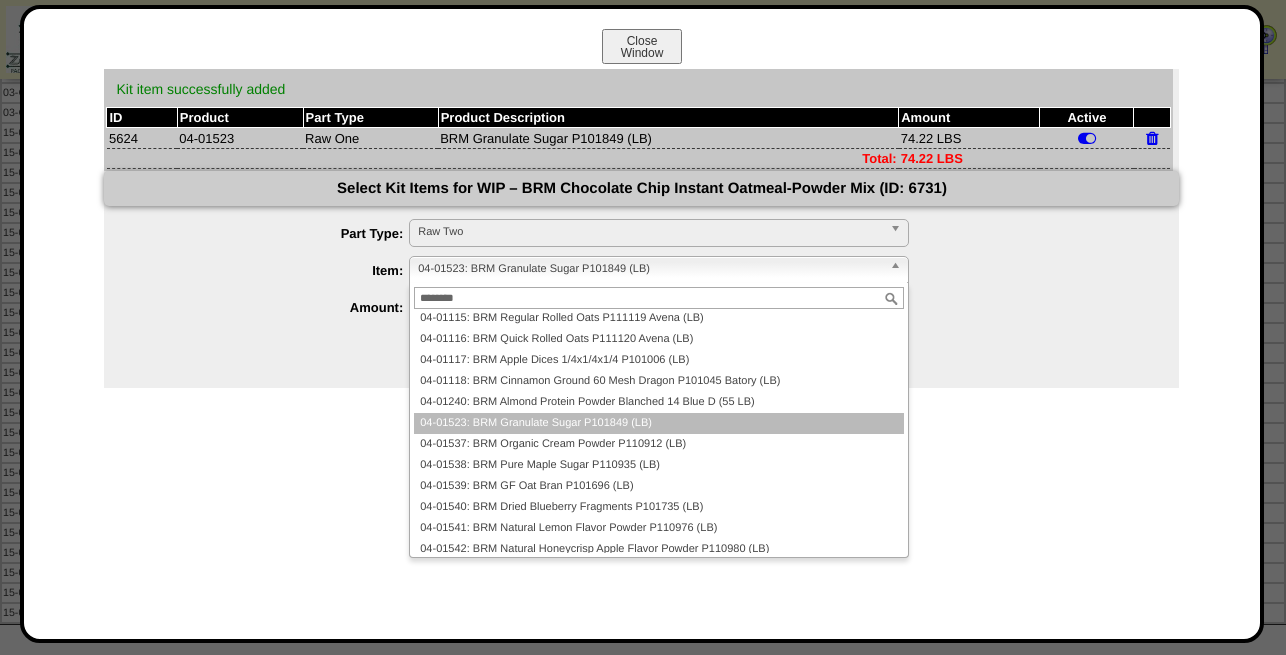 scroll, scrollTop: 0, scrollLeft: 0, axis: both 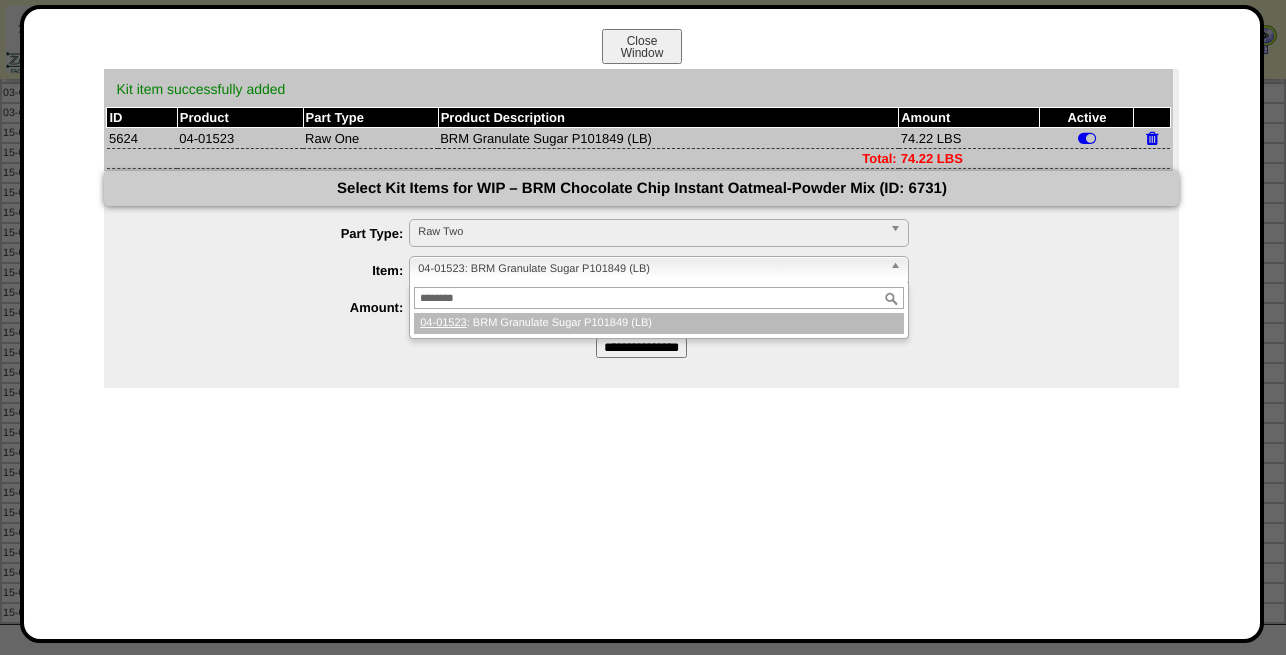 type on "********" 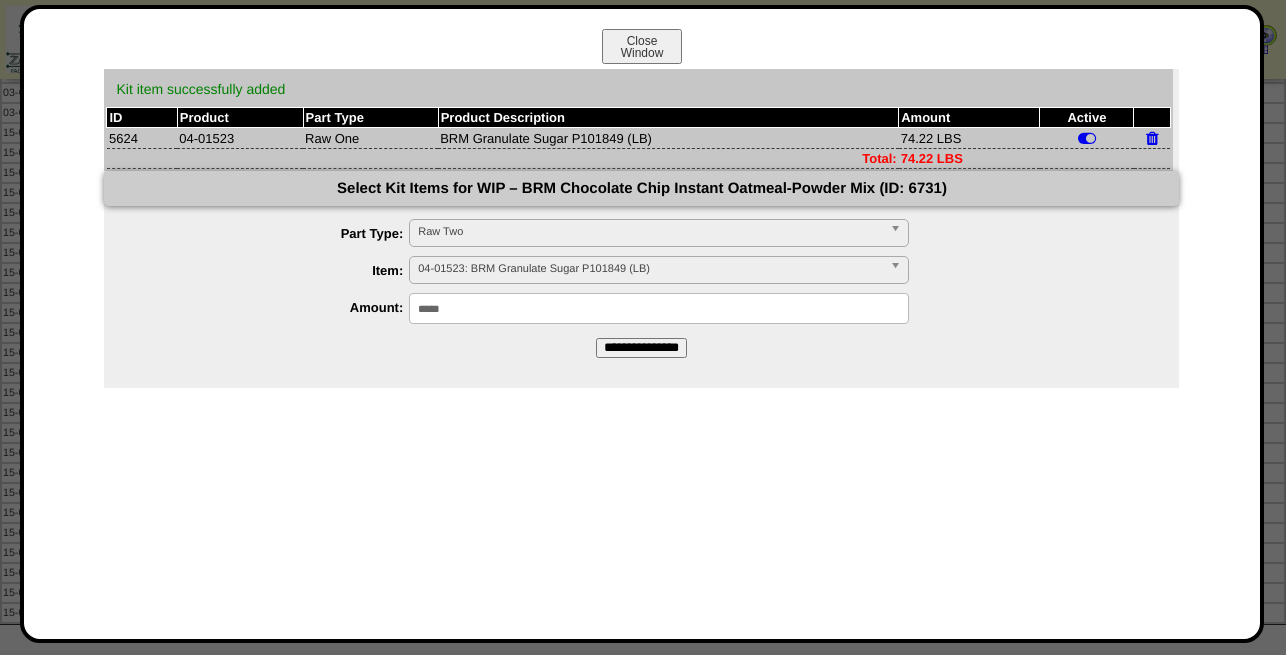 click on "04-01523: BRM Granulate Sugar P101849 (LB)" at bounding box center [650, 269] 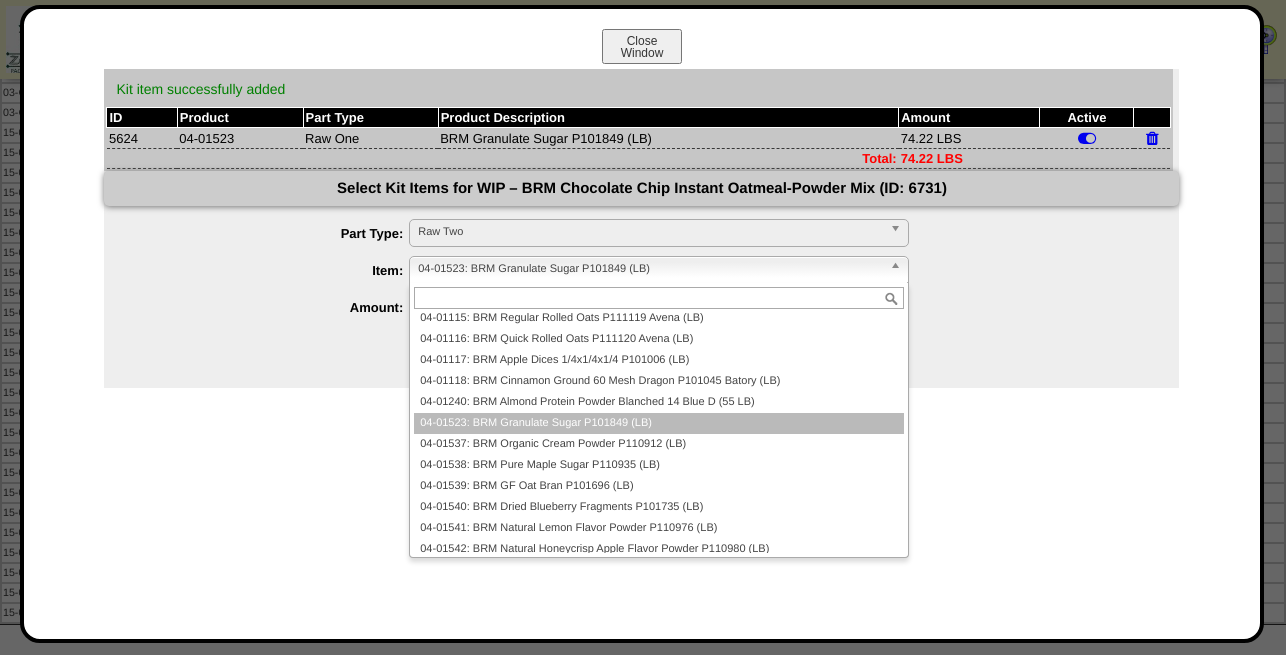 paste on "********" 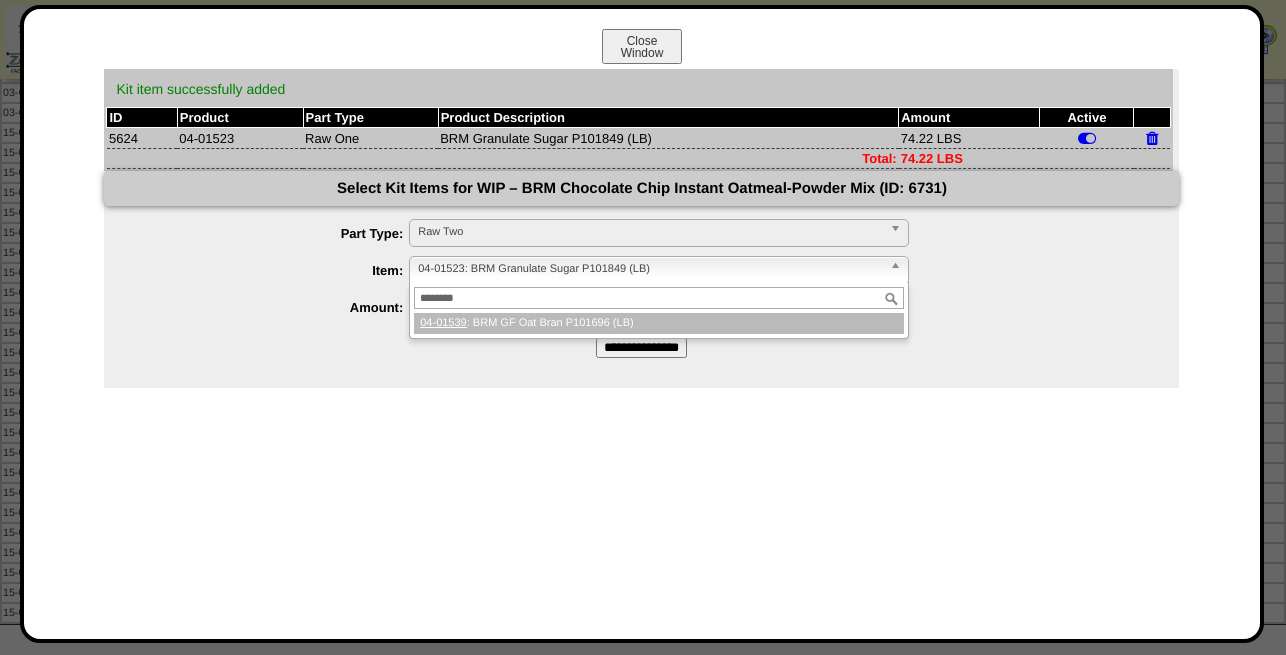scroll, scrollTop: 0, scrollLeft: 0, axis: both 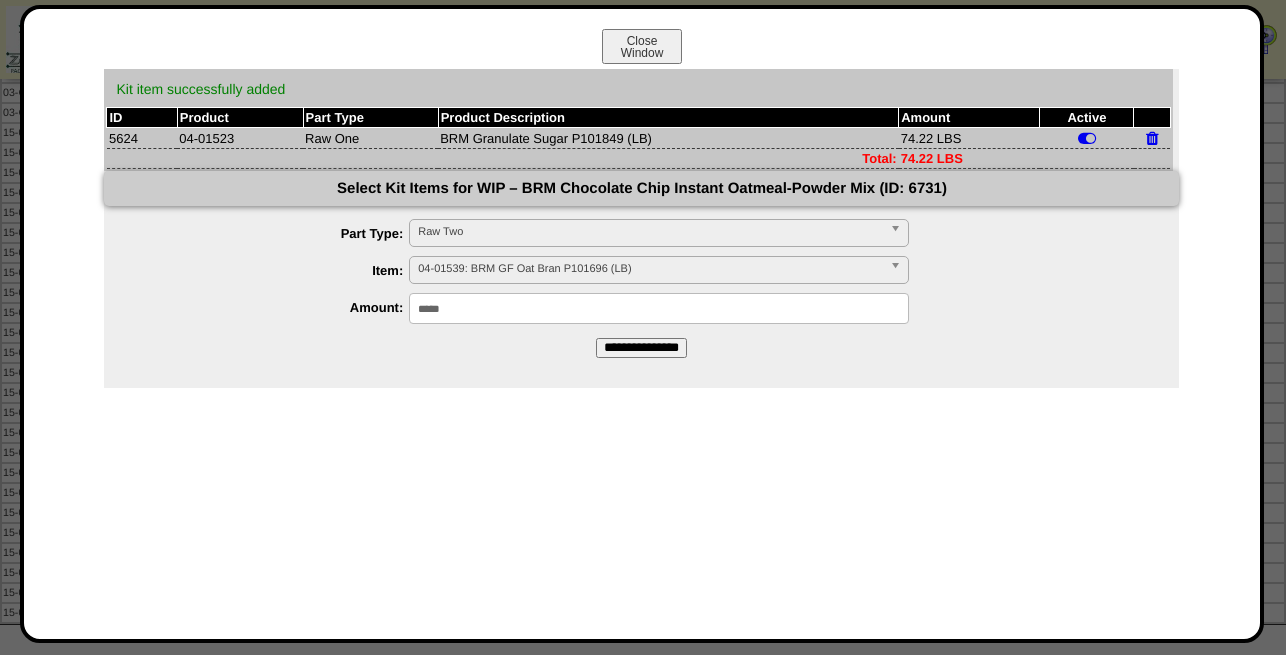 drag, startPoint x: 452, startPoint y: 316, endPoint x: 360, endPoint y: 310, distance: 92.19544 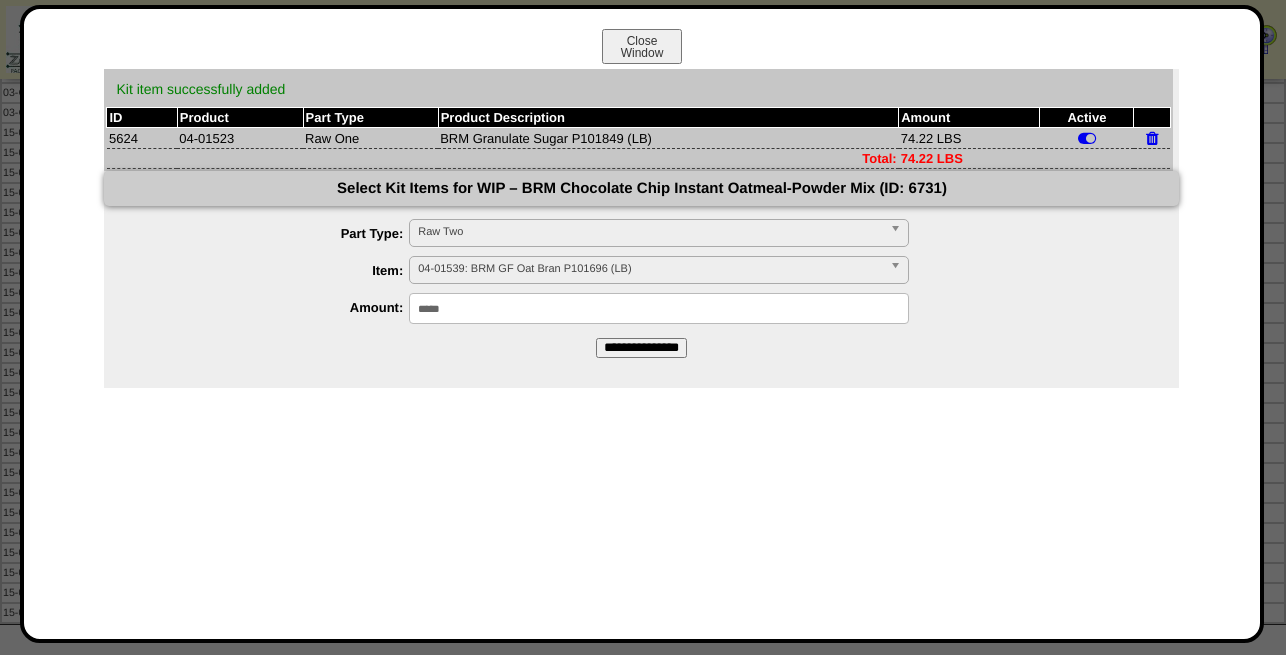 type on "*****" 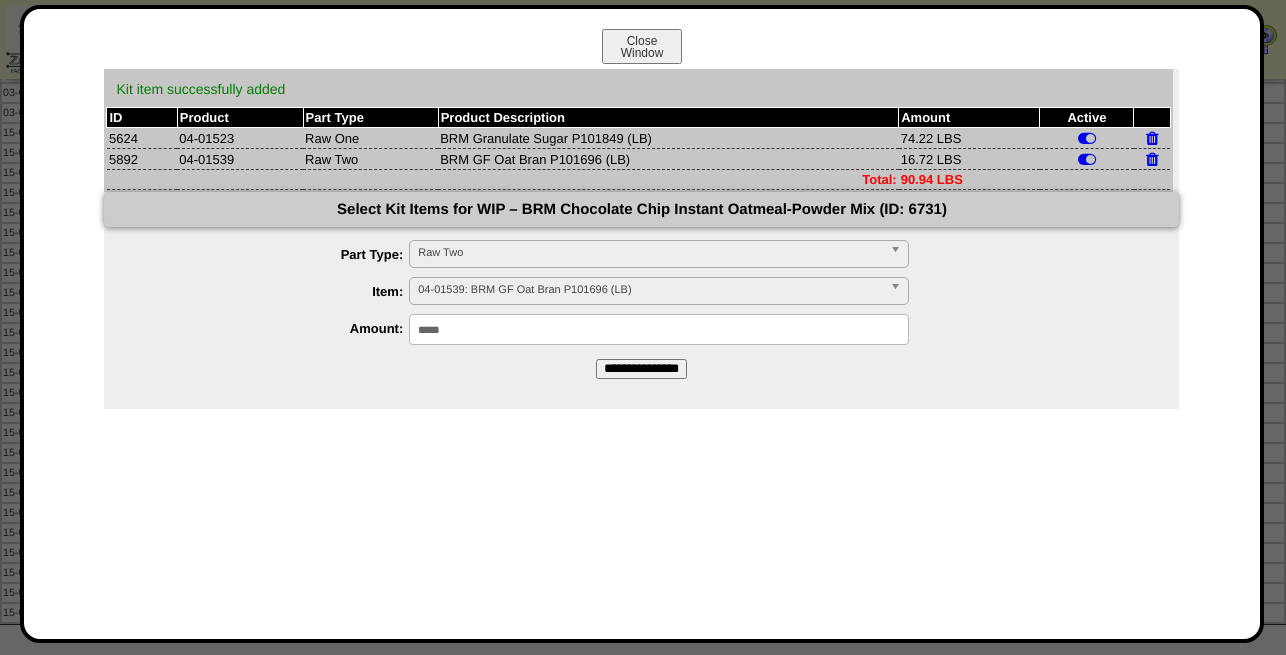 click on "Raw Two" at bounding box center [650, 253] 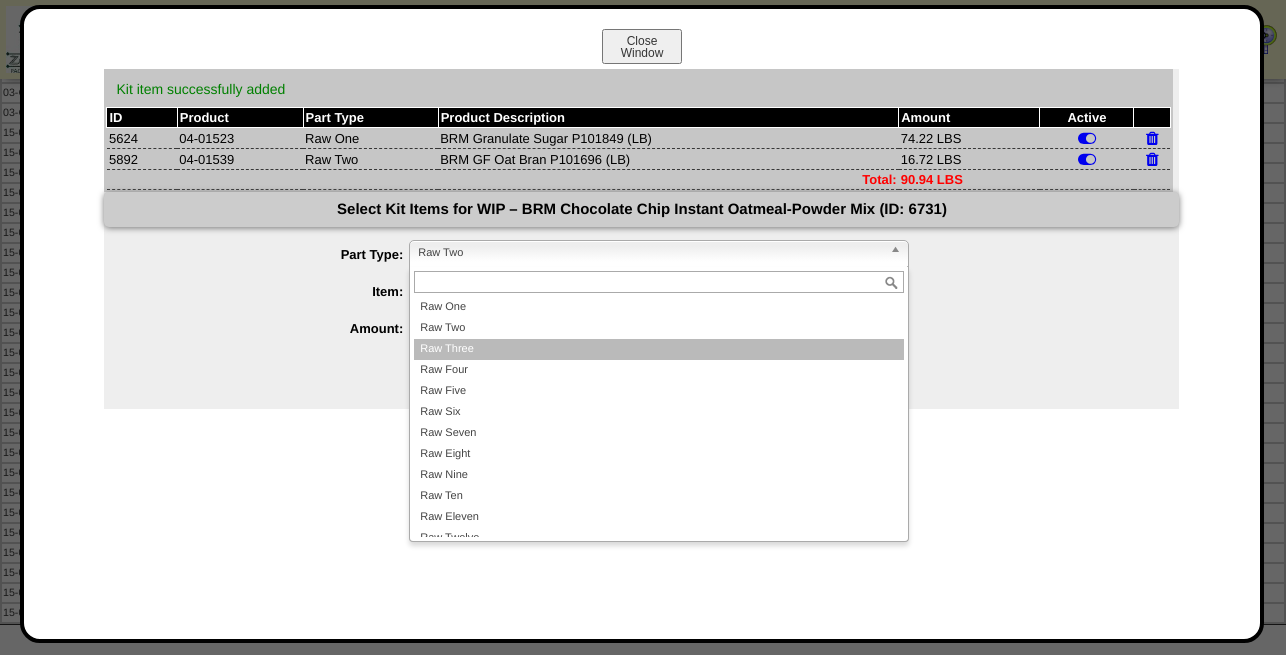 click on "Raw Three" at bounding box center (659, 349) 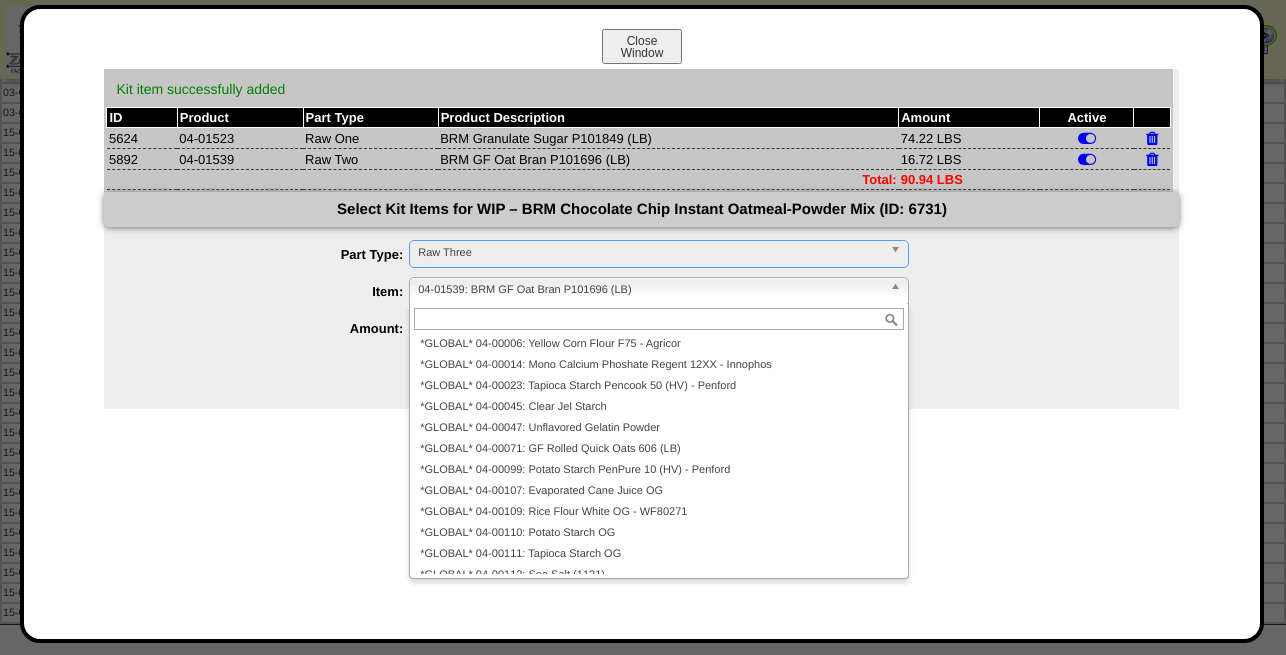 scroll, scrollTop: 12413, scrollLeft: 0, axis: vertical 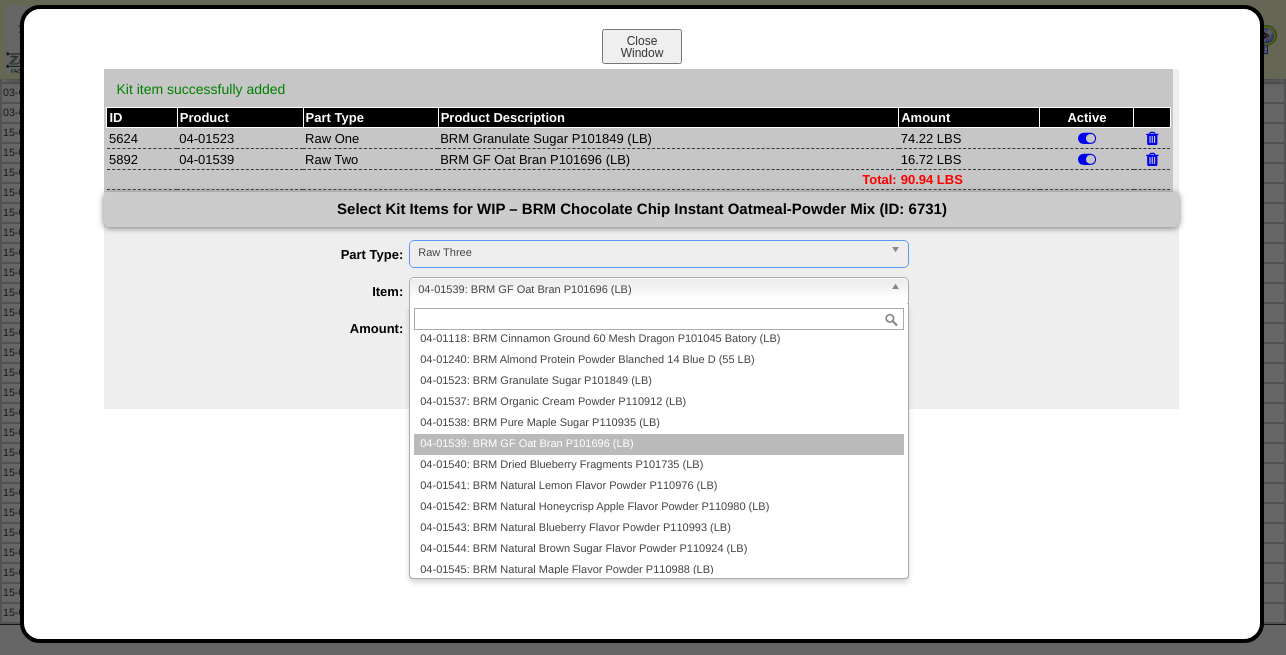 click on "04-01539: BRM GF Oat Bran P101696 (LB)" at bounding box center [650, 290] 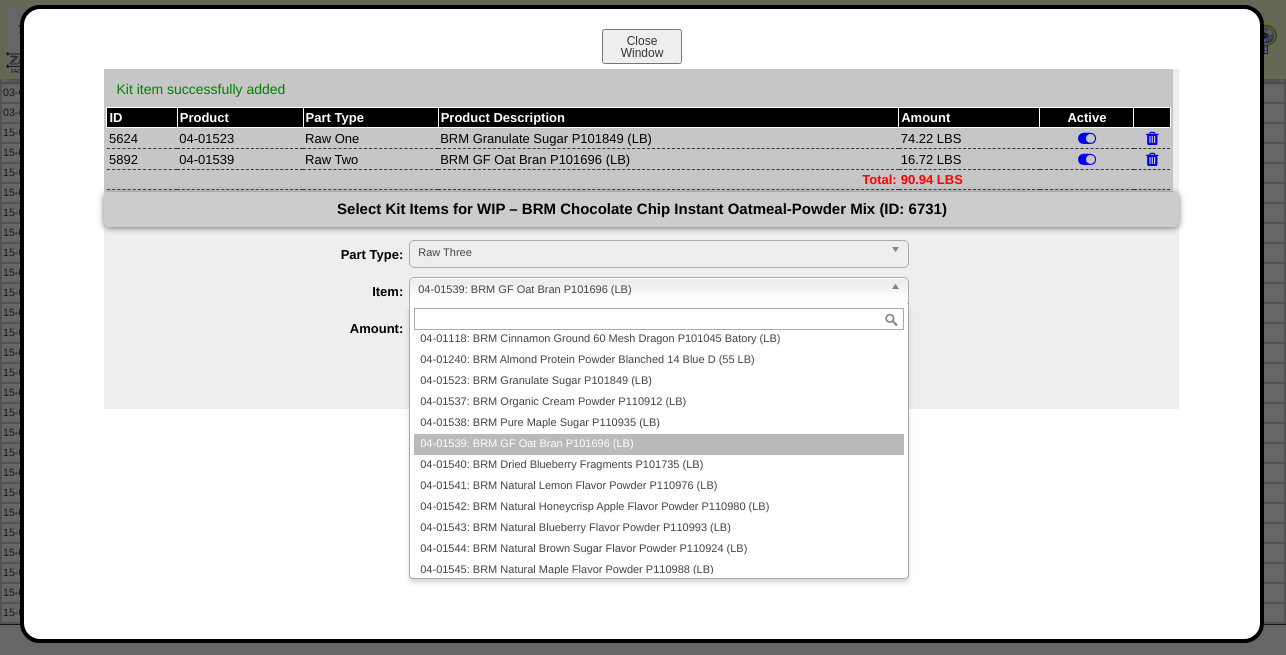 paste on "********" 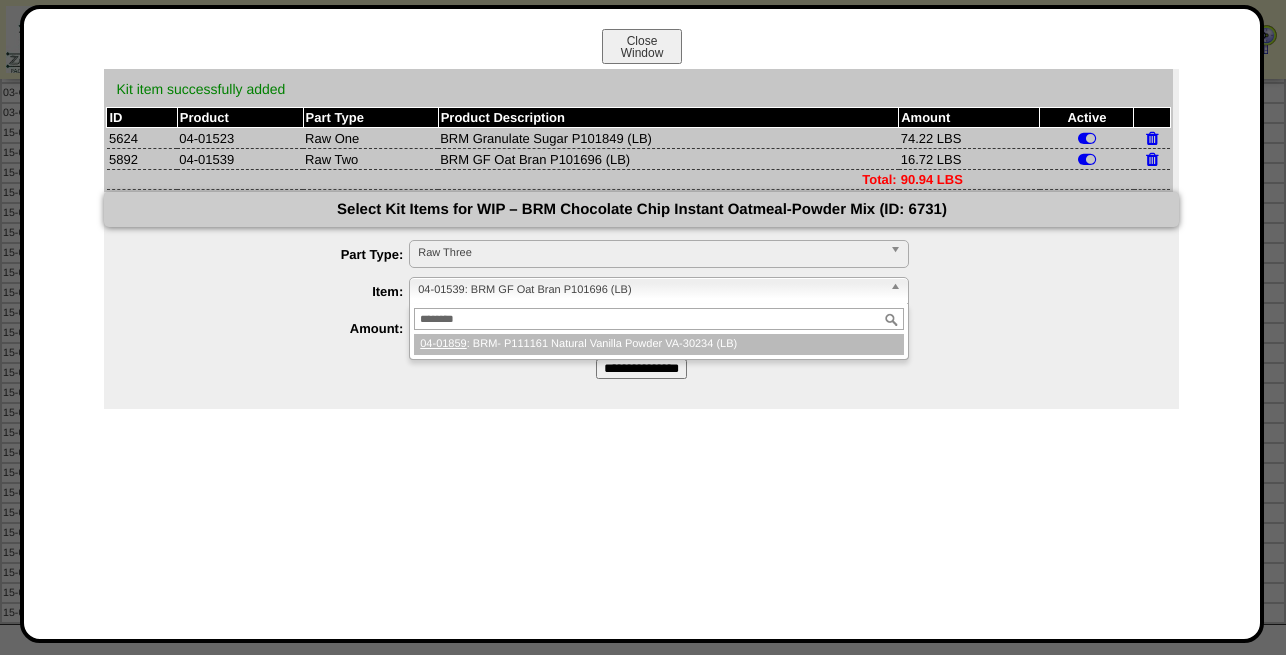 scroll, scrollTop: 0, scrollLeft: 0, axis: both 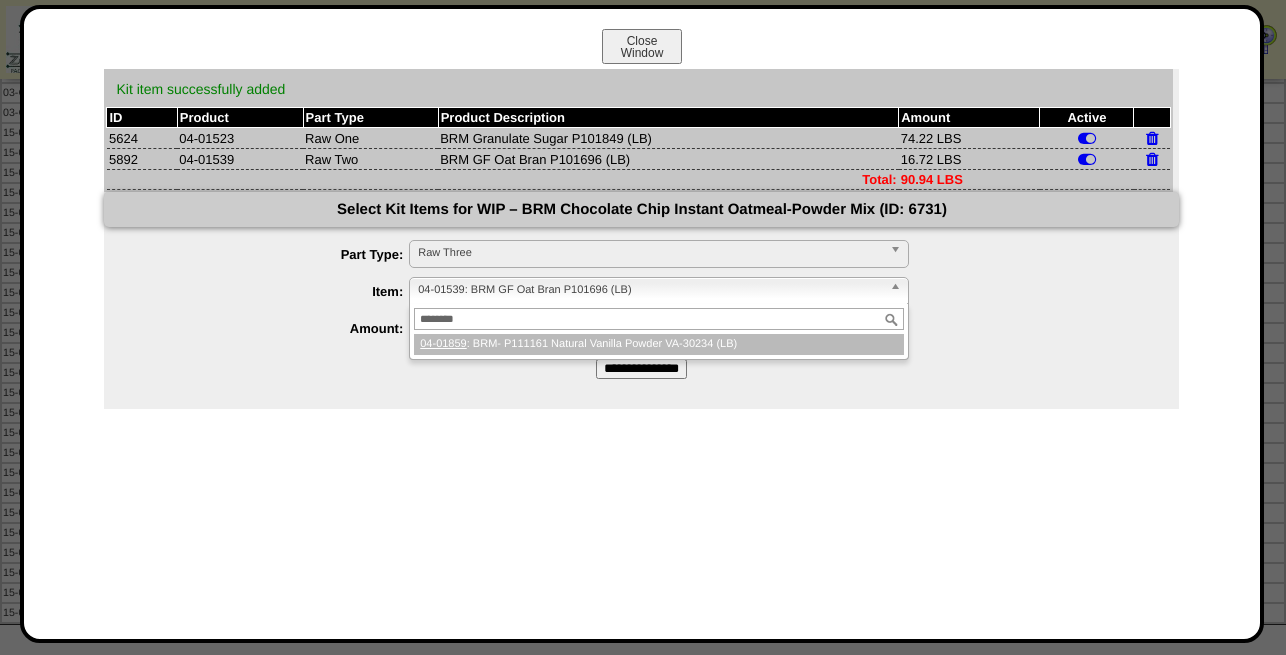 type on "********" 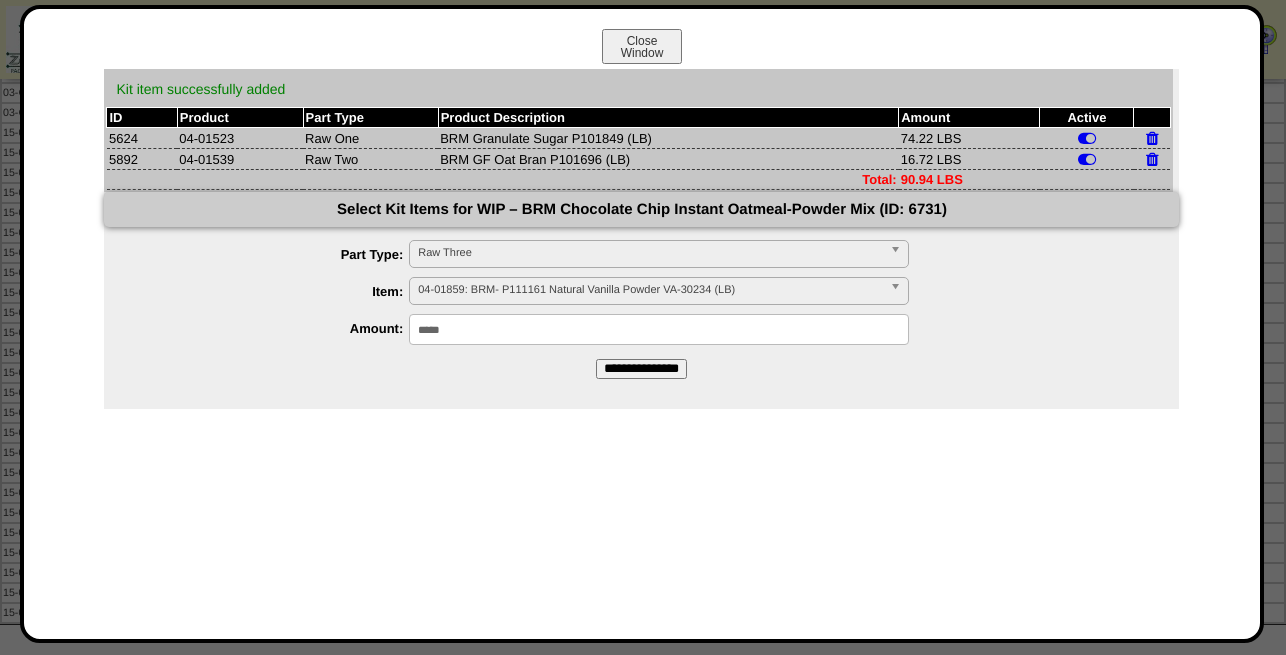 drag, startPoint x: 402, startPoint y: 338, endPoint x: 234, endPoint y: 350, distance: 168.42802 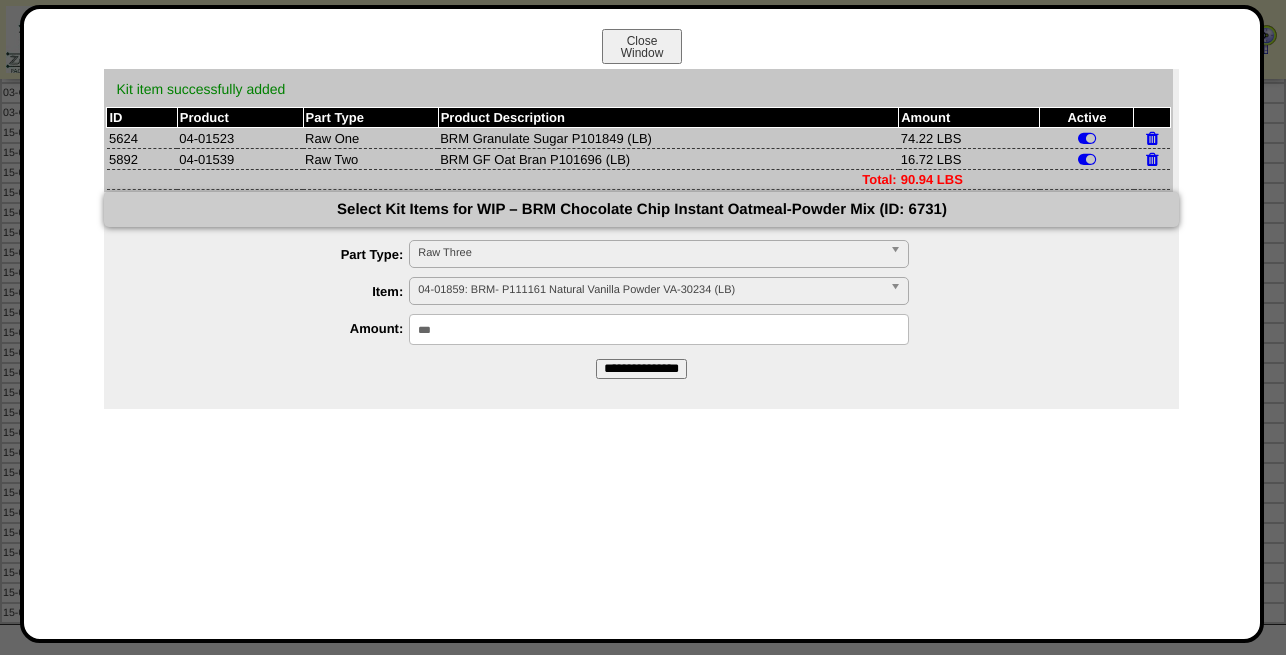 type on "***" 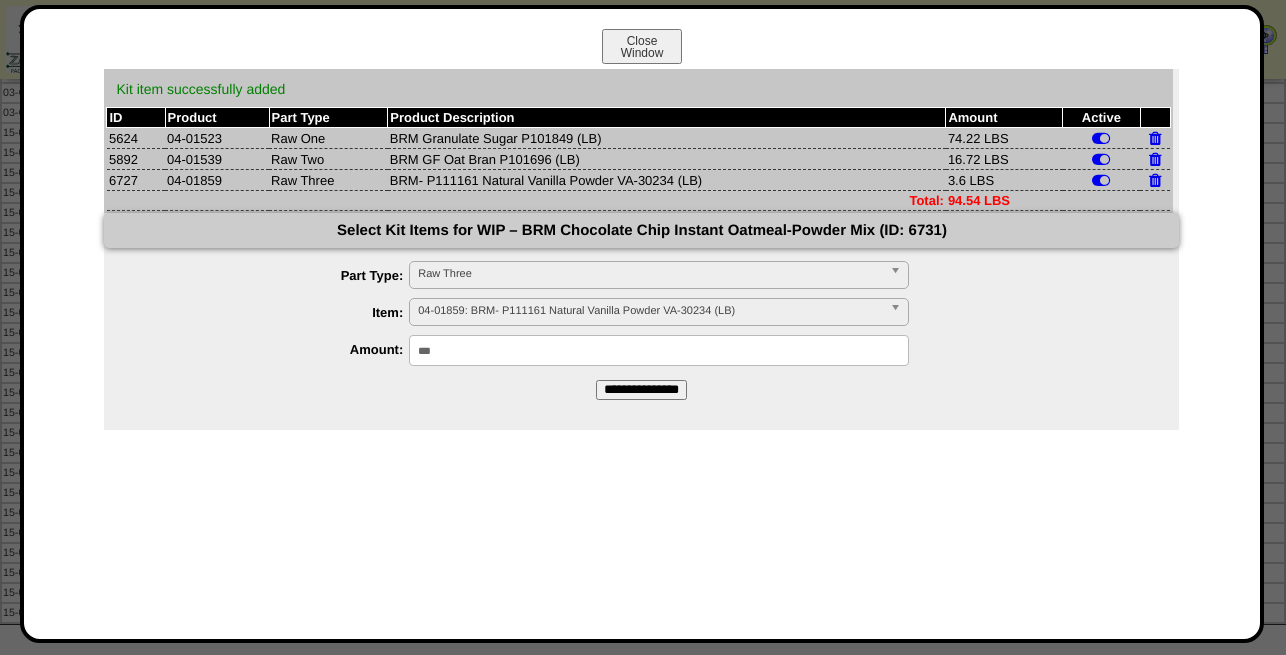 click on "Raw Three" at bounding box center (650, 274) 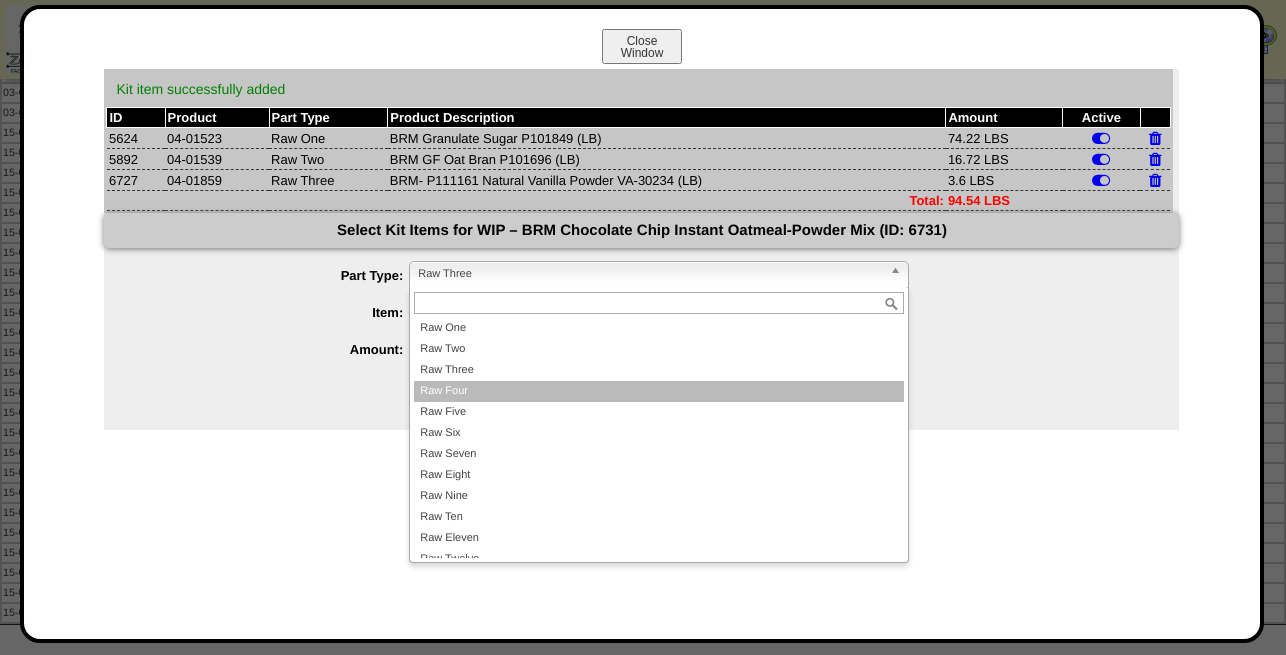 click on "Raw Four" at bounding box center [659, 391] 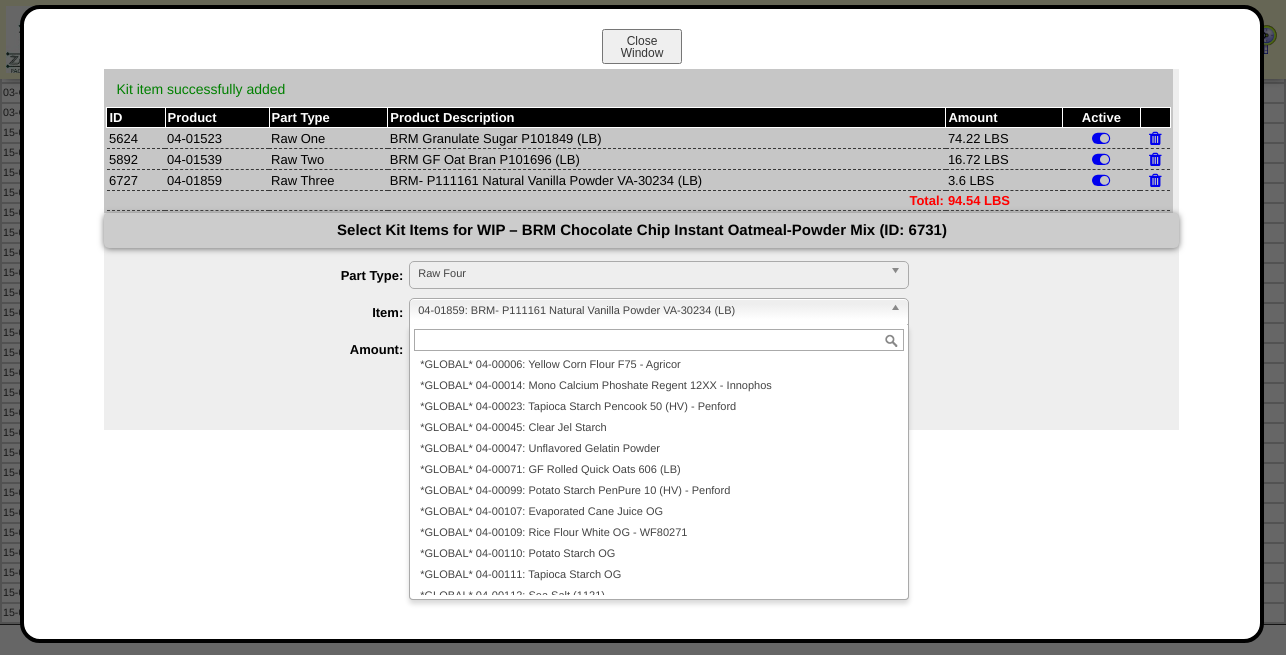 click on "04-01859: BRM- P111161 Natural Vanilla Powder VA-30234 (LB)" at bounding box center [650, 311] 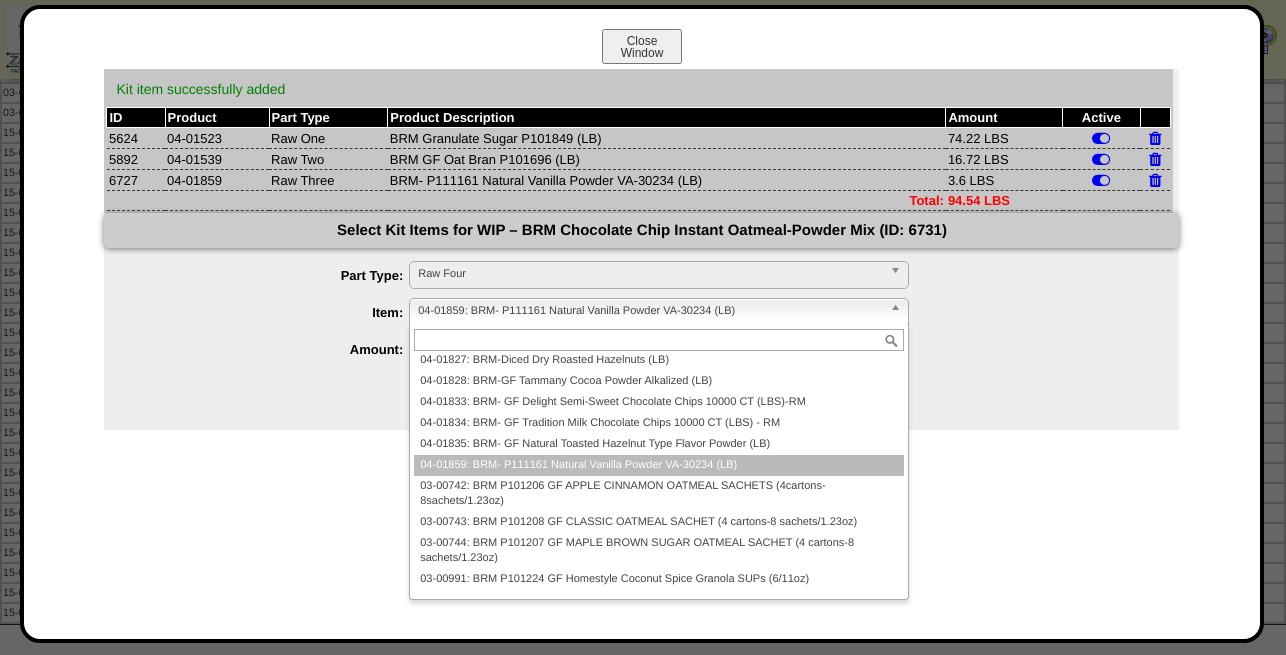 paste on "********" 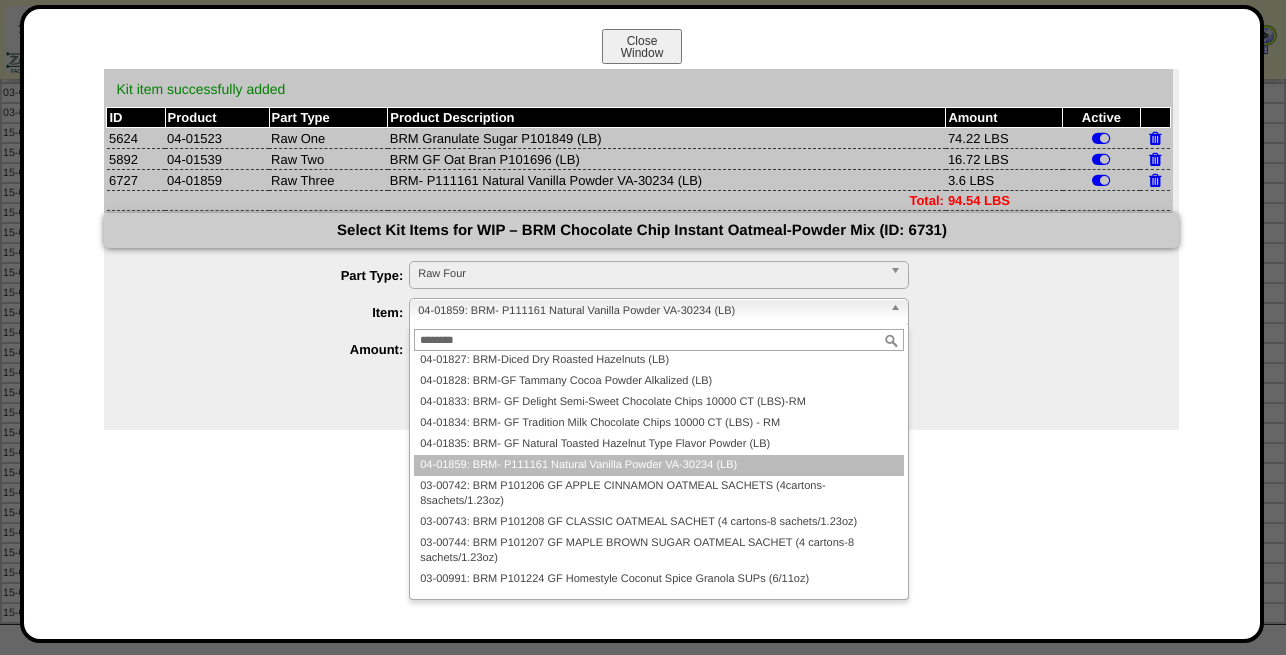 scroll, scrollTop: 0, scrollLeft: 0, axis: both 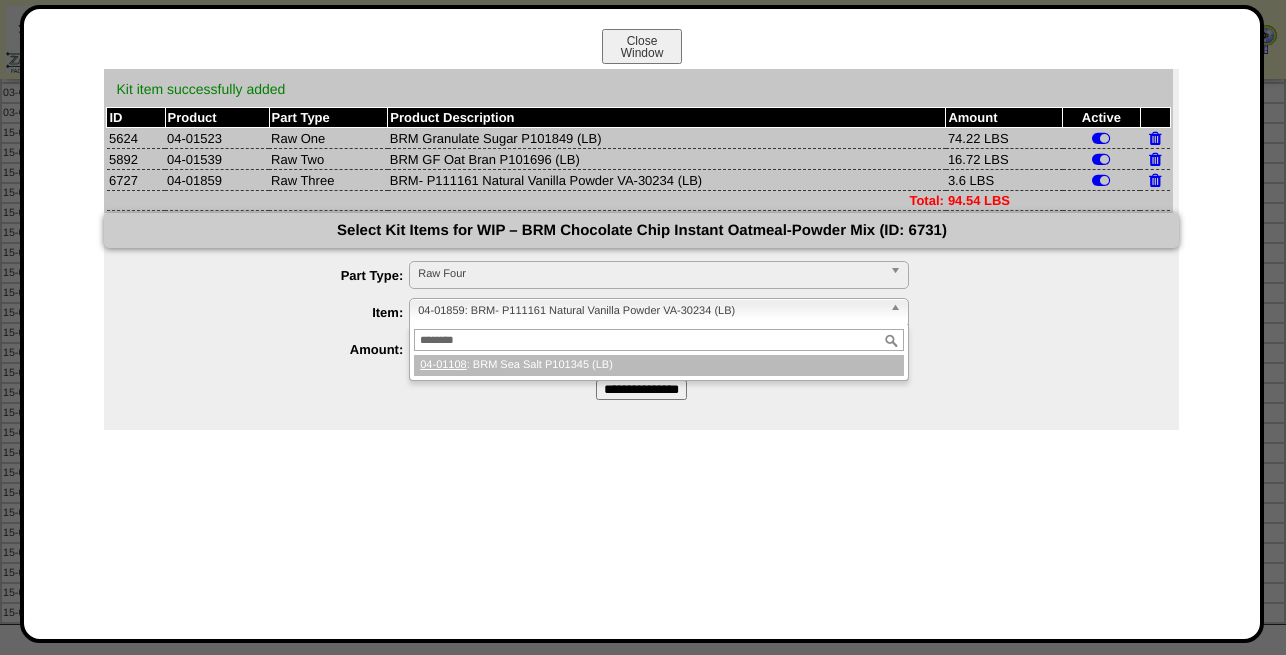 type on "********" 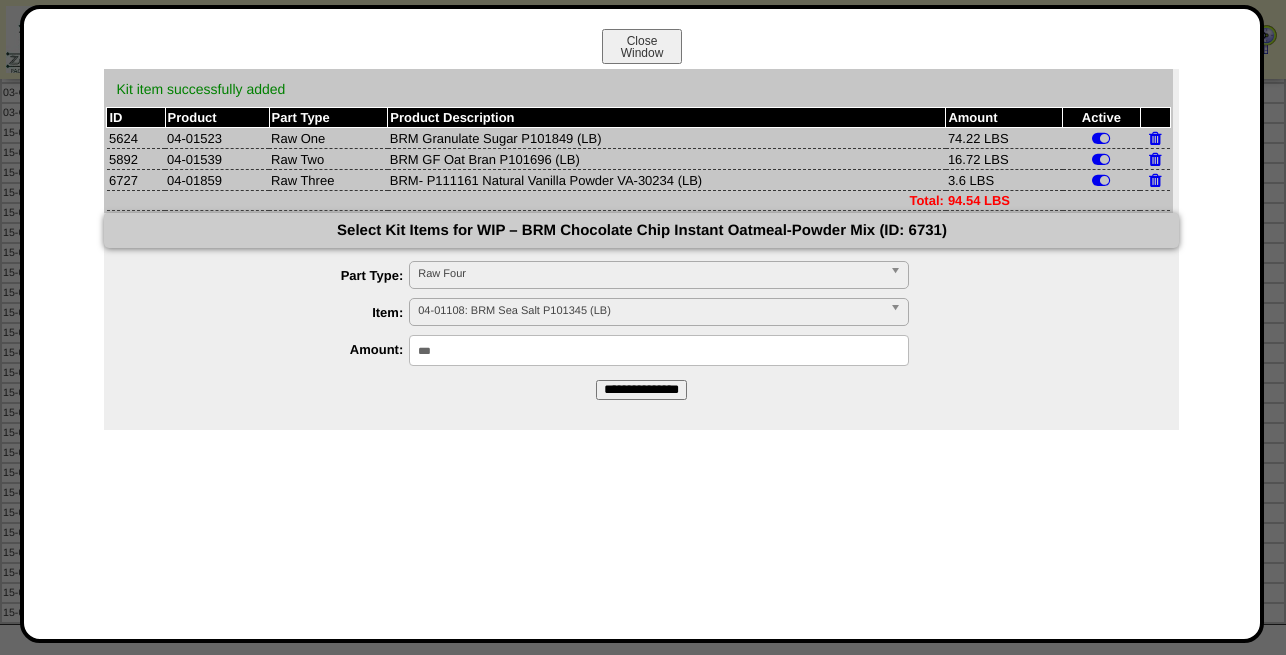 click on "***" at bounding box center (659, 350) 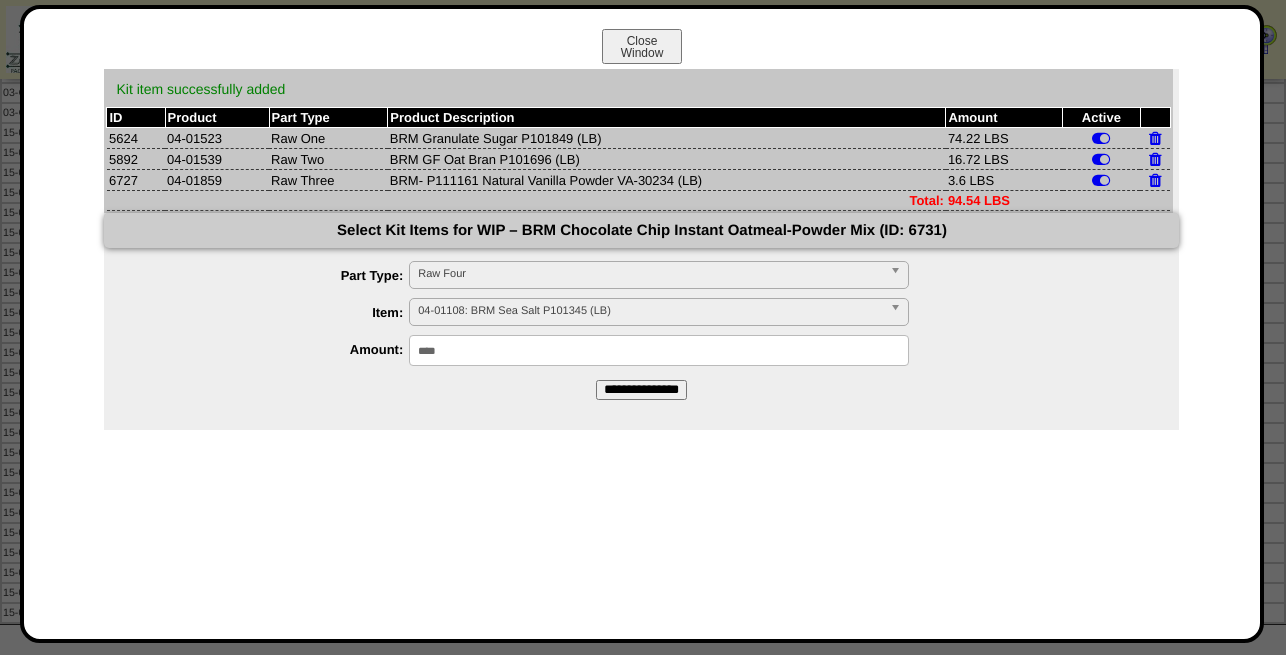 type on "****" 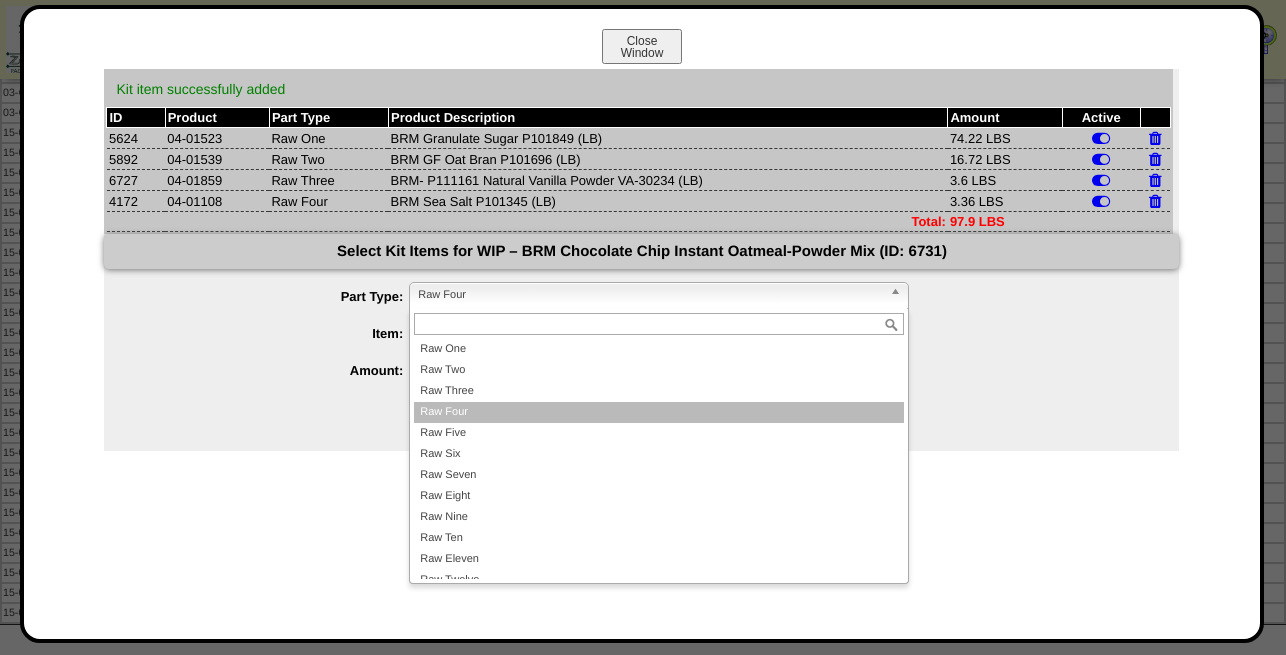 click on "Raw Four" at bounding box center (650, 295) 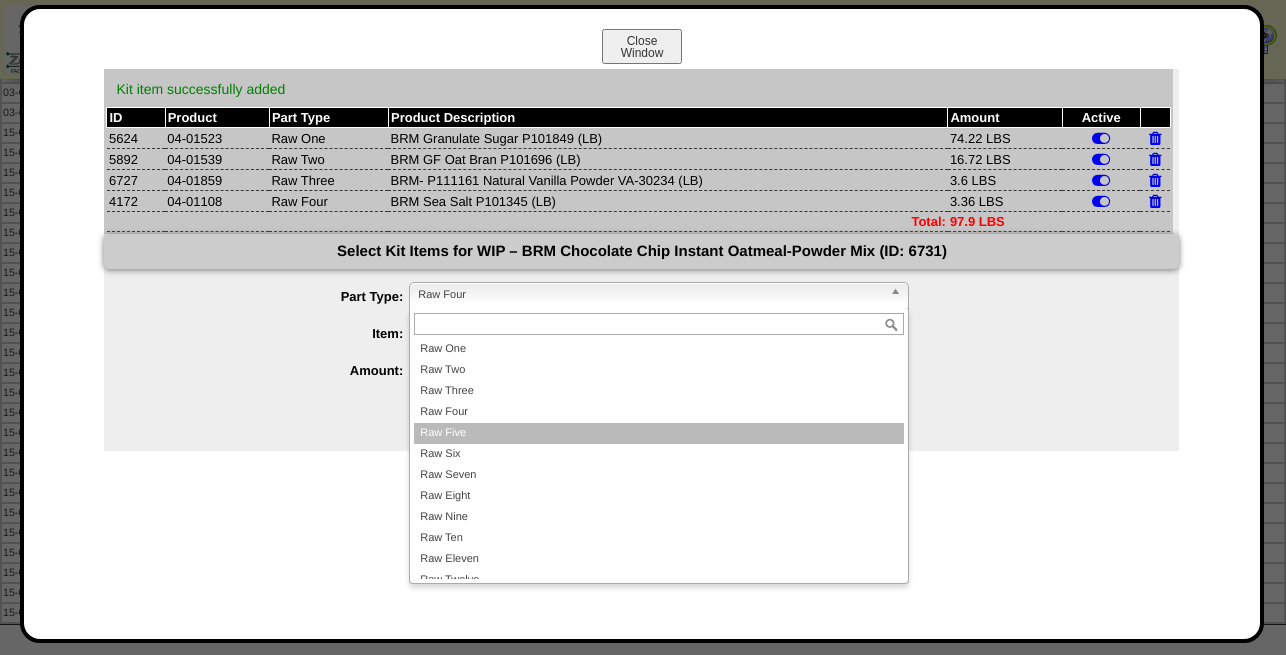 click on "Raw Five" at bounding box center [659, 433] 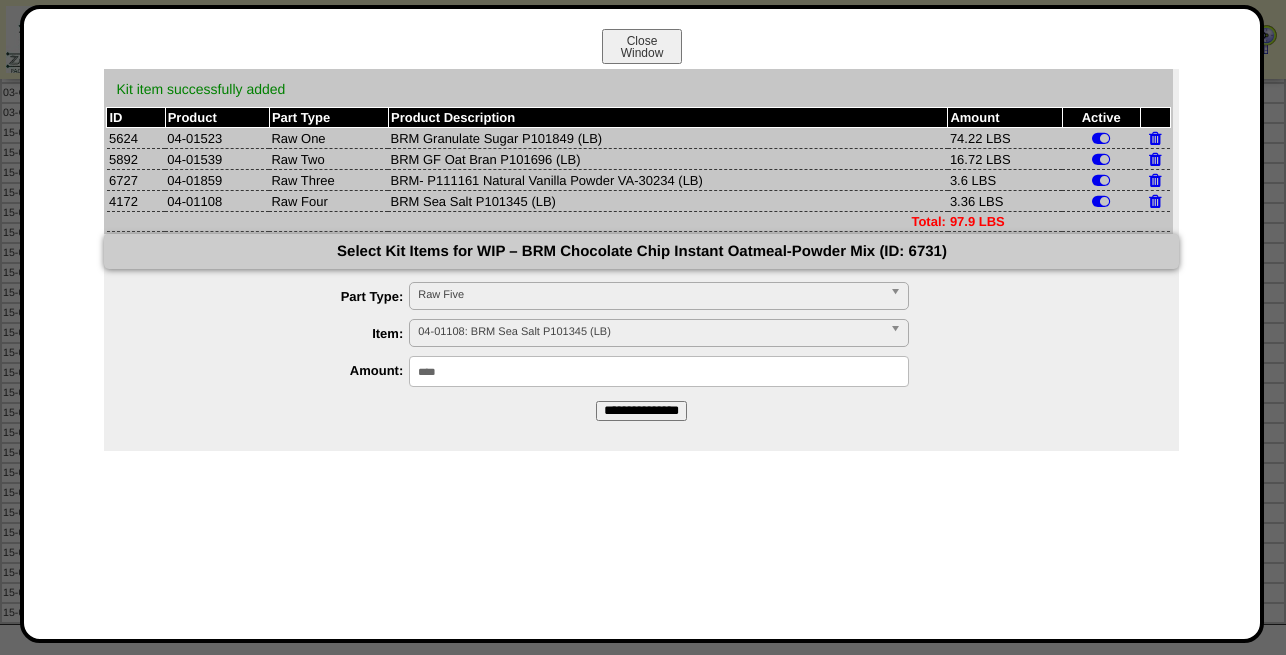 click on "04-01108: BRM Sea Salt P101345 (LB)" at bounding box center [650, 332] 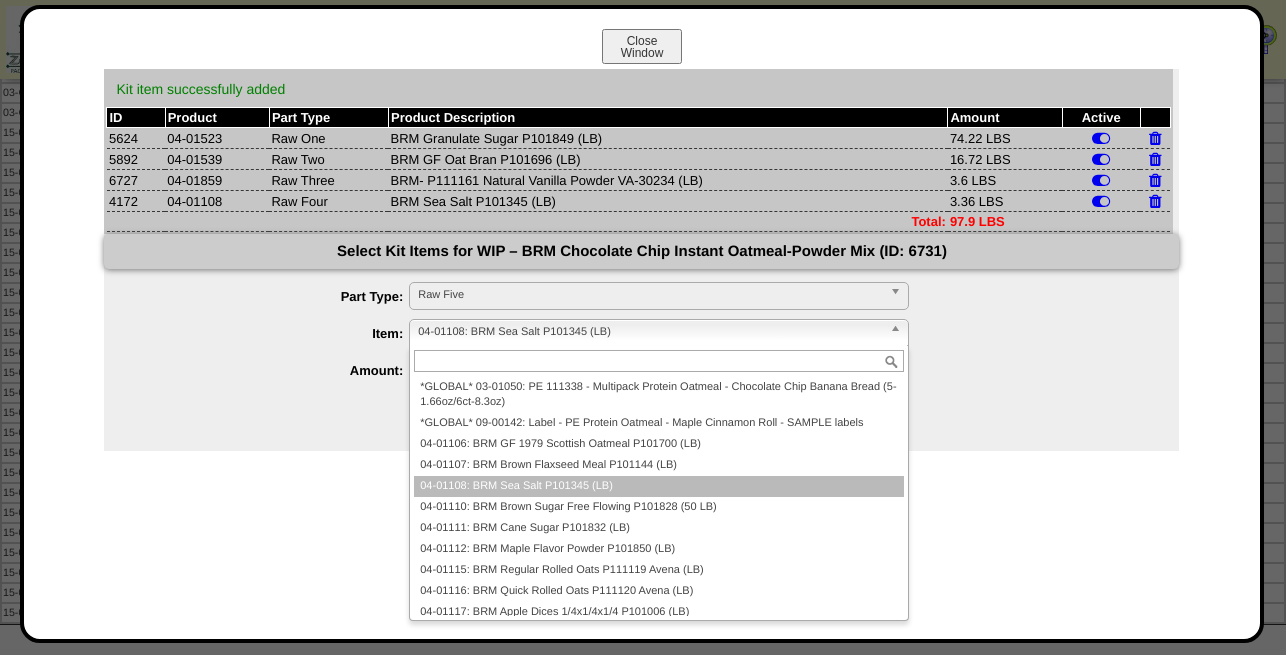 paste on "********" 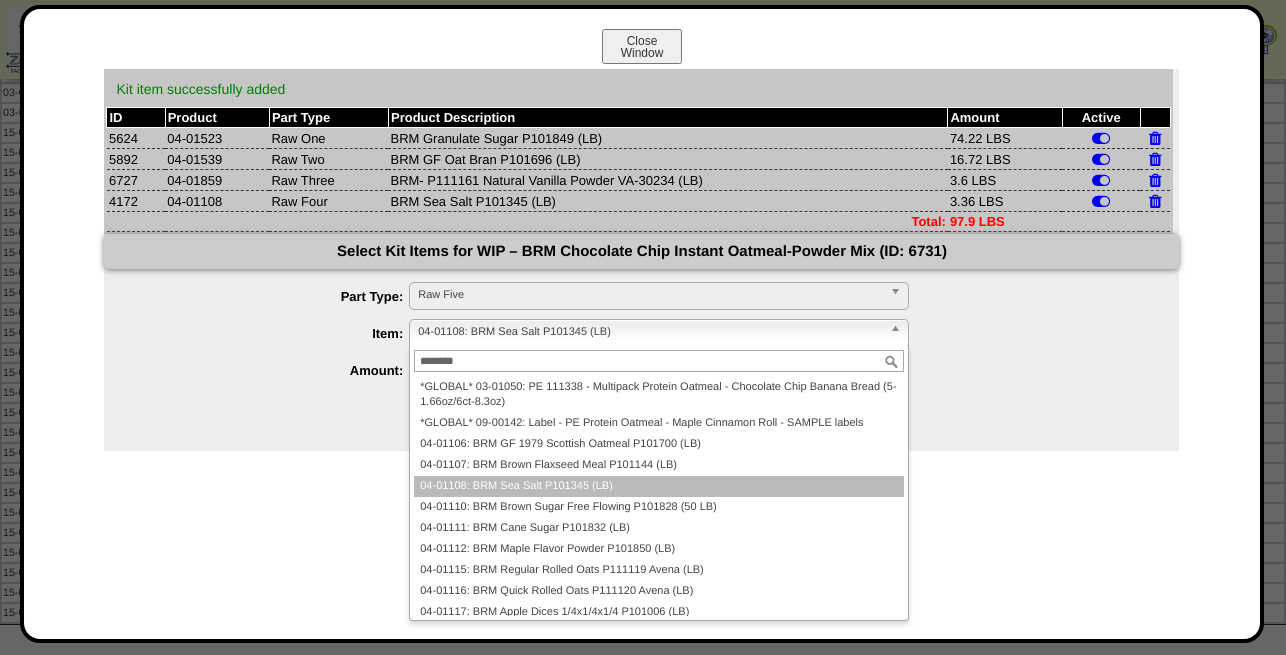 scroll, scrollTop: 0, scrollLeft: 0, axis: both 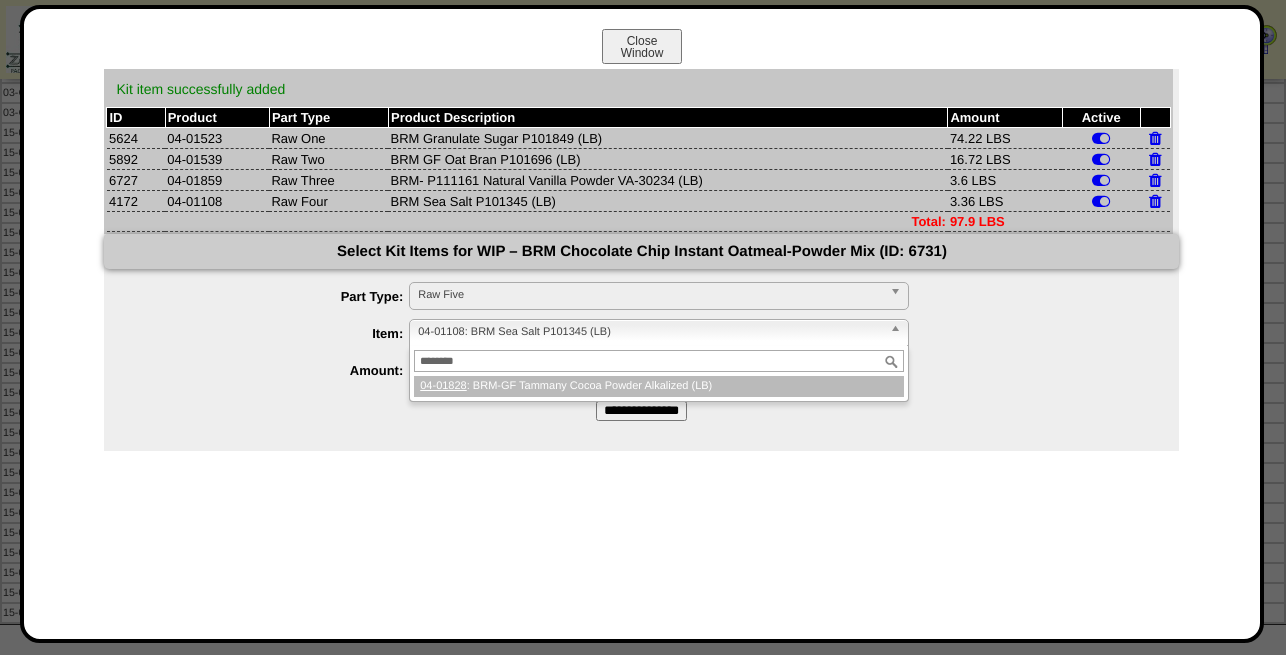 type on "********" 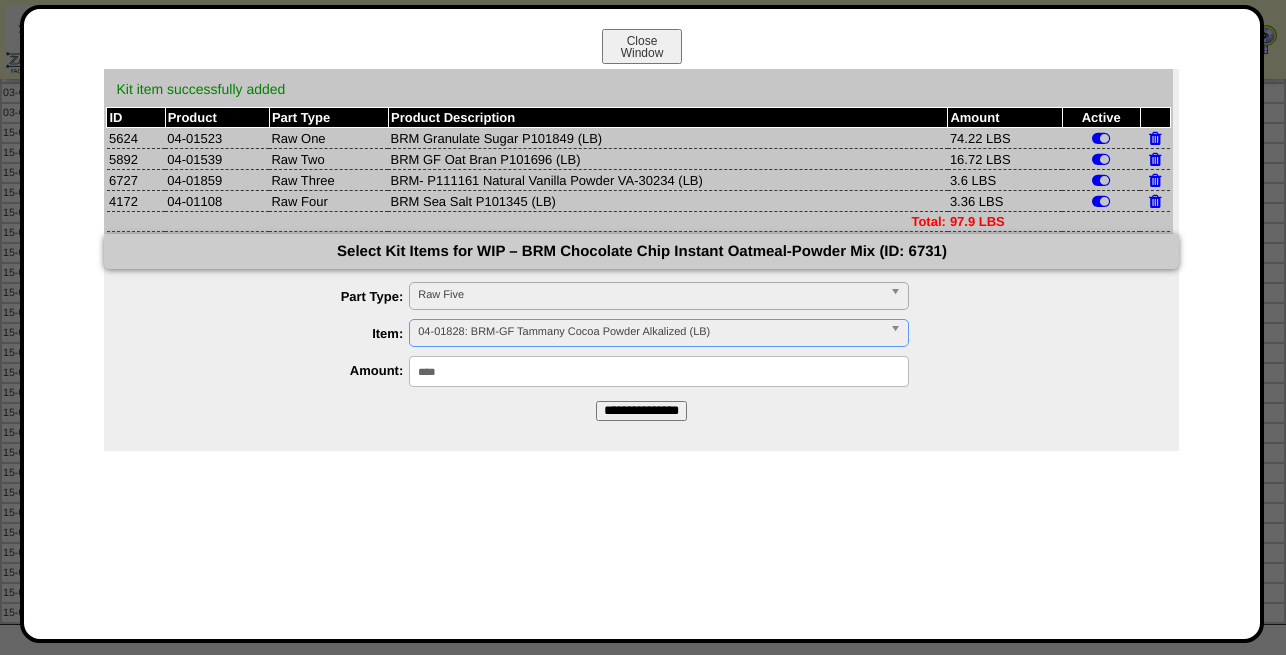 drag, startPoint x: 461, startPoint y: 377, endPoint x: 298, endPoint y: 369, distance: 163.1962 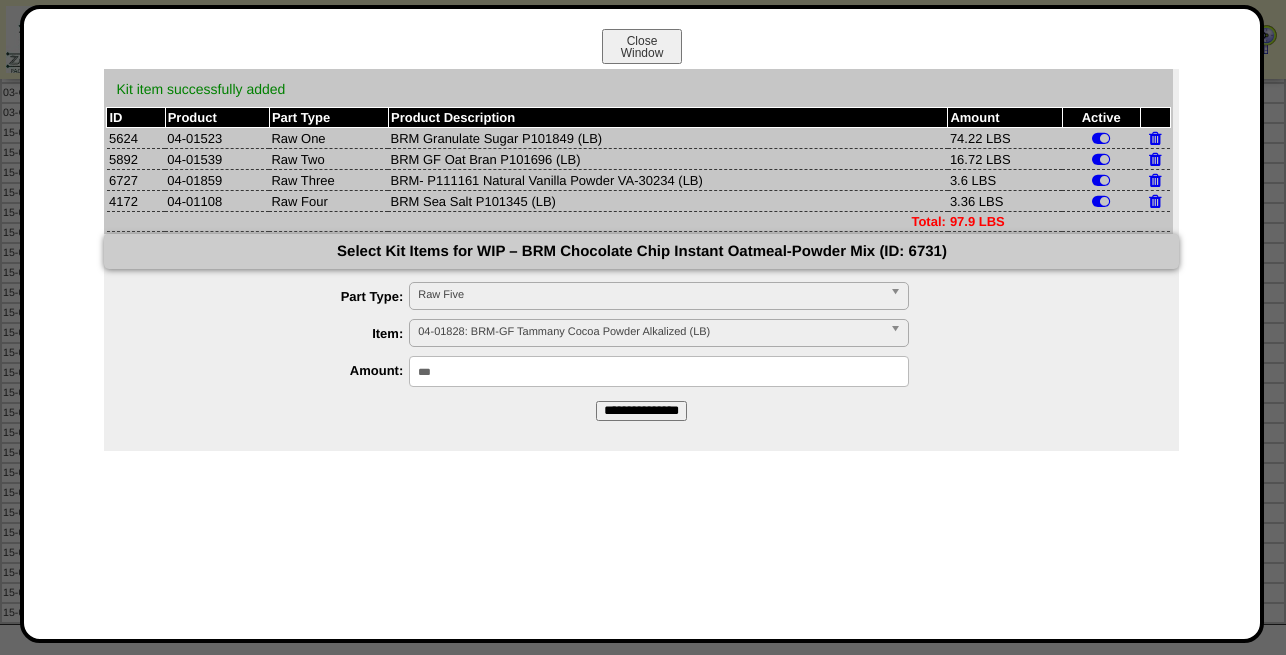 type on "***" 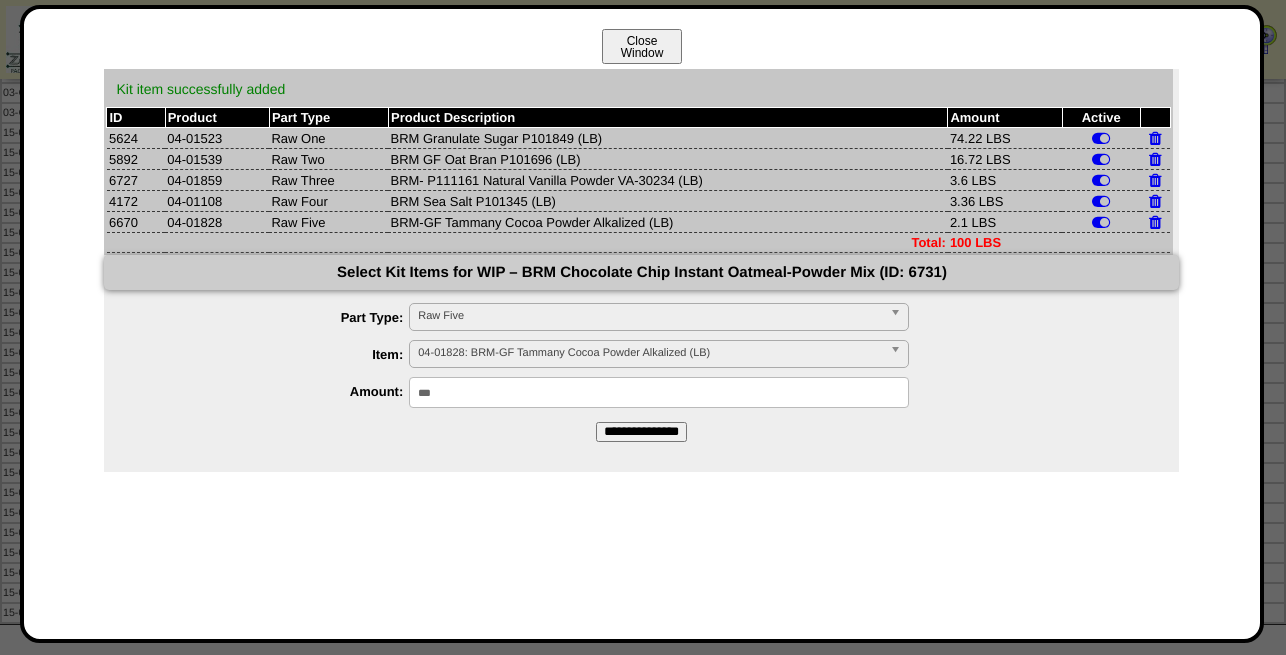 click on "Close Window" at bounding box center [642, 46] 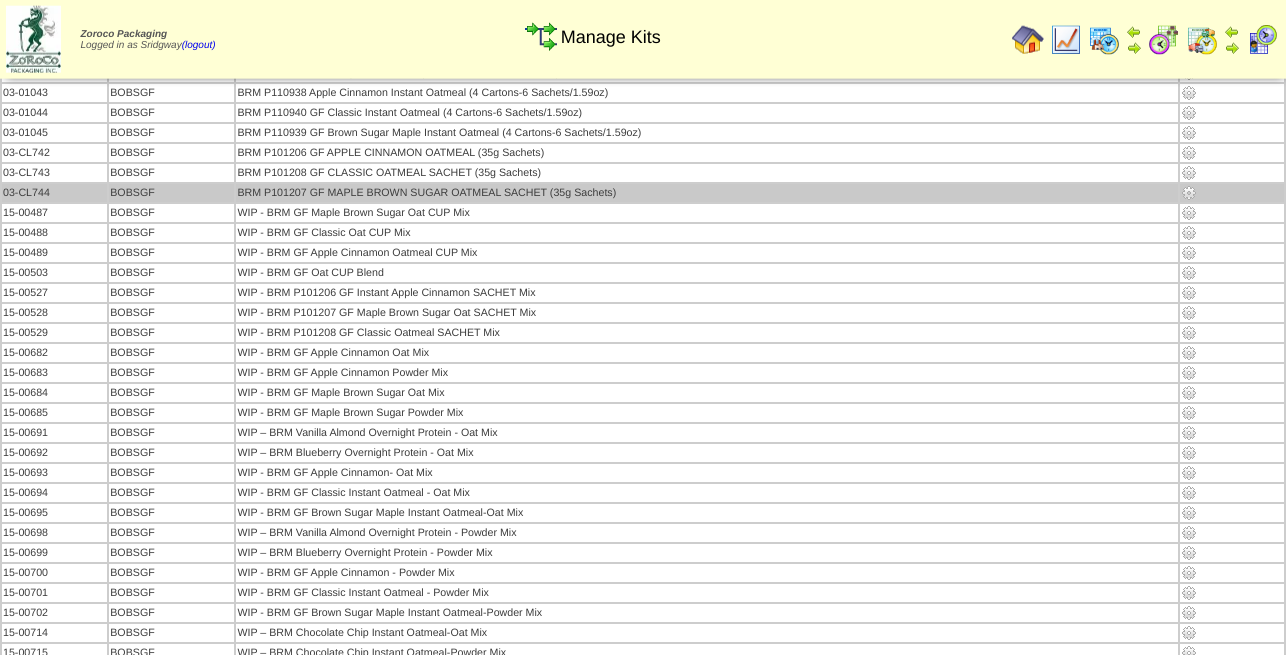 scroll, scrollTop: 465, scrollLeft: 0, axis: vertical 